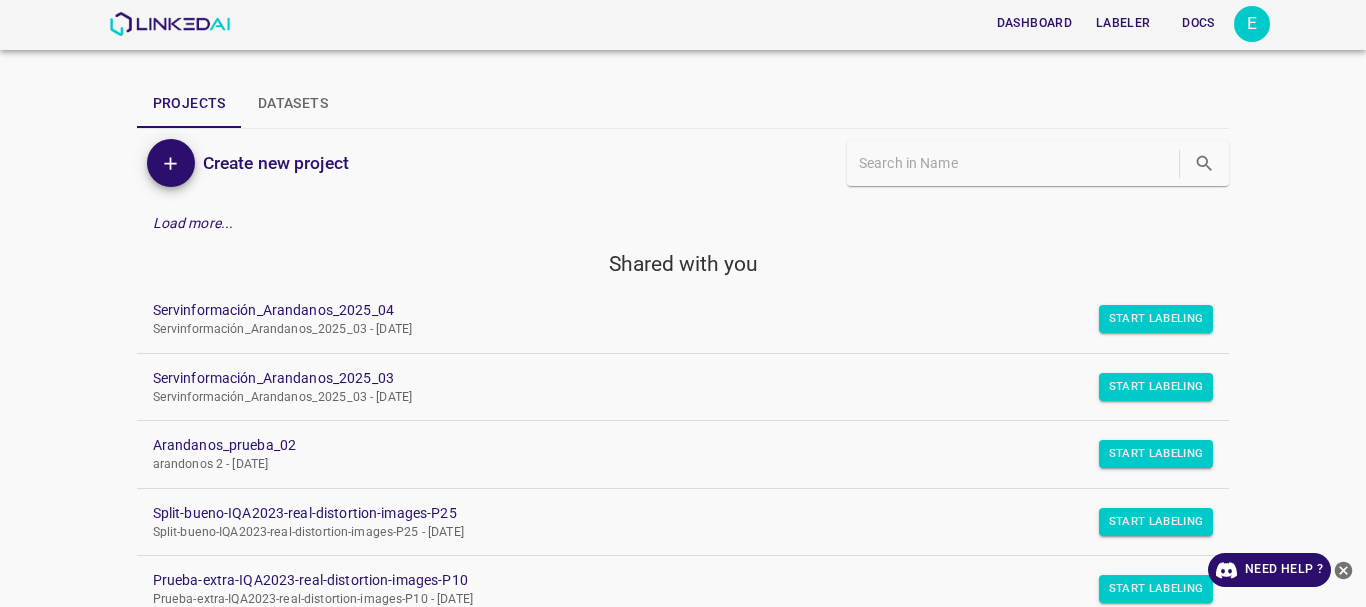scroll, scrollTop: 0, scrollLeft: 0, axis: both 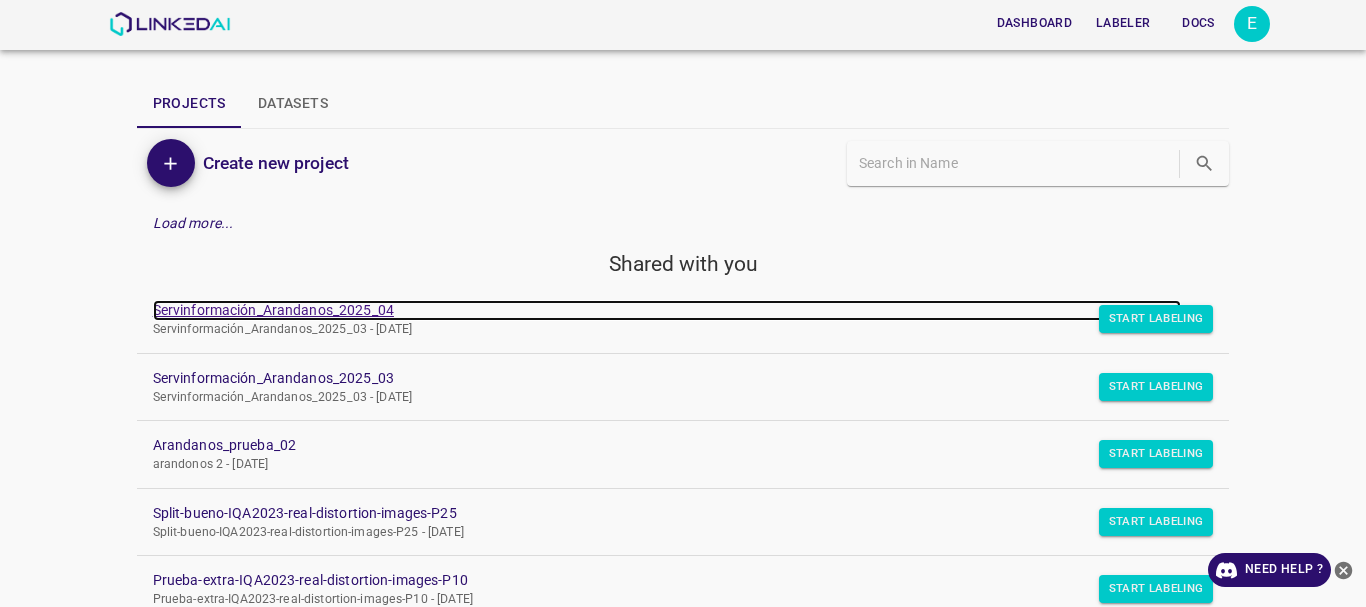 click on "Servinformación_Arandanos_2025_04" at bounding box center [667, 310] 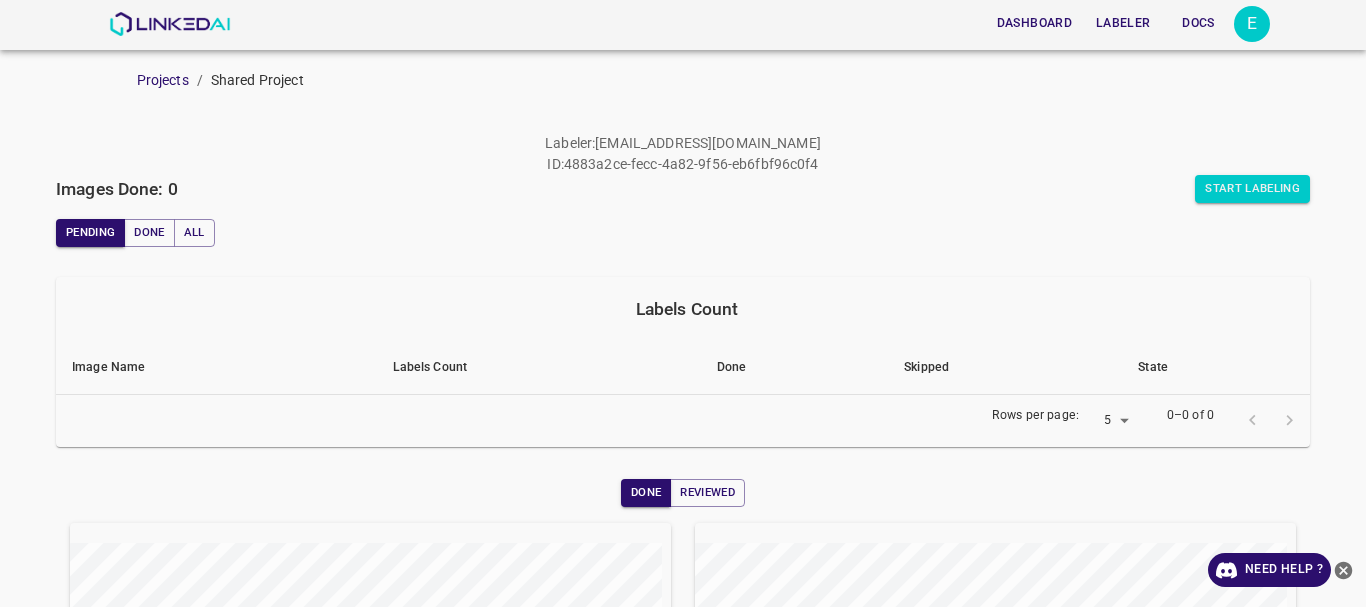 scroll, scrollTop: 0, scrollLeft: 0, axis: both 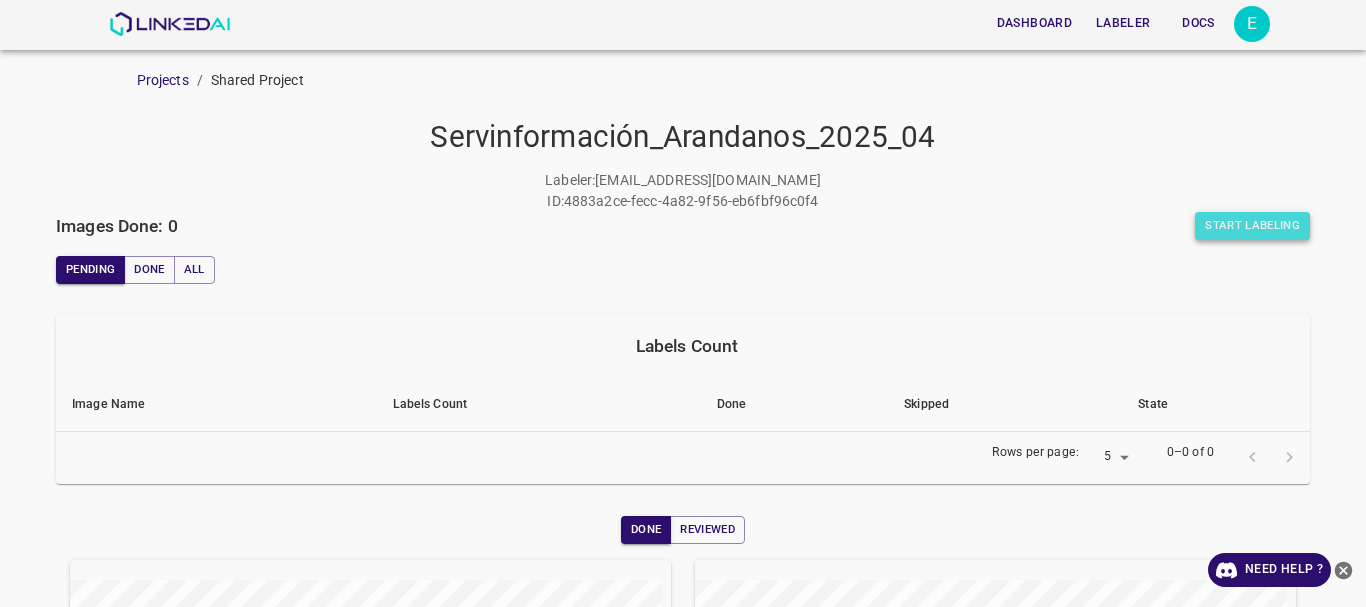 click on "Start Labeling" at bounding box center [1252, 226] 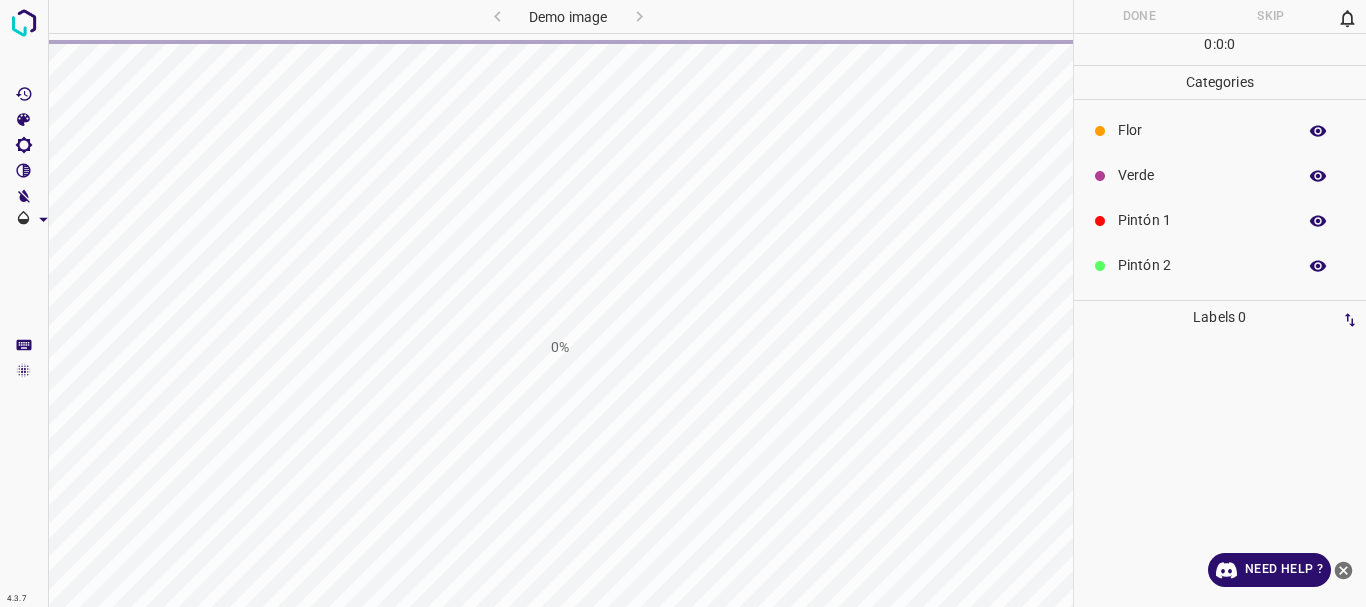 scroll, scrollTop: 0, scrollLeft: 0, axis: both 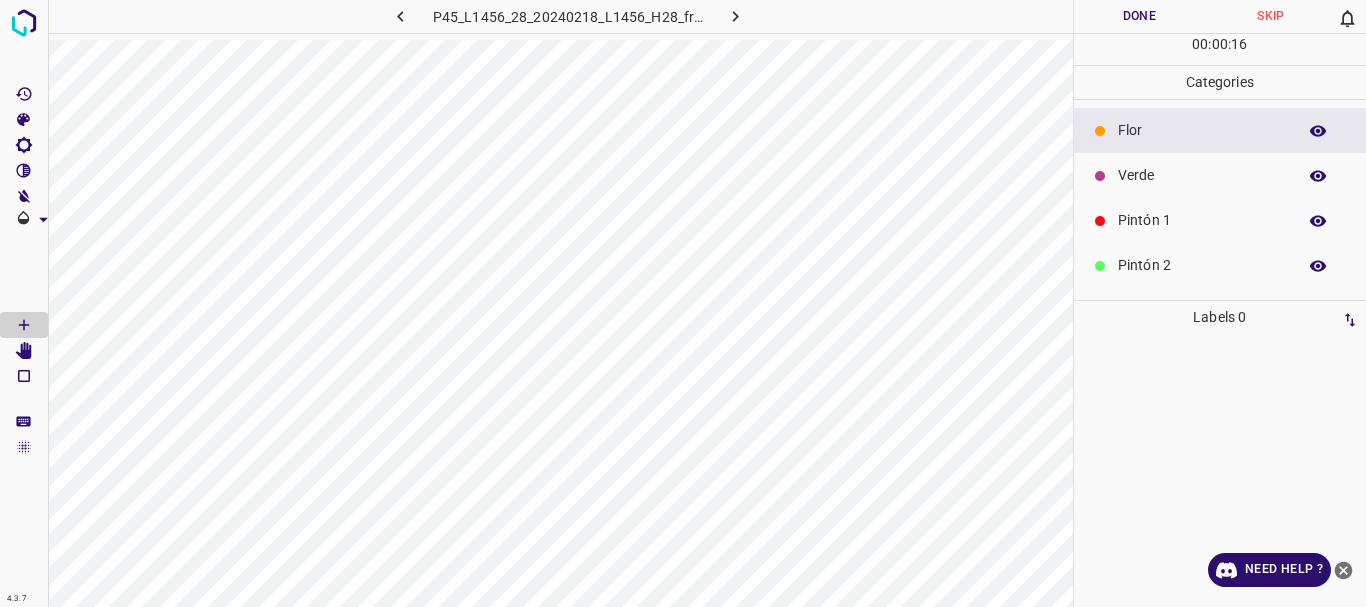 click on "Verde" at bounding box center (1202, 175) 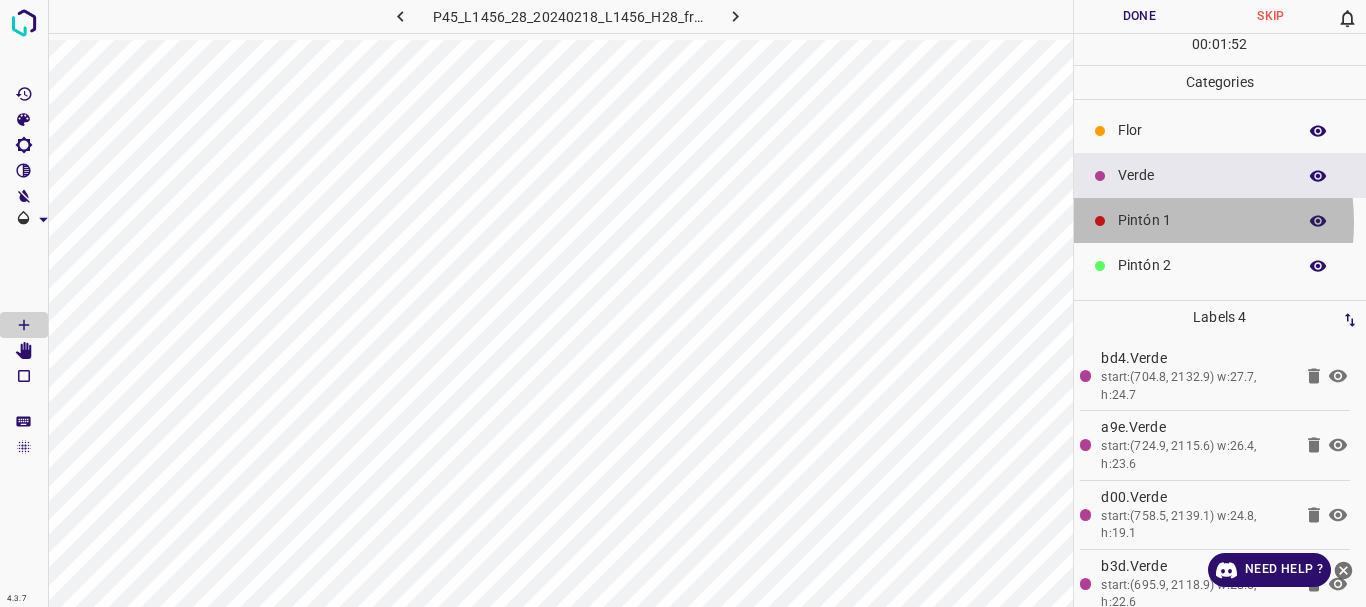 click on "Pintón 1" at bounding box center [1202, 220] 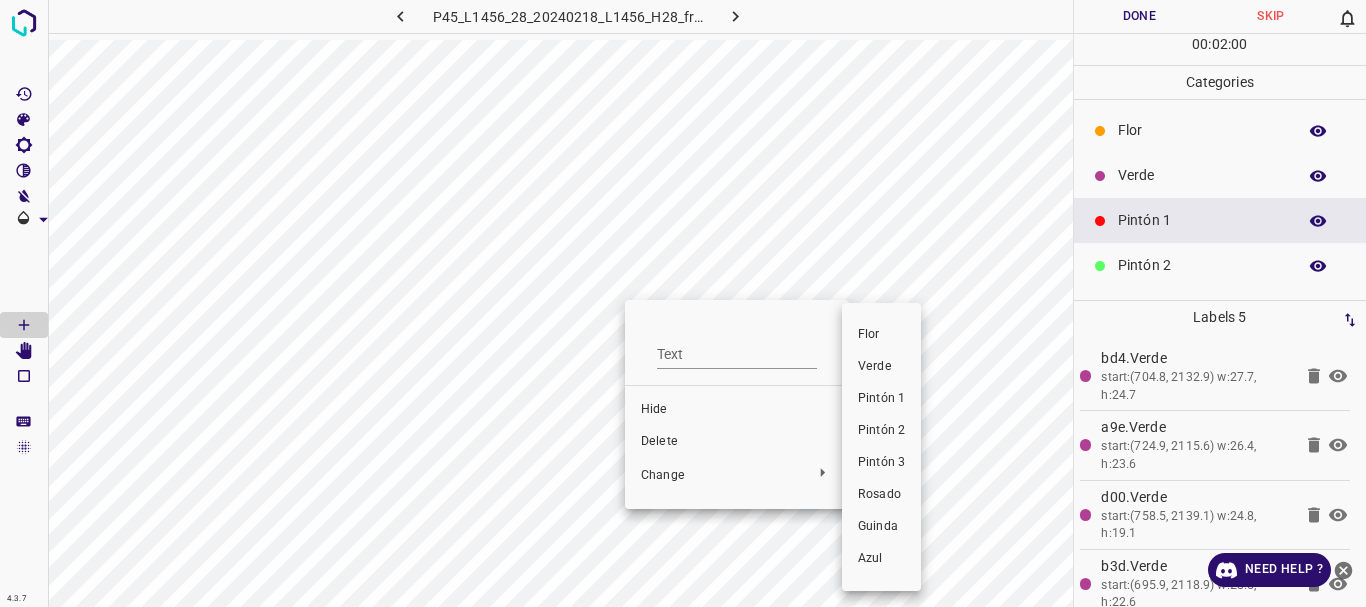 click at bounding box center (683, 303) 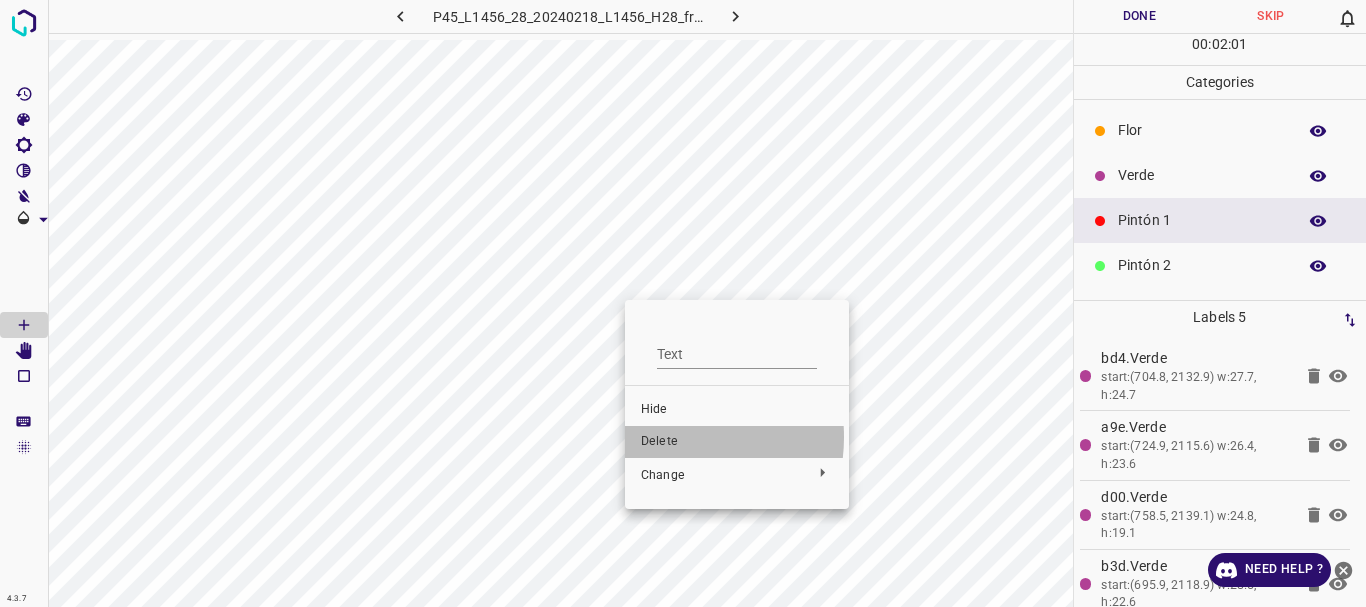 click on "Delete" at bounding box center [737, 442] 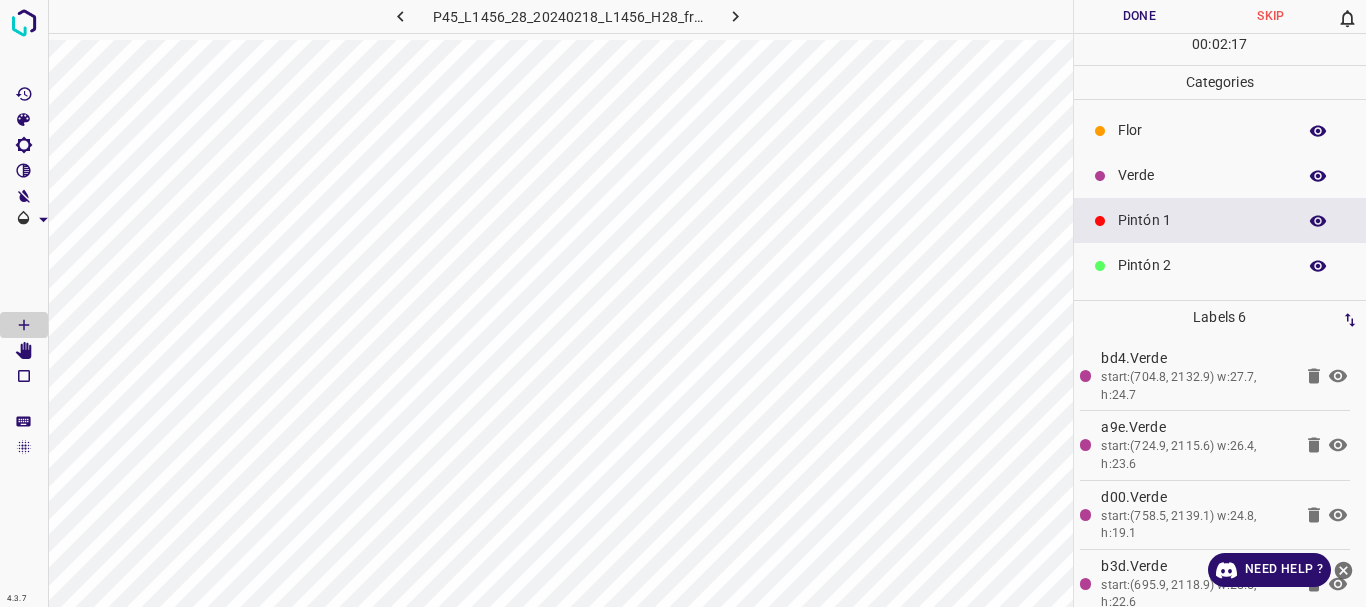 scroll, scrollTop: 176, scrollLeft: 0, axis: vertical 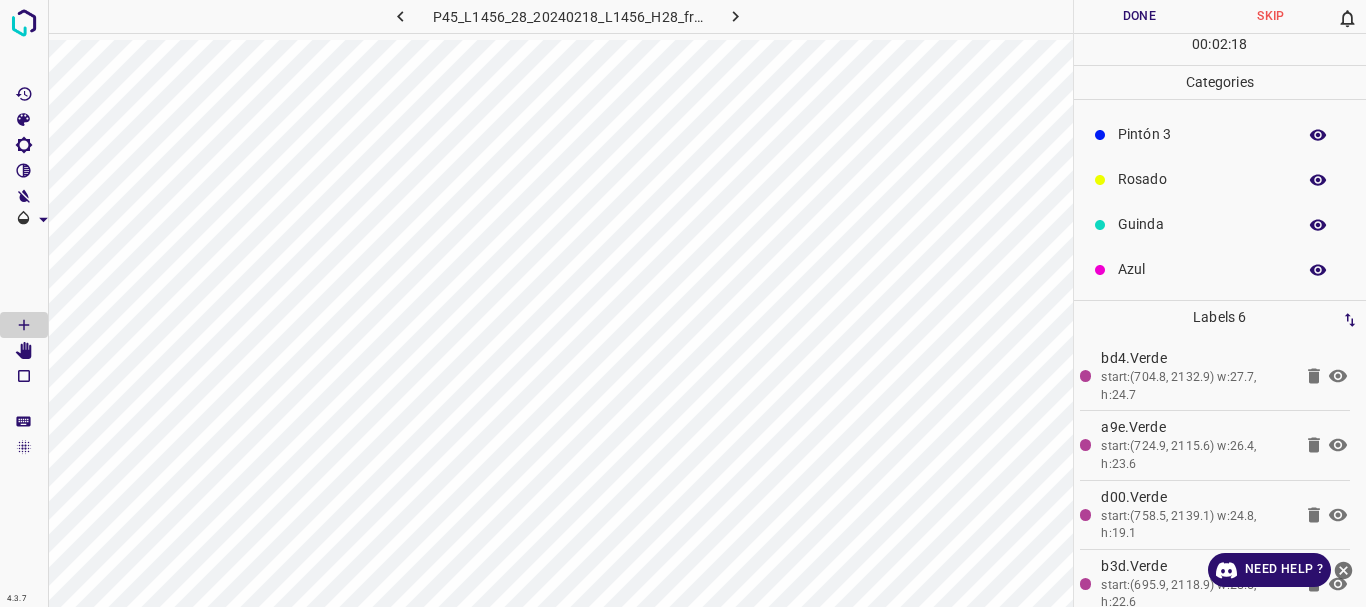 click on "Azul" at bounding box center [1220, 269] 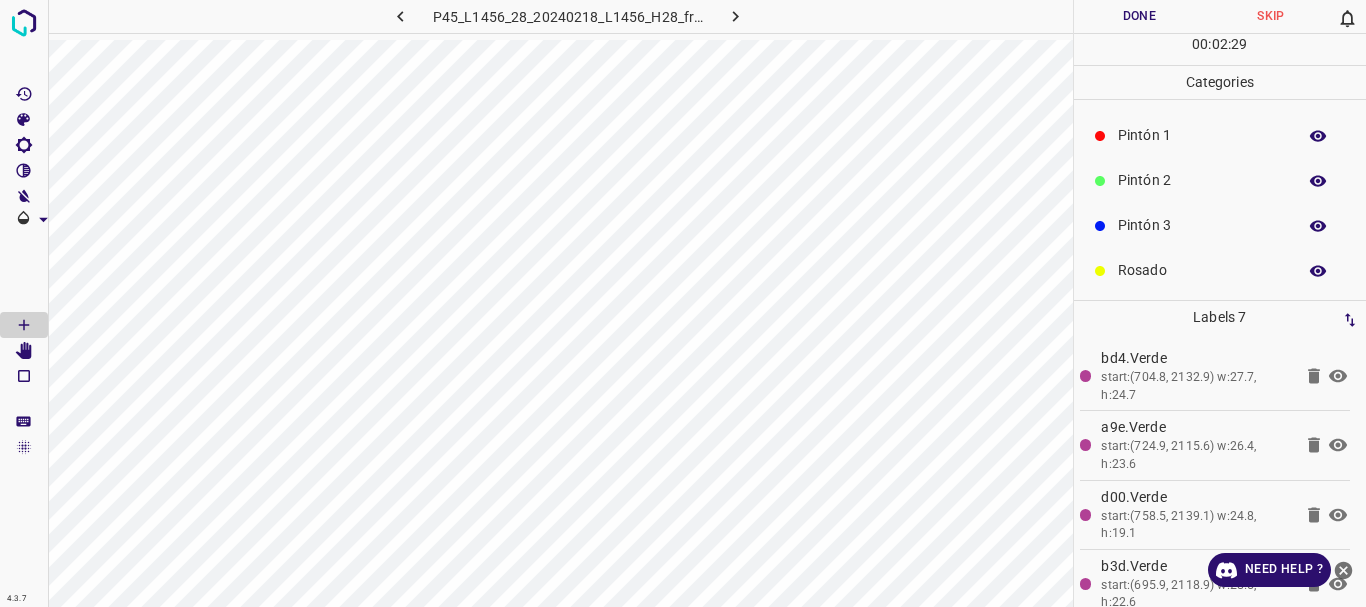 scroll, scrollTop: 0, scrollLeft: 0, axis: both 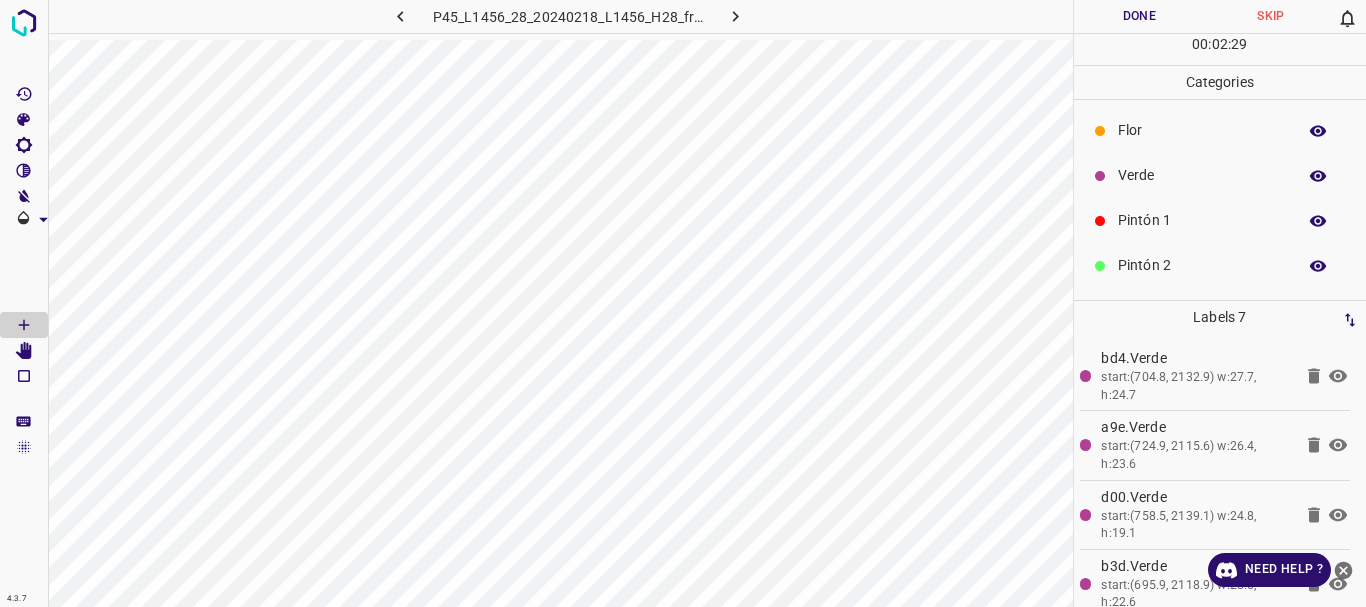 click on "Verde" at bounding box center [1202, 175] 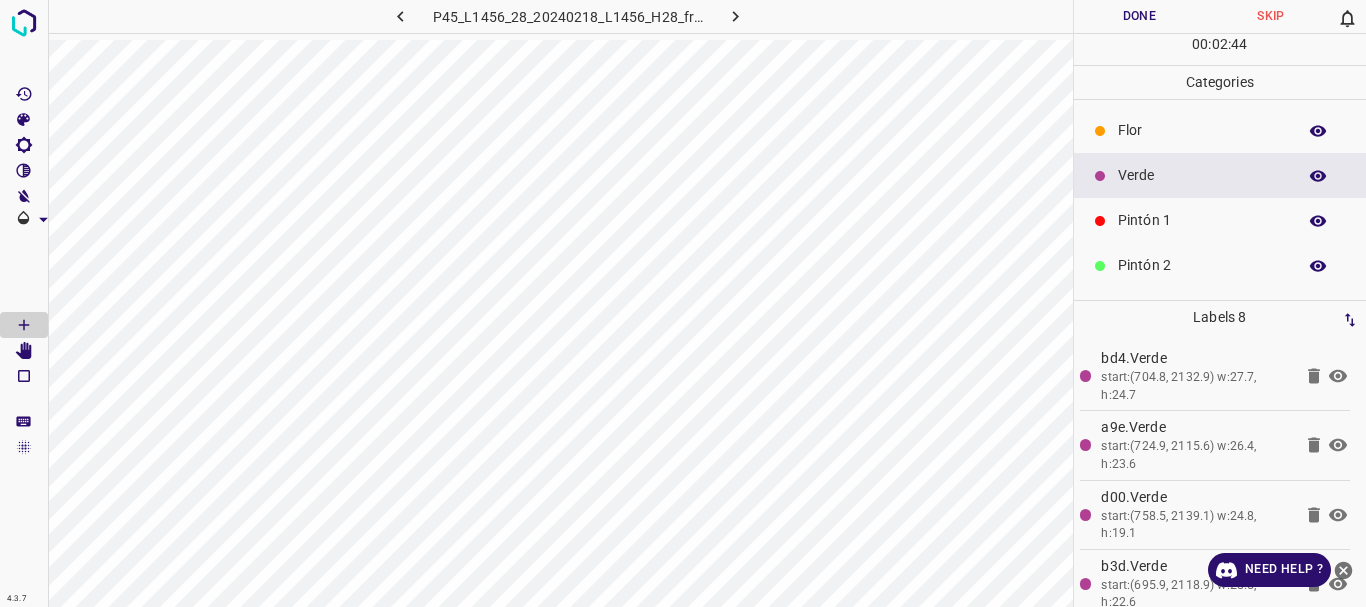 scroll, scrollTop: 176, scrollLeft: 0, axis: vertical 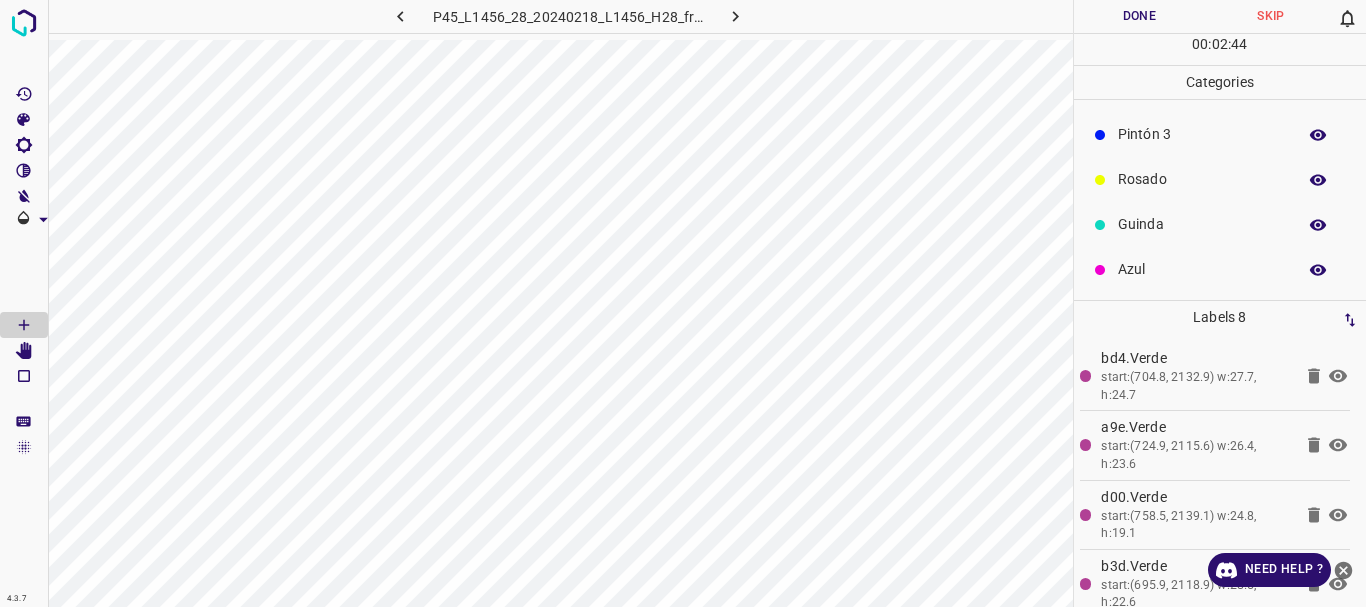 click on "Azul" at bounding box center [1220, 269] 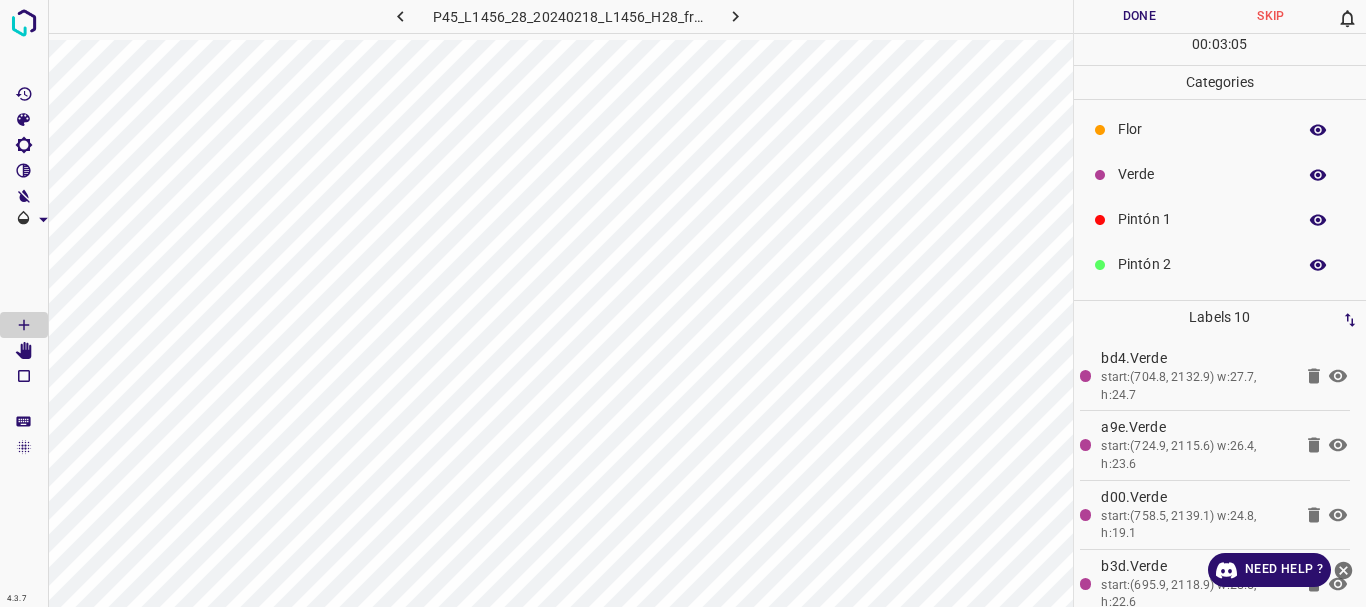scroll, scrollTop: 0, scrollLeft: 0, axis: both 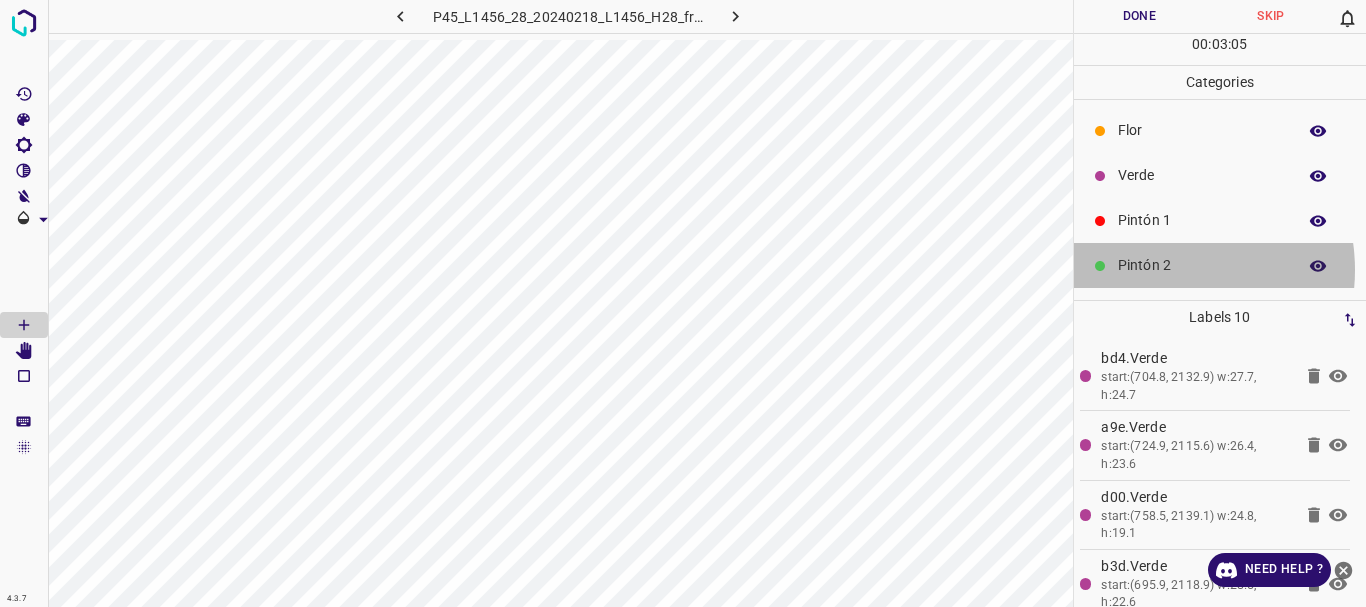 click on "Pintón 2" at bounding box center (1202, 265) 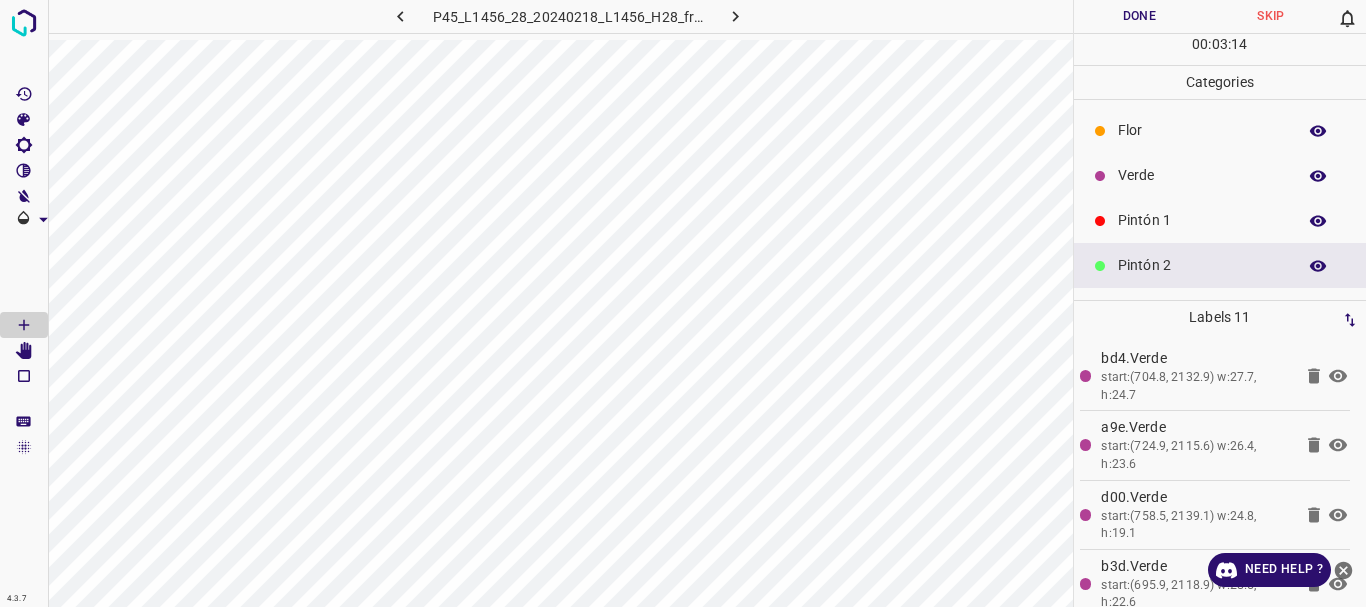 click on "Verde" at bounding box center [1220, 175] 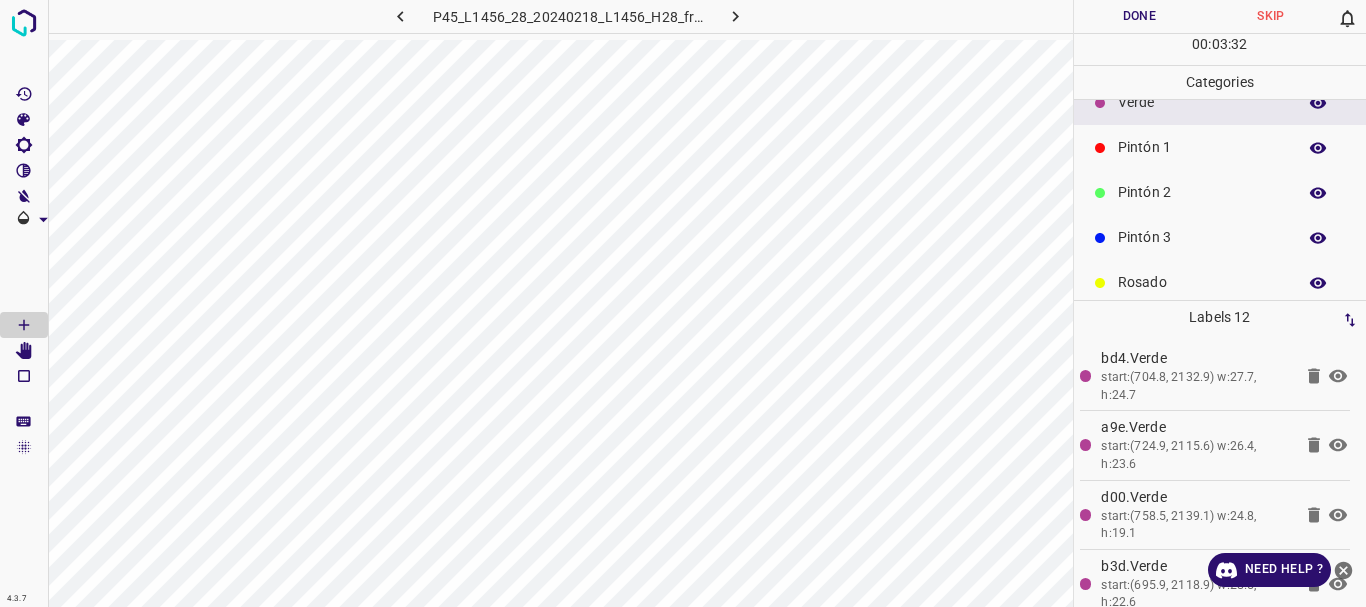 scroll, scrollTop: 176, scrollLeft: 0, axis: vertical 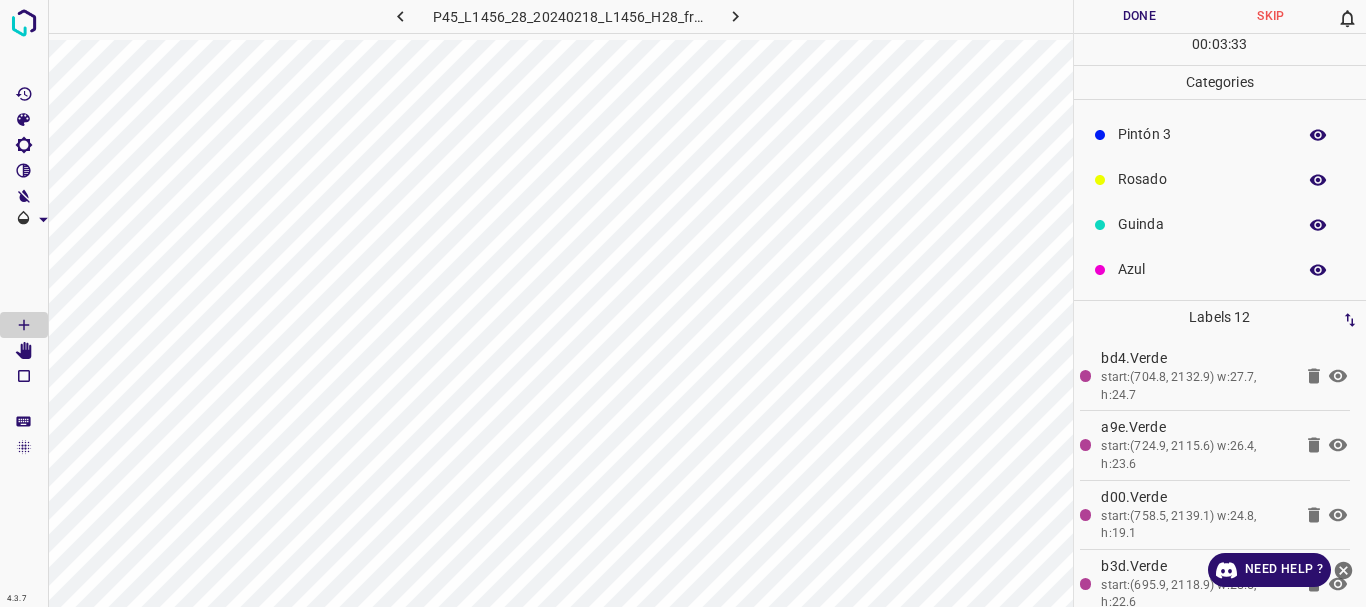click on "Guinda" at bounding box center [1202, 224] 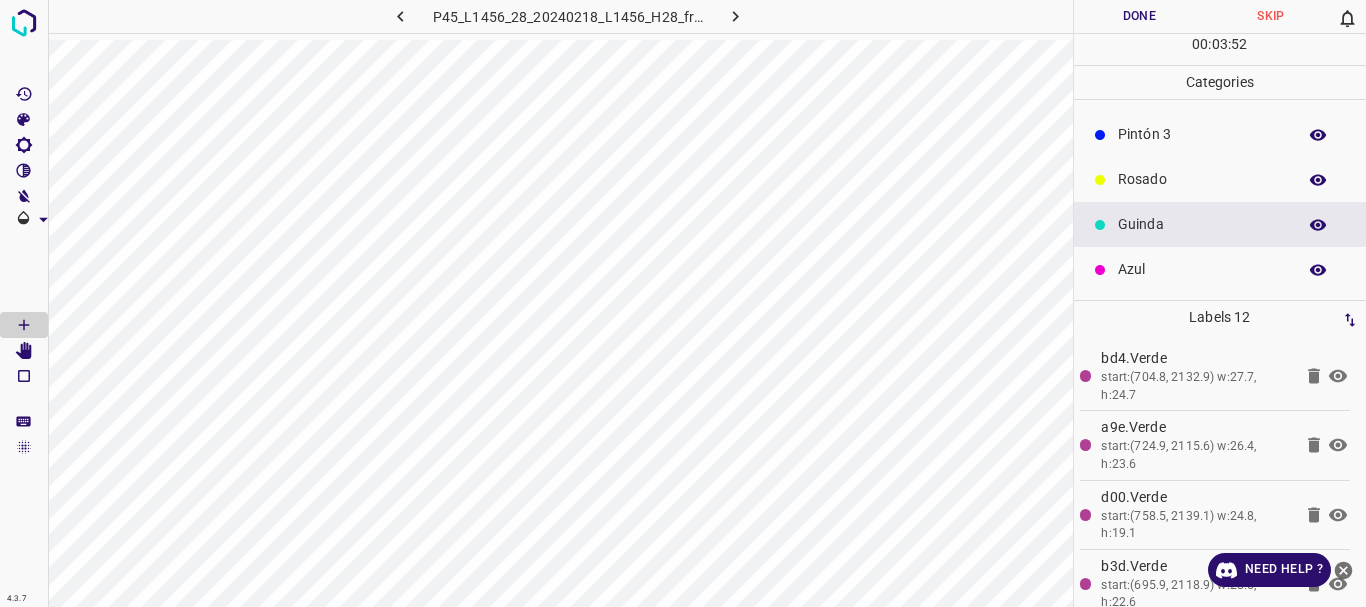 scroll, scrollTop: 0, scrollLeft: 0, axis: both 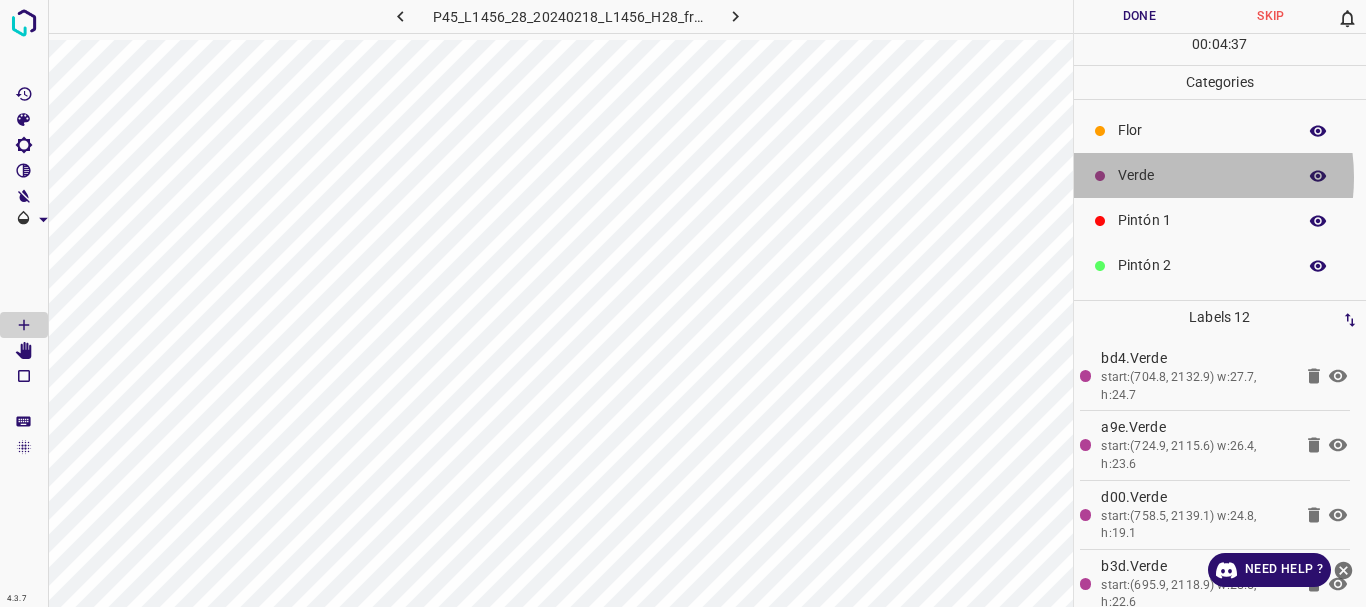 click on "Verde" at bounding box center [1202, 175] 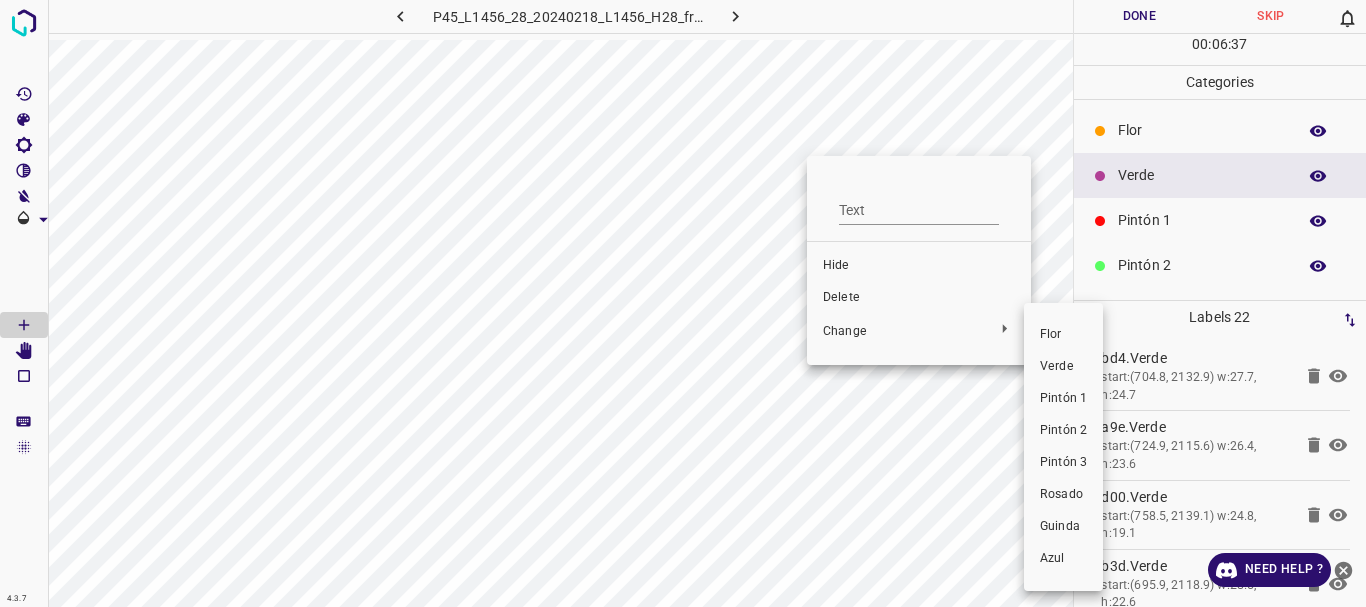 click at bounding box center (683, 303) 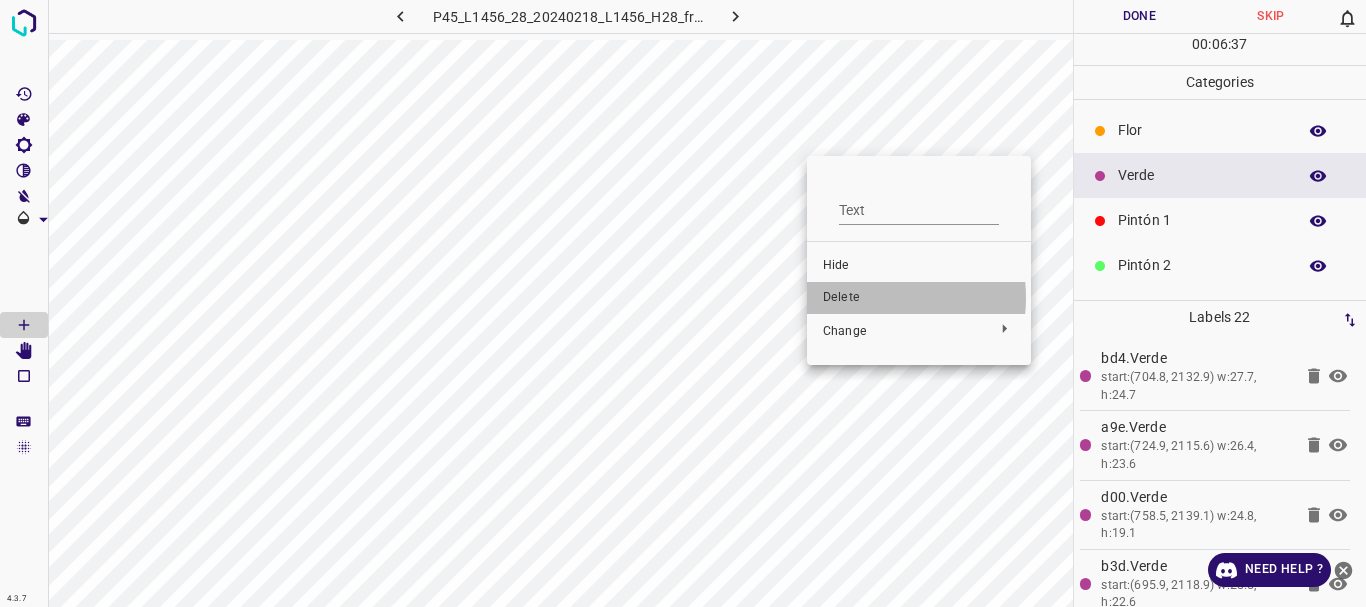 click on "Delete" at bounding box center [919, 298] 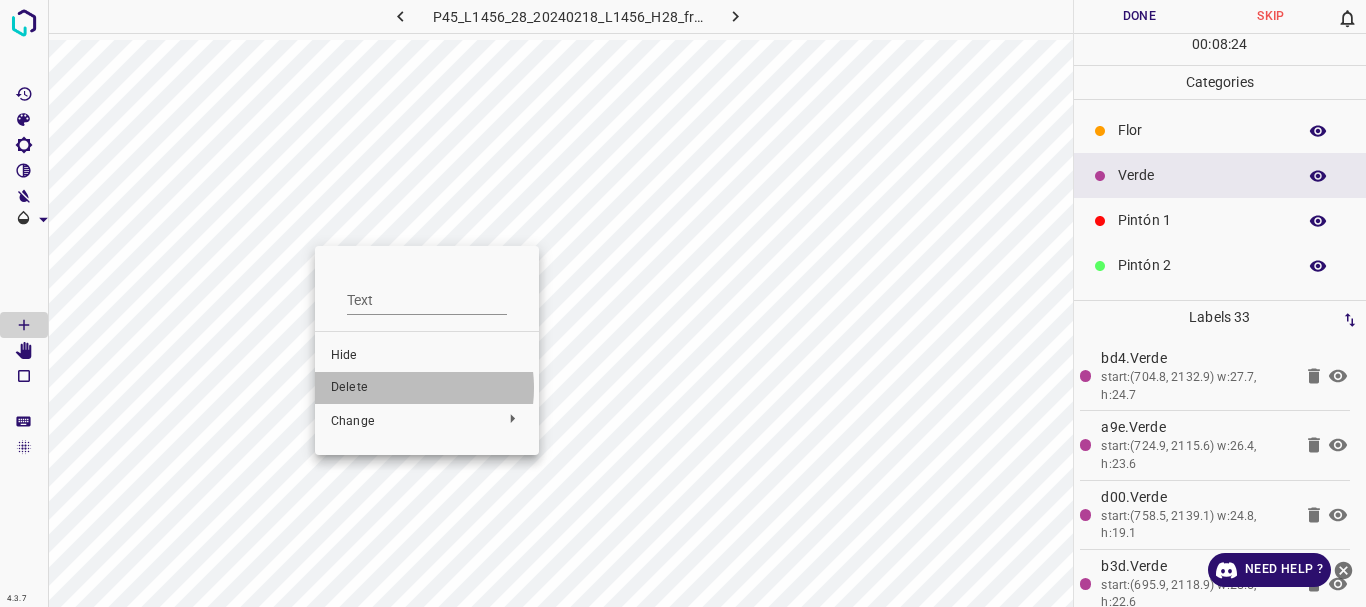 click on "Delete" at bounding box center [427, 388] 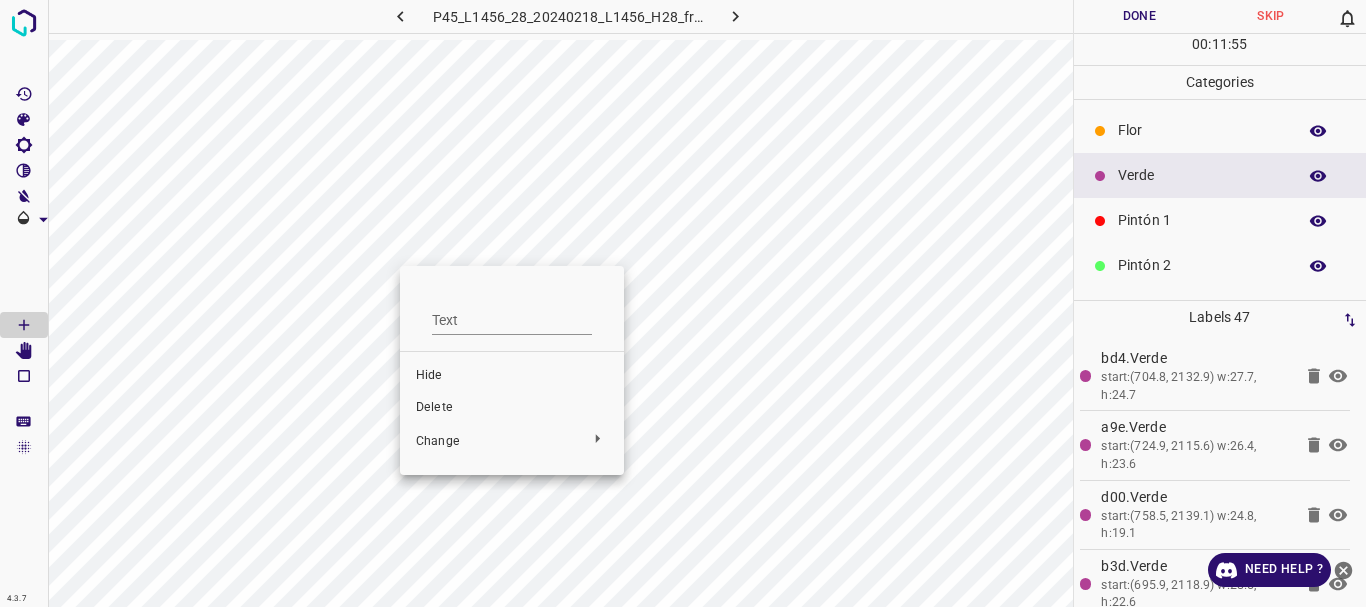click on "Hide" at bounding box center [512, 376] 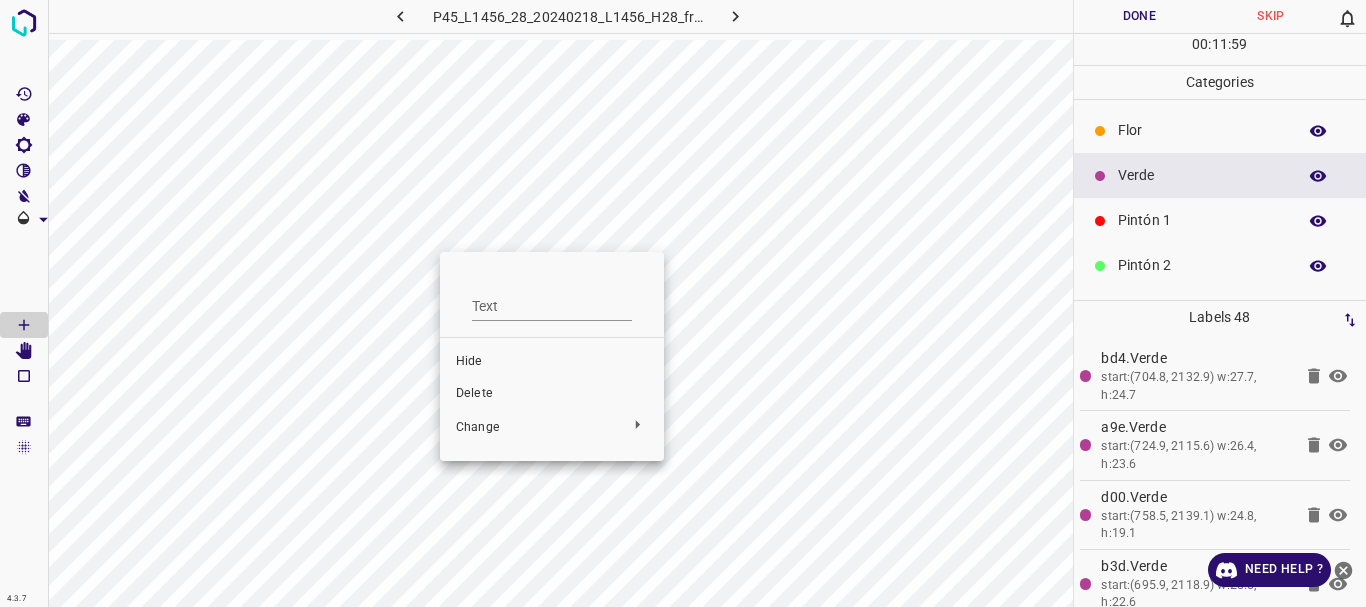 click on "Delete" at bounding box center [552, 394] 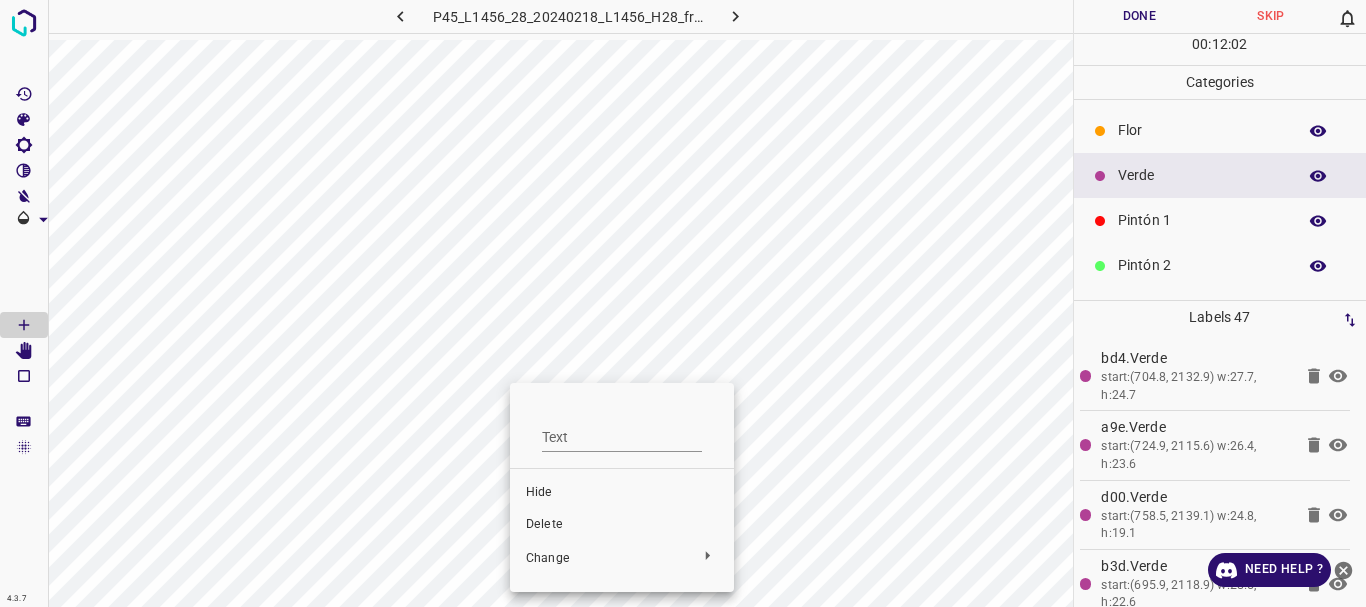 click on "Hide" at bounding box center [622, 493] 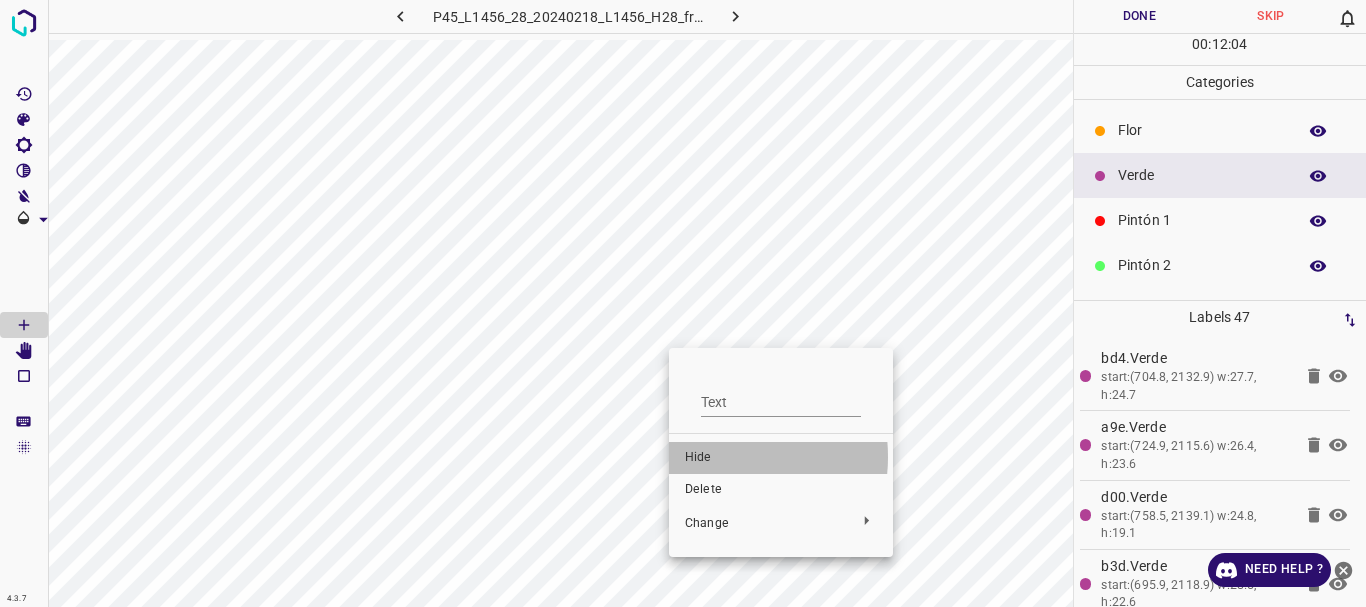 click on "Hide" at bounding box center (781, 458) 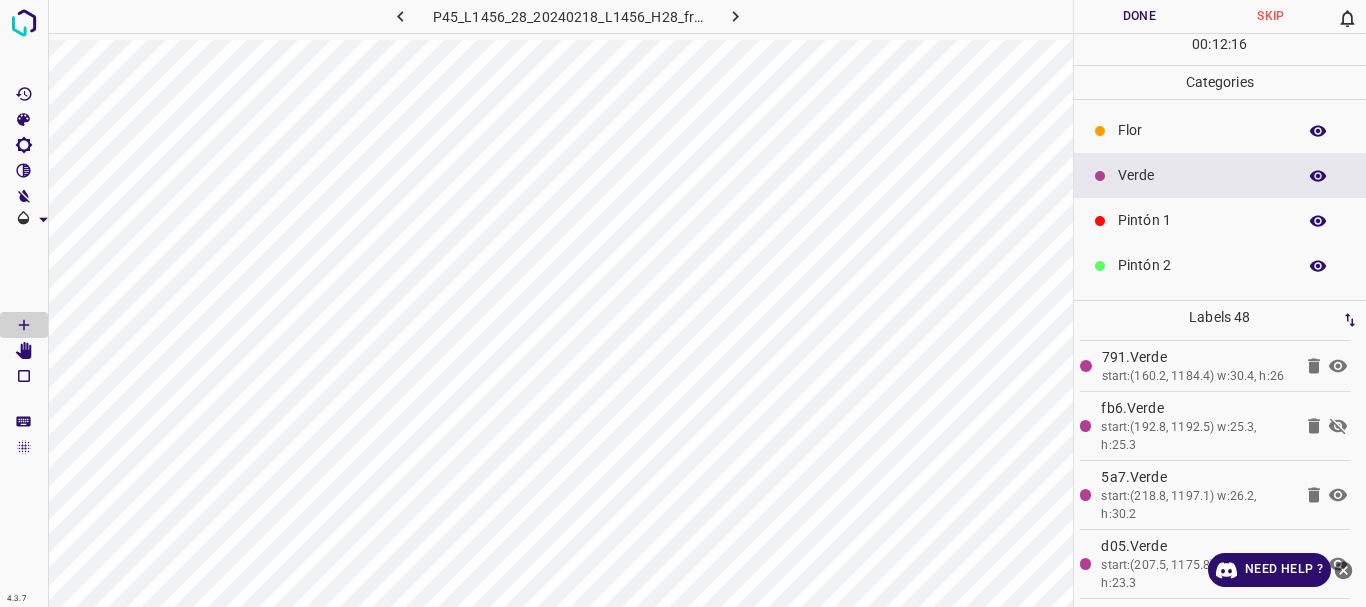 scroll, scrollTop: 2969, scrollLeft: 0, axis: vertical 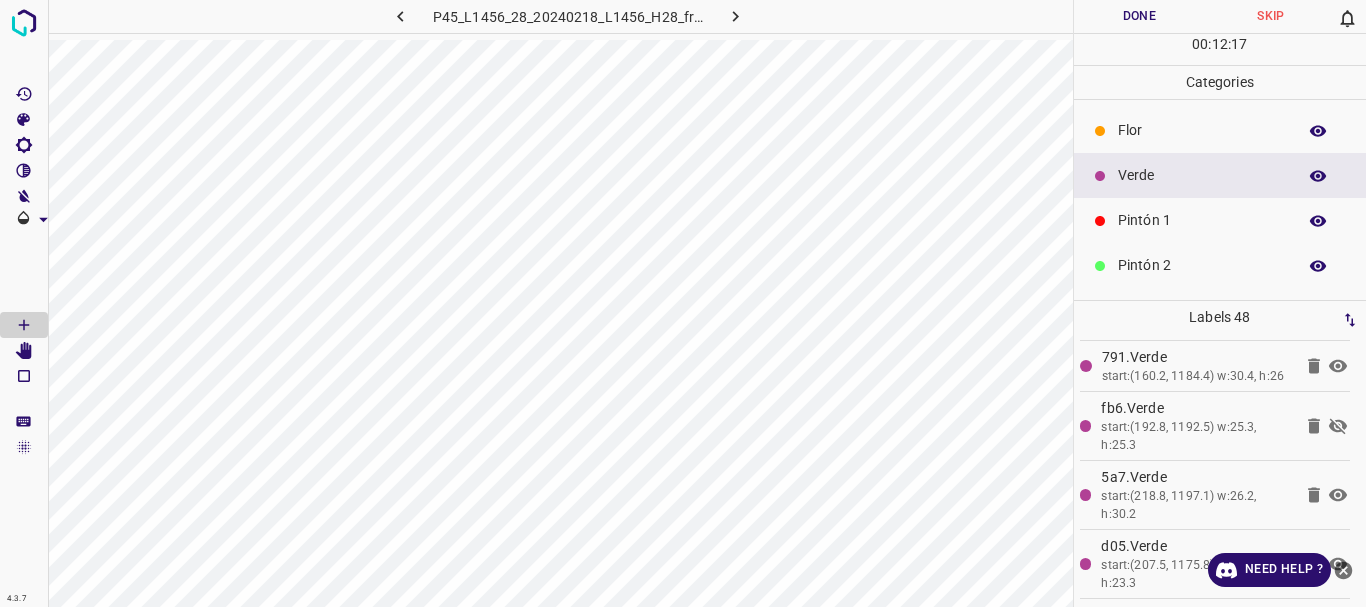 click 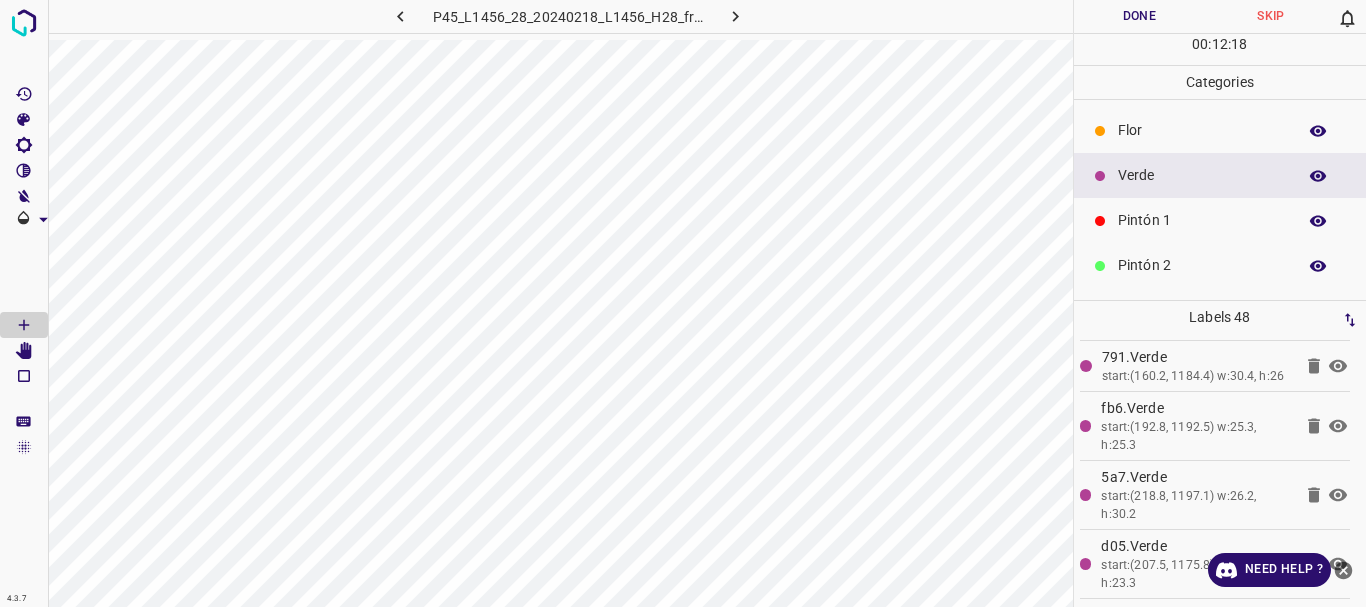 scroll, scrollTop: 2769, scrollLeft: 0, axis: vertical 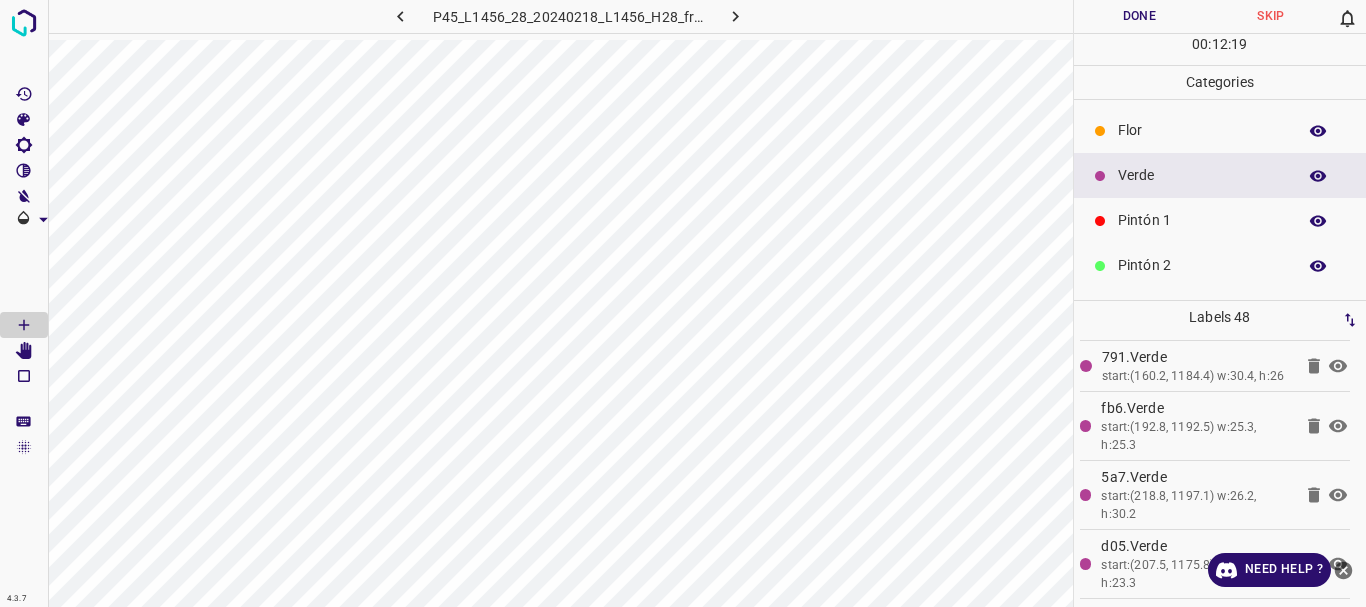 click 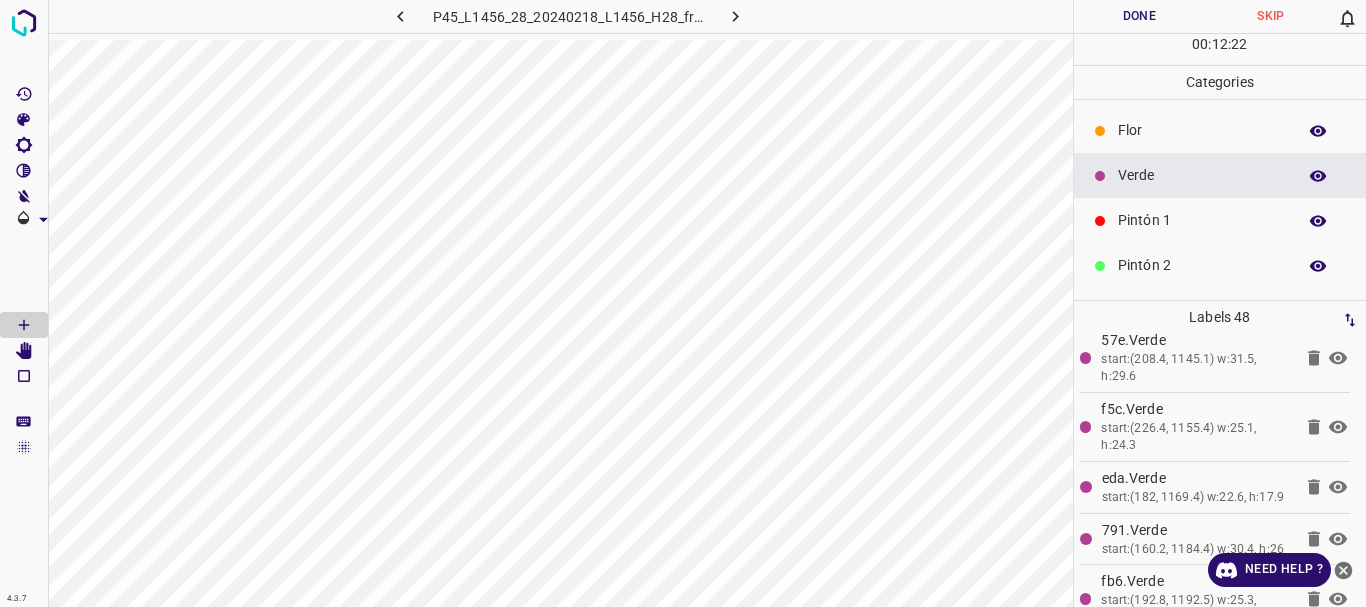 scroll, scrollTop: 2469, scrollLeft: 0, axis: vertical 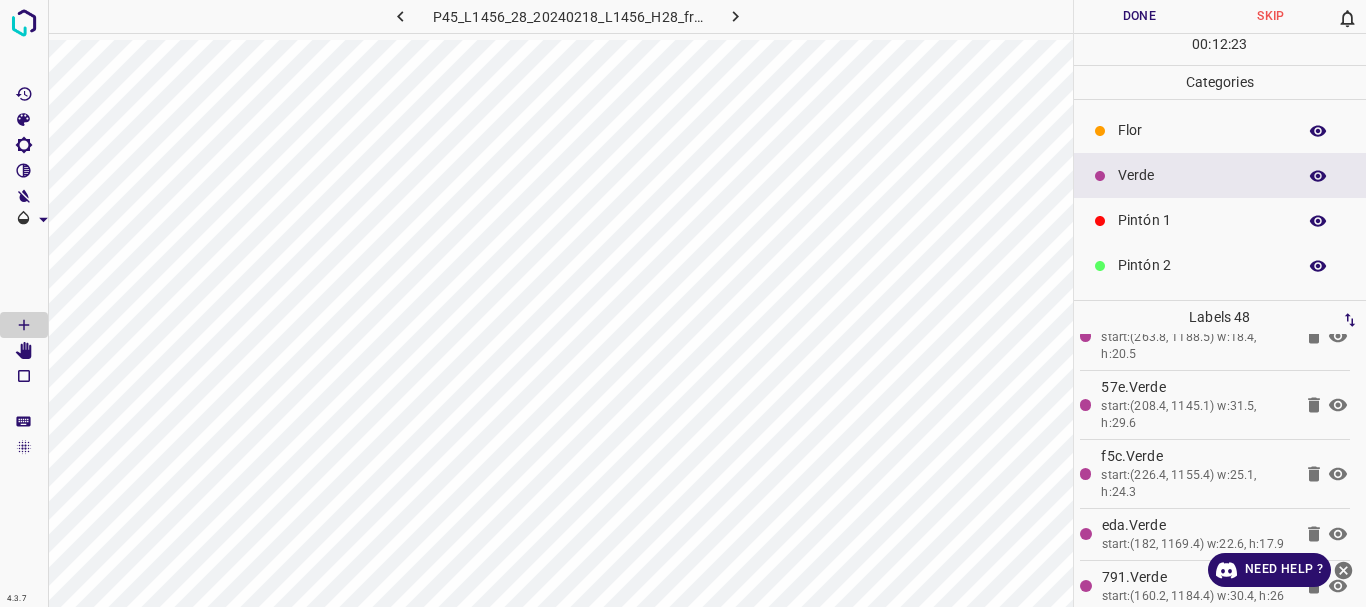 click 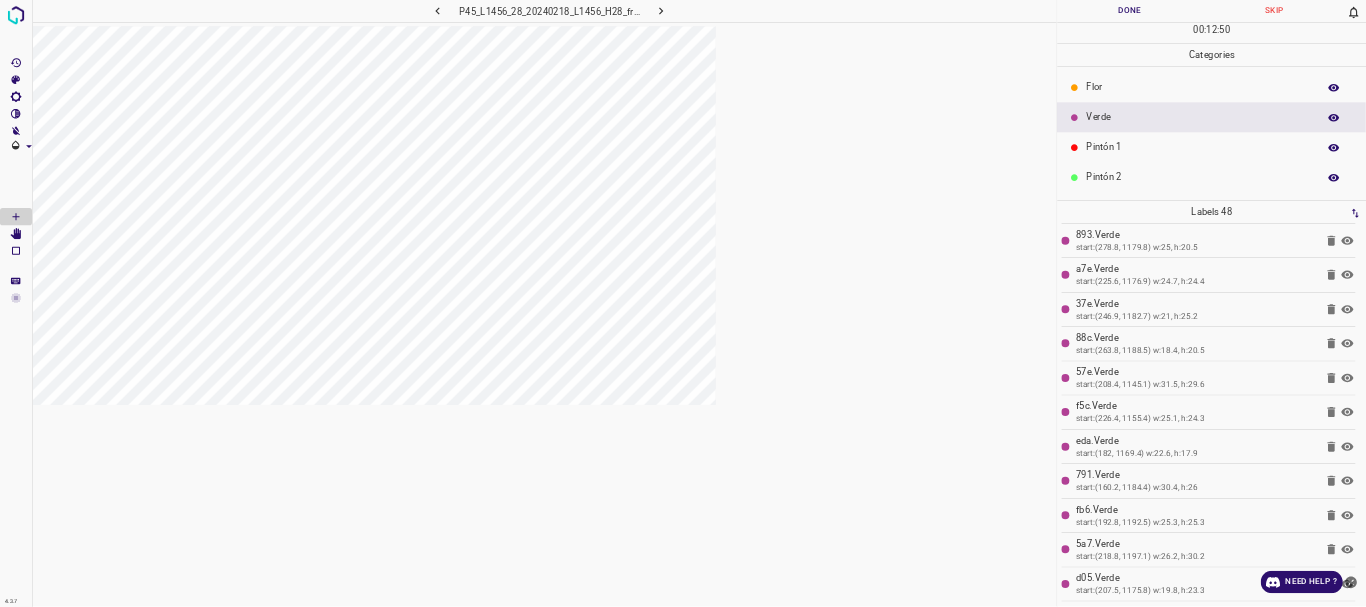 scroll, scrollTop: 1660, scrollLeft: 0, axis: vertical 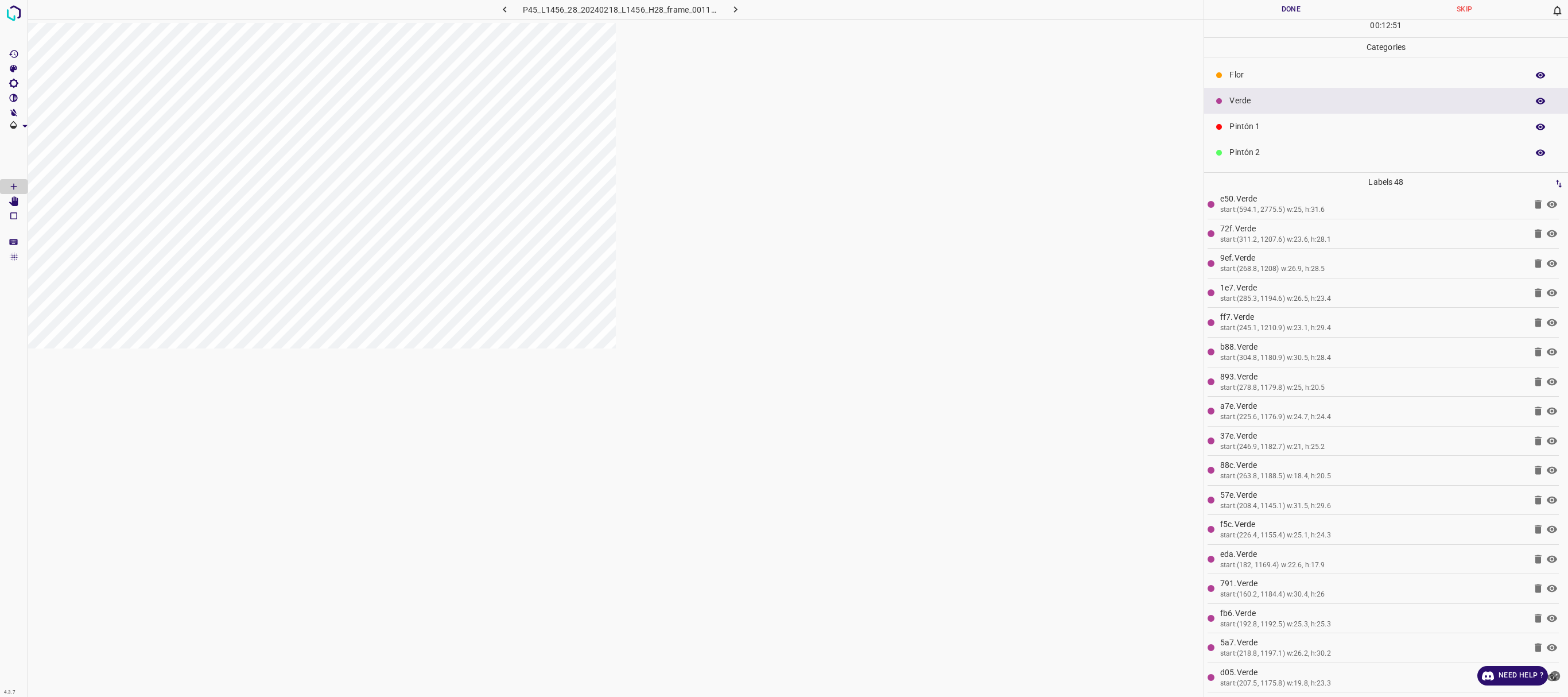 click at bounding box center [615, 371] 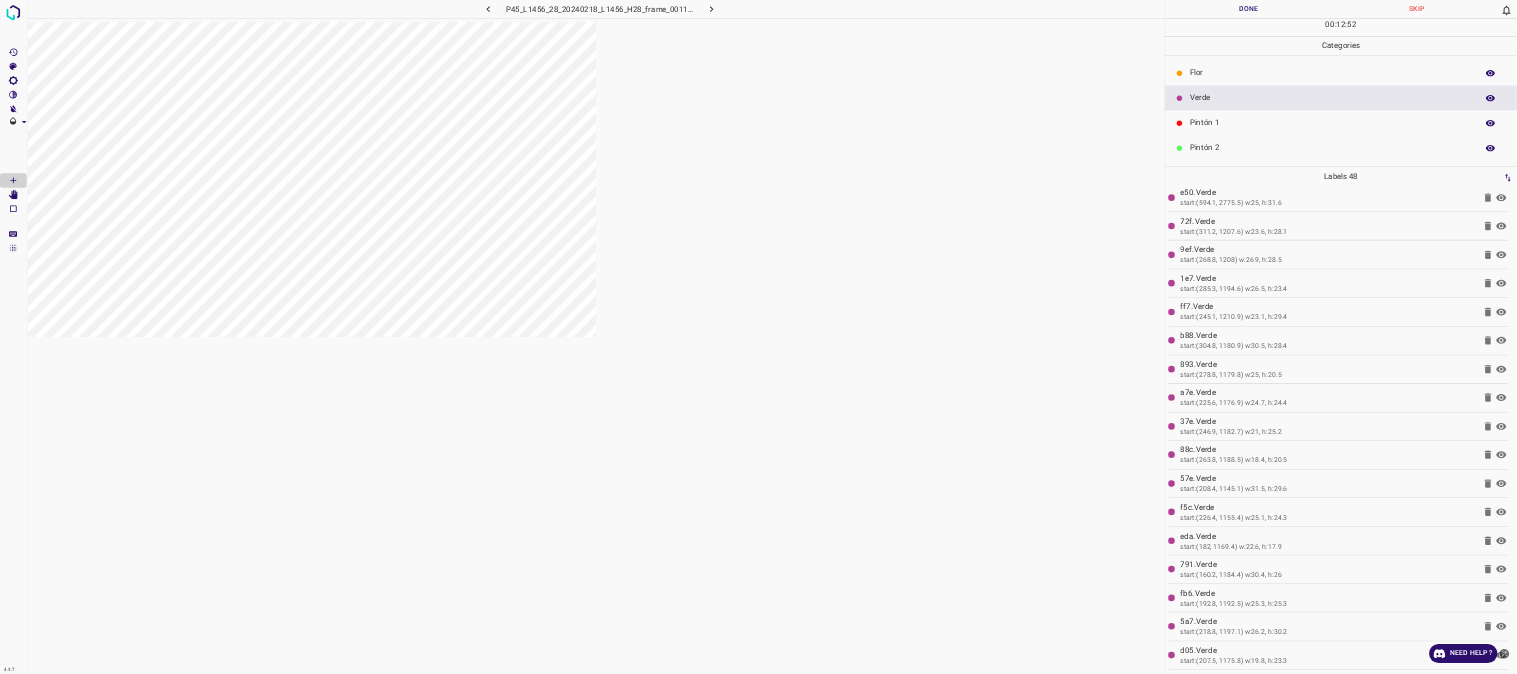 scroll, scrollTop: 1660, scrollLeft: 0, axis: vertical 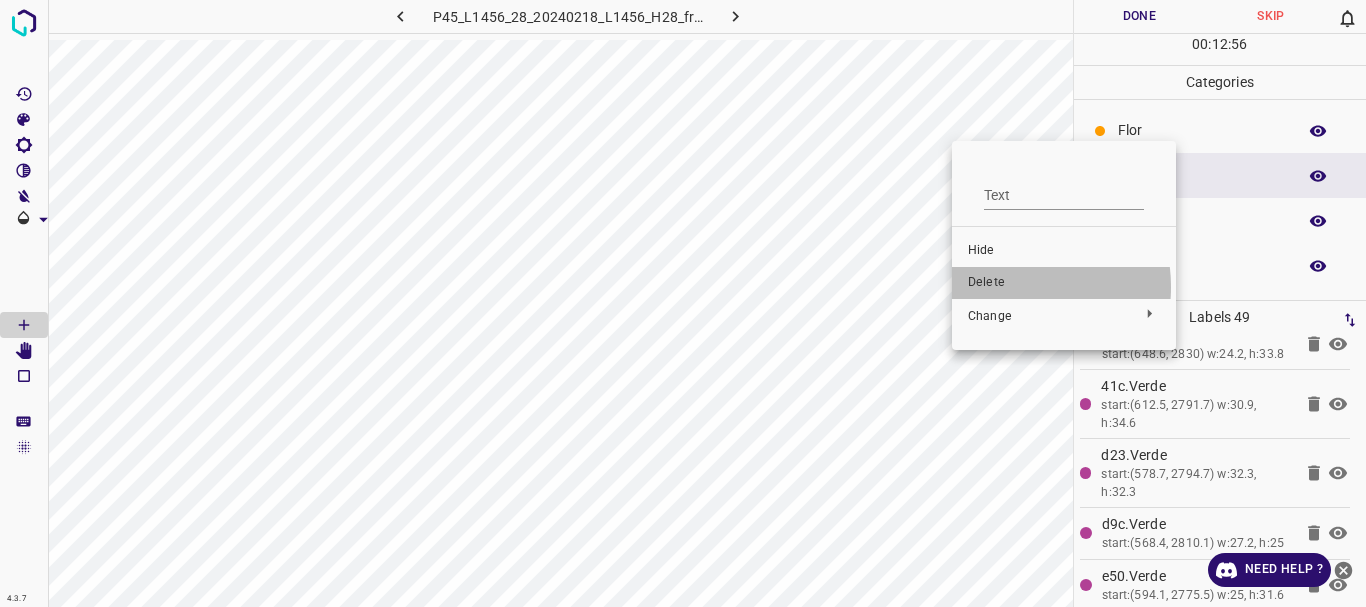 click on "Delete" at bounding box center [1064, 283] 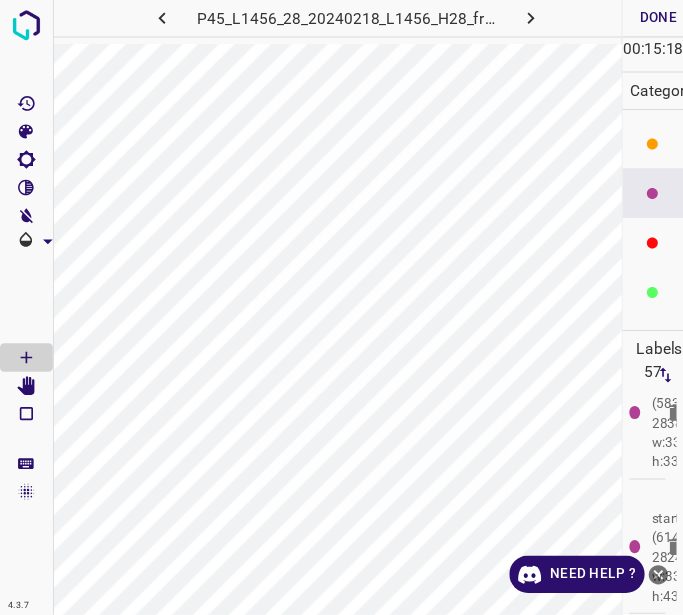 scroll, scrollTop: 3088, scrollLeft: 0, axis: vertical 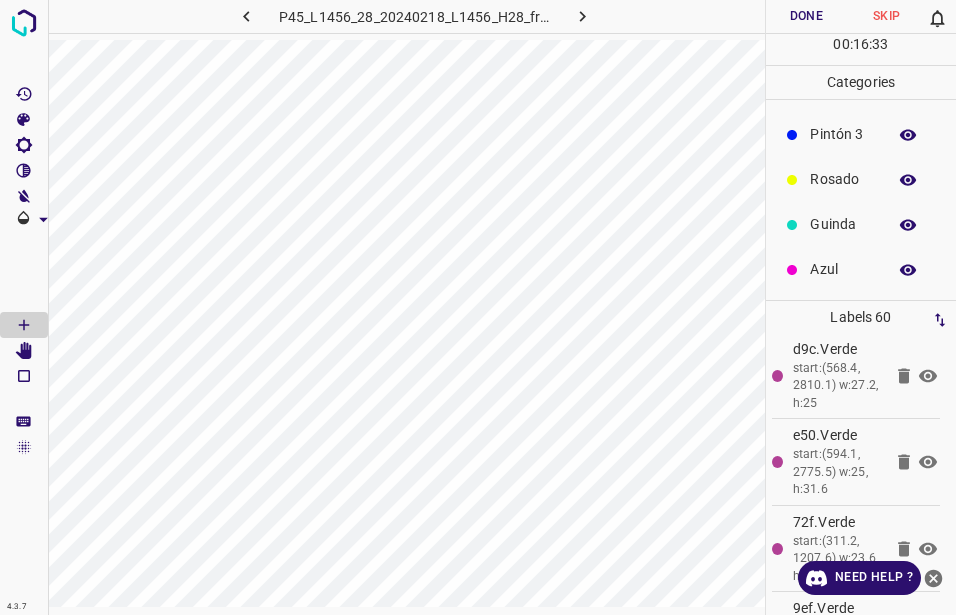 click on "Azul" at bounding box center [843, 269] 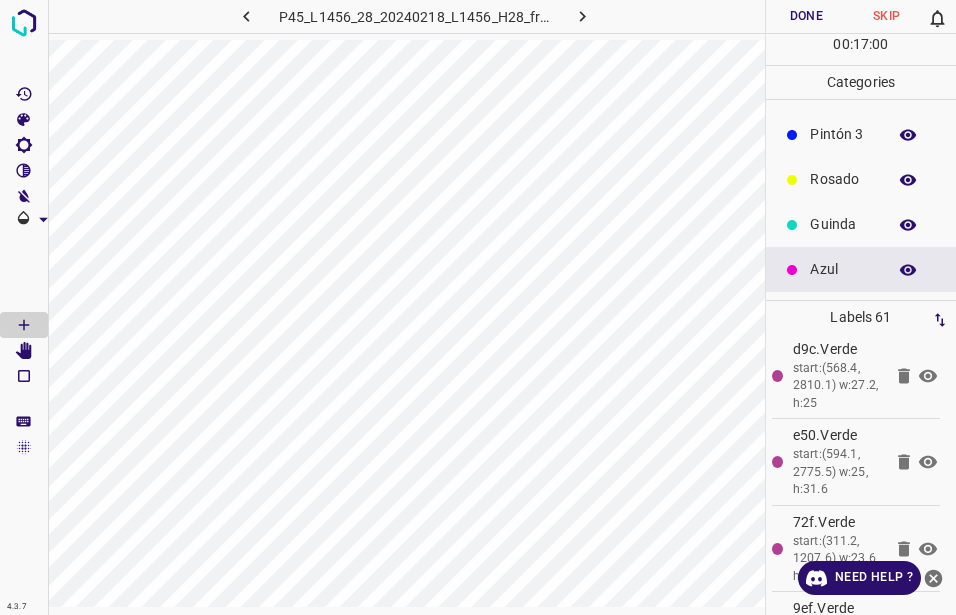 click on "Guinda" at bounding box center [843, 224] 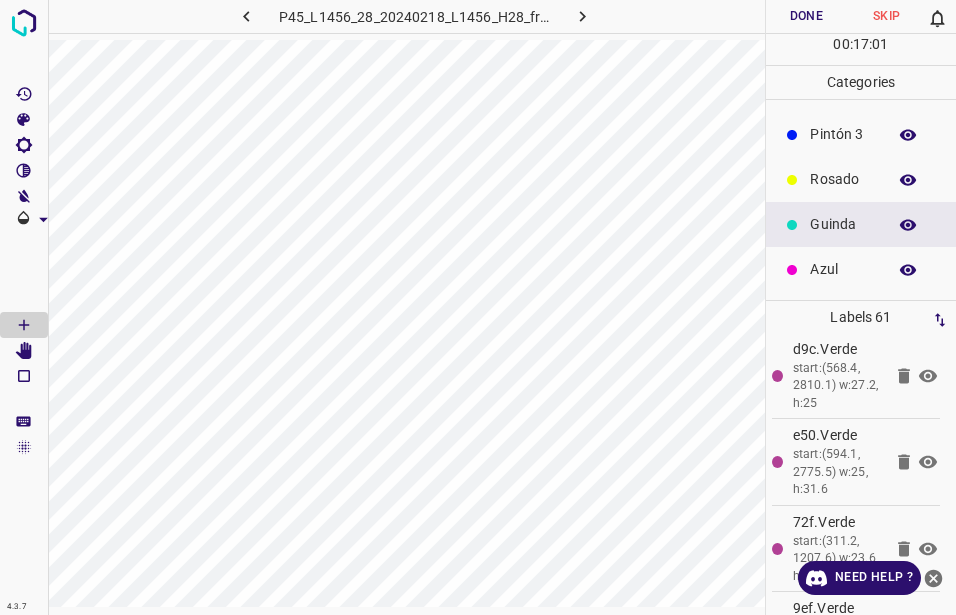 click on "Rosado" at bounding box center [843, 179] 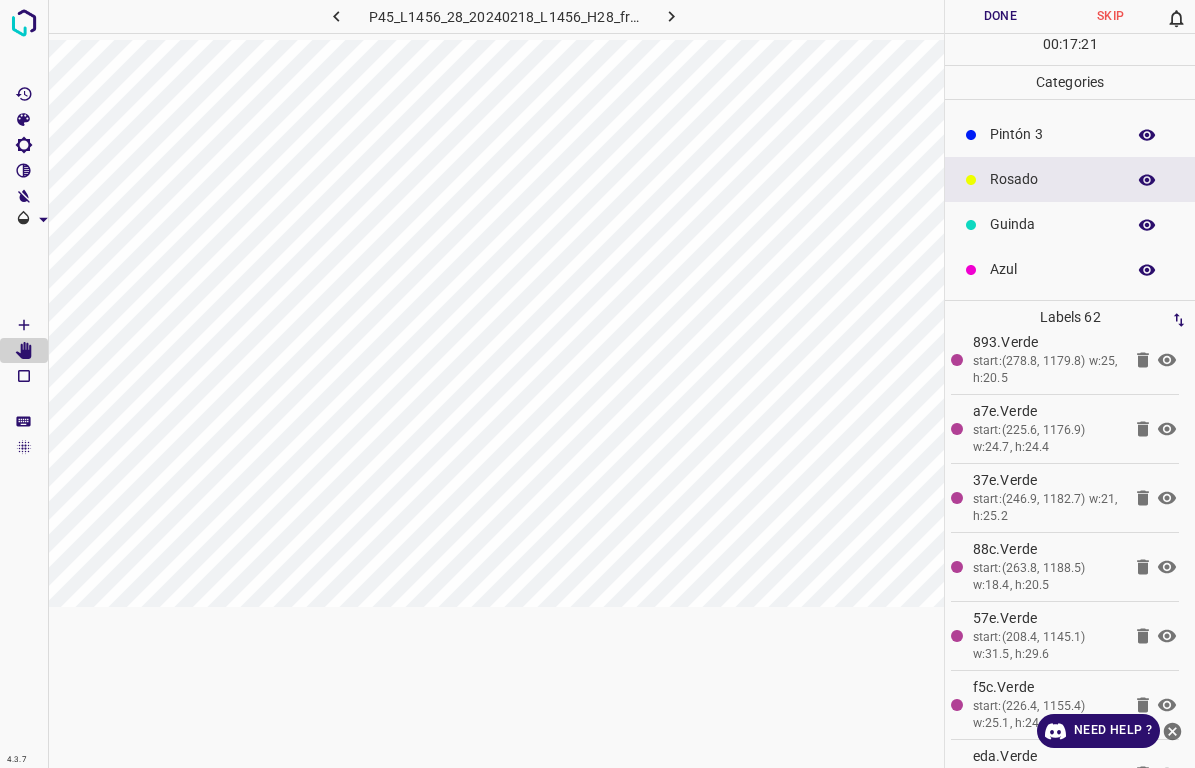 scroll, scrollTop: 175, scrollLeft: 0, axis: vertical 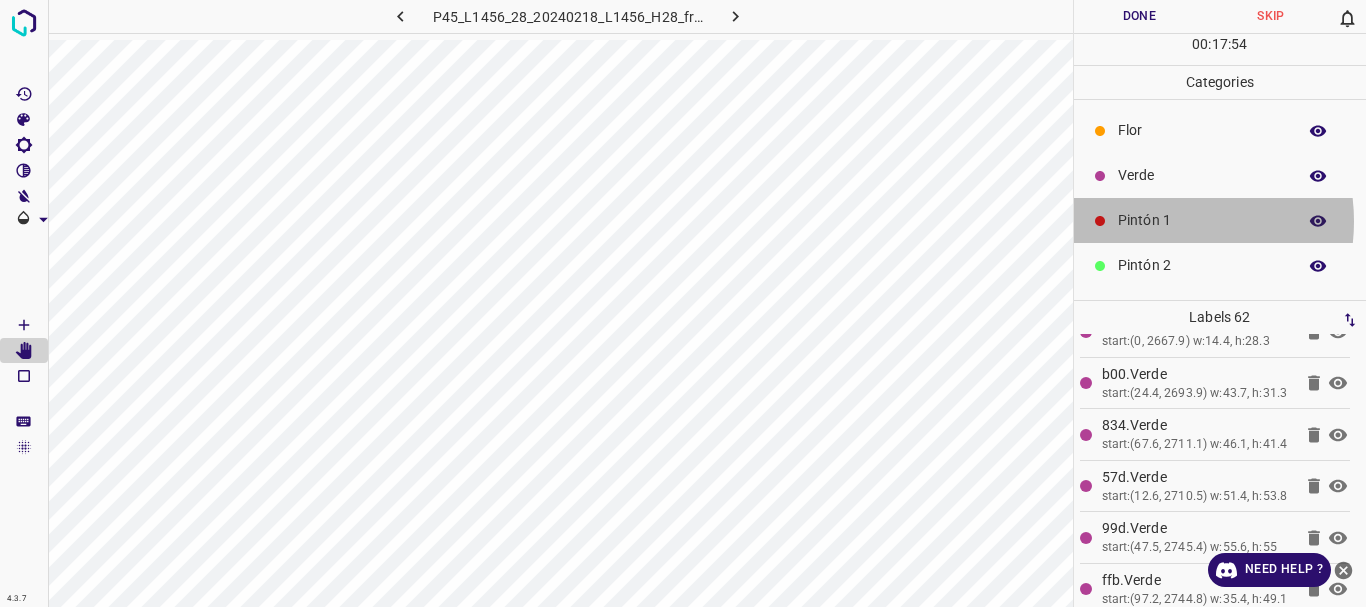 click on "Pintón 1" at bounding box center [1202, 220] 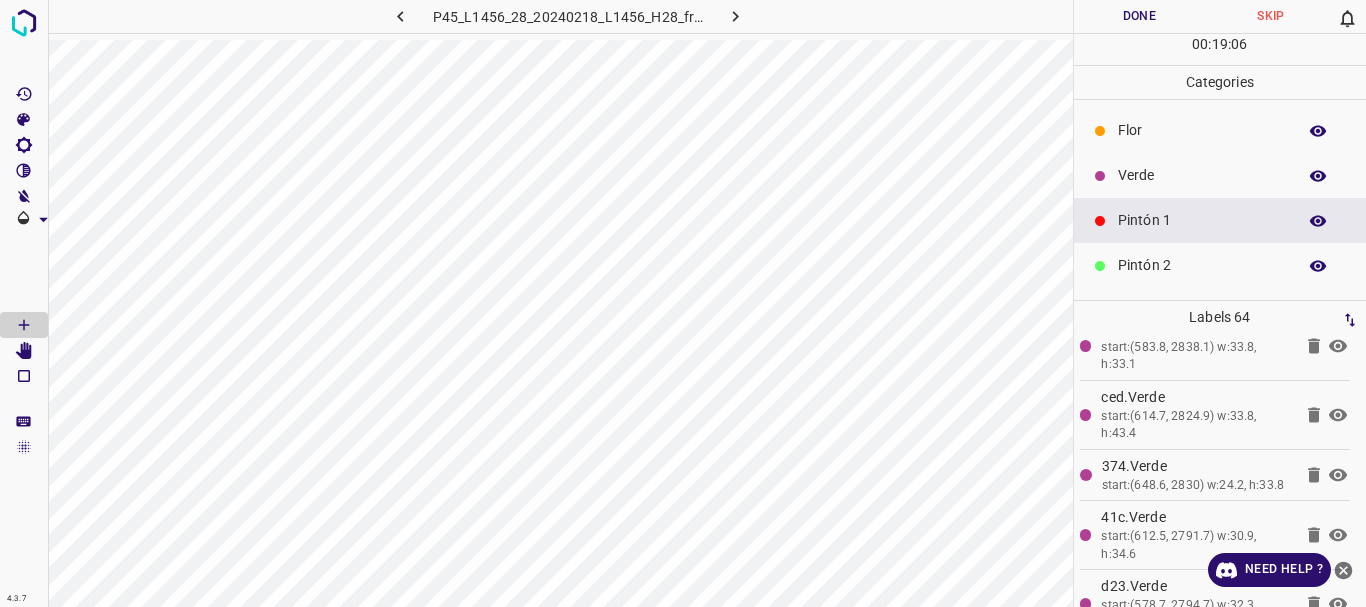 scroll, scrollTop: 881, scrollLeft: 0, axis: vertical 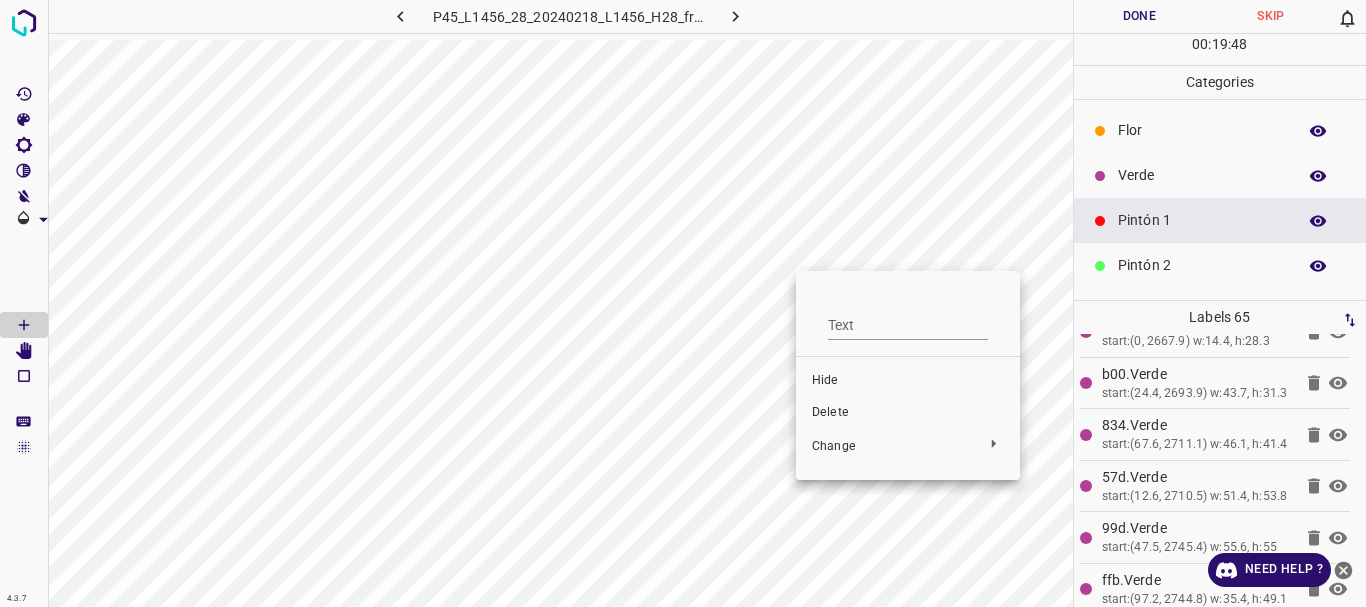 click on "Delete" at bounding box center (908, 413) 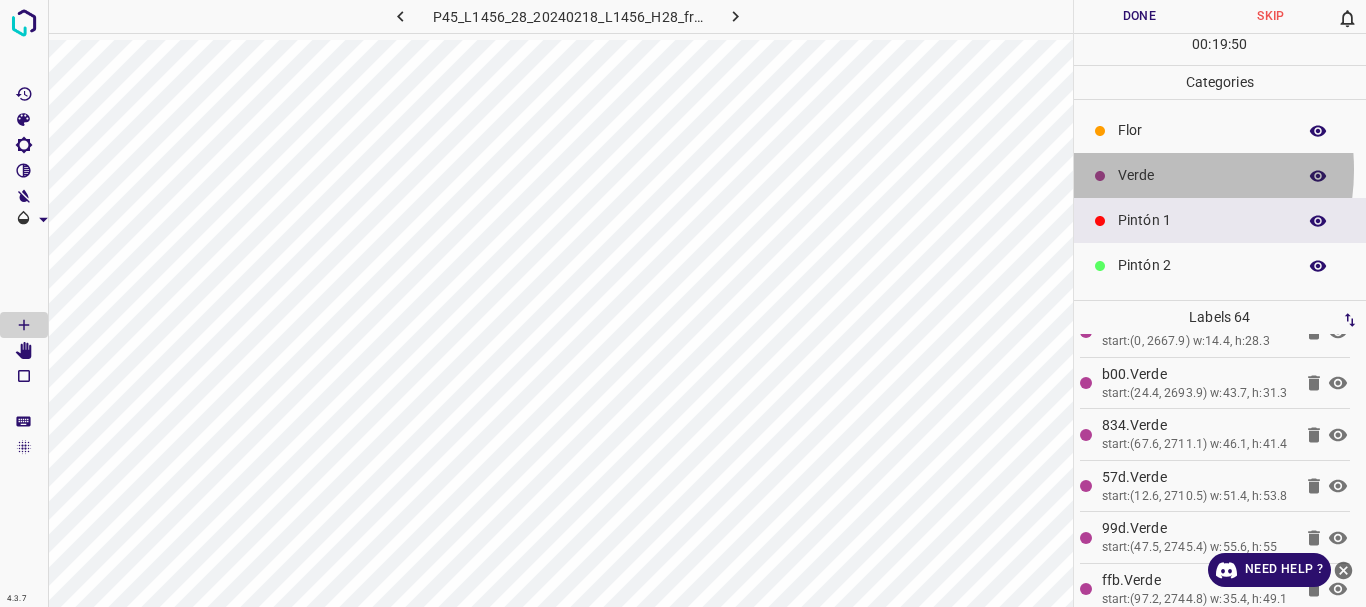 click on "Verde" at bounding box center [1202, 175] 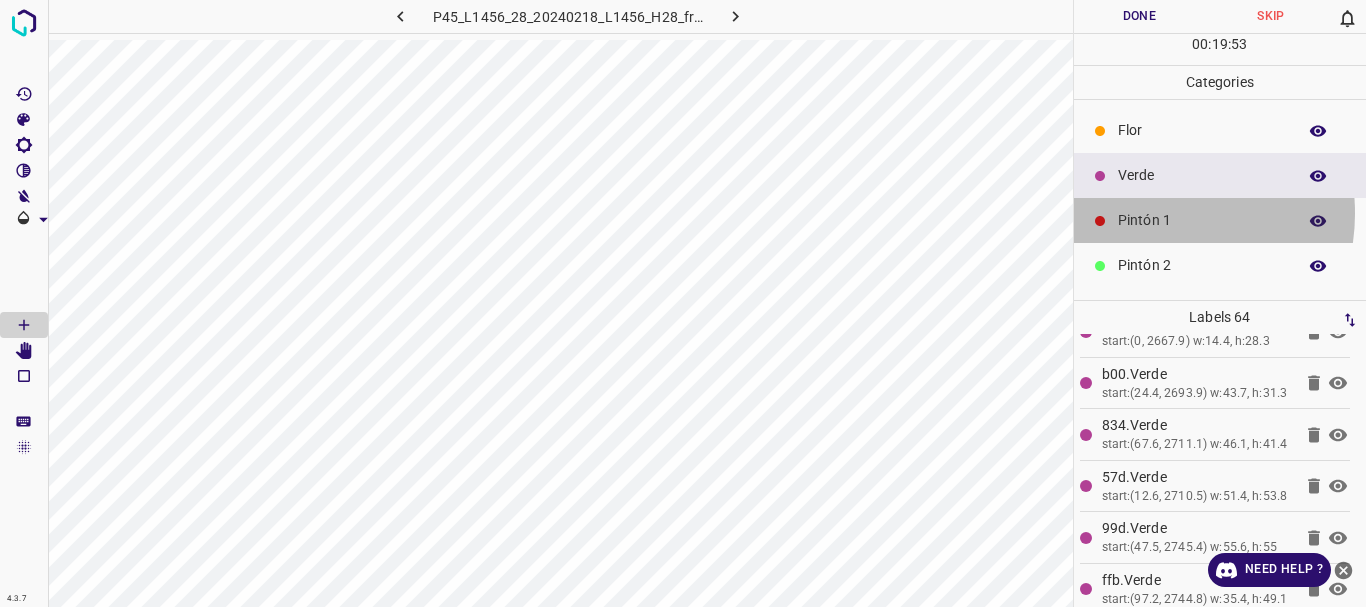 click on "Pintón 1" at bounding box center [1202, 220] 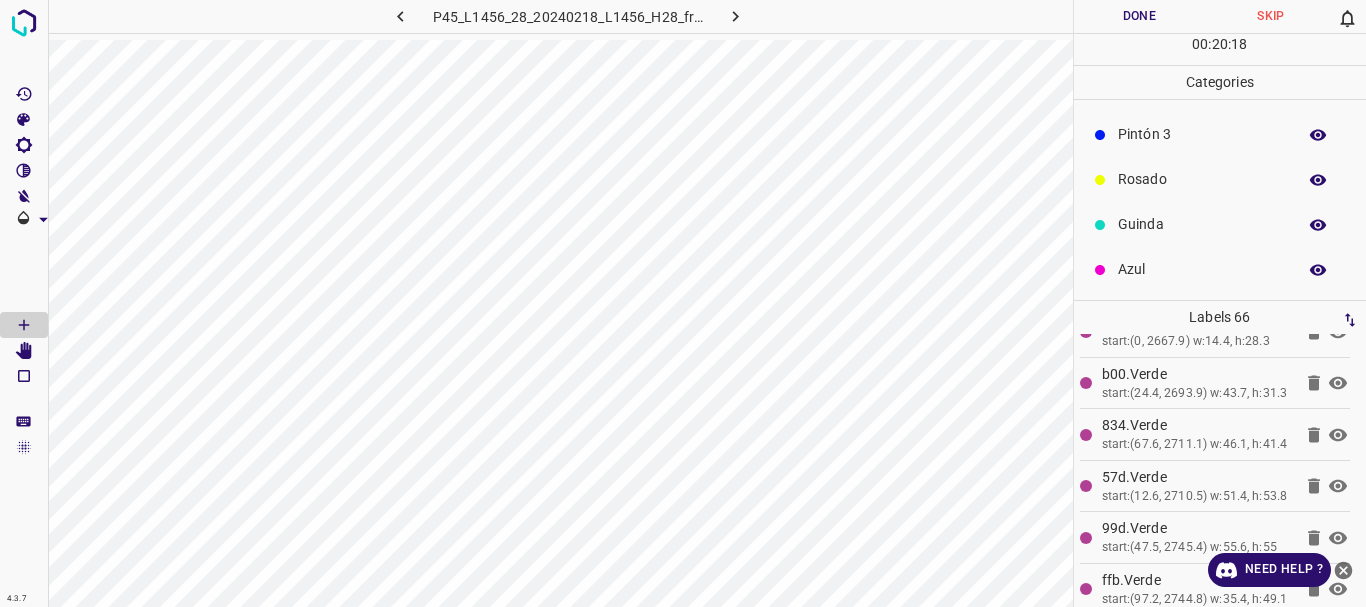 scroll, scrollTop: 76, scrollLeft: 0, axis: vertical 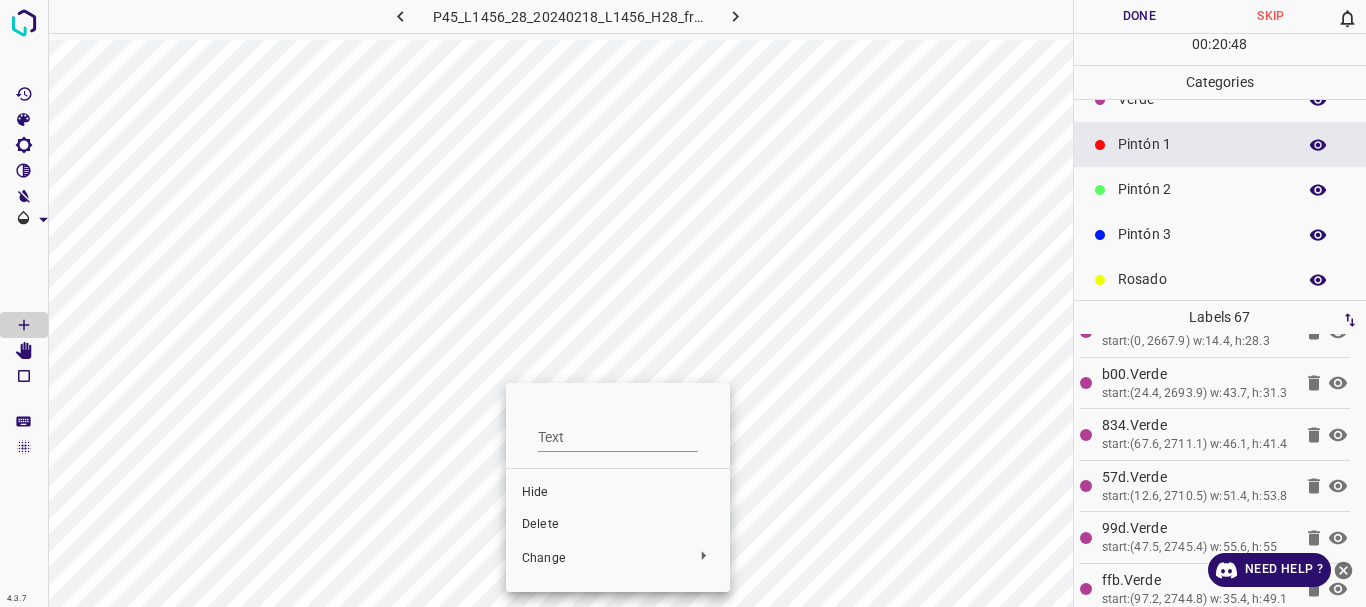 click on "Delete" at bounding box center (618, 525) 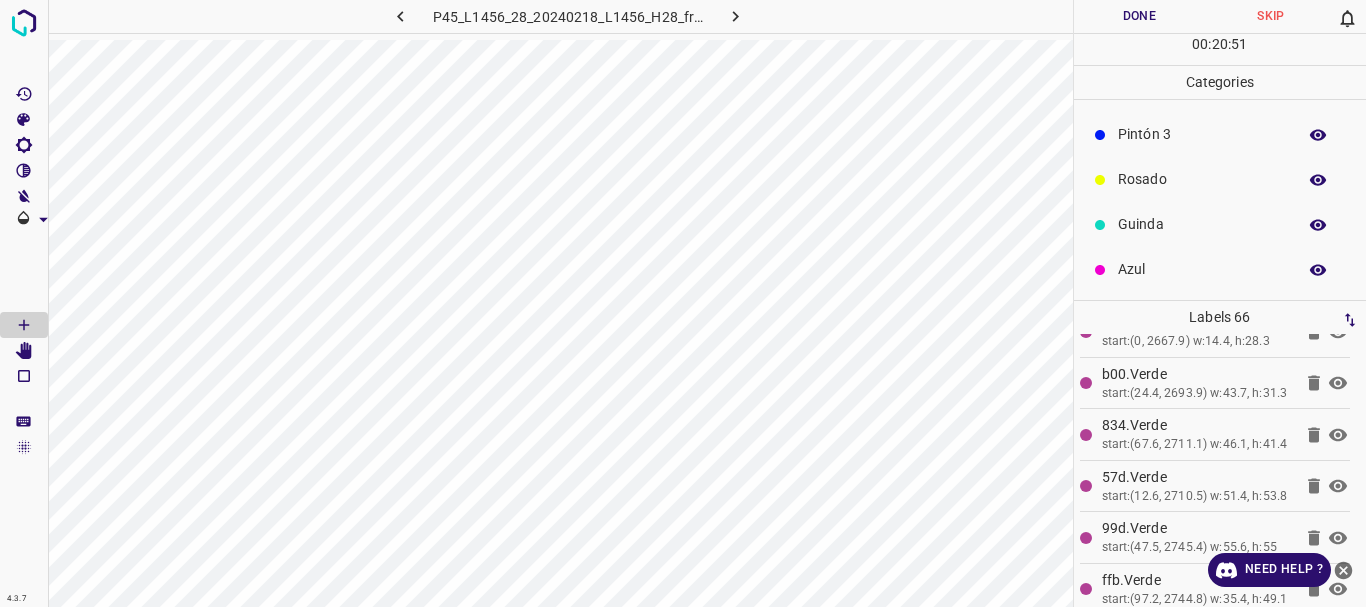 scroll, scrollTop: 0, scrollLeft: 0, axis: both 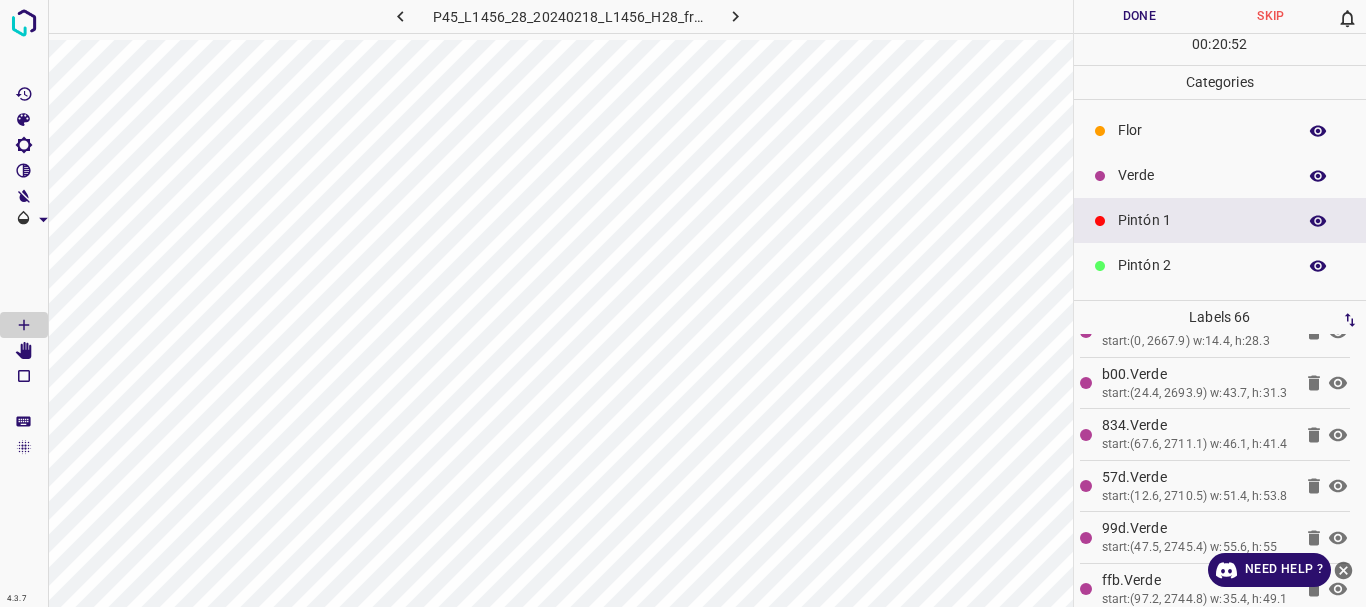 click on "Flor" at bounding box center [1202, 130] 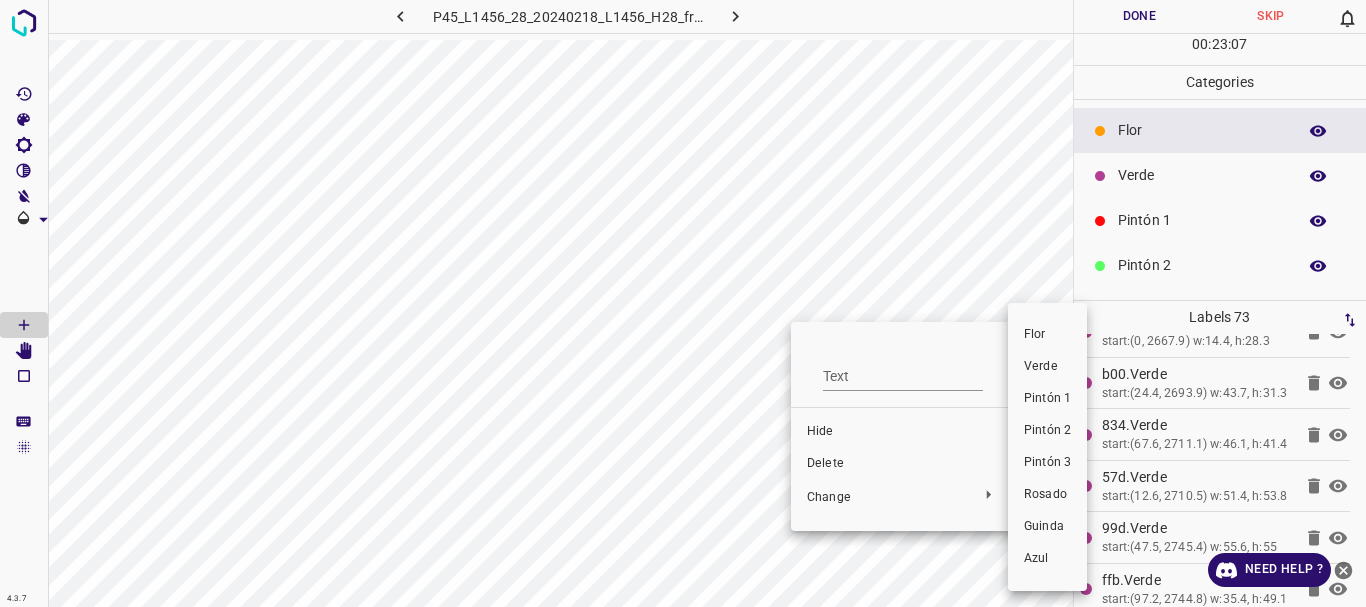click at bounding box center [683, 303] 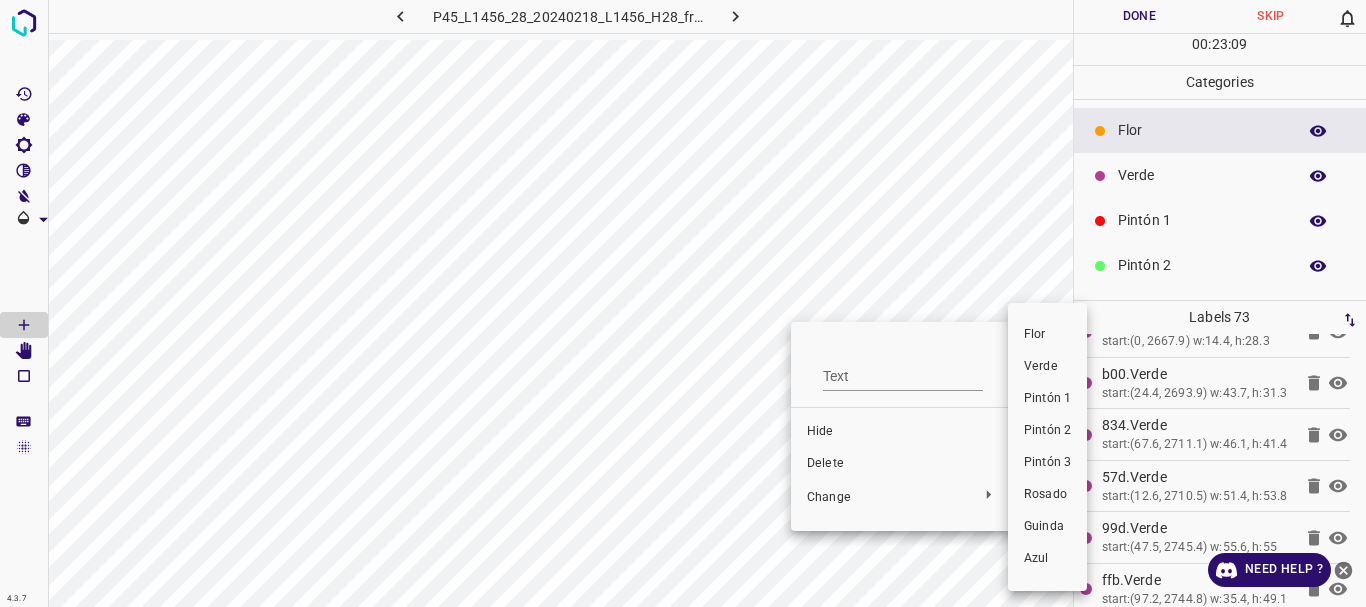click on "Verde" at bounding box center [1047, 367] 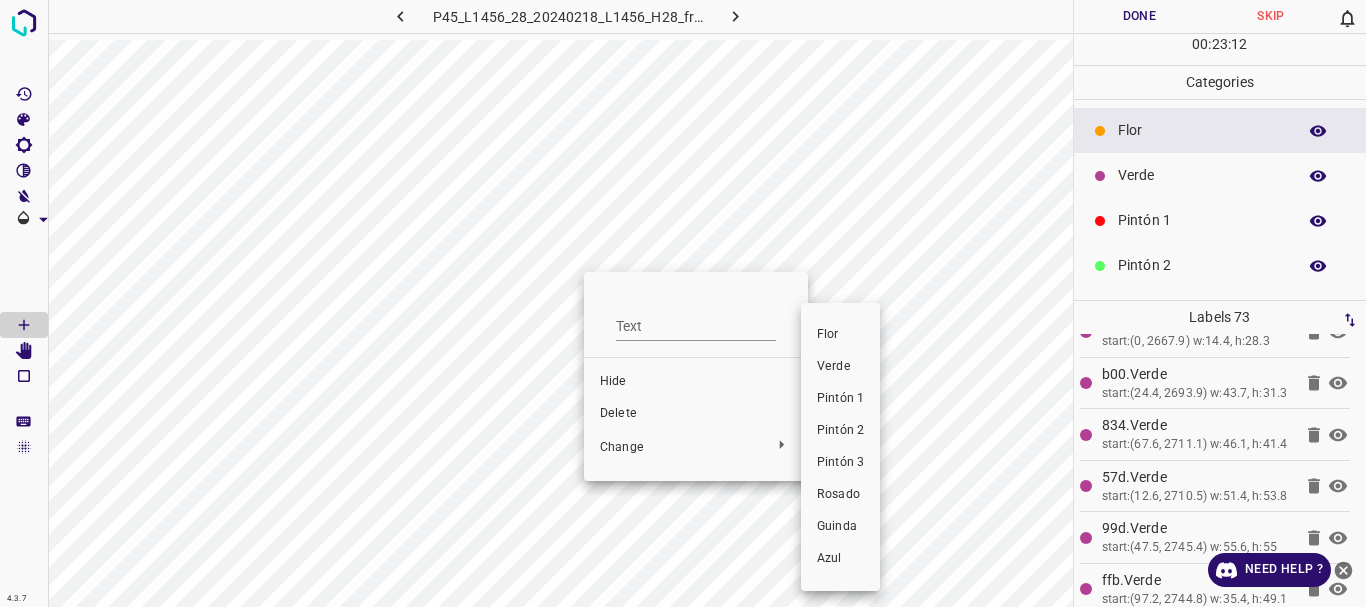 click on "Verde" at bounding box center [840, 367] 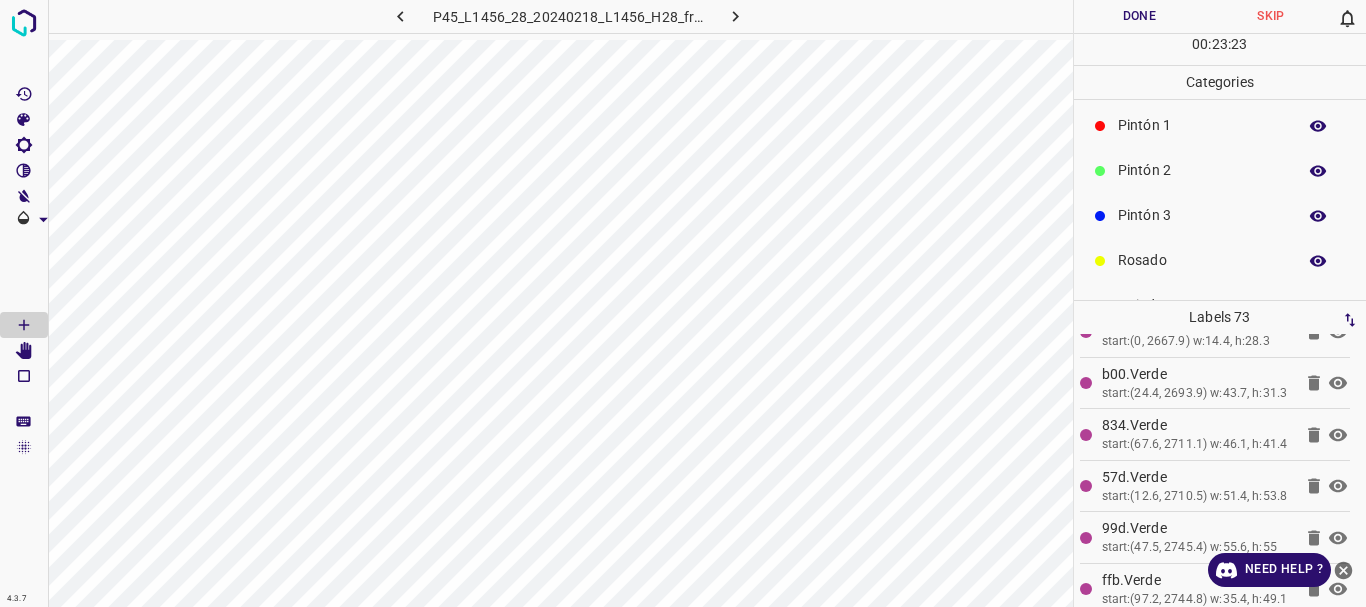 scroll, scrollTop: 176, scrollLeft: 0, axis: vertical 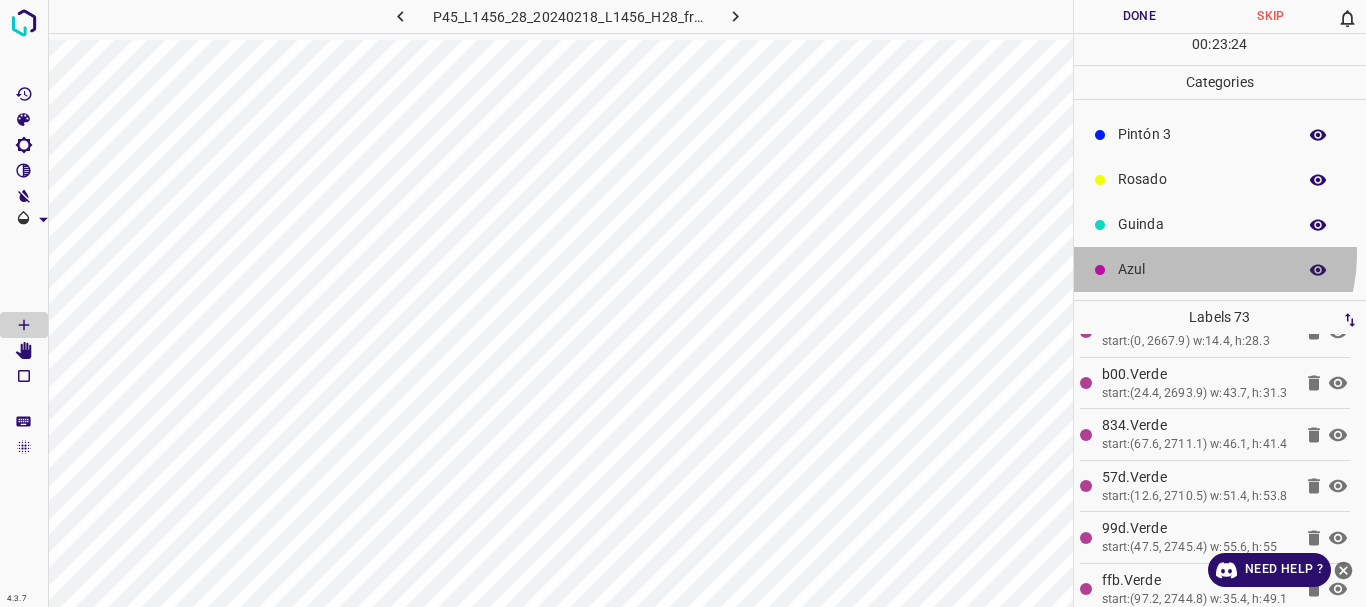 click on "Azul" at bounding box center (1220, 269) 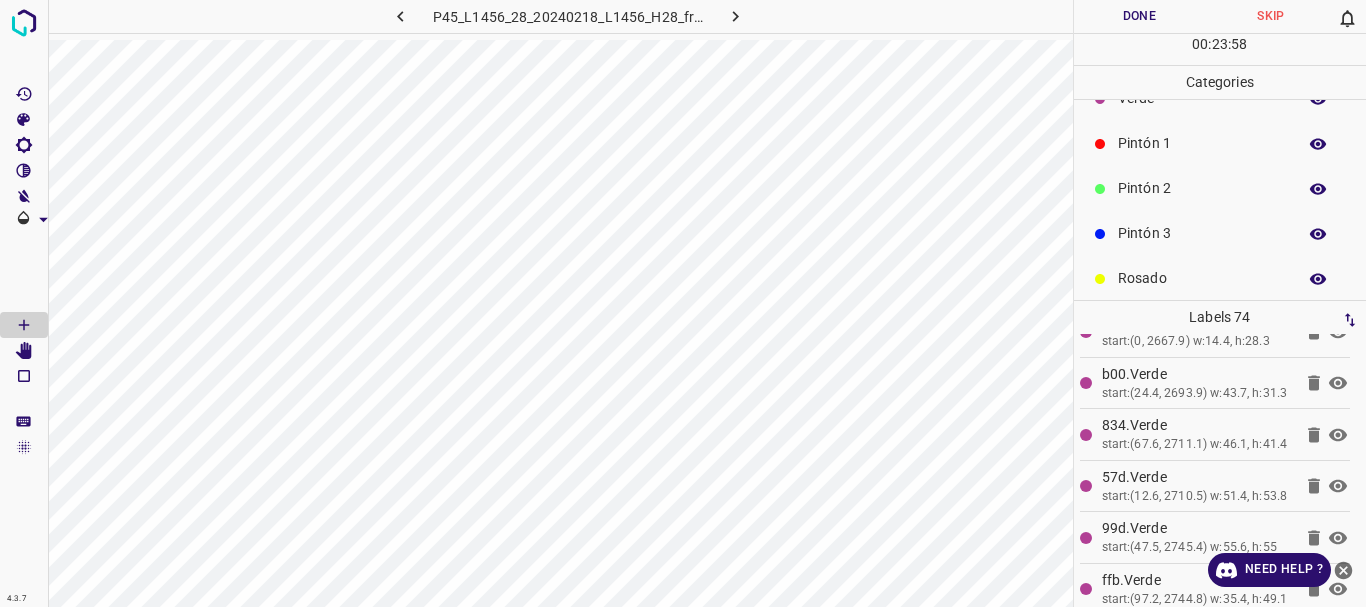 scroll, scrollTop: 0, scrollLeft: 0, axis: both 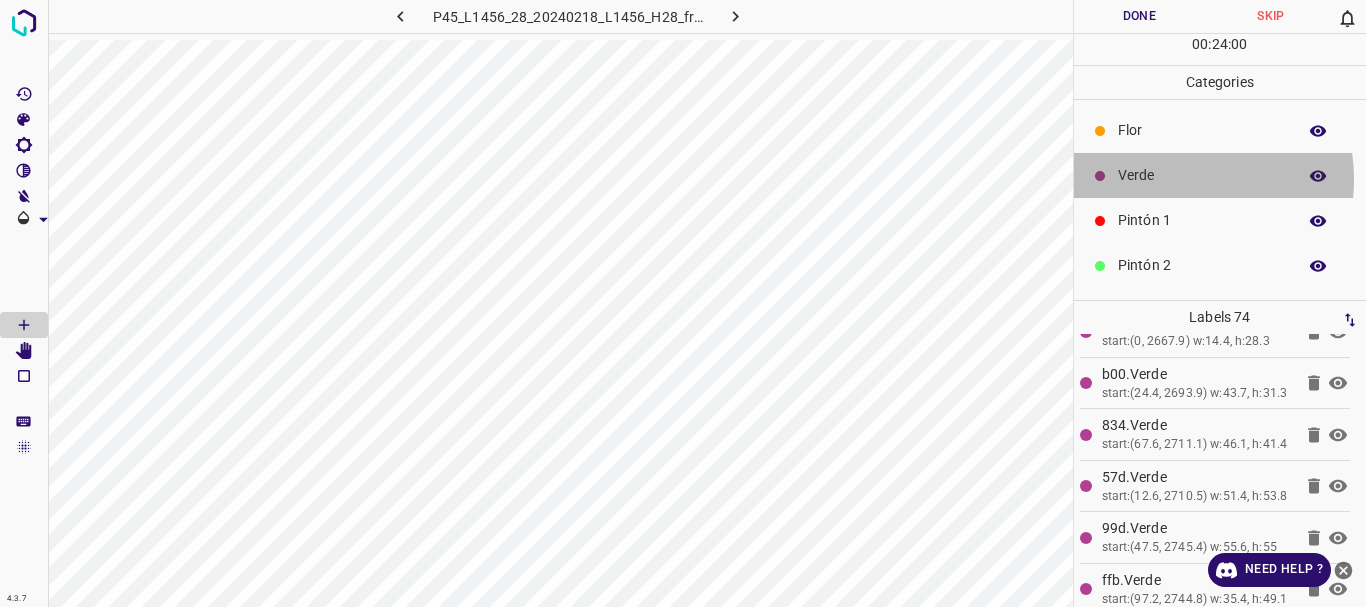 click on "Verde" at bounding box center [1202, 175] 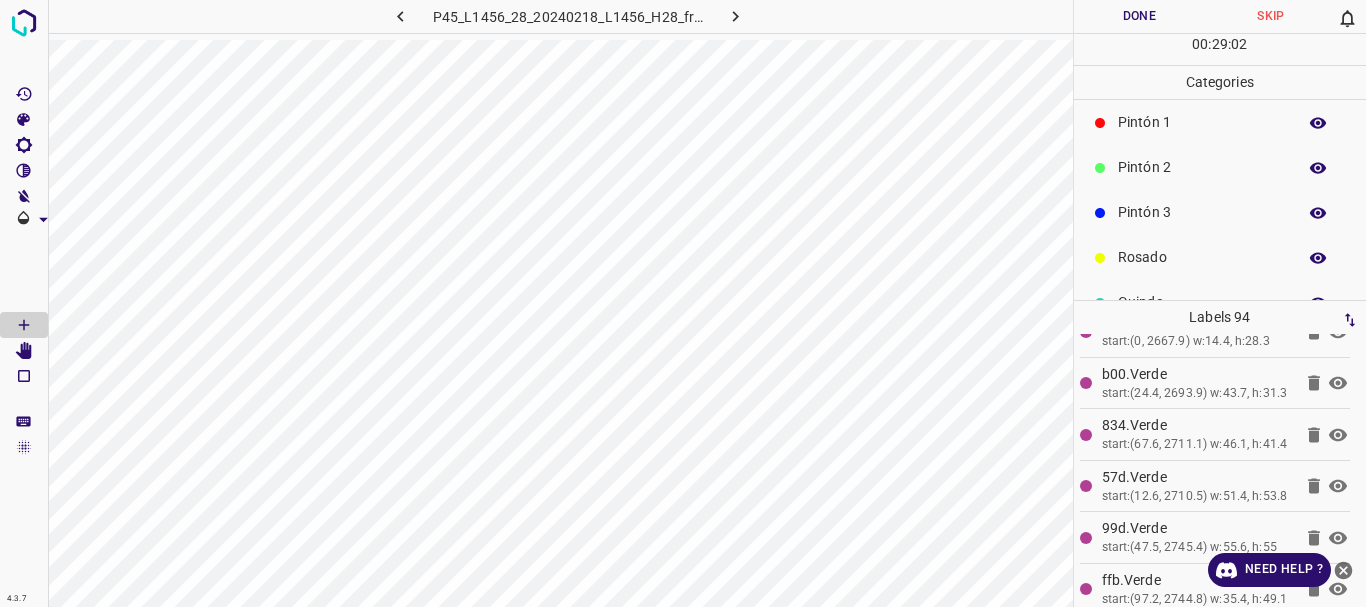 scroll, scrollTop: 0, scrollLeft: 0, axis: both 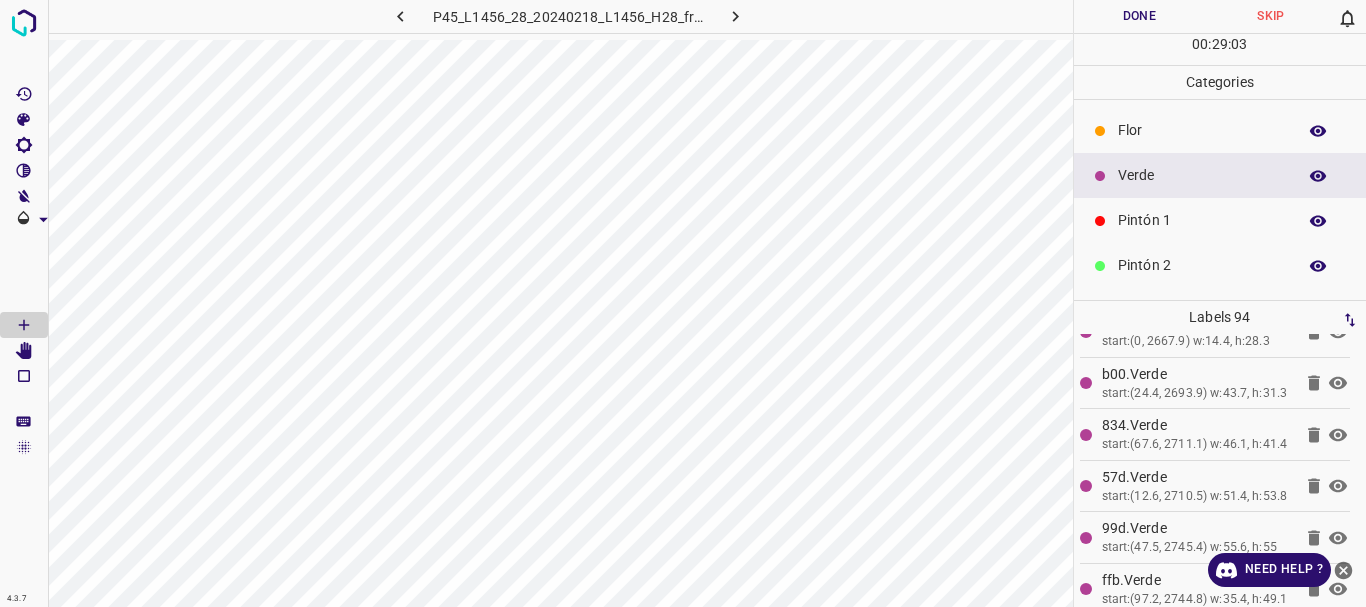 click on "Flor" at bounding box center [1202, 130] 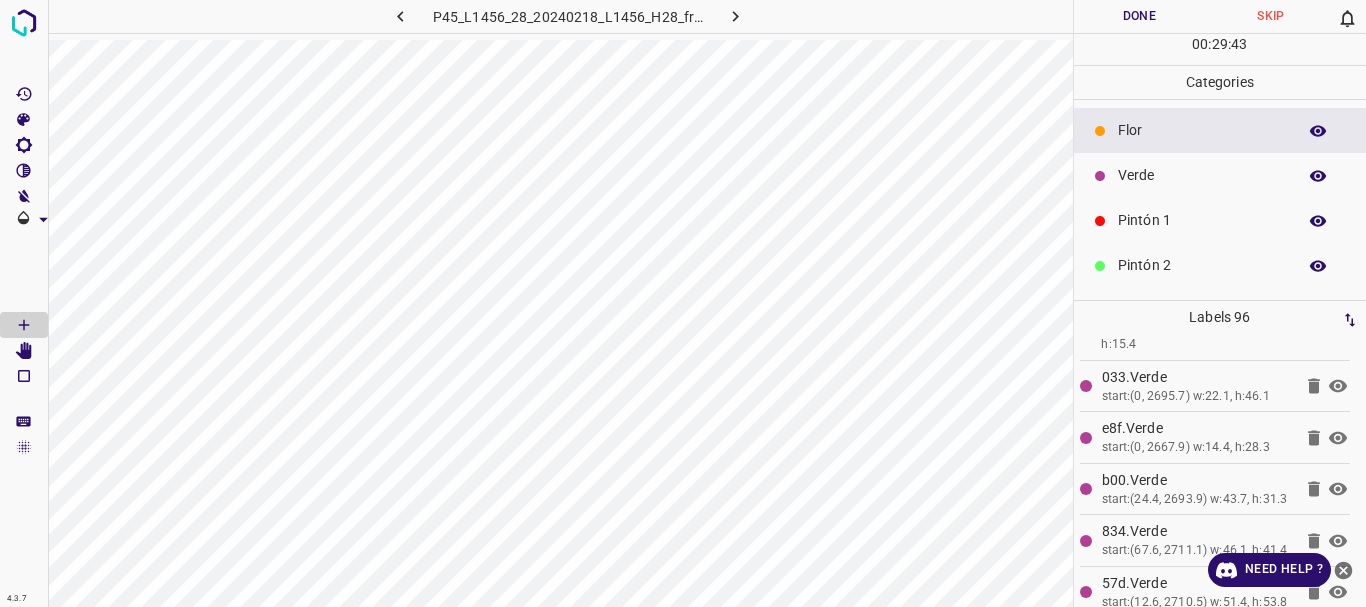 scroll, scrollTop: 381, scrollLeft: 0, axis: vertical 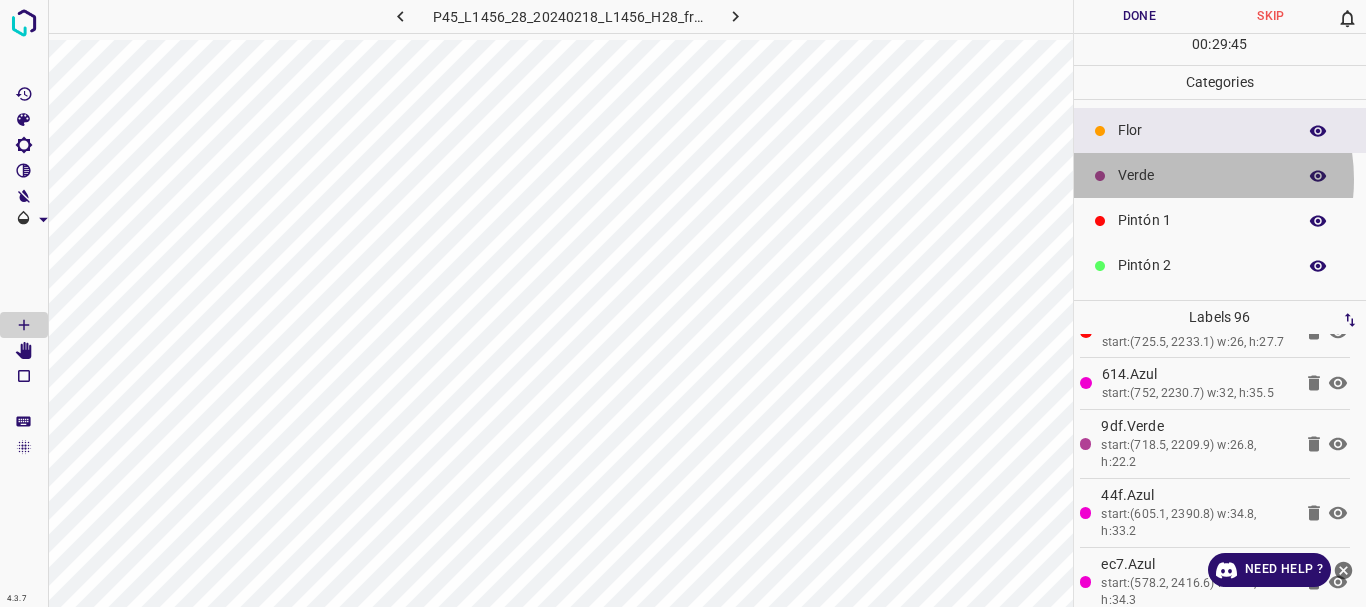 click on "Verde" at bounding box center [1202, 175] 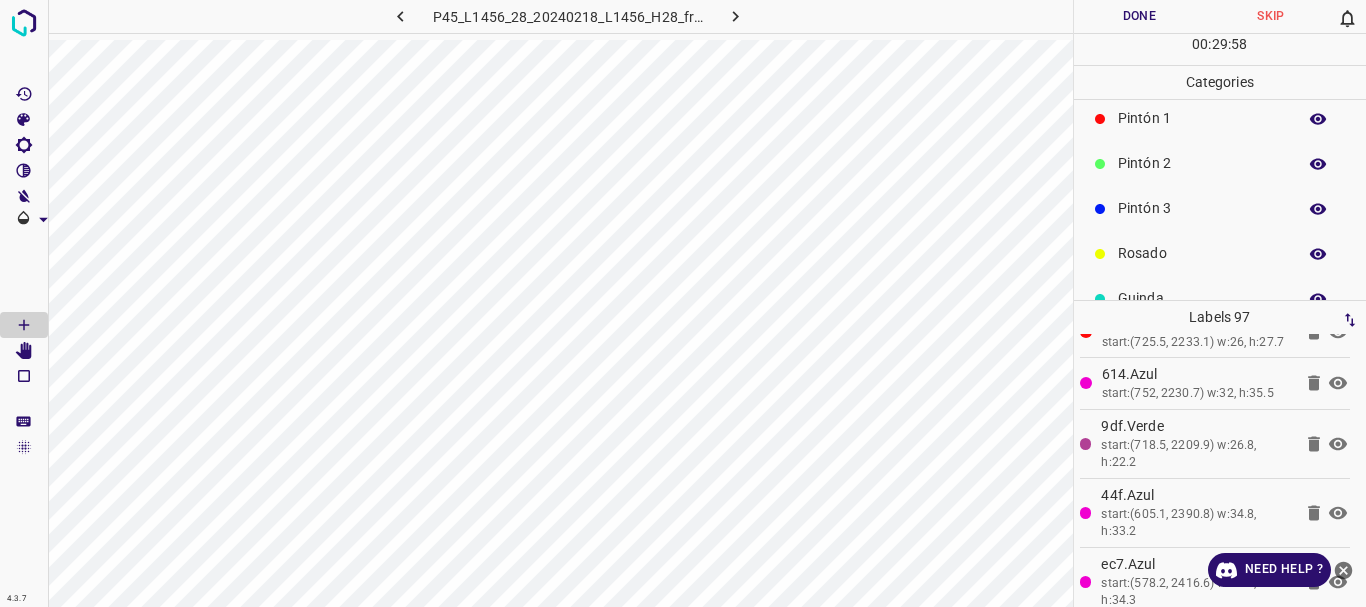 scroll, scrollTop: 176, scrollLeft: 0, axis: vertical 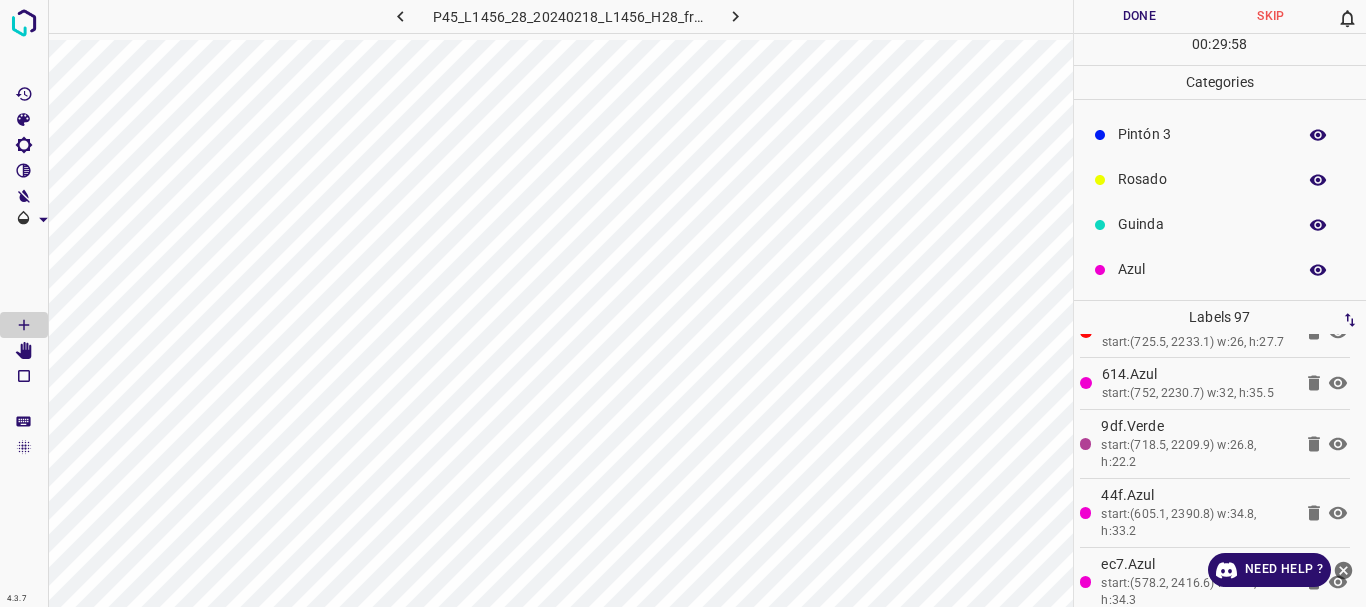 click on "Azul" at bounding box center [1202, 269] 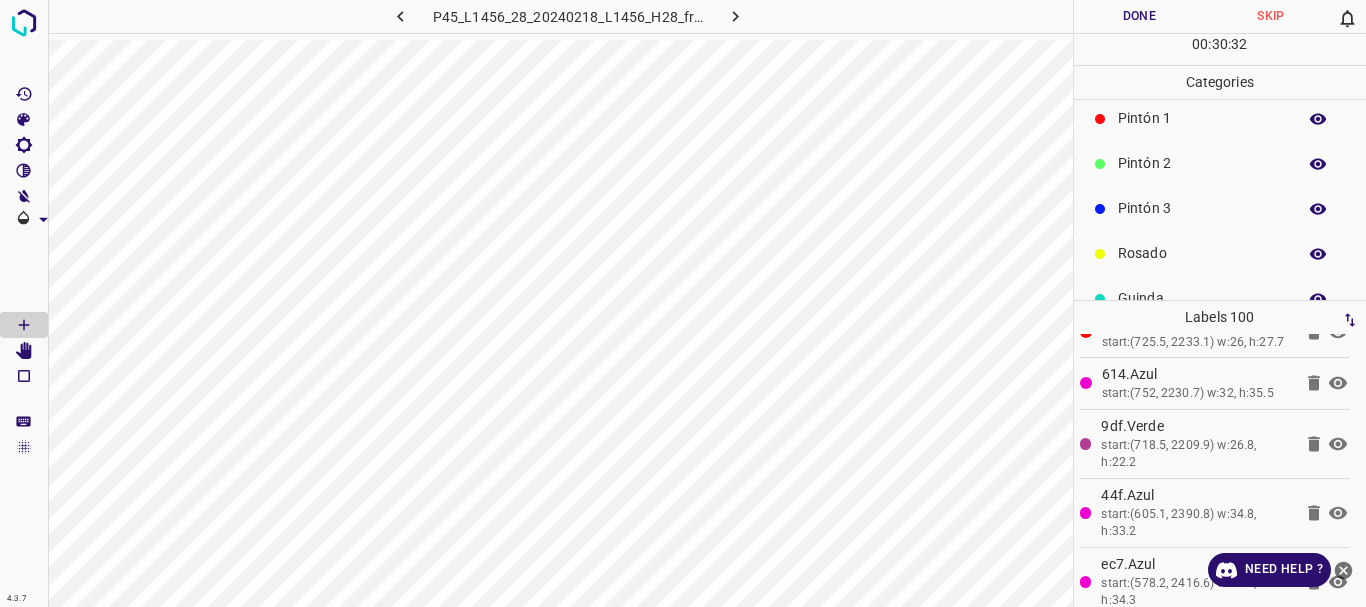 scroll, scrollTop: 0, scrollLeft: 0, axis: both 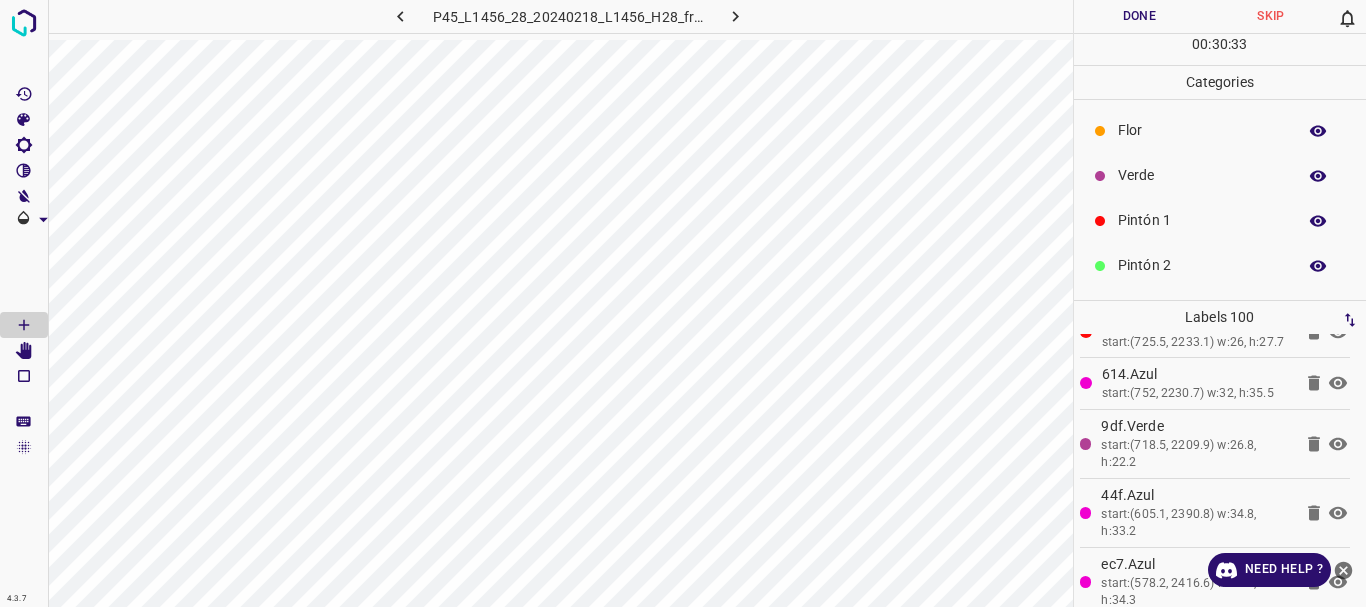 click on "Verde" at bounding box center [1202, 175] 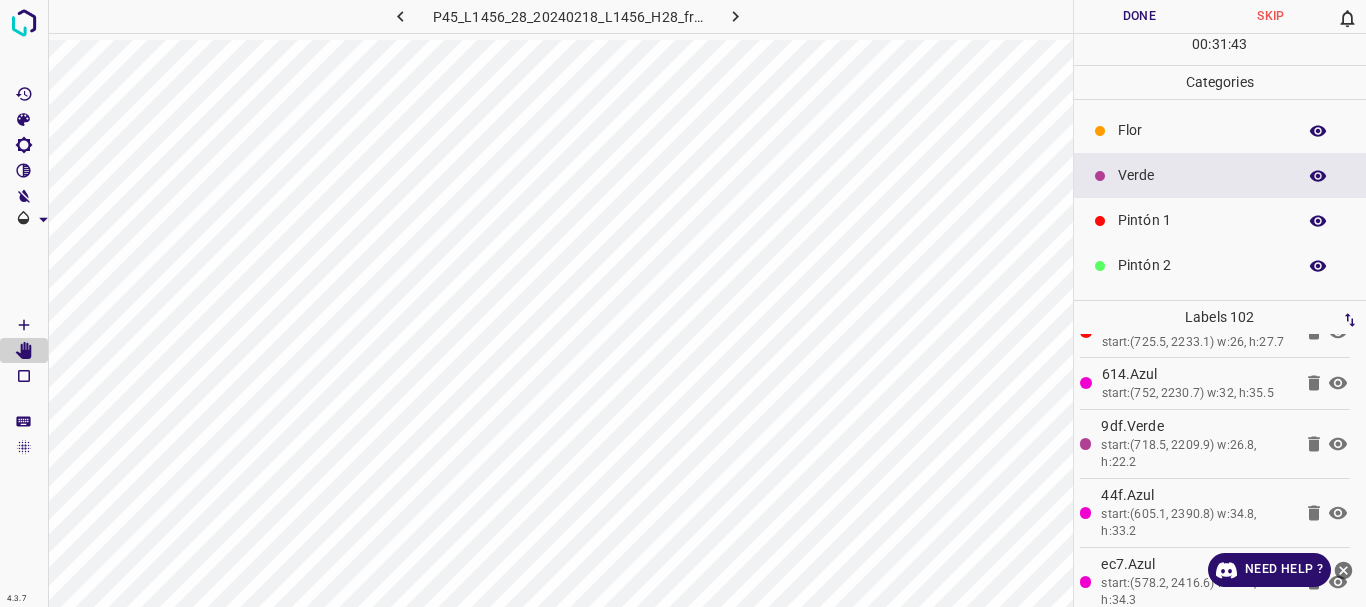 click on "Verde" at bounding box center [1202, 175] 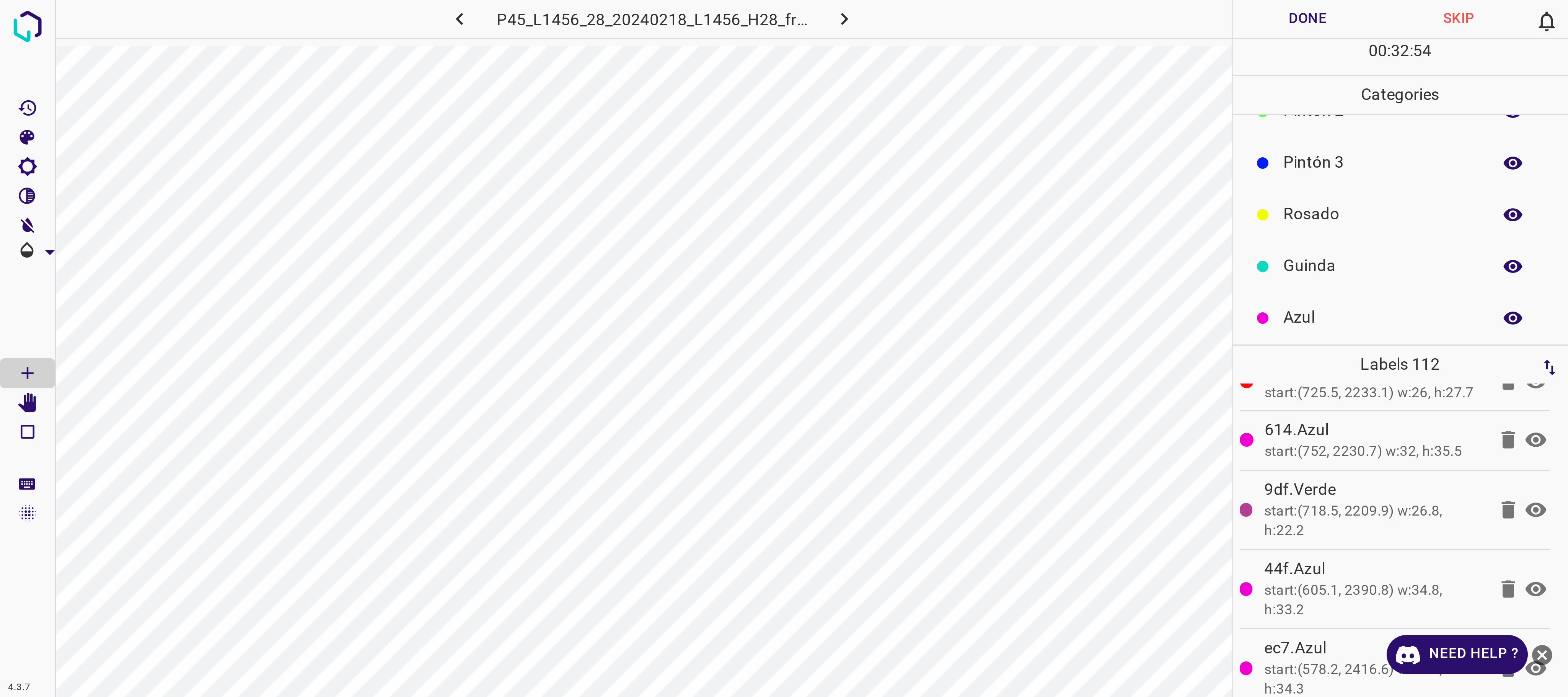 scroll, scrollTop: 67, scrollLeft: 0, axis: vertical 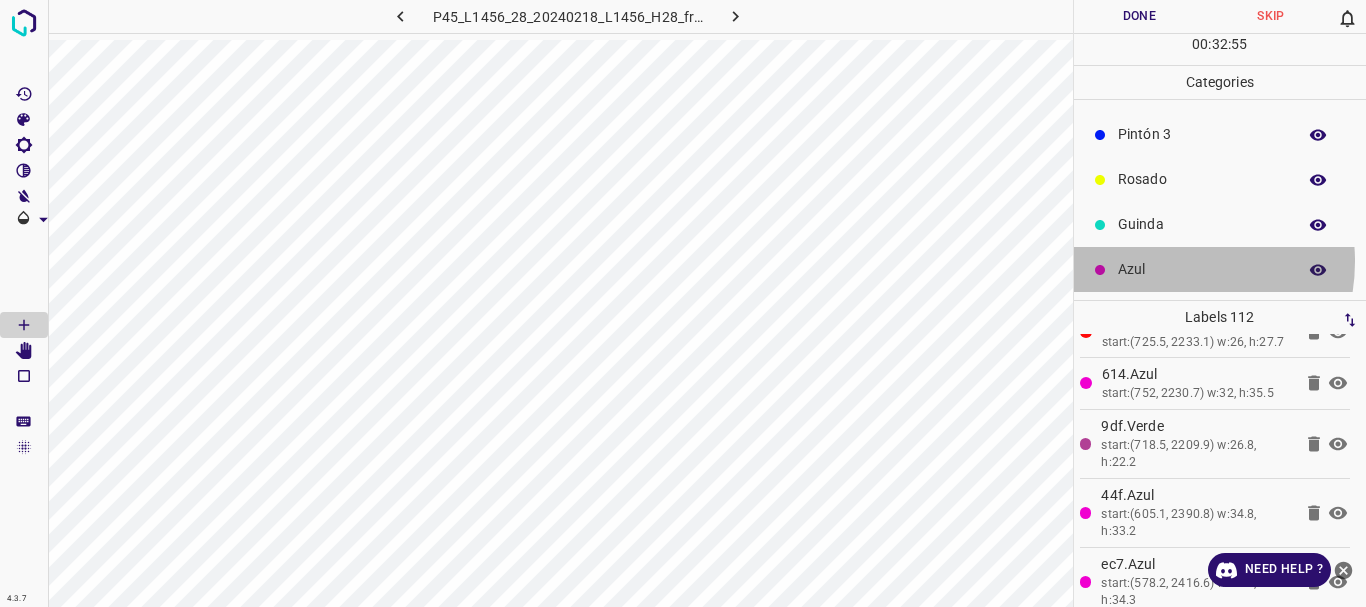 click on "Azul" at bounding box center [1202, 269] 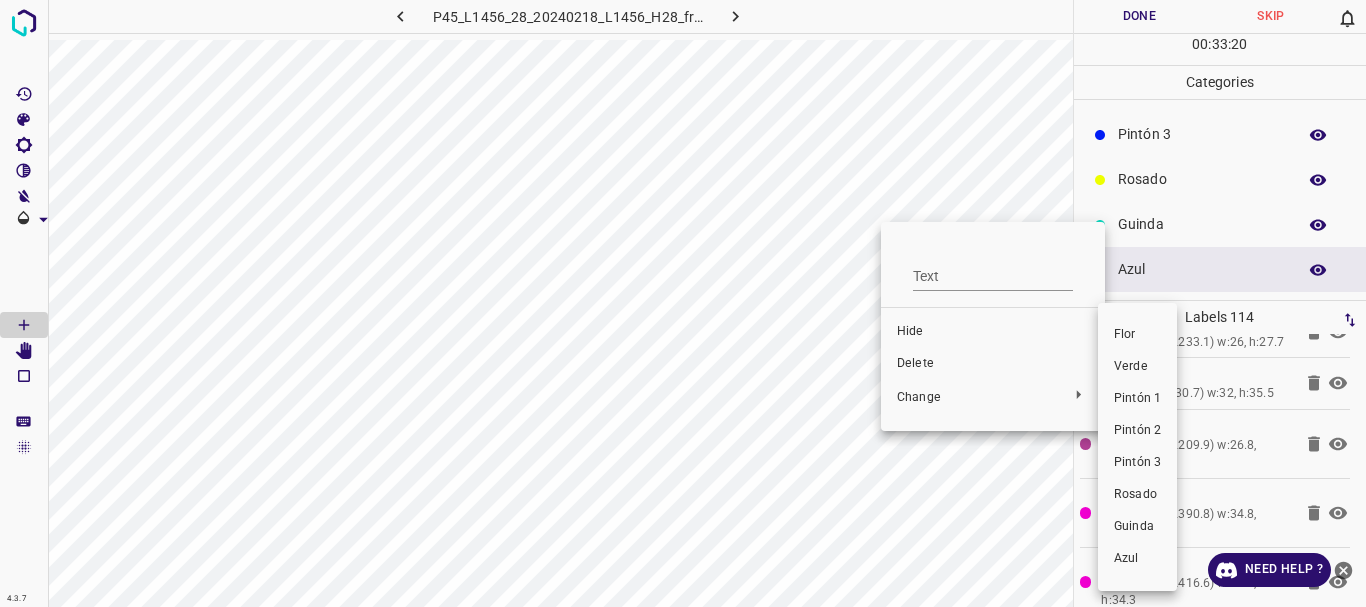 click at bounding box center (683, 303) 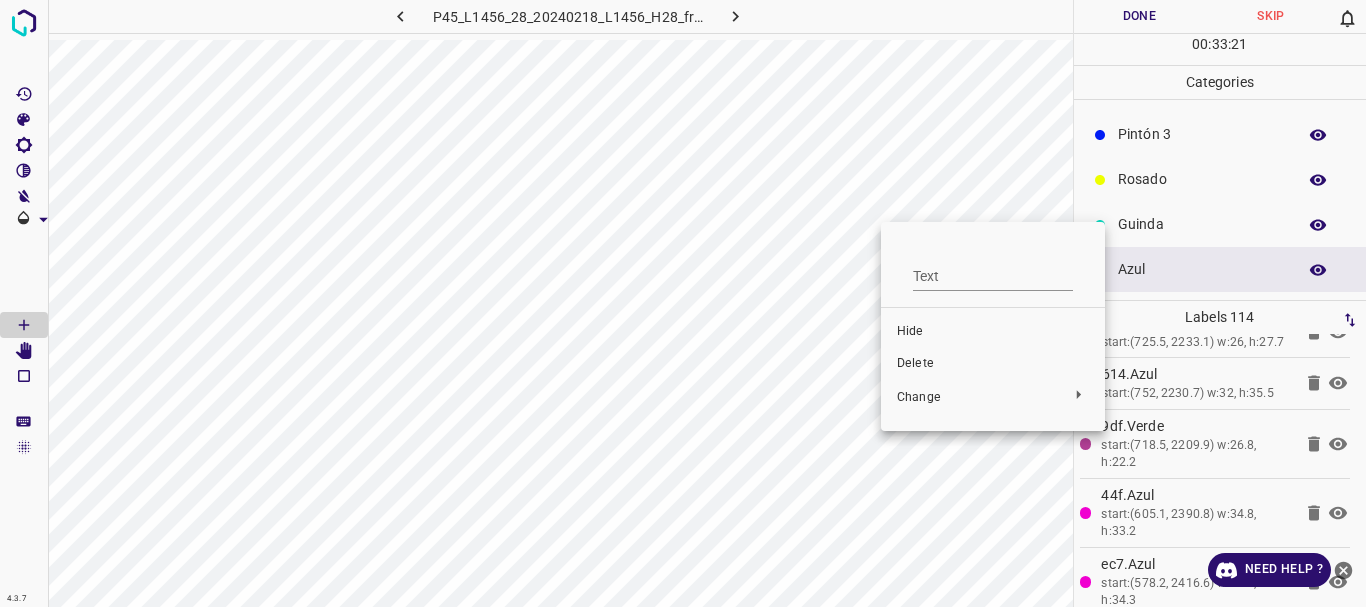 click on "Delete" at bounding box center [993, 364] 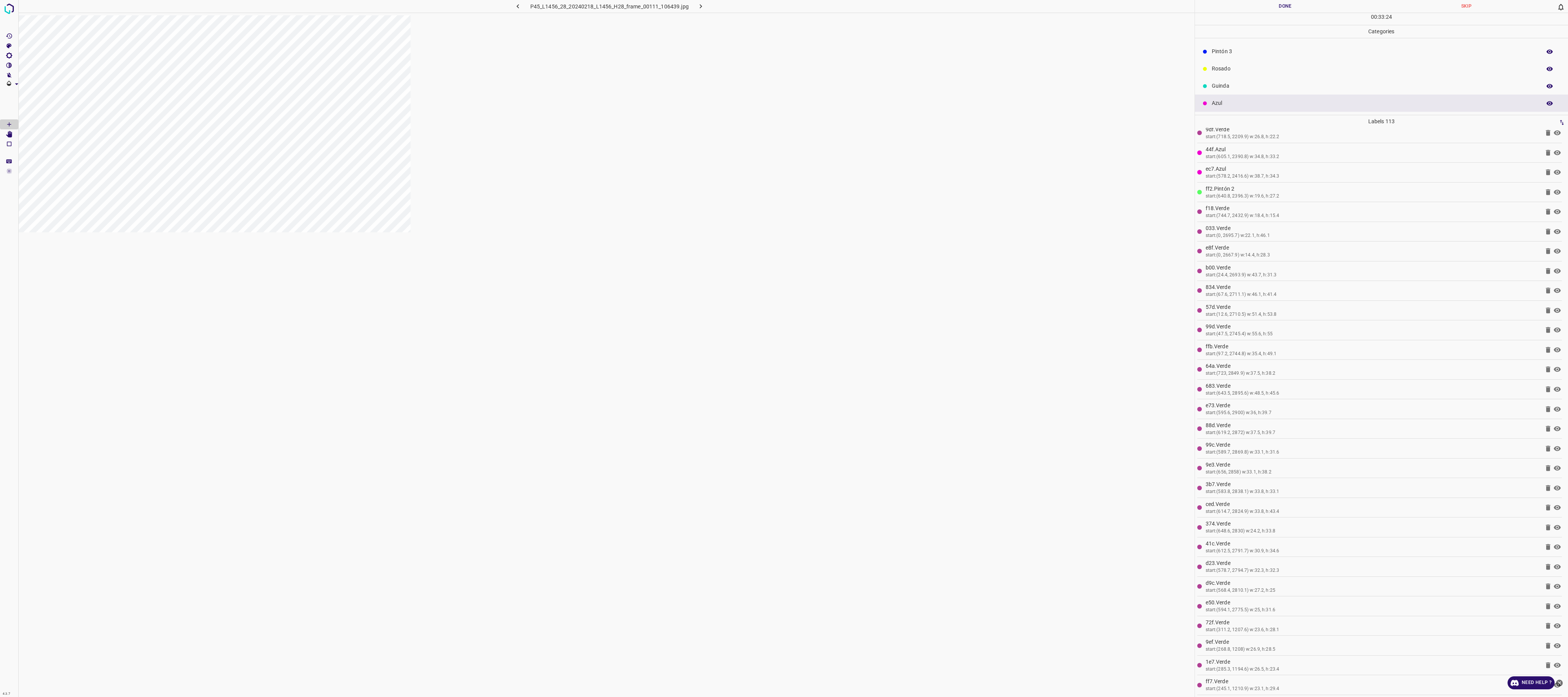 scroll, scrollTop: 67, scrollLeft: 0, axis: vertical 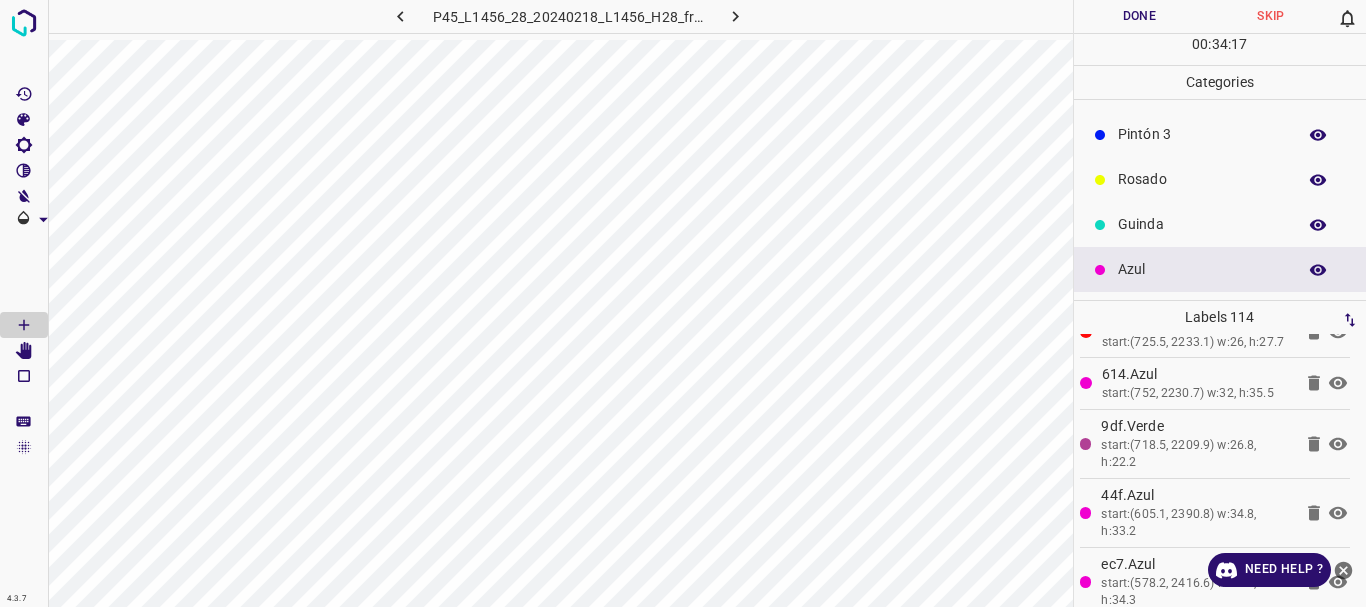 click on "Guinda" at bounding box center [1202, 224] 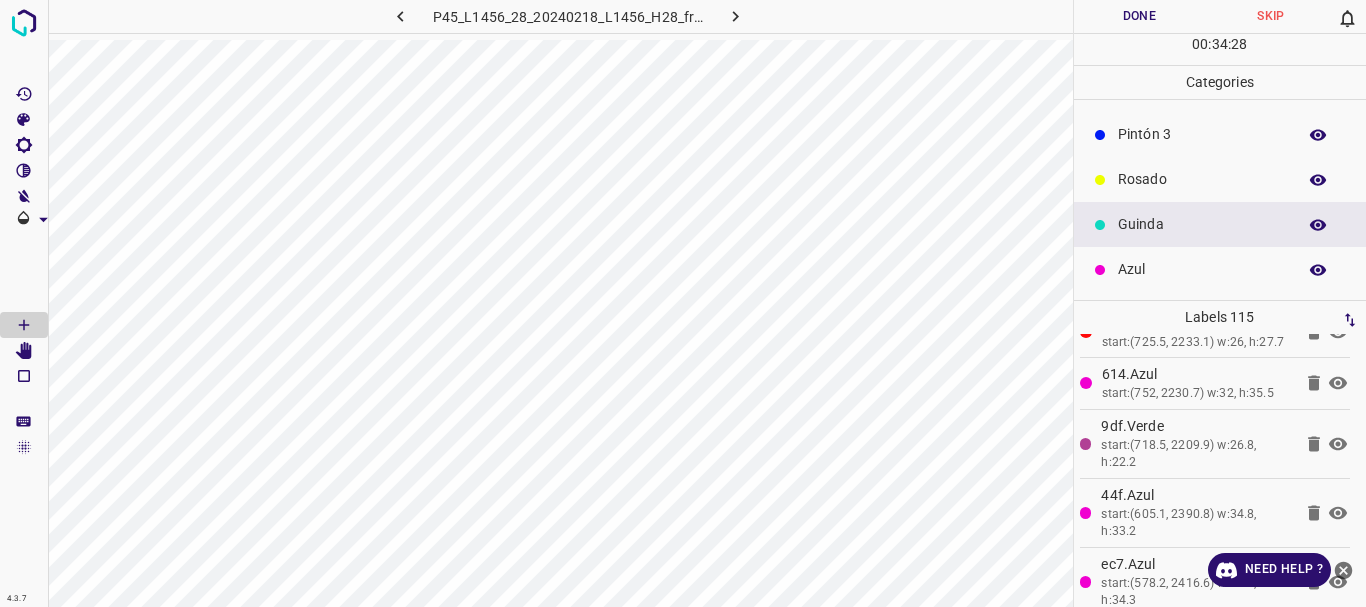scroll, scrollTop: 0, scrollLeft: 0, axis: both 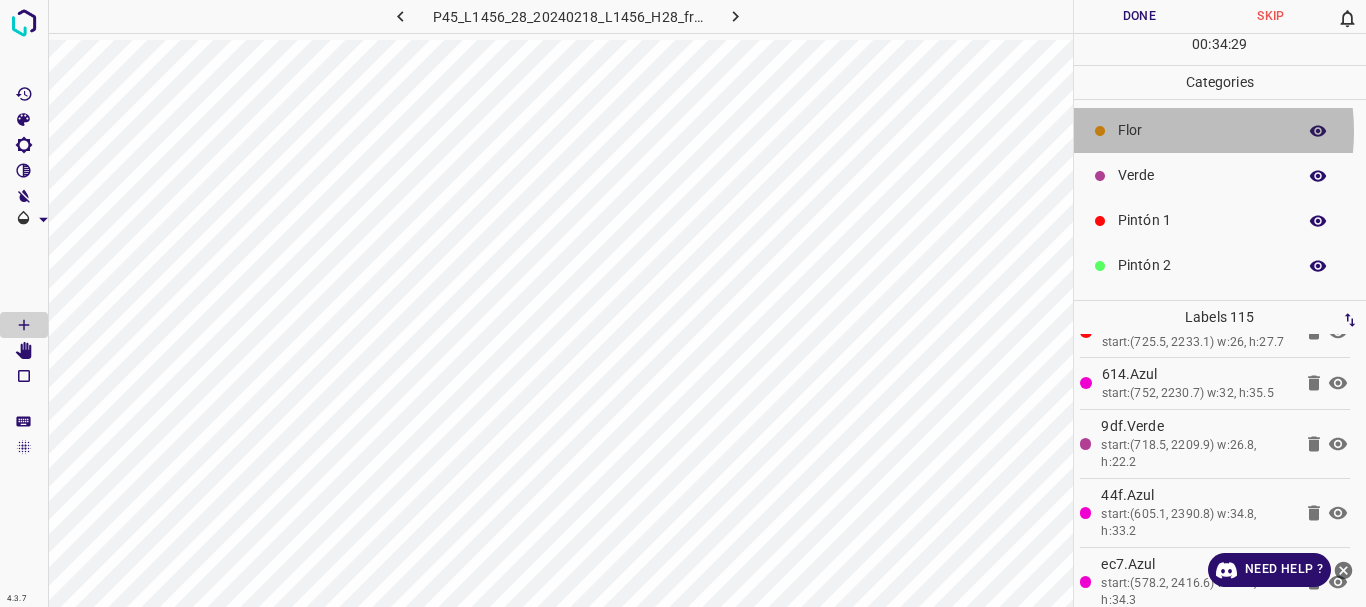 click on "Flor" at bounding box center [1202, 130] 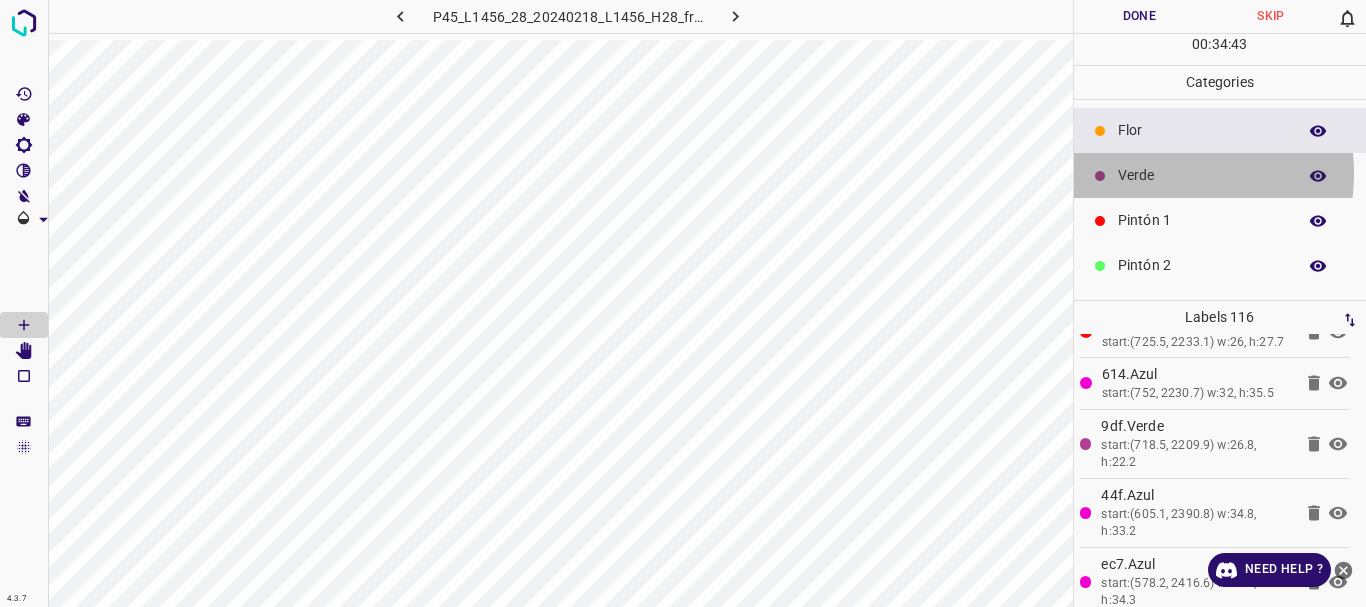 click on "Verde" at bounding box center [1202, 175] 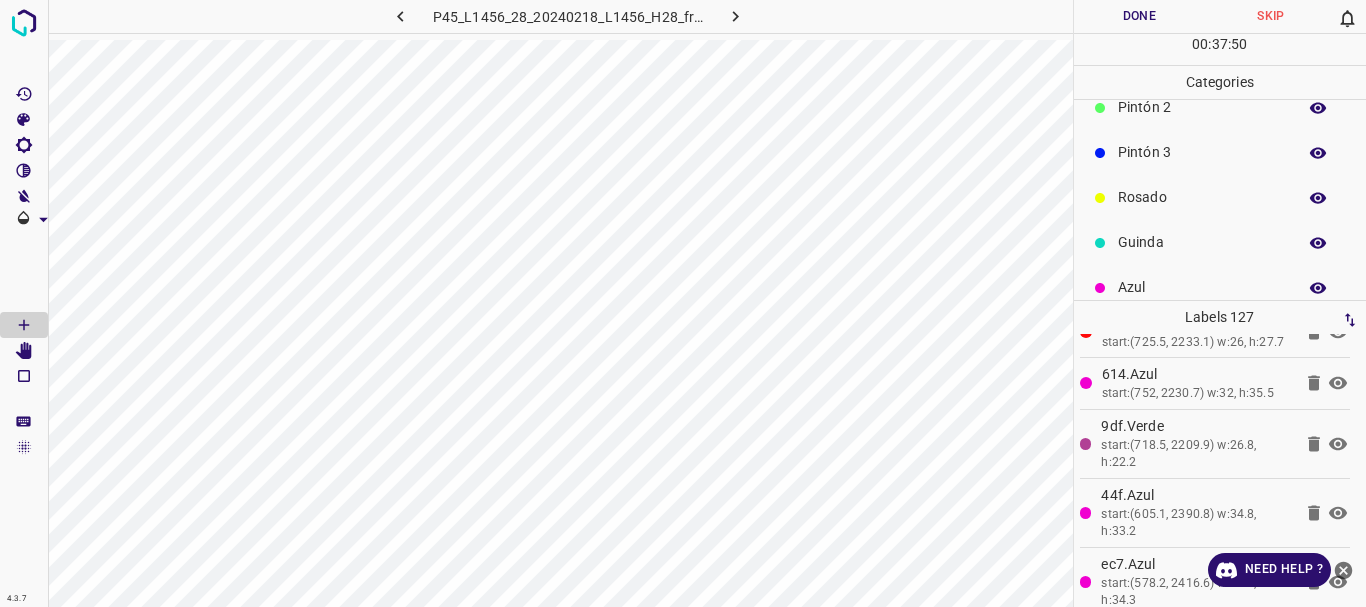 scroll, scrollTop: 176, scrollLeft: 0, axis: vertical 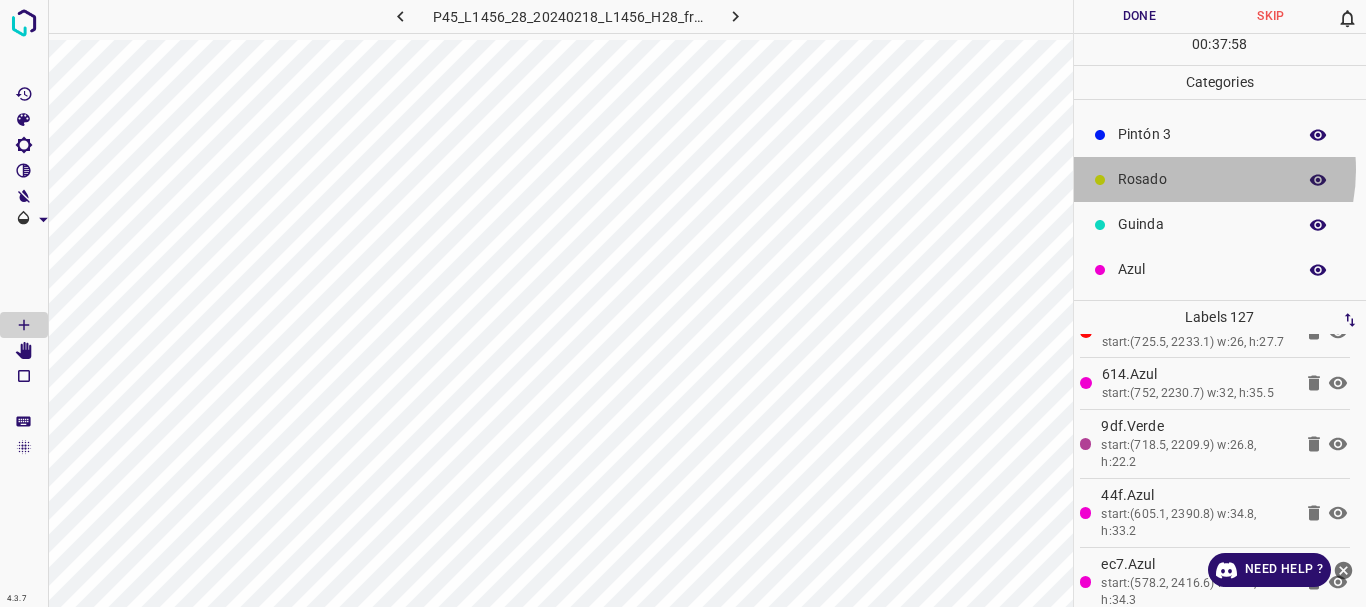 click on "Rosado" at bounding box center (1202, 179) 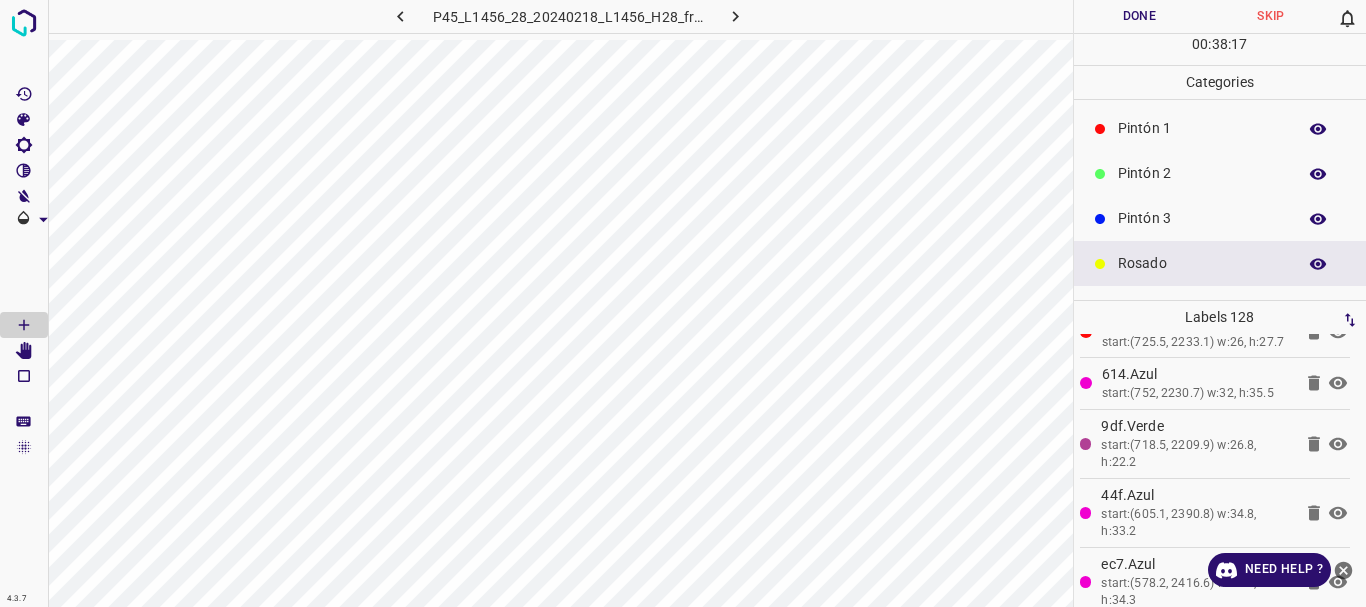 scroll, scrollTop: 0, scrollLeft: 0, axis: both 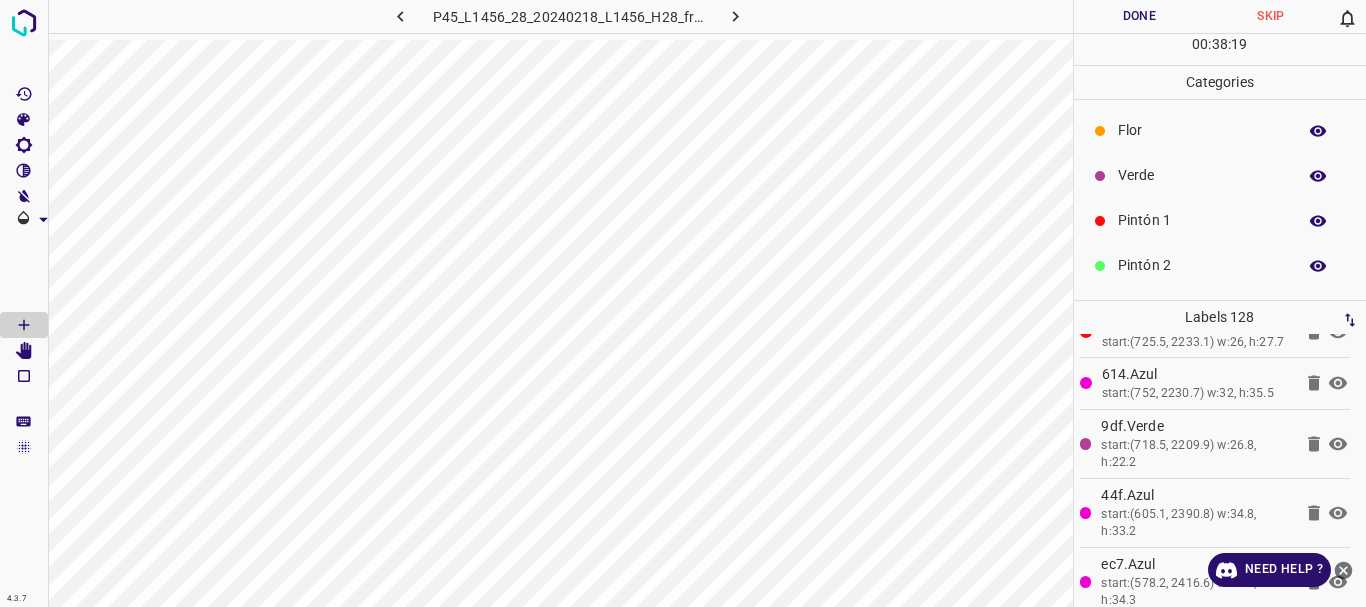 click on "Verde" at bounding box center (1202, 175) 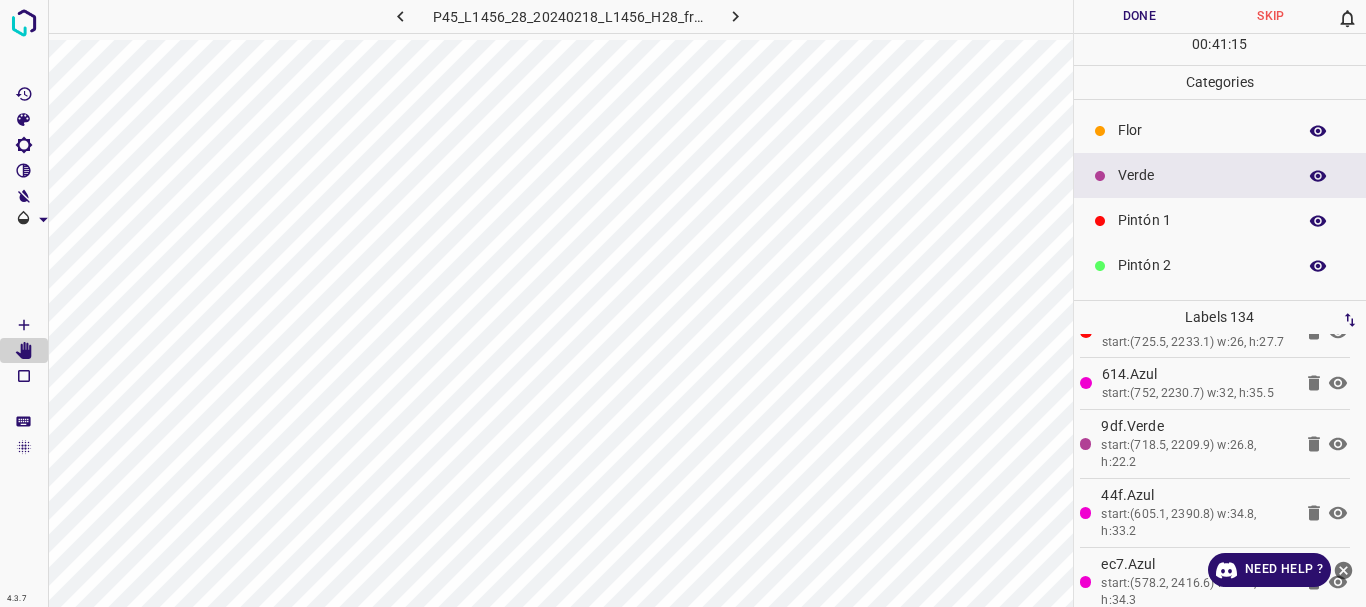 click on "Verde" at bounding box center [1202, 175] 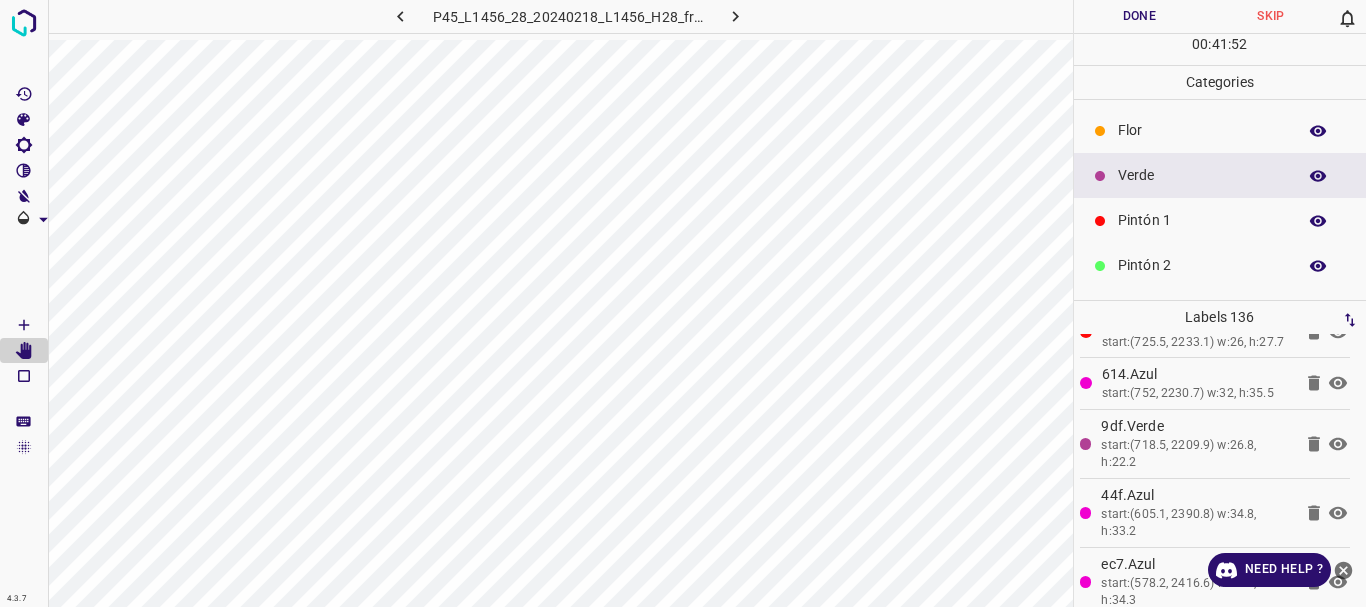 click on "Verde" at bounding box center [1202, 175] 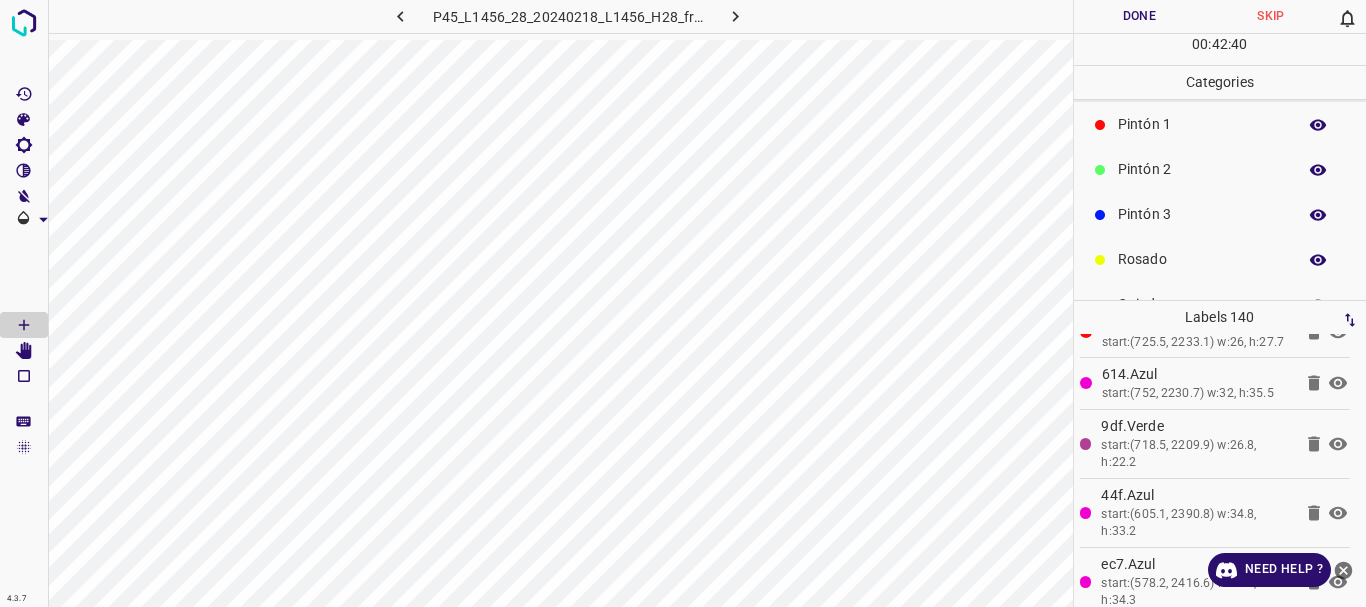 scroll, scrollTop: 176, scrollLeft: 0, axis: vertical 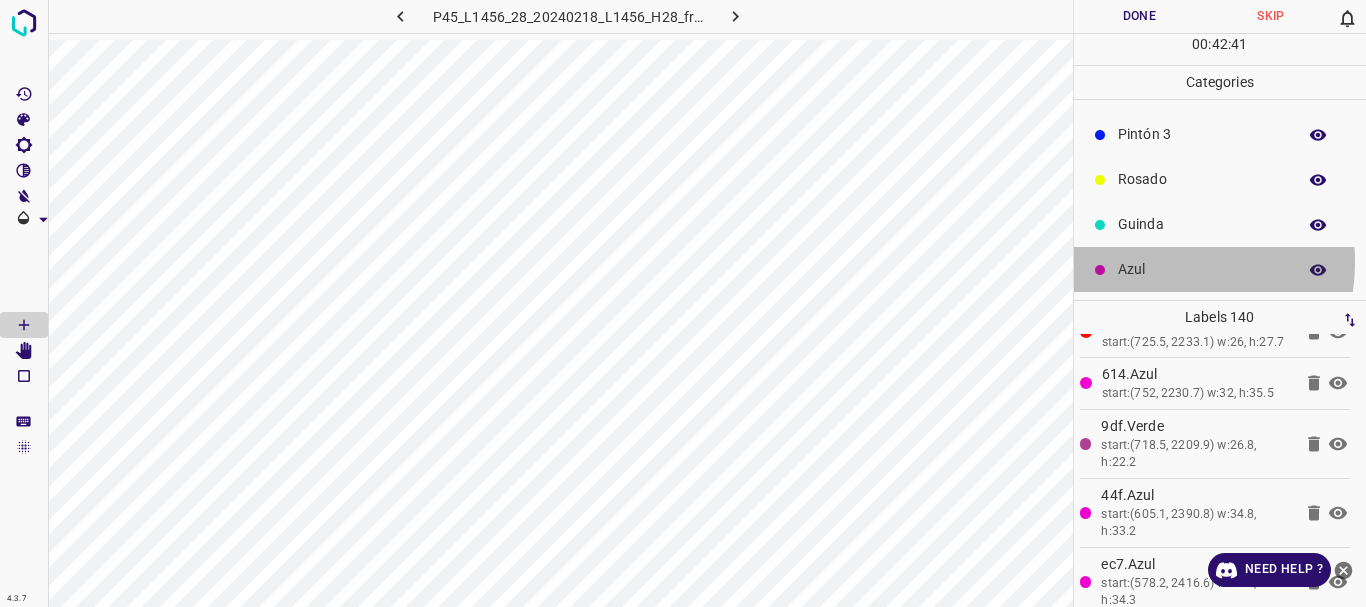 click on "Azul" at bounding box center (1202, 269) 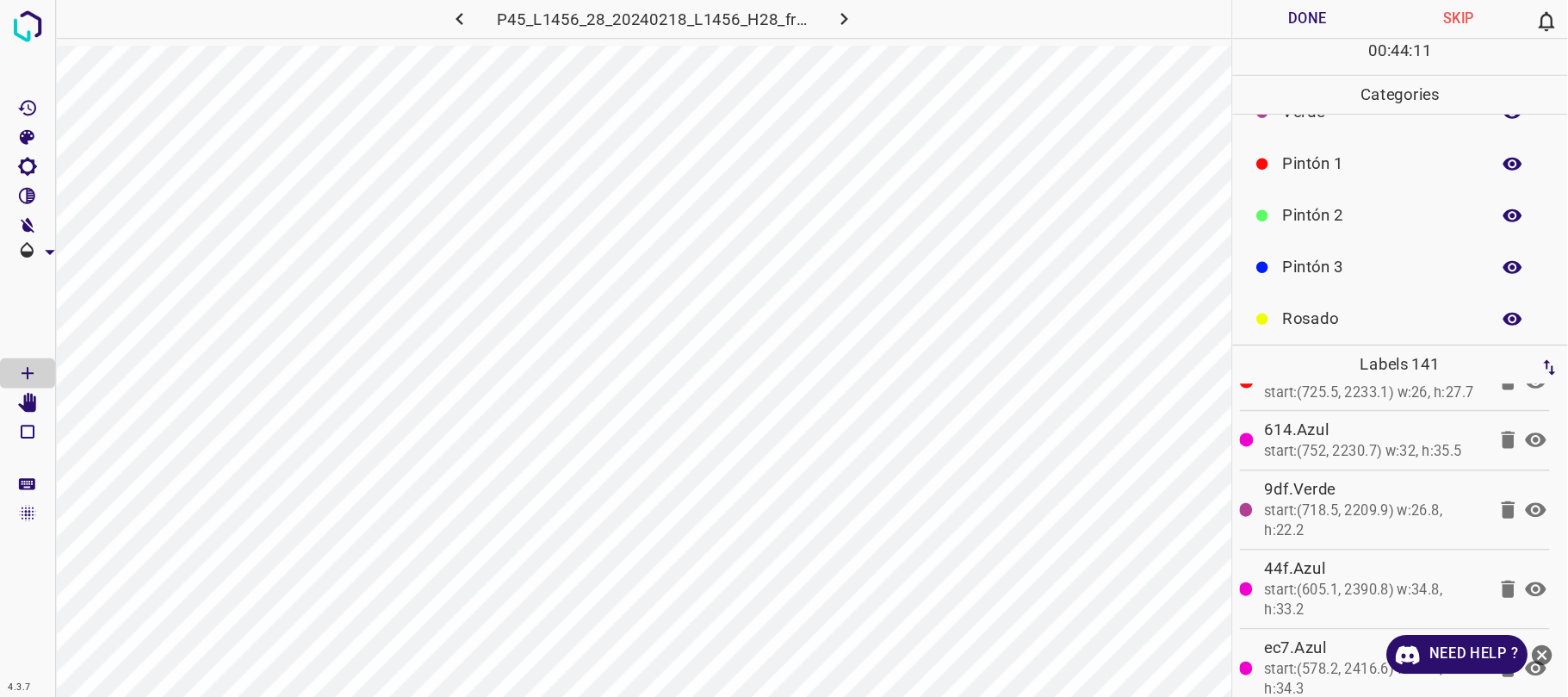 scroll, scrollTop: 0, scrollLeft: 0, axis: both 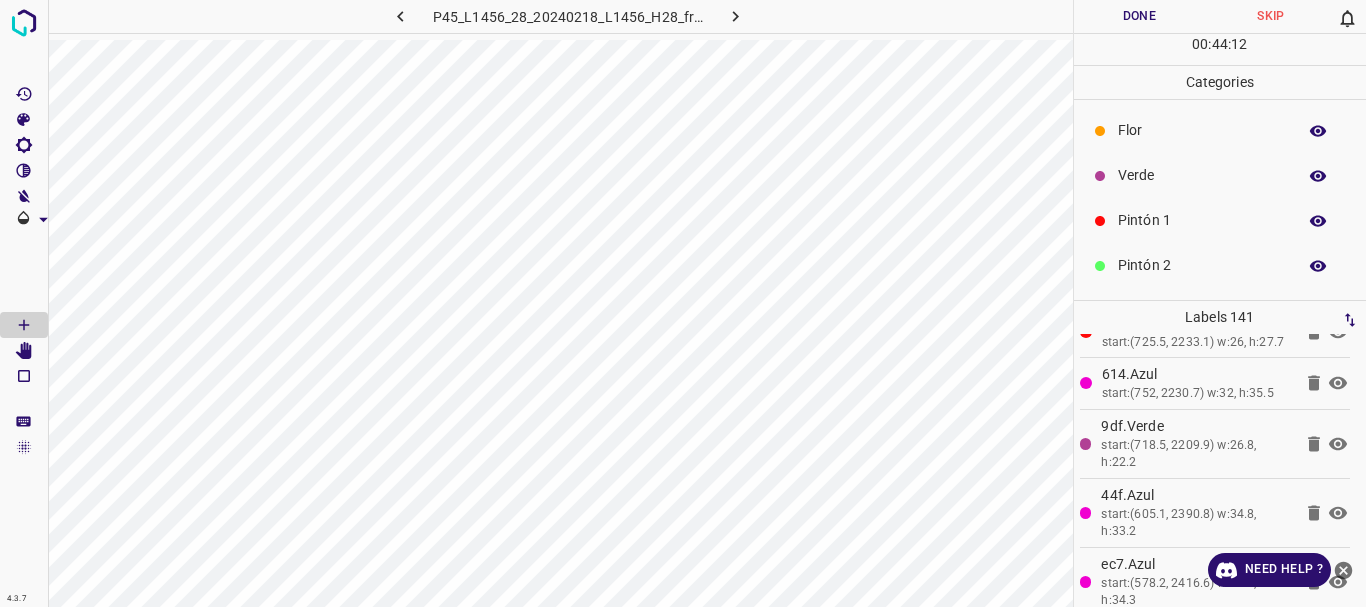 click on "Verde" at bounding box center [1202, 175] 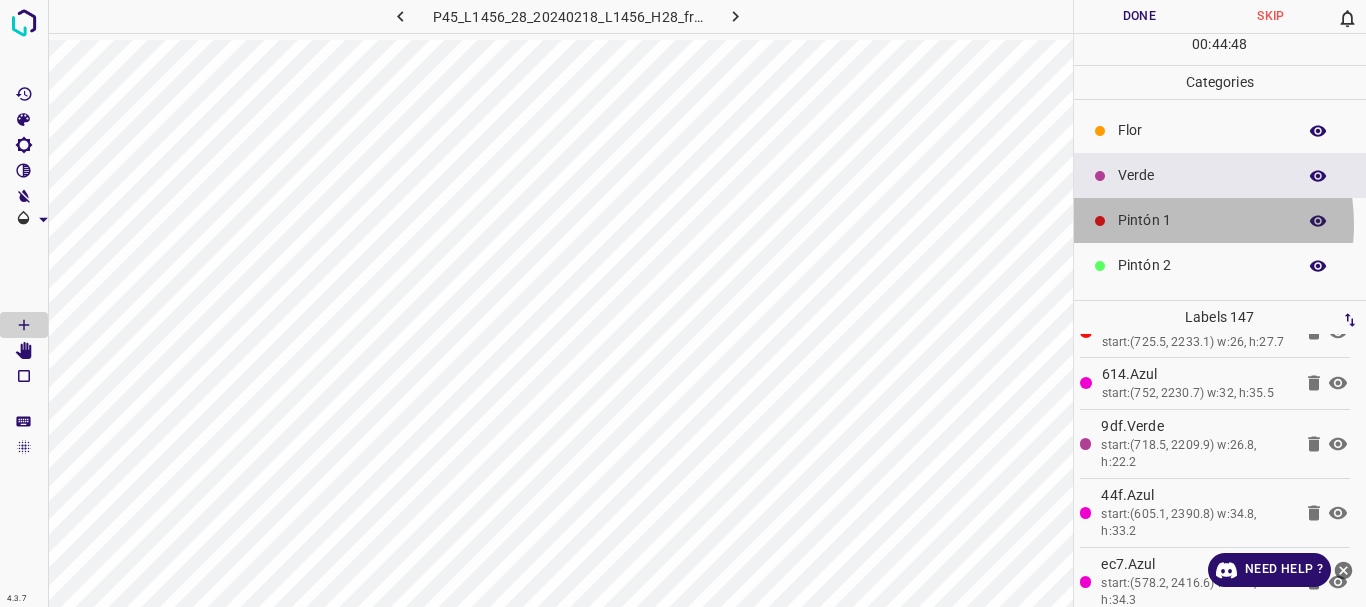 click on "Pintón 1" at bounding box center (1202, 220) 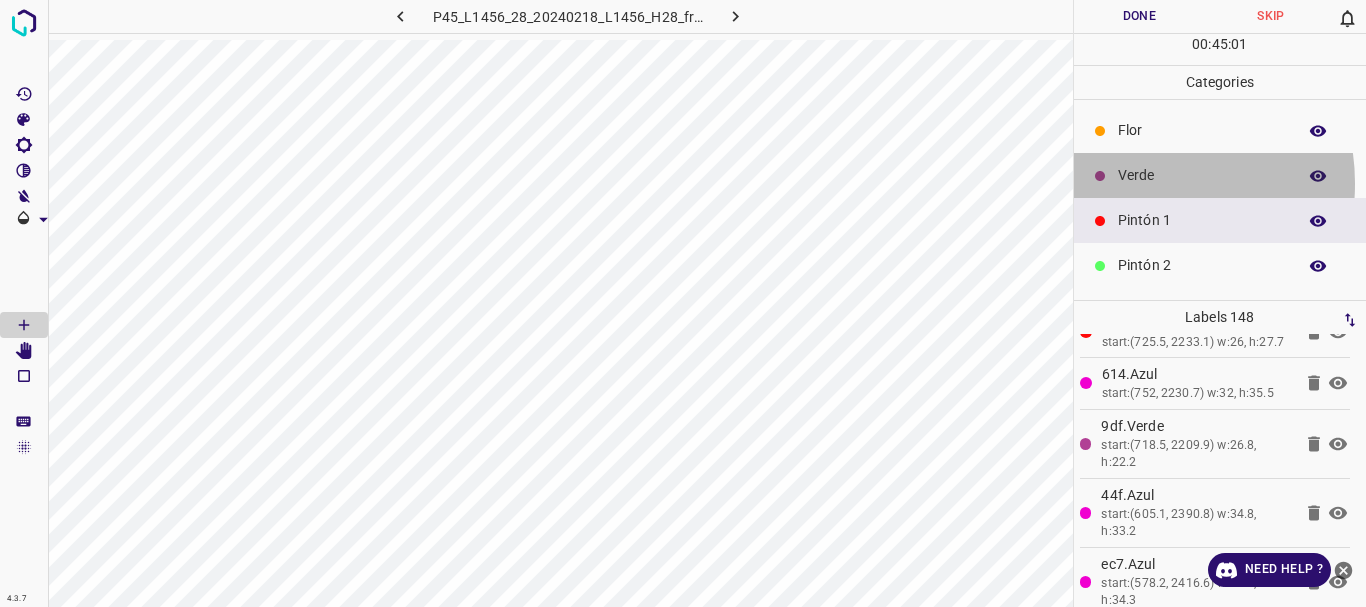 click on "Verde" at bounding box center (1202, 175) 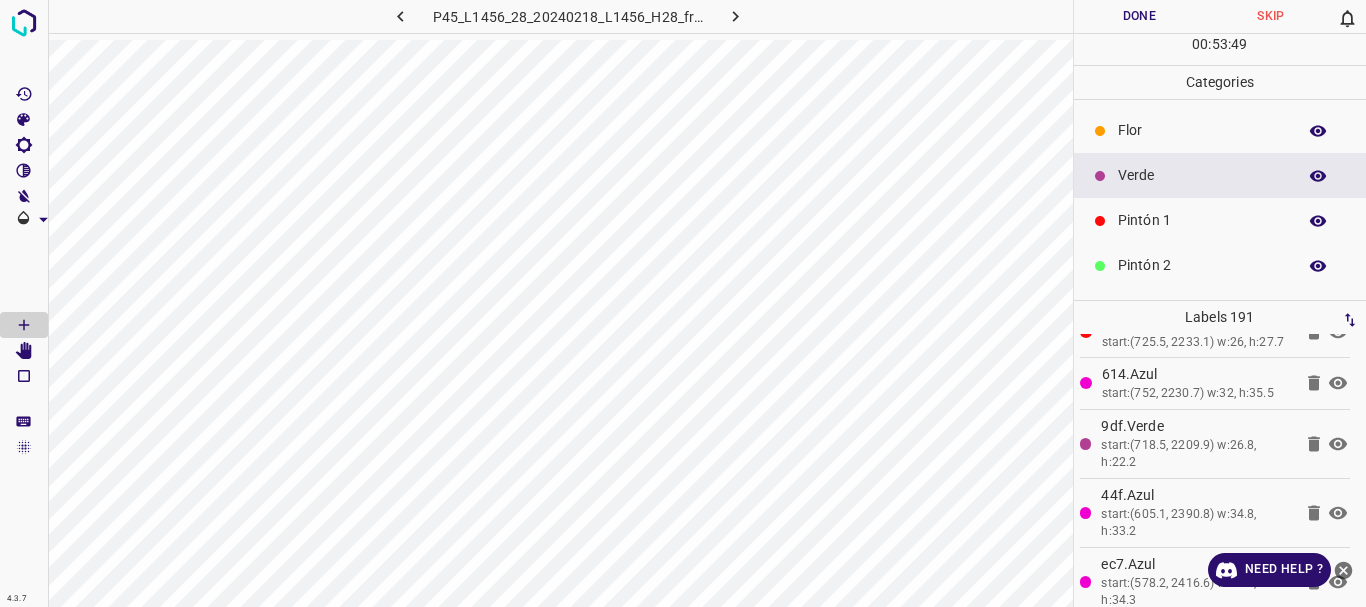 scroll, scrollTop: 381, scrollLeft: 0, axis: vertical 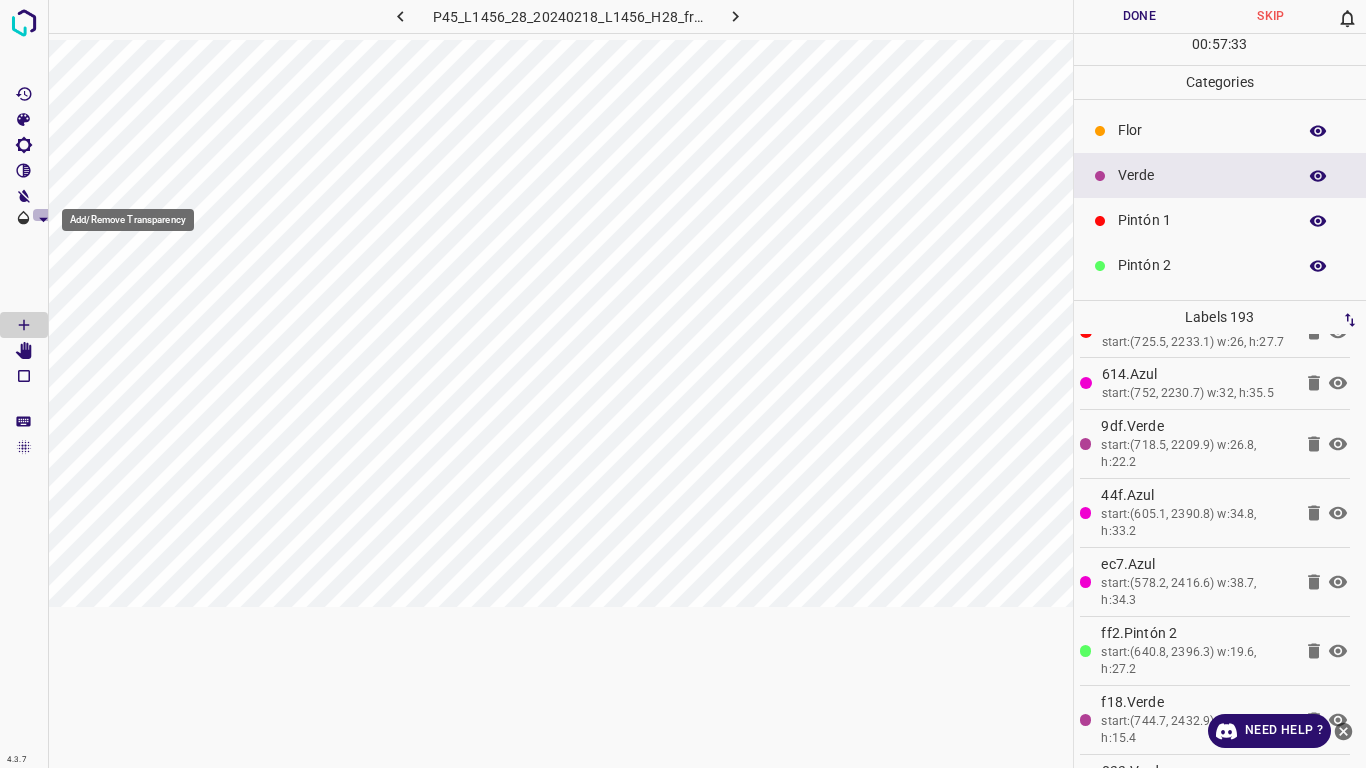 click 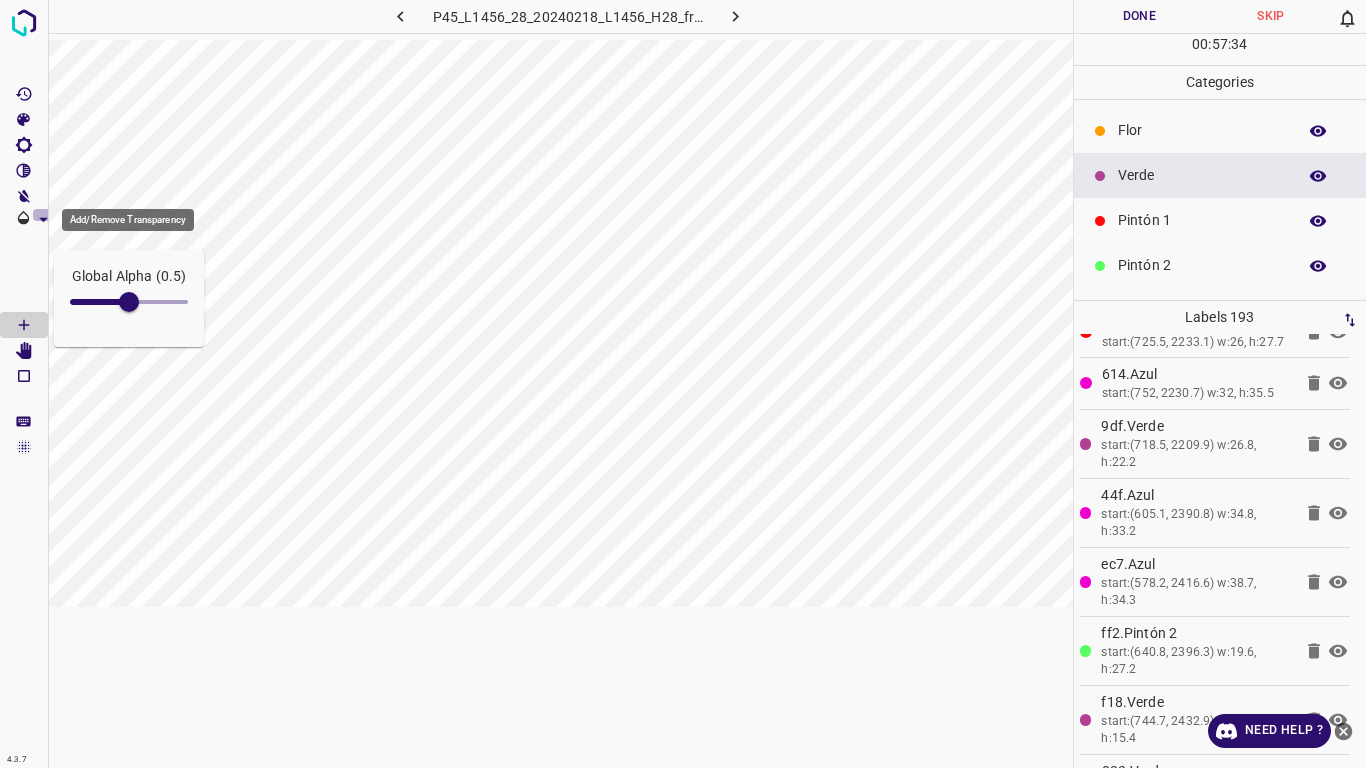 click 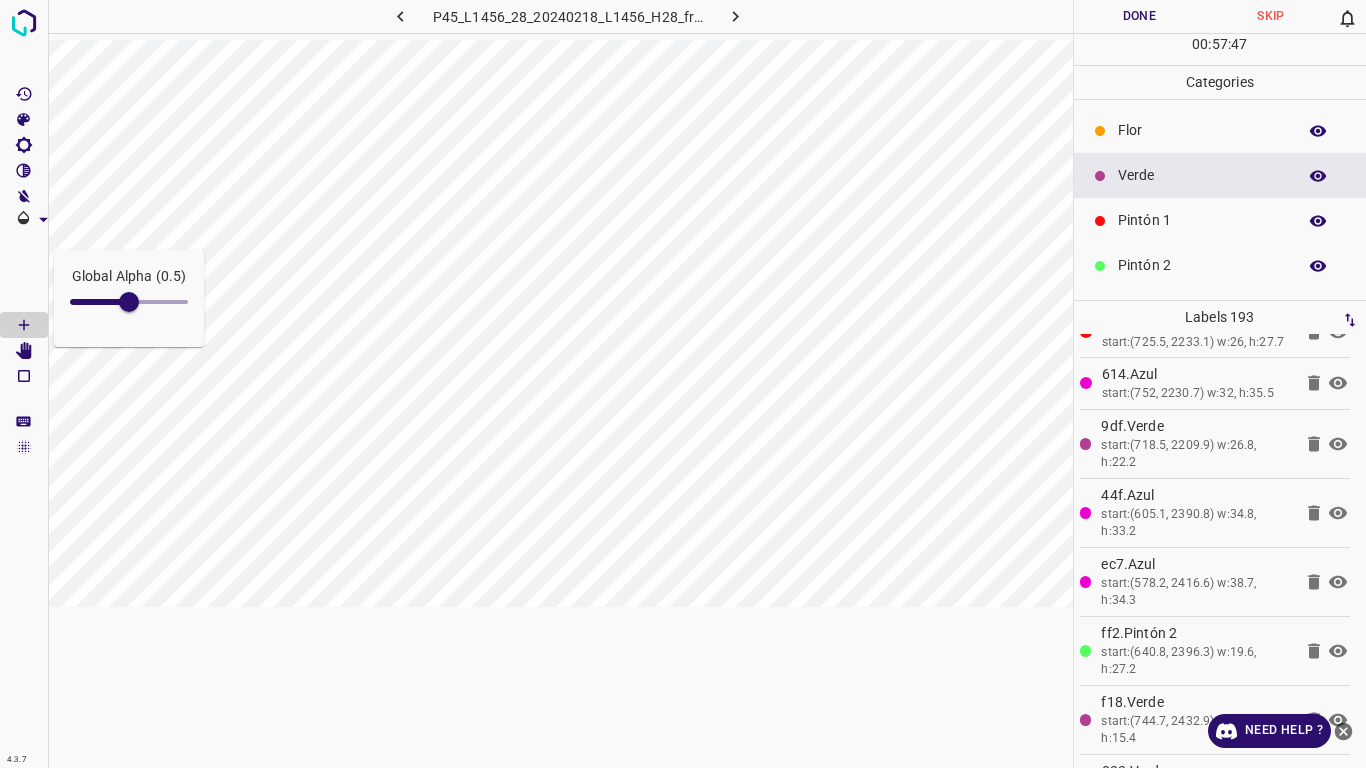 drag, startPoint x: 977, startPoint y: 11, endPoint x: 914, endPoint y: 0, distance: 63.953106 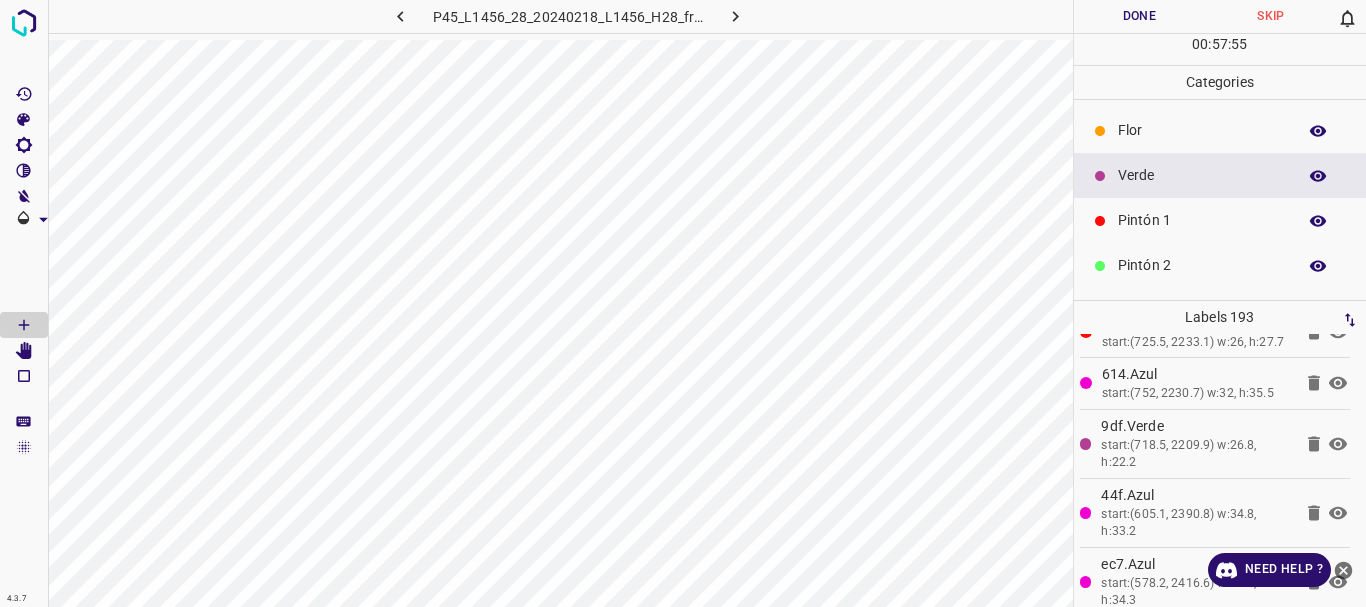 drag, startPoint x: 1360, startPoint y: 1, endPoint x: 995, endPoint y: 29, distance: 366.0724 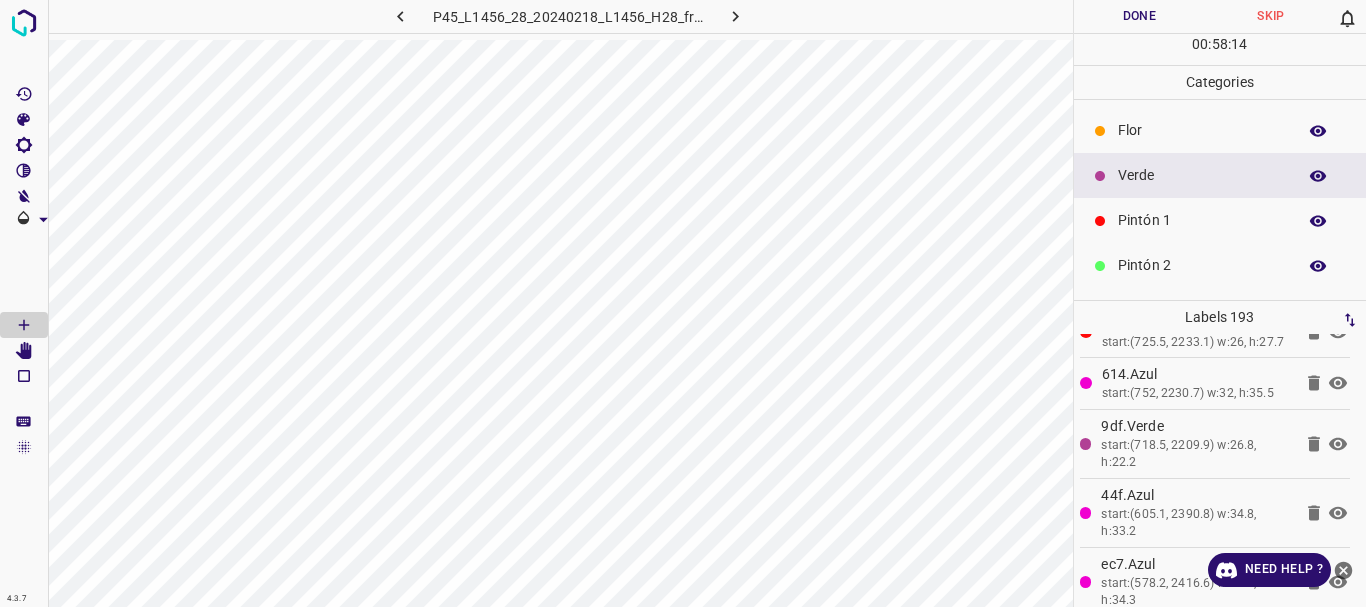 drag, startPoint x: 916, startPoint y: 37, endPoint x: 891, endPoint y: 25, distance: 27.730848 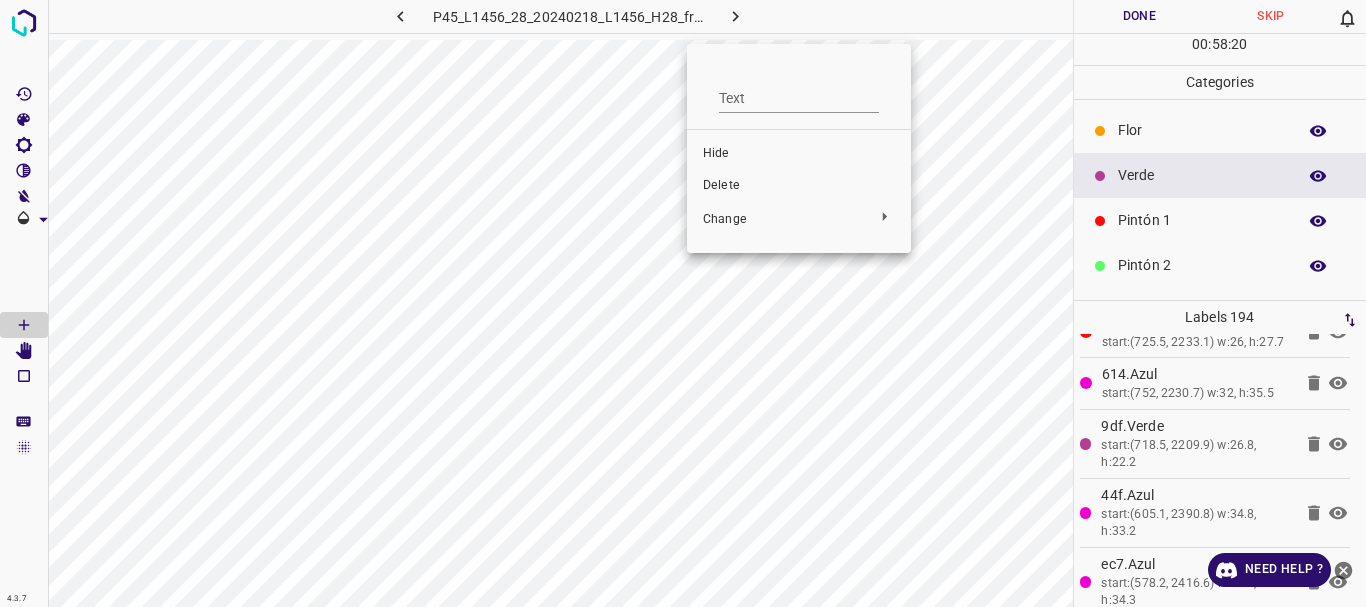 click on "Delete" at bounding box center (799, 186) 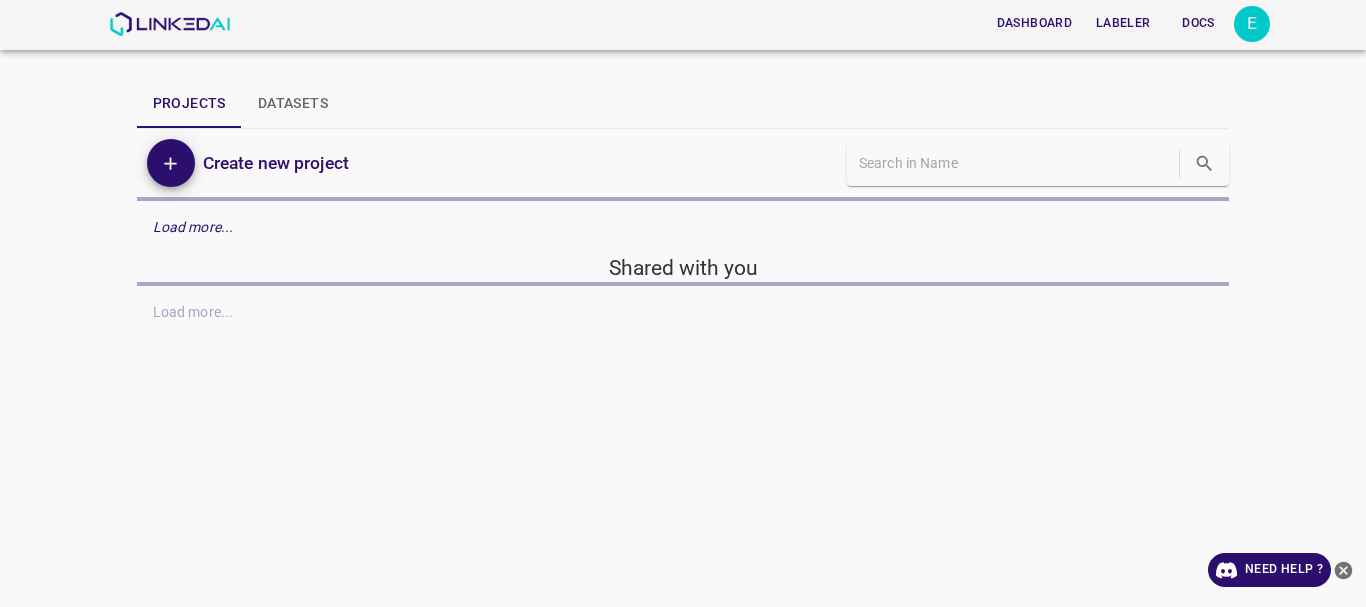 scroll, scrollTop: 0, scrollLeft: 0, axis: both 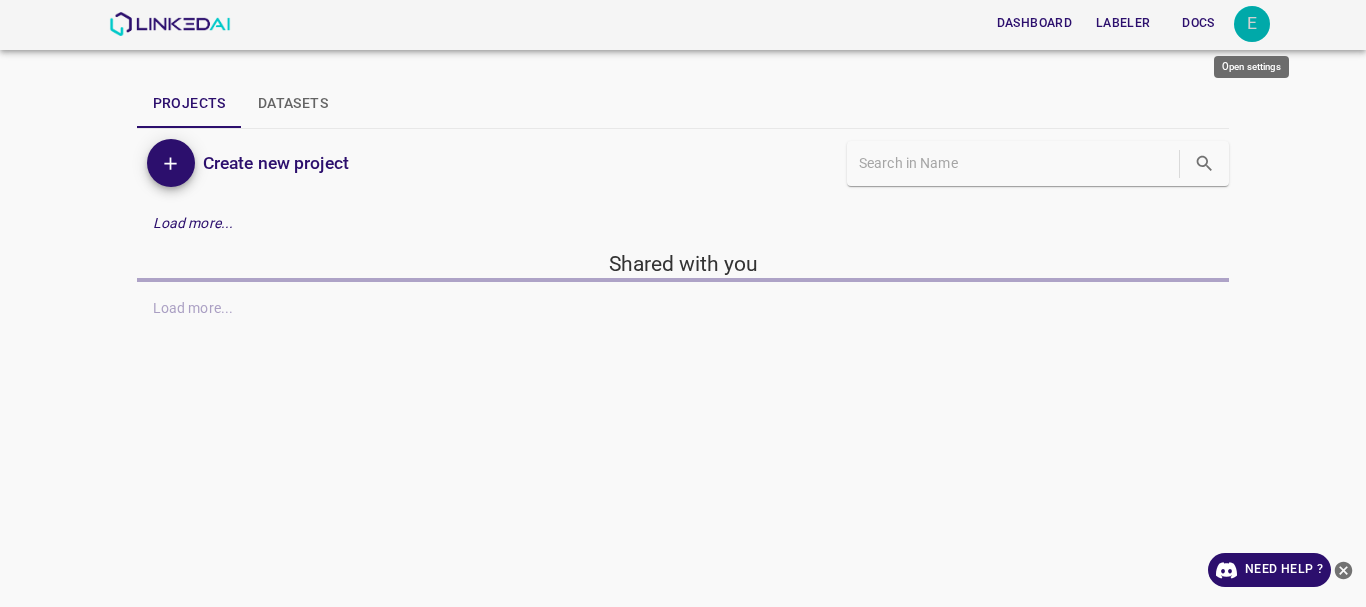 click on "E" at bounding box center [1252, 24] 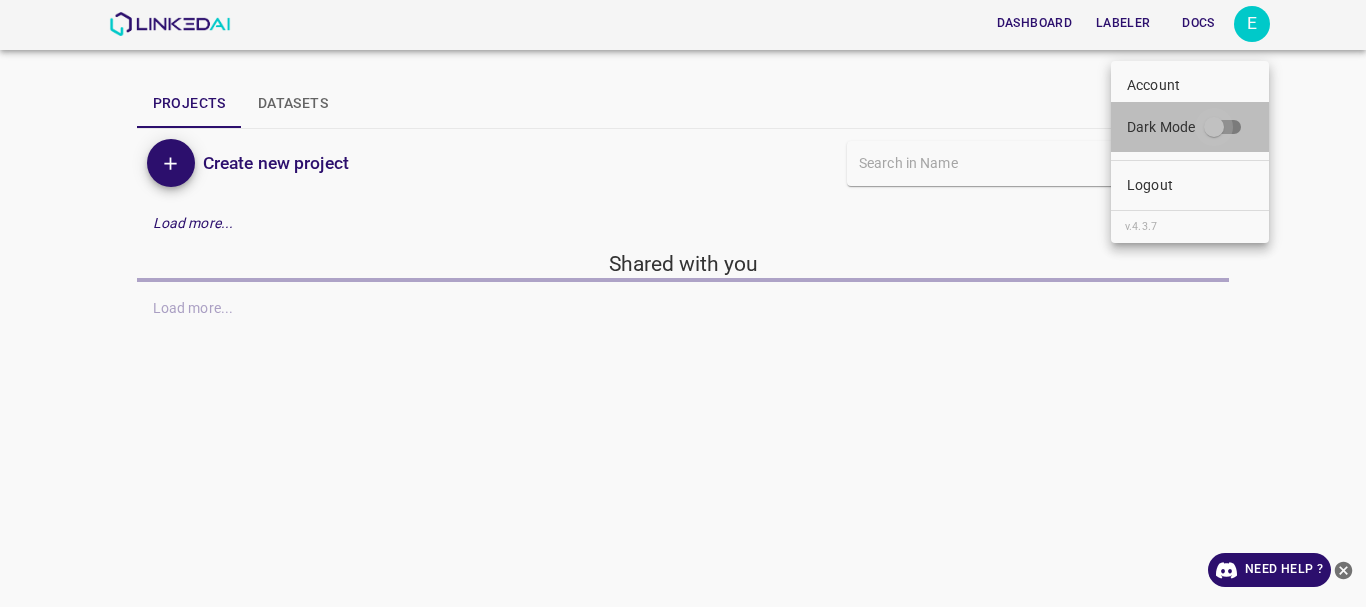 click on "Dark Mode" at bounding box center [1214, 131] 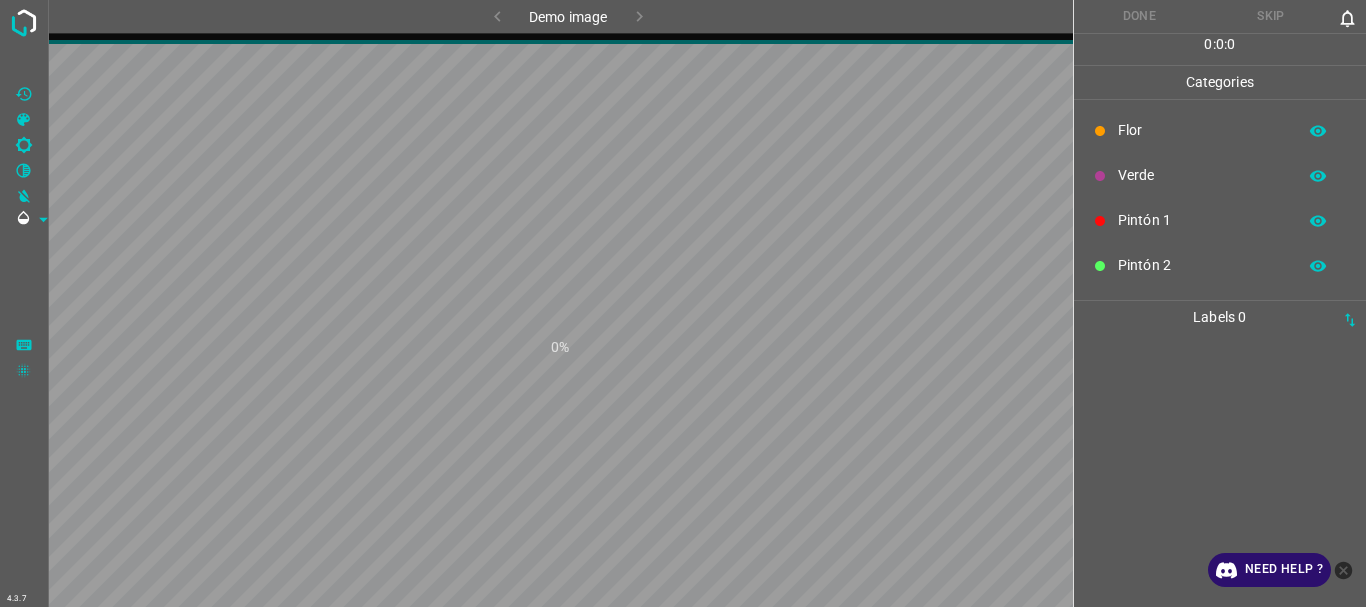 scroll, scrollTop: 0, scrollLeft: 0, axis: both 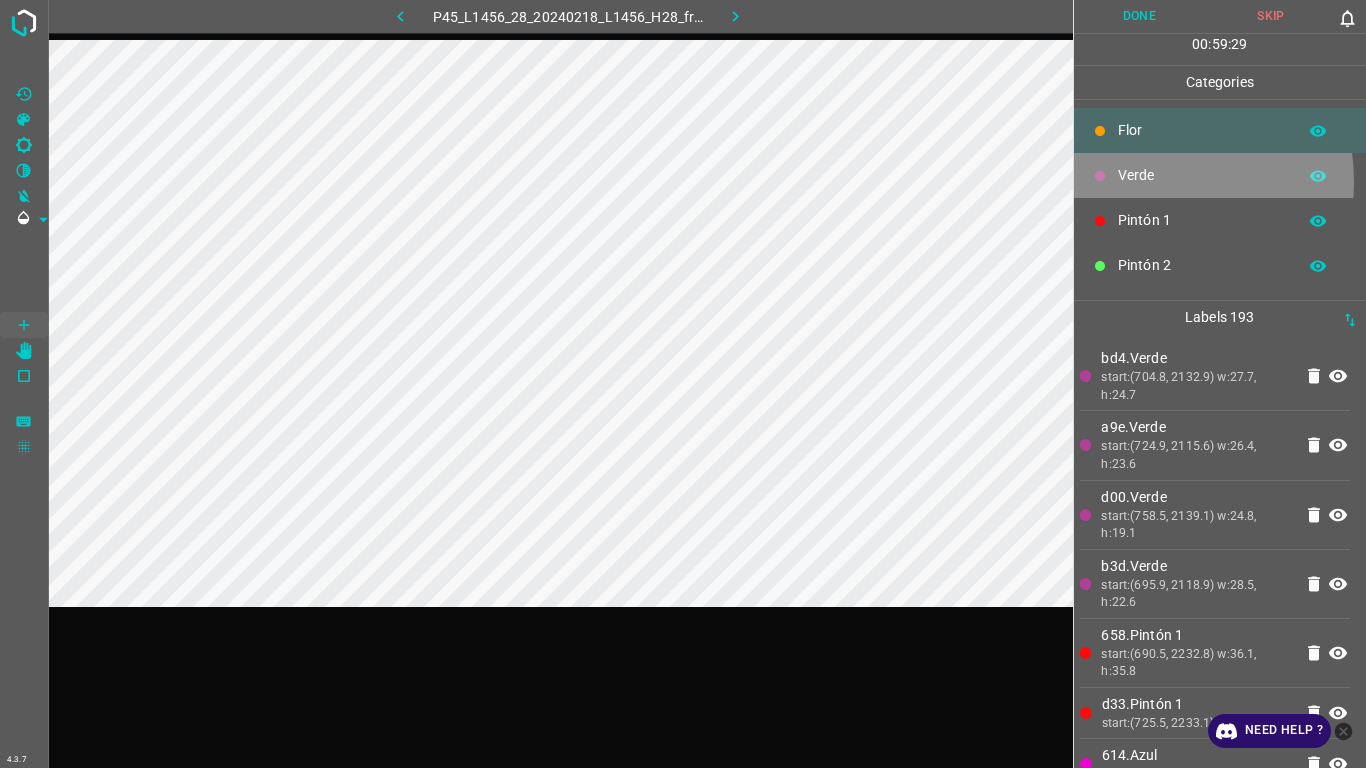 click on "Verde" at bounding box center [1202, 175] 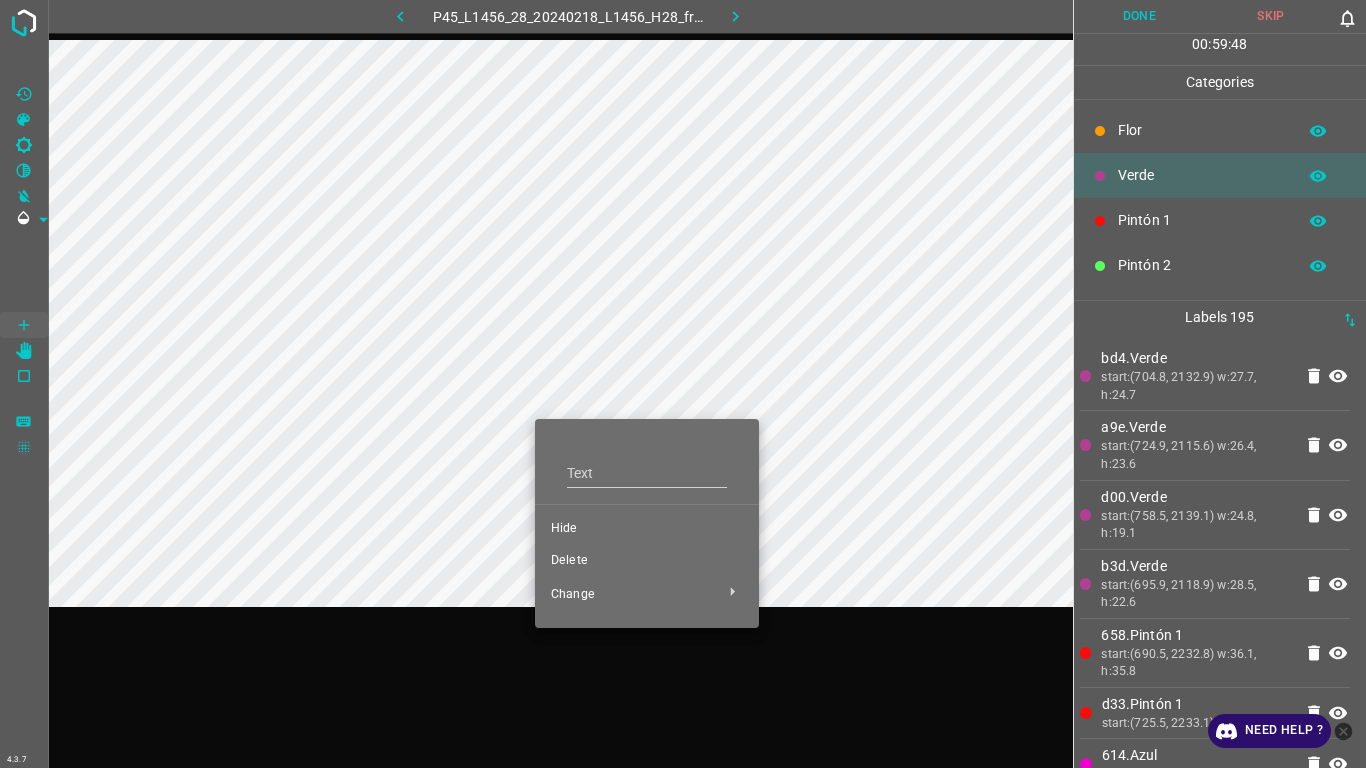 click on "Delete" at bounding box center [647, 561] 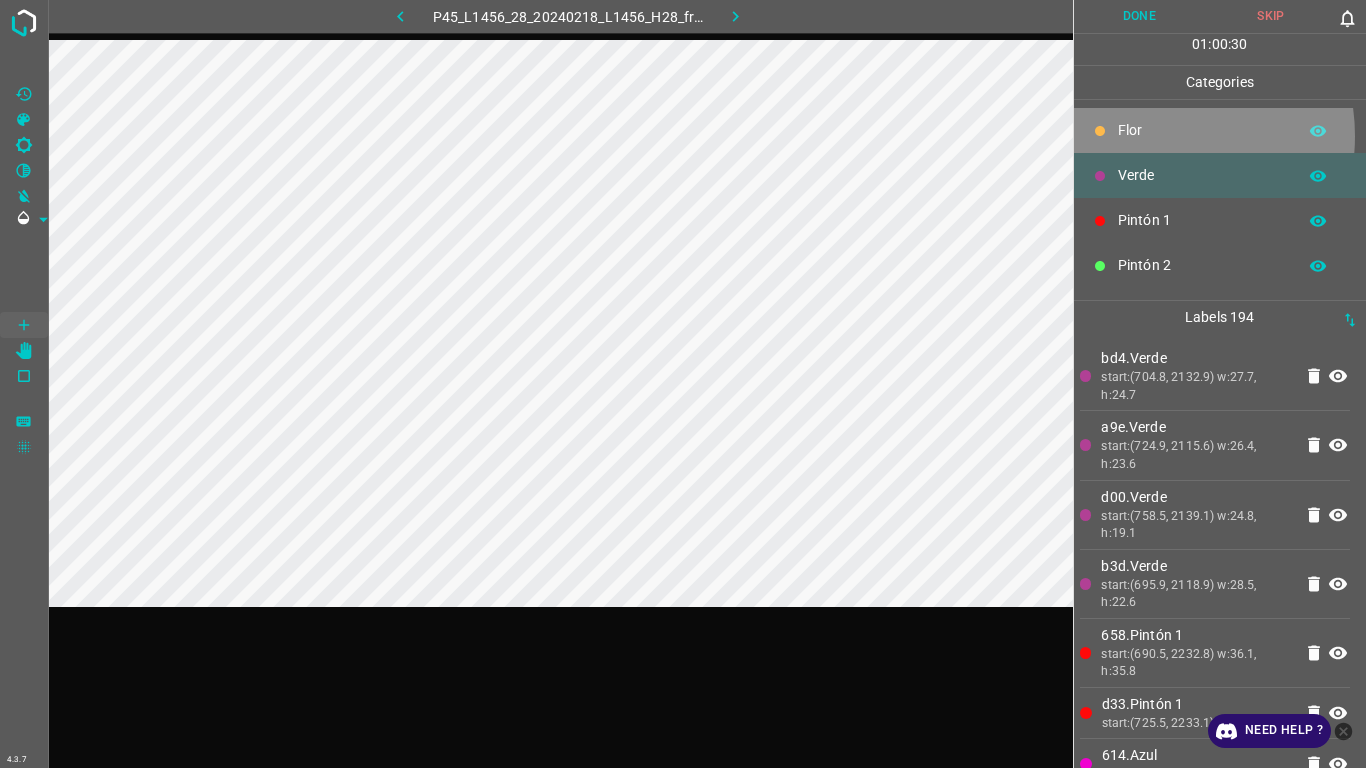 click on "Flor" at bounding box center (1202, 130) 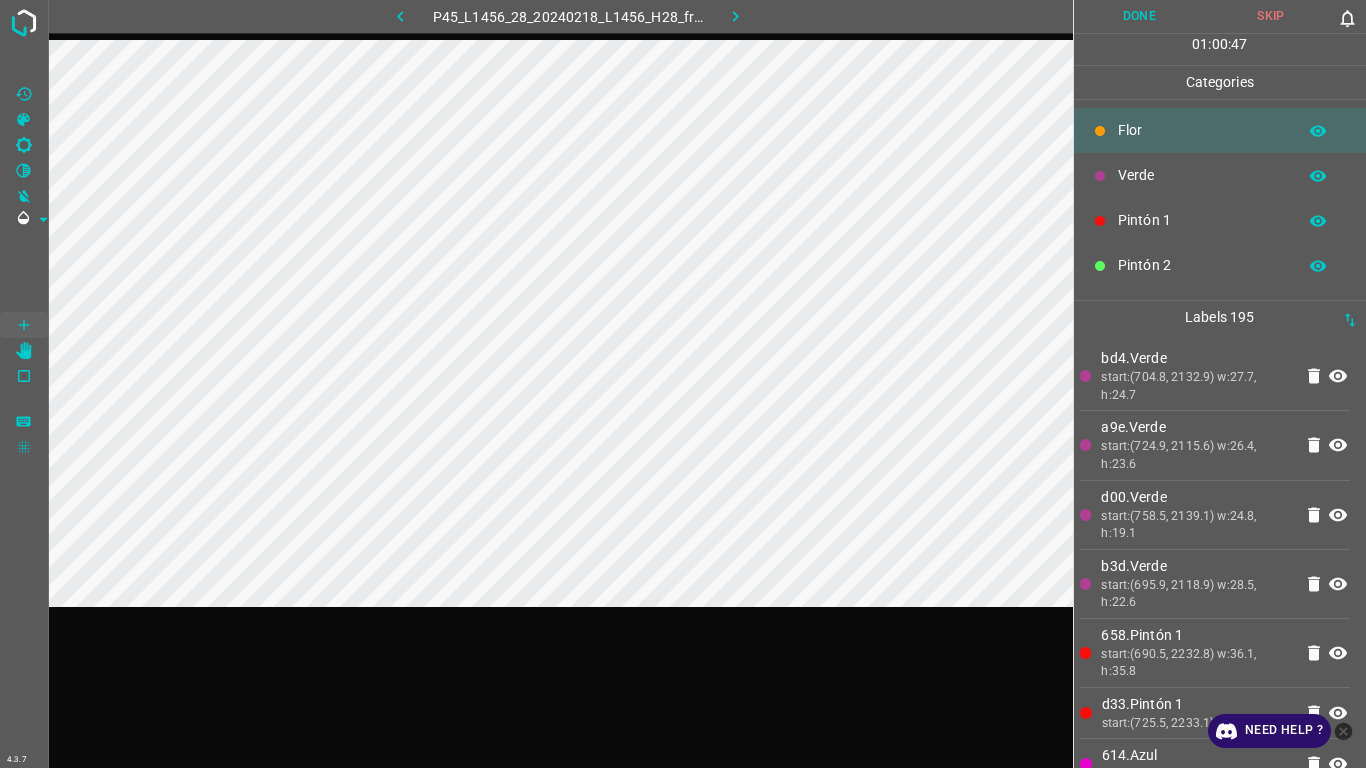 click on "Verde" at bounding box center [1202, 175] 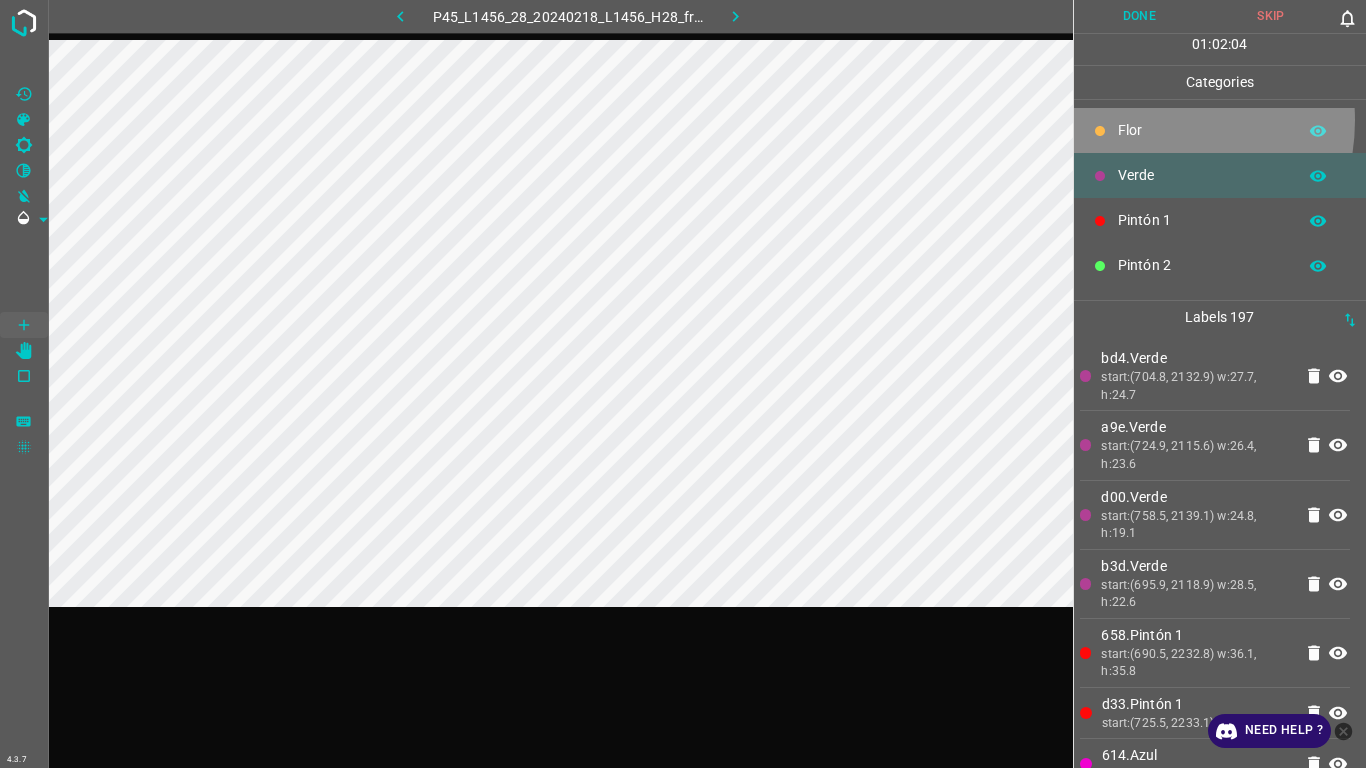 click on "Flor" at bounding box center [1202, 130] 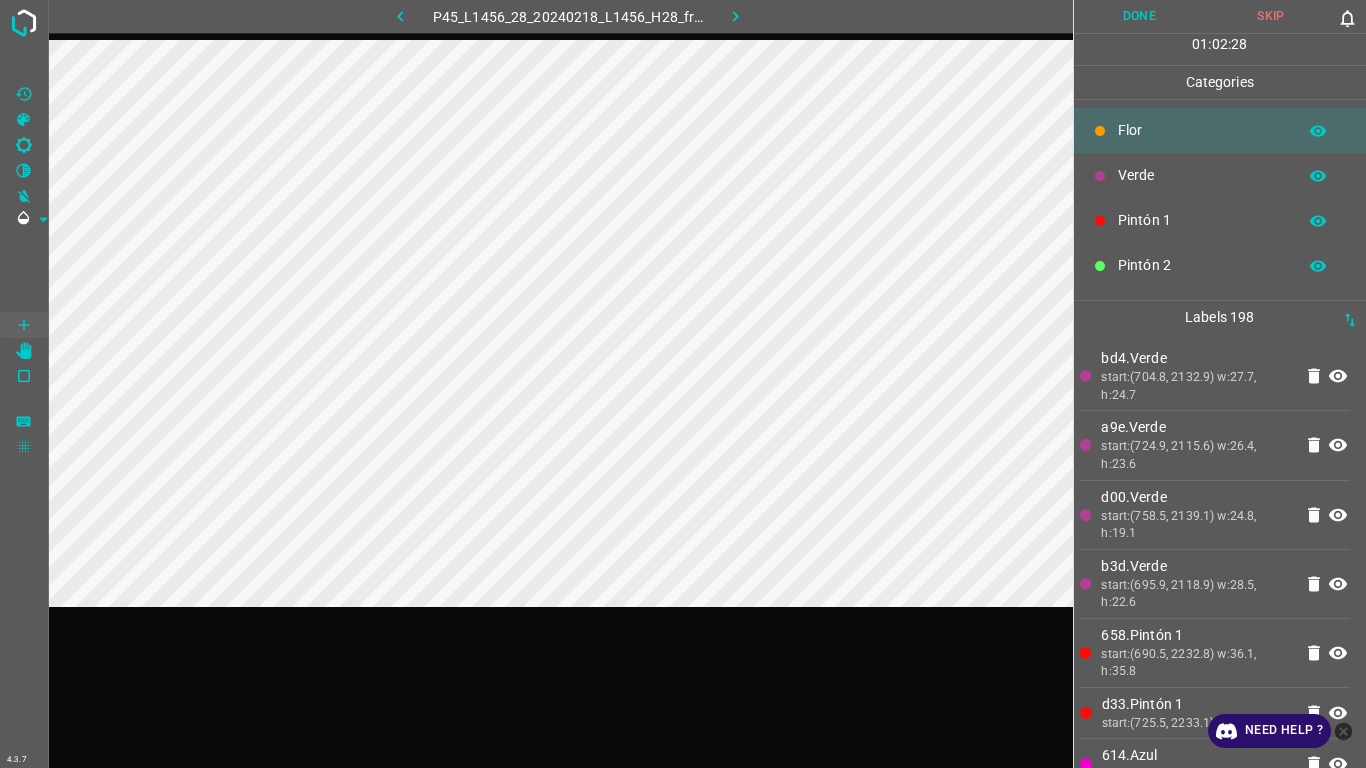 click on "Verde" at bounding box center [1202, 175] 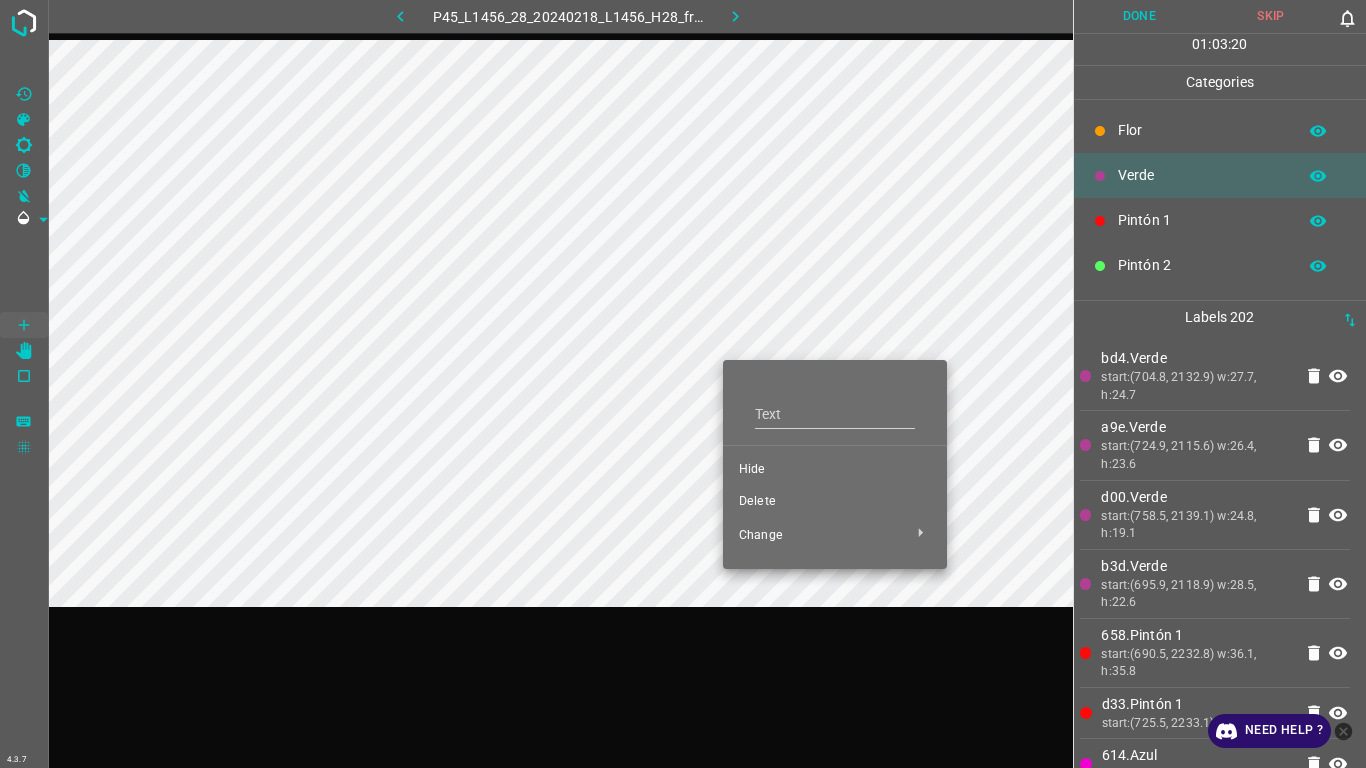 click on "Delete" at bounding box center [835, 502] 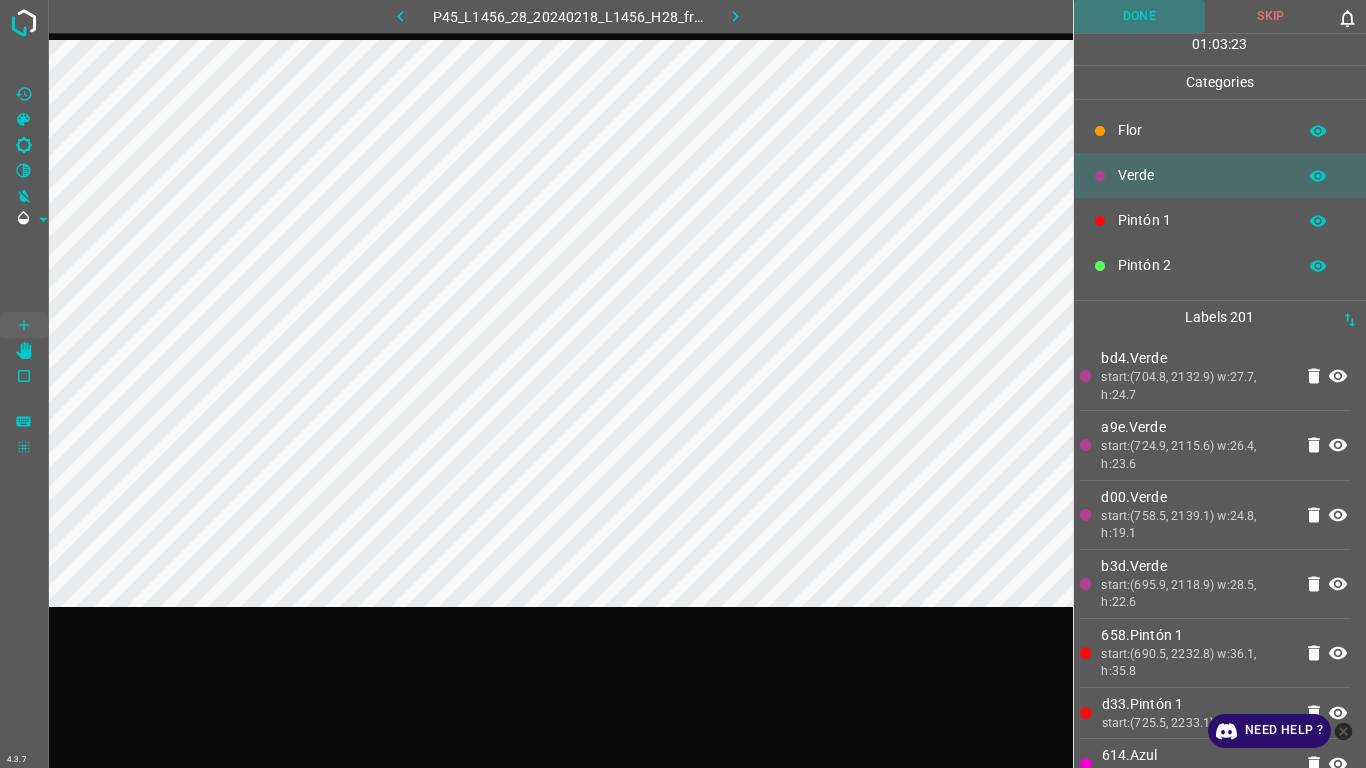 click on "Done" at bounding box center [1140, 16] 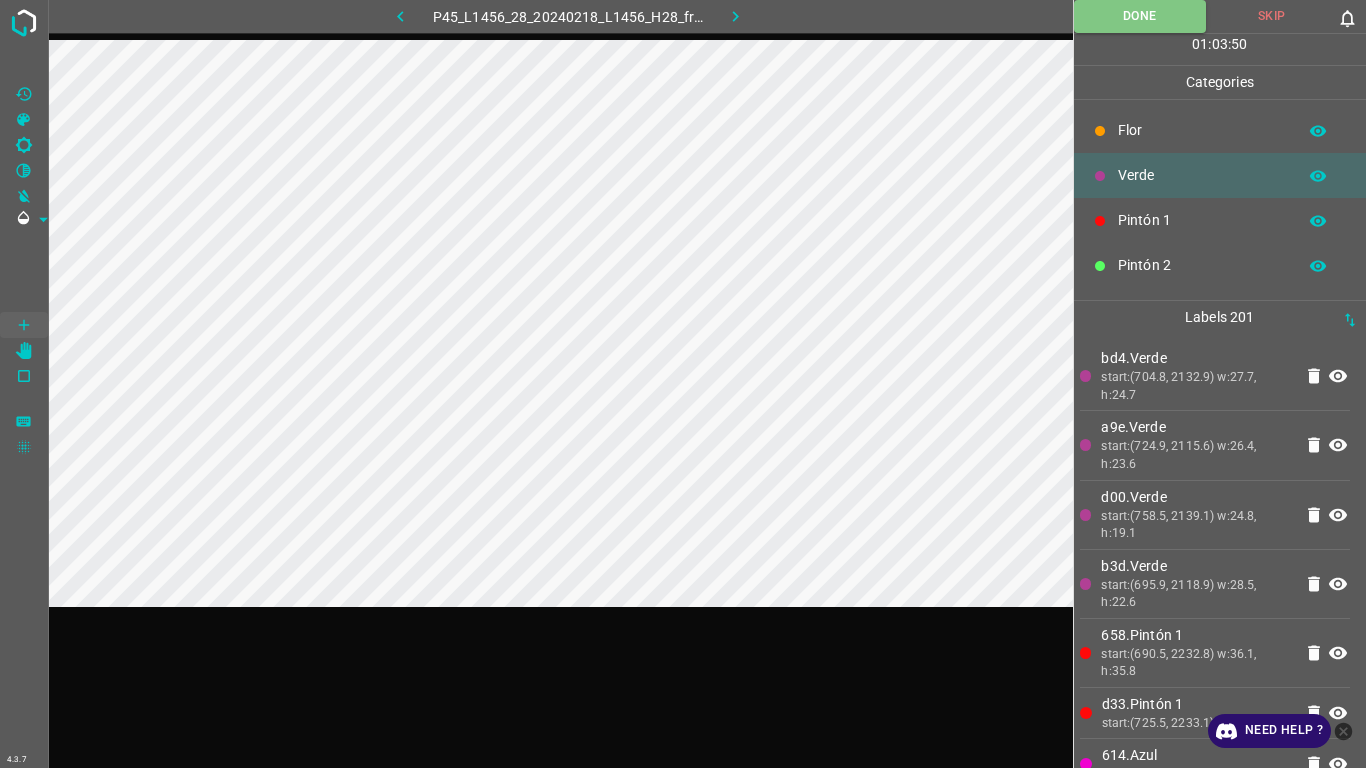 click 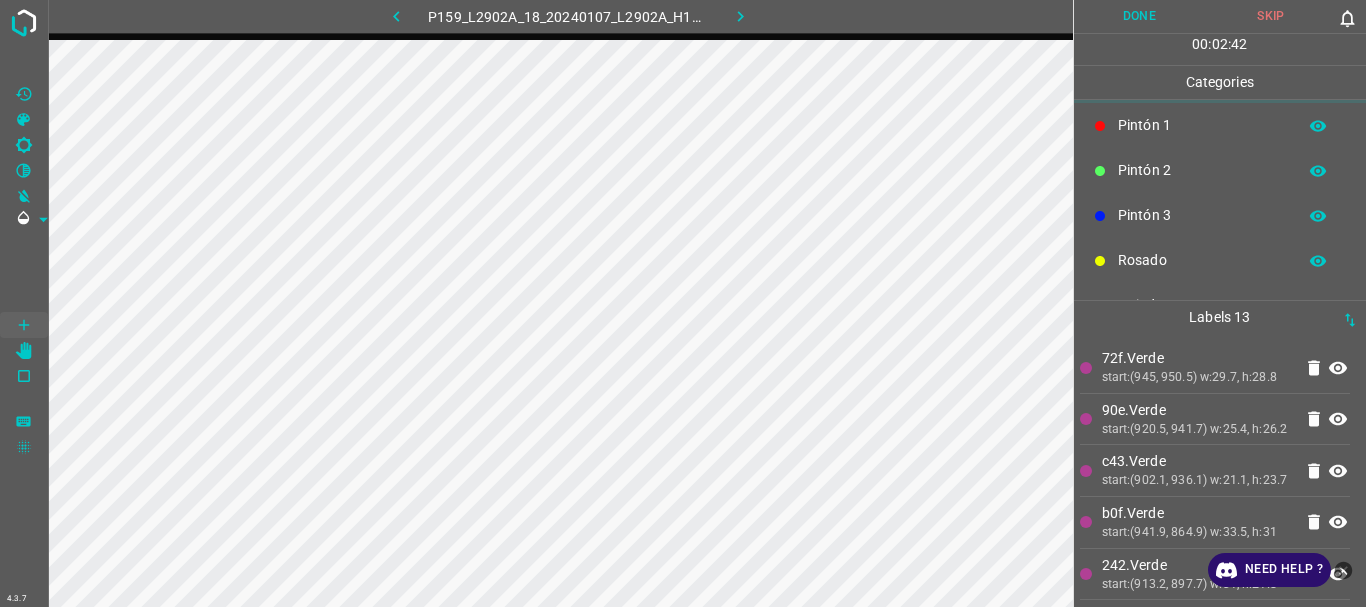 scroll, scrollTop: 176, scrollLeft: 0, axis: vertical 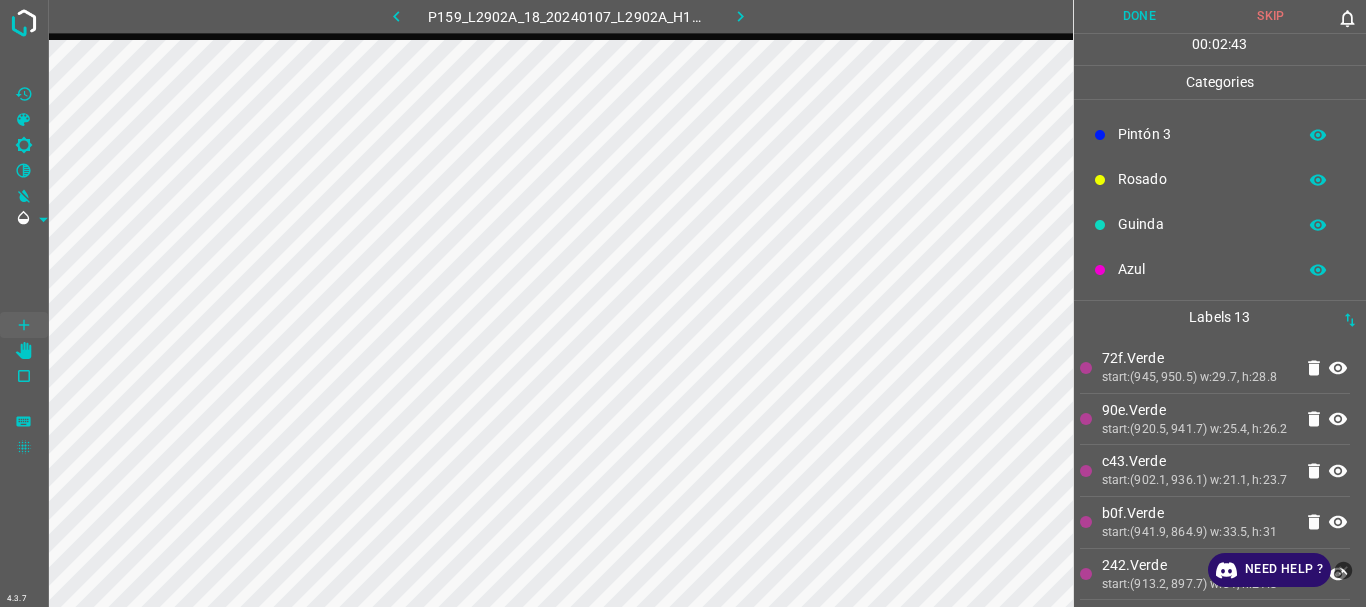 click on "Azul" at bounding box center (1202, 269) 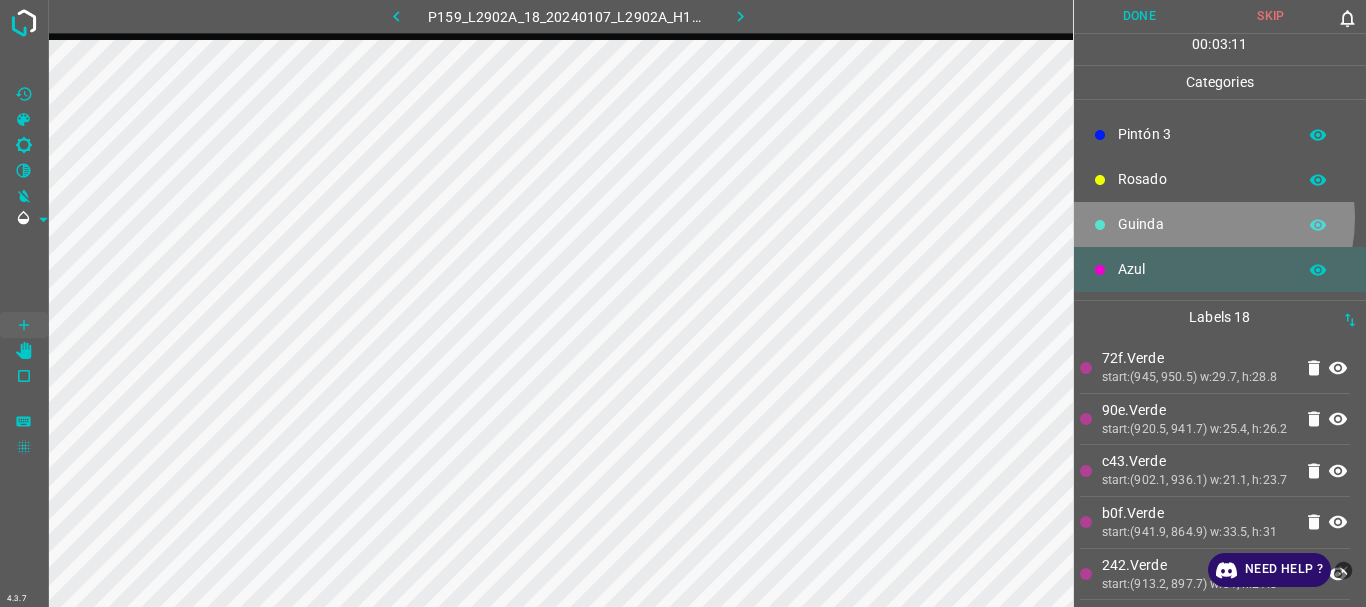 click on "Guinda" at bounding box center [1202, 224] 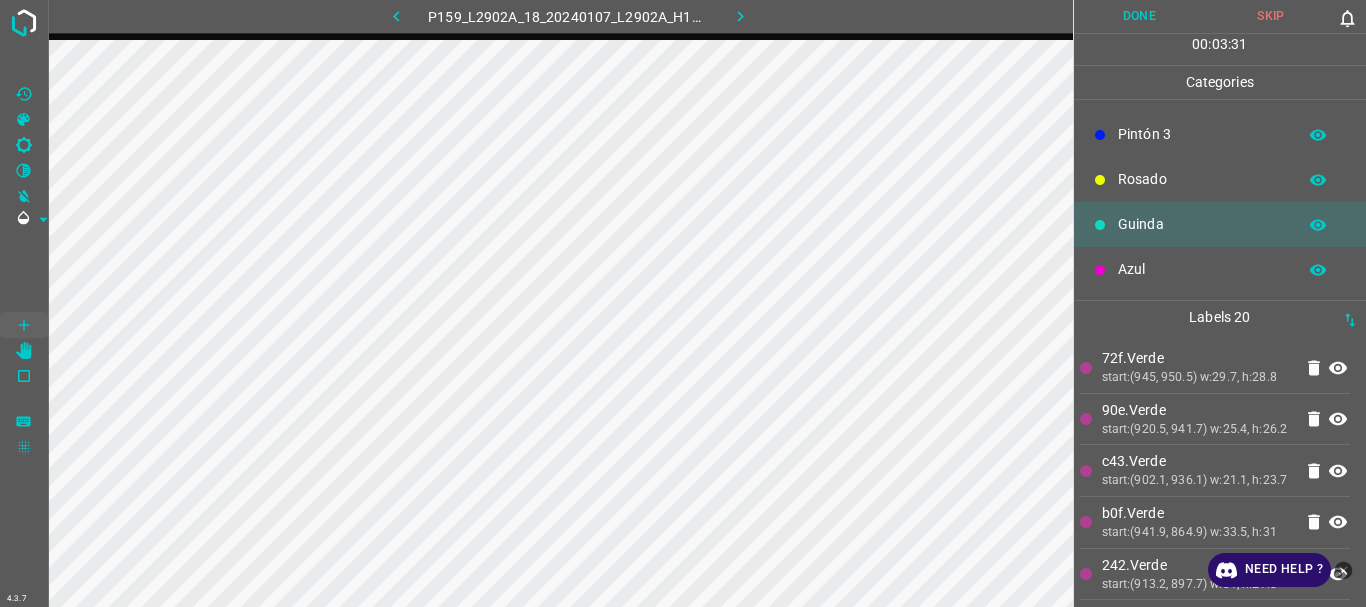 scroll, scrollTop: 0, scrollLeft: 0, axis: both 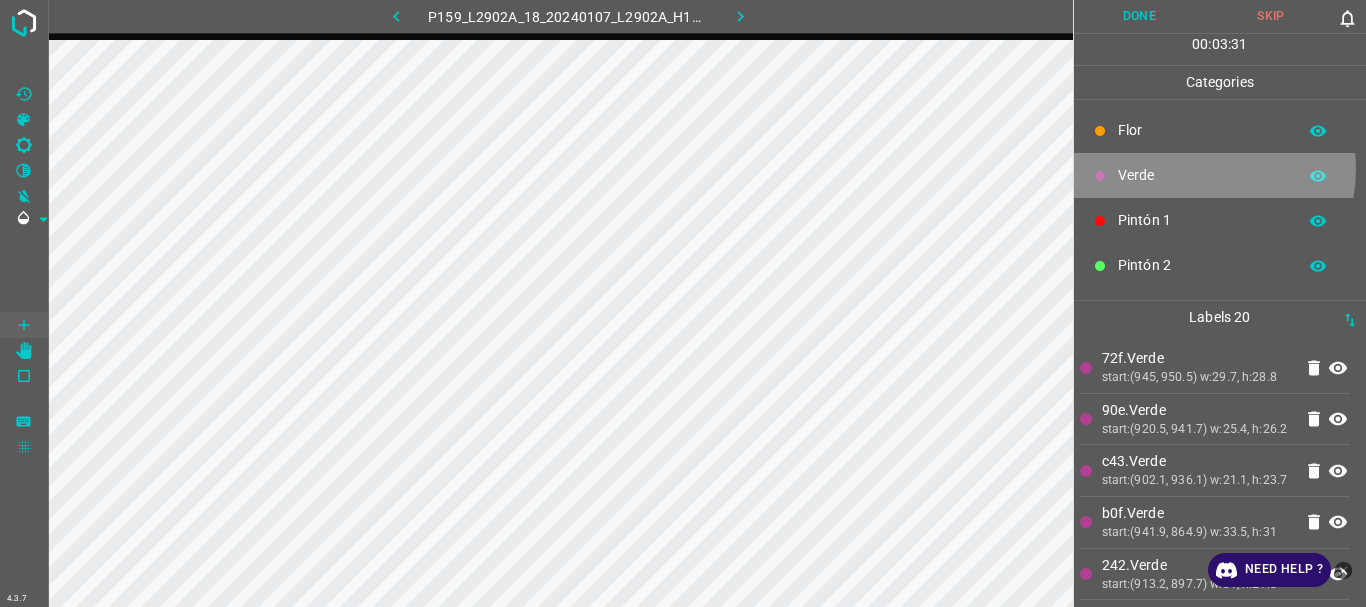 click on "Verde" at bounding box center (1202, 175) 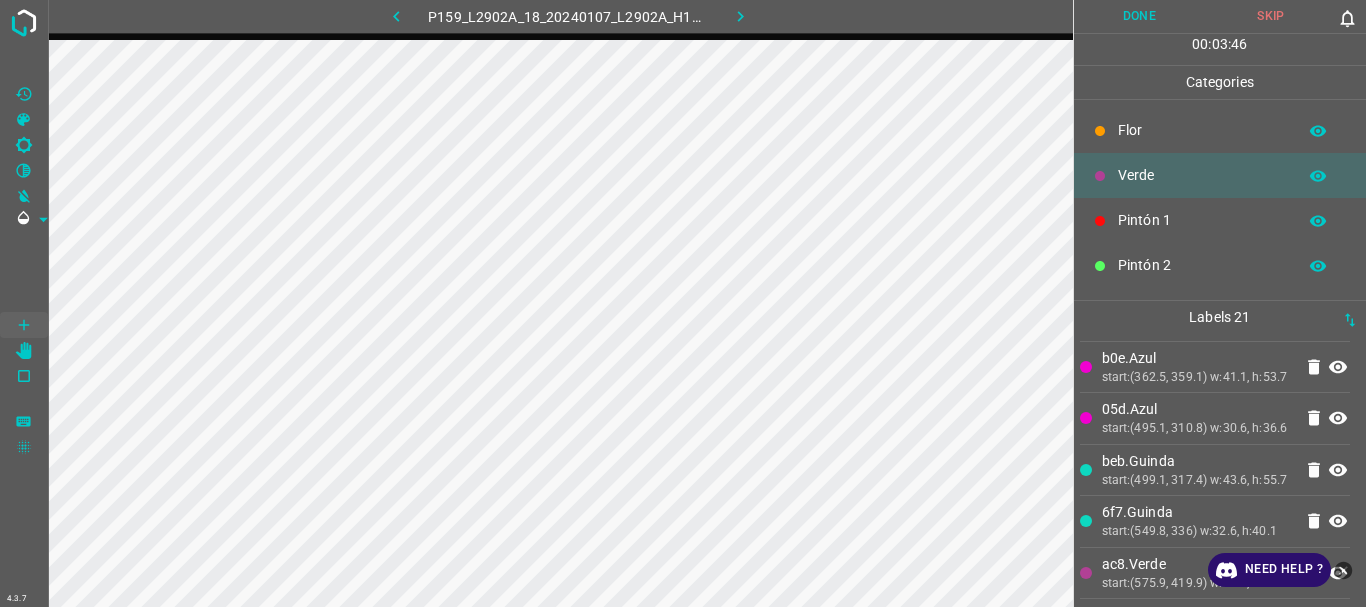 scroll, scrollTop: 1175, scrollLeft: 0, axis: vertical 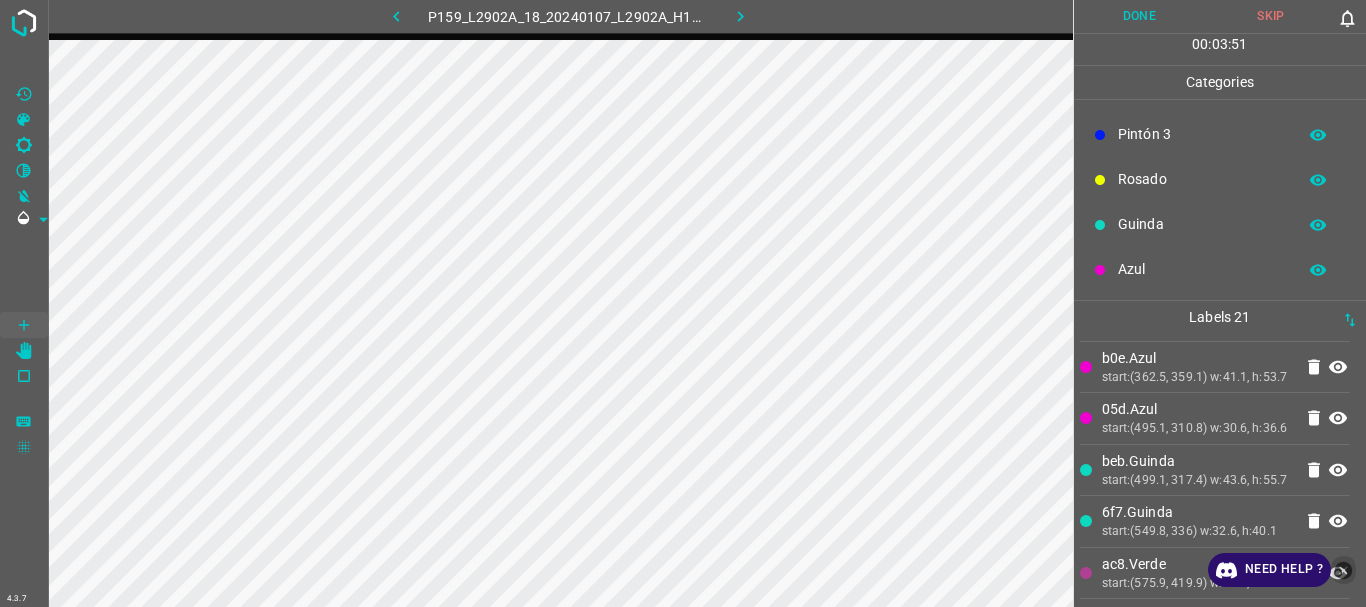 click 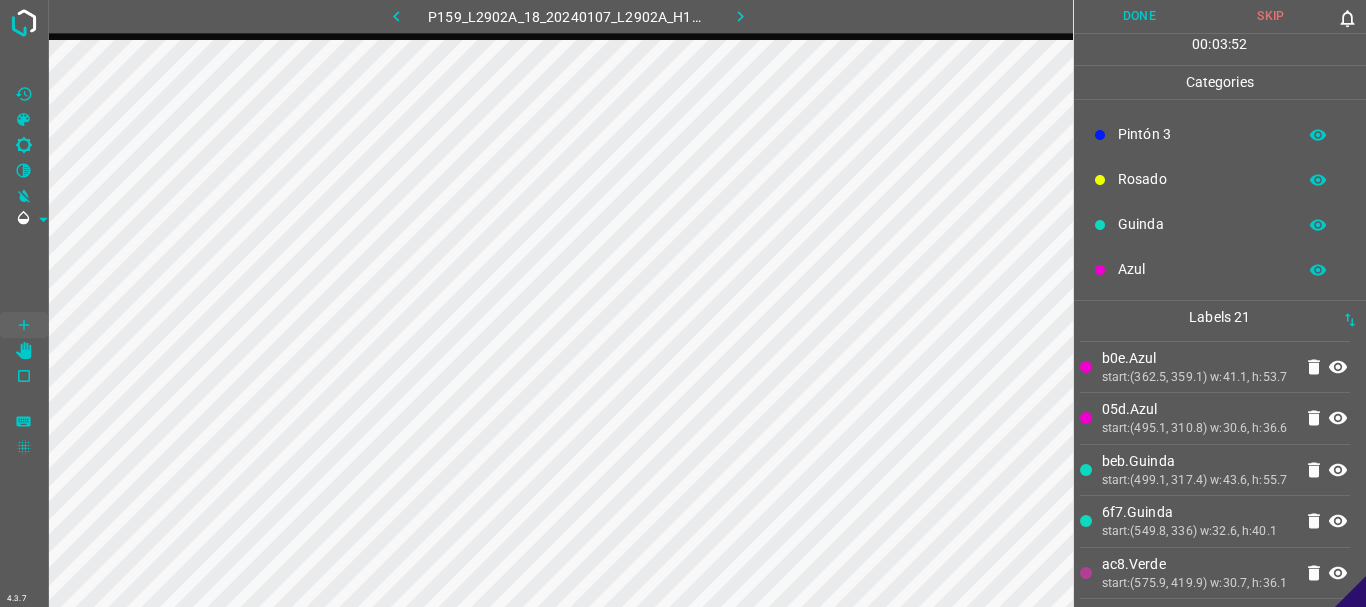 click 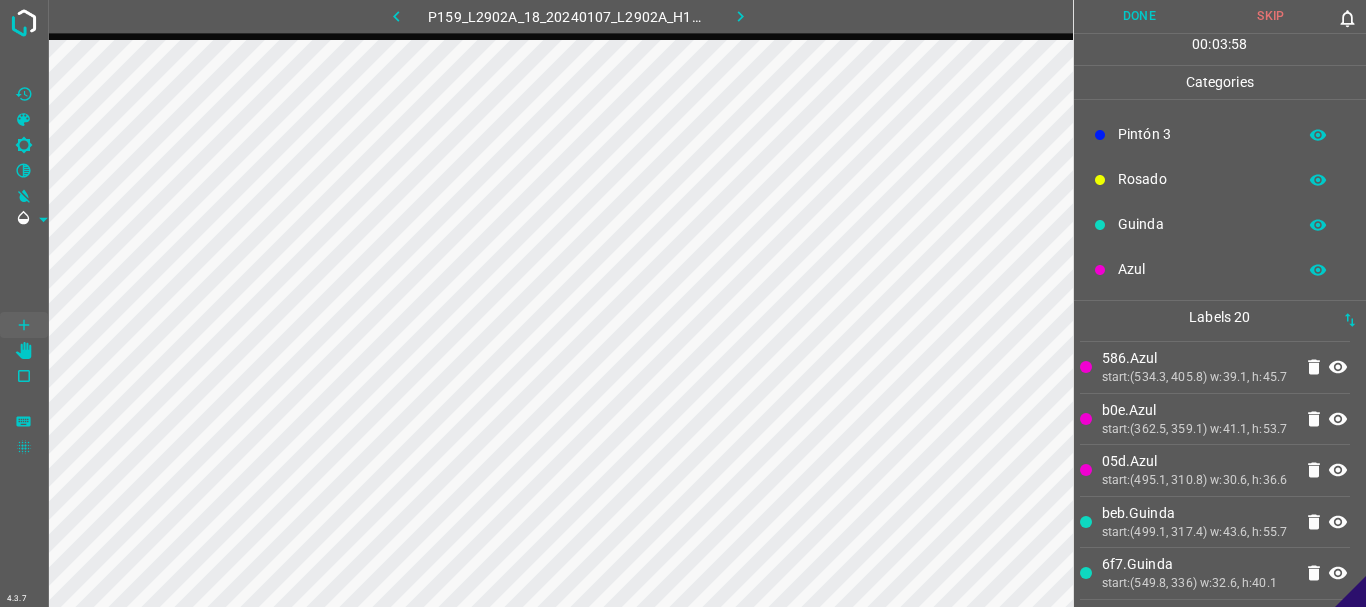 scroll, scrollTop: 806, scrollLeft: 0, axis: vertical 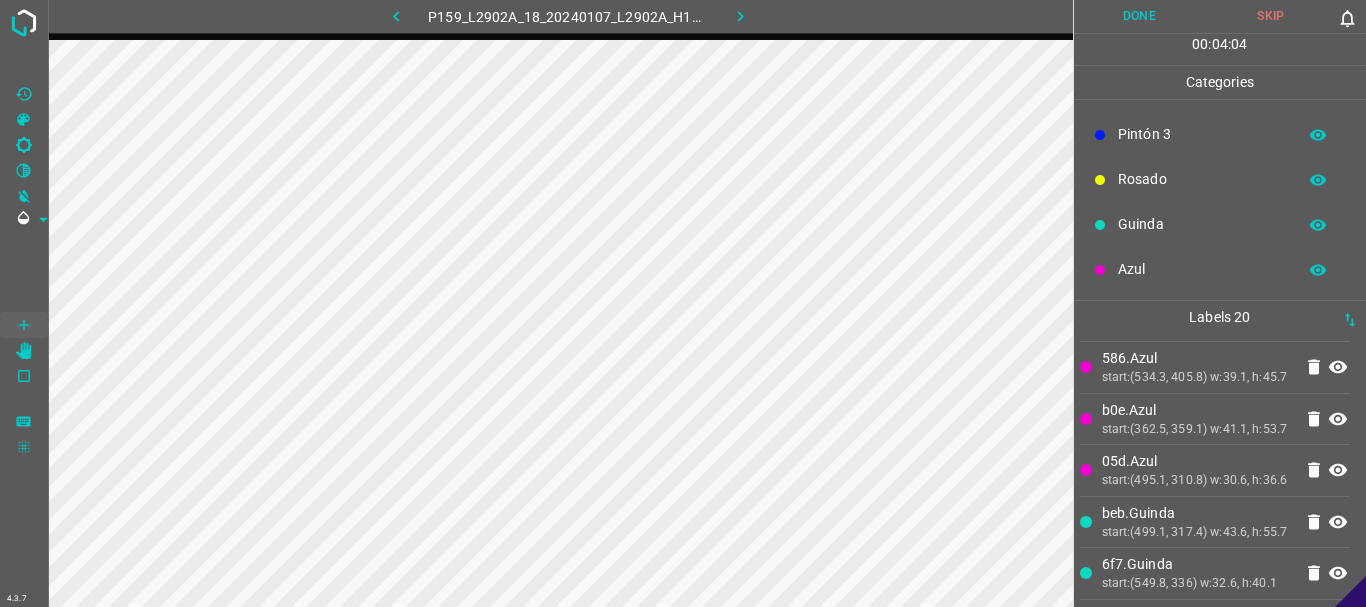 click 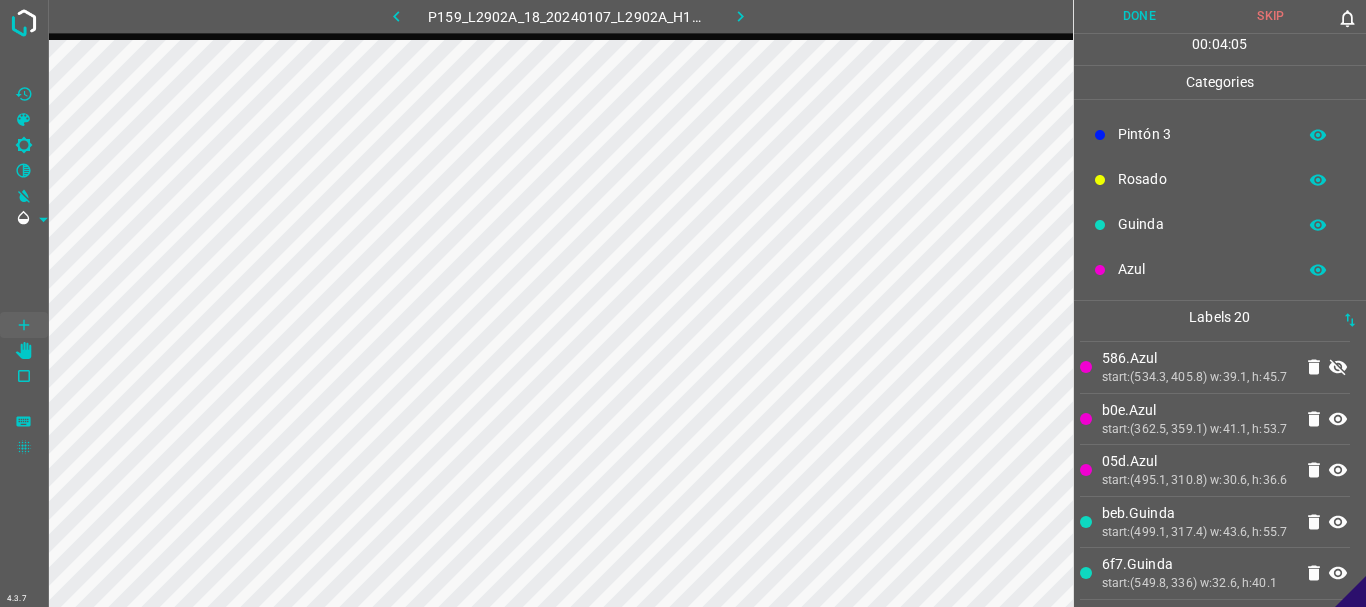 click 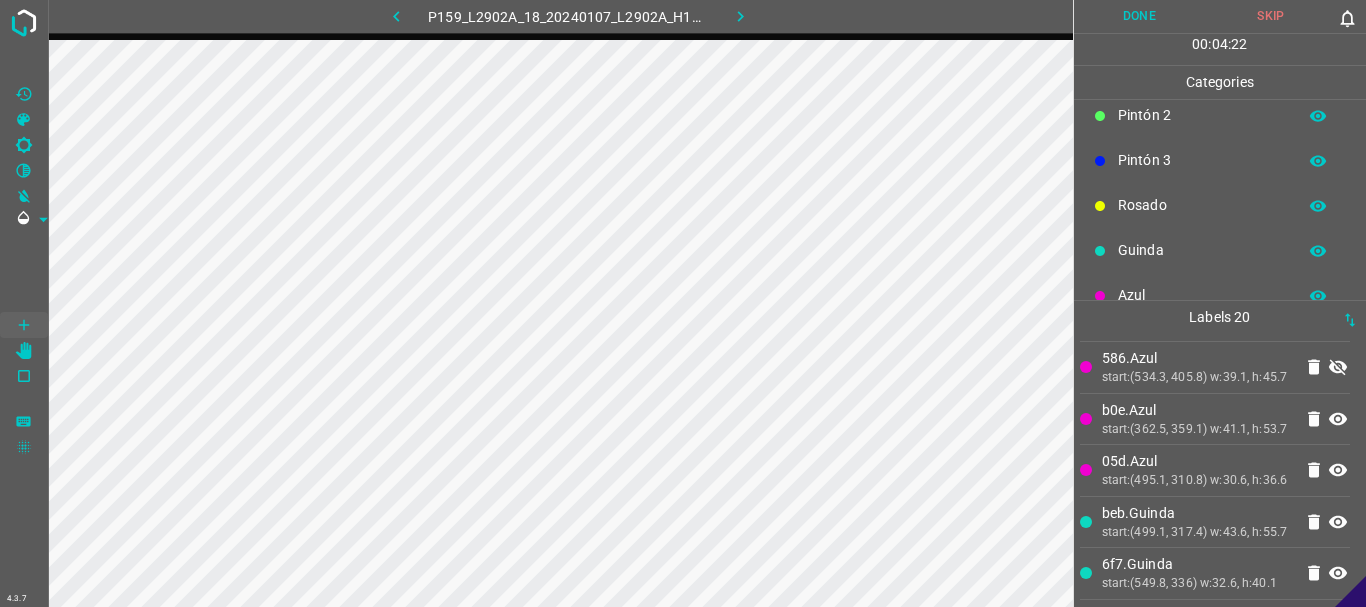 scroll, scrollTop: 176, scrollLeft: 0, axis: vertical 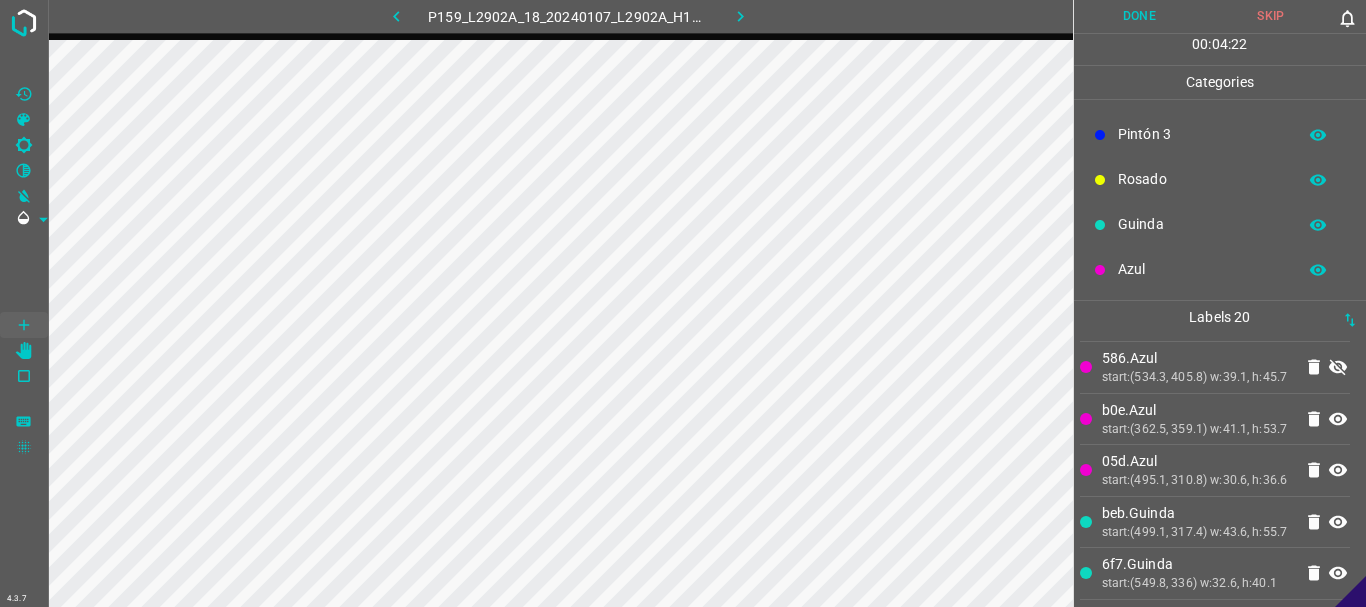 click on "Azul" at bounding box center (1202, 269) 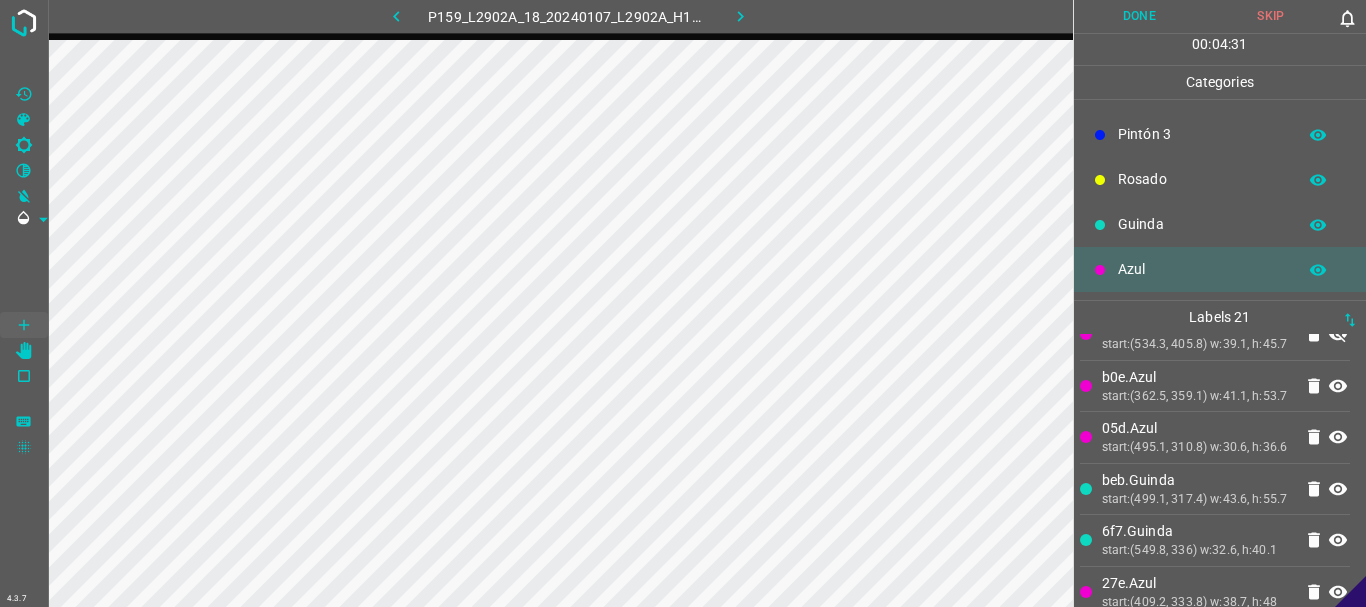 click on "Guinda" at bounding box center [1220, 224] 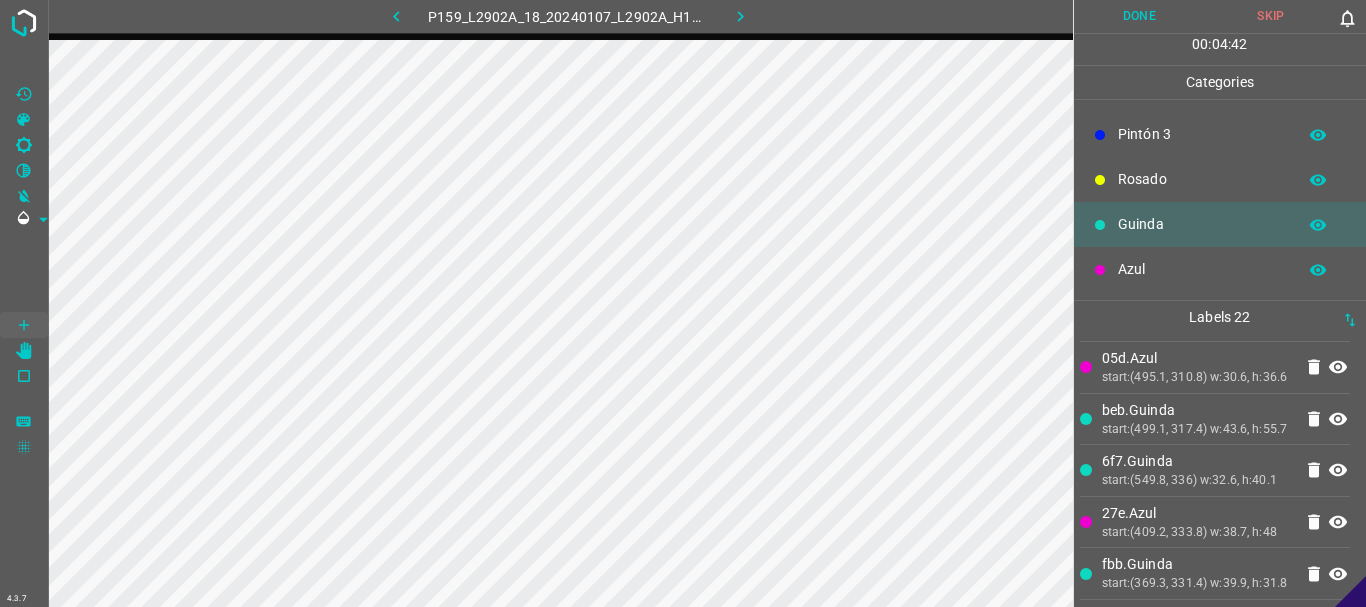 scroll, scrollTop: 944, scrollLeft: 0, axis: vertical 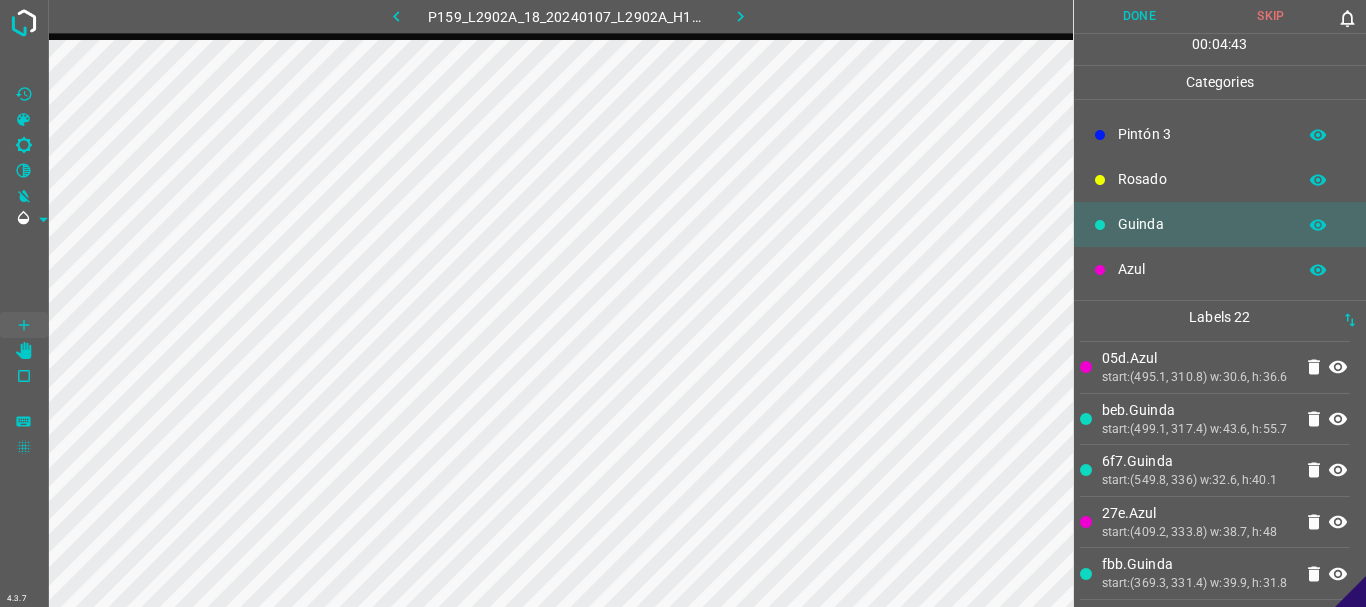 click 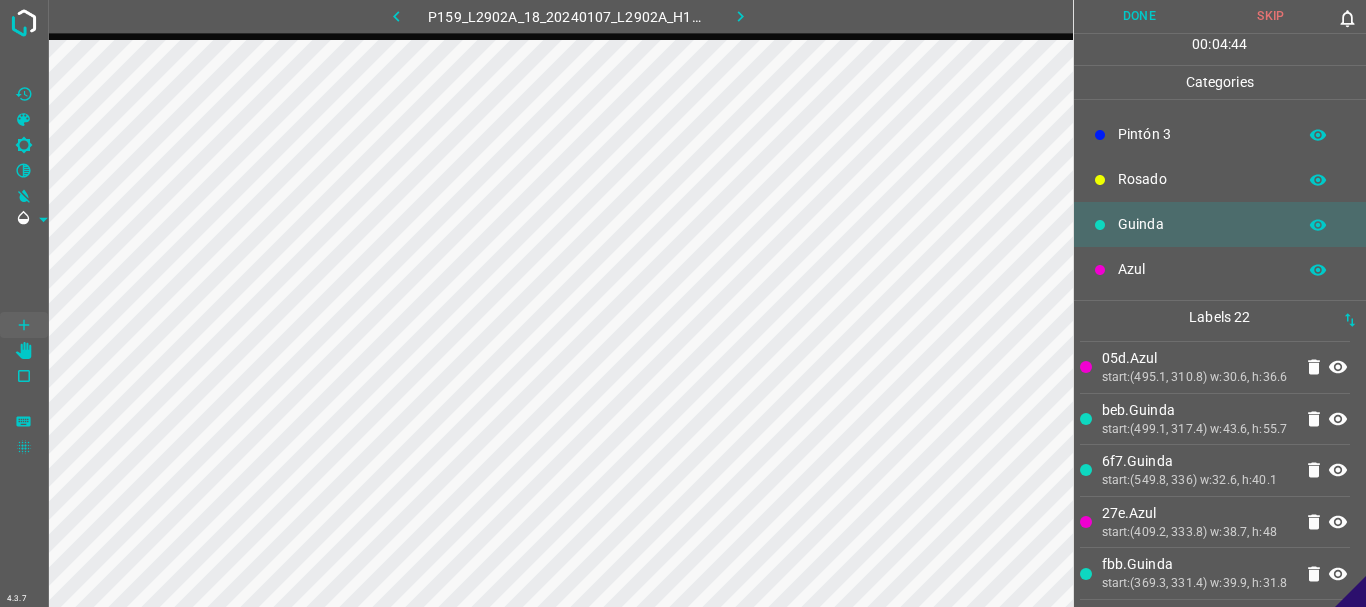 click 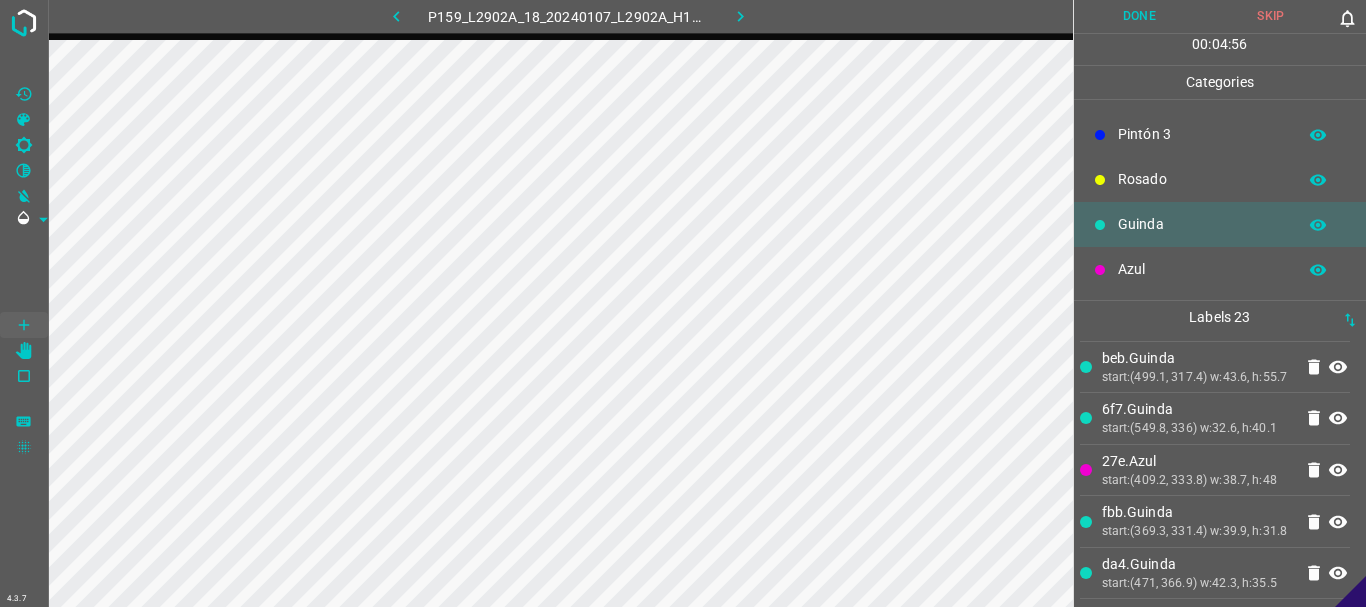 click on "Azul" at bounding box center (1202, 269) 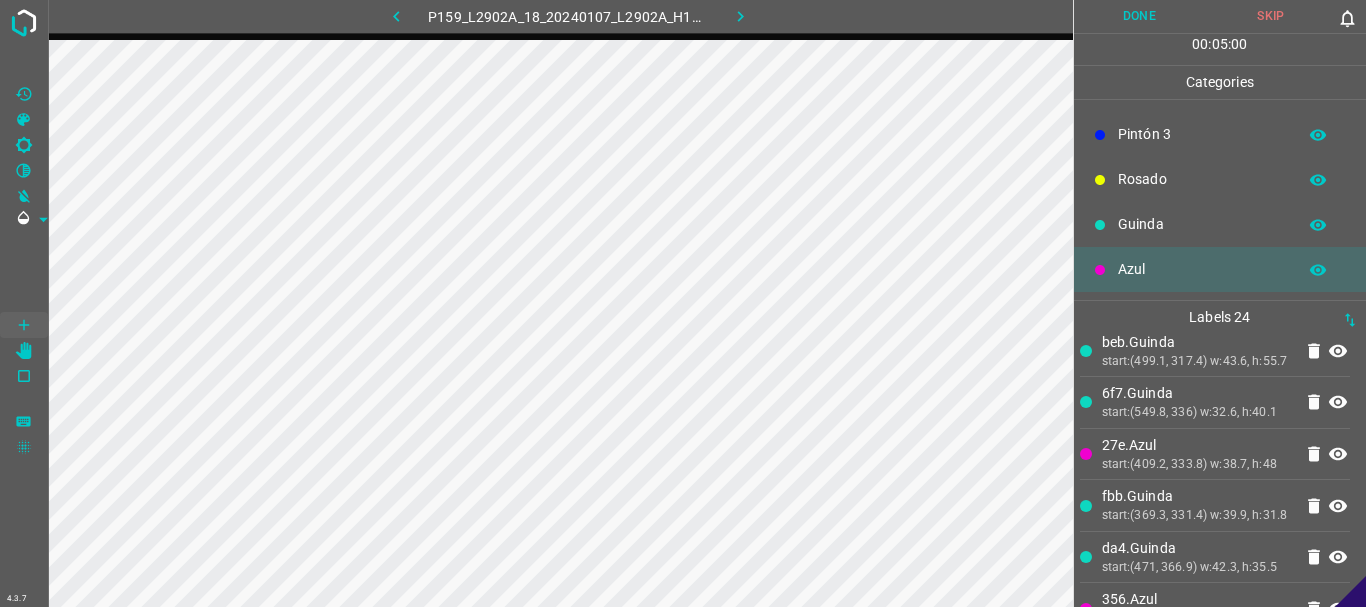 click on "Guinda" at bounding box center [1202, 224] 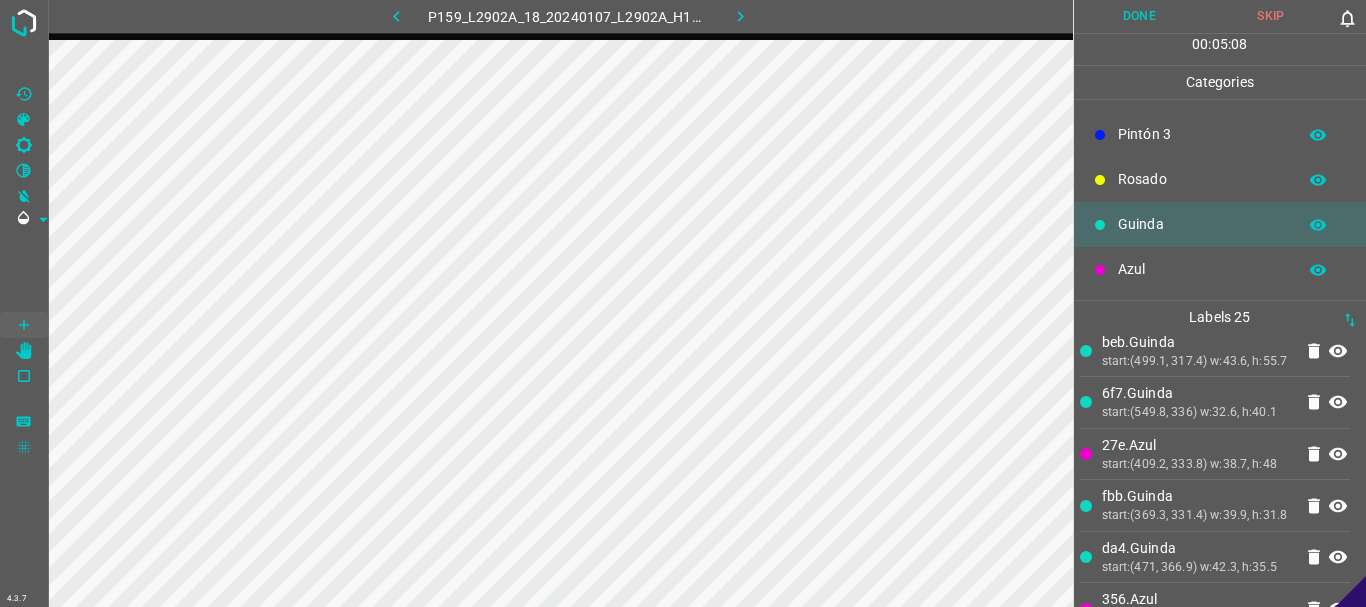 click on "Azul" at bounding box center (1202, 269) 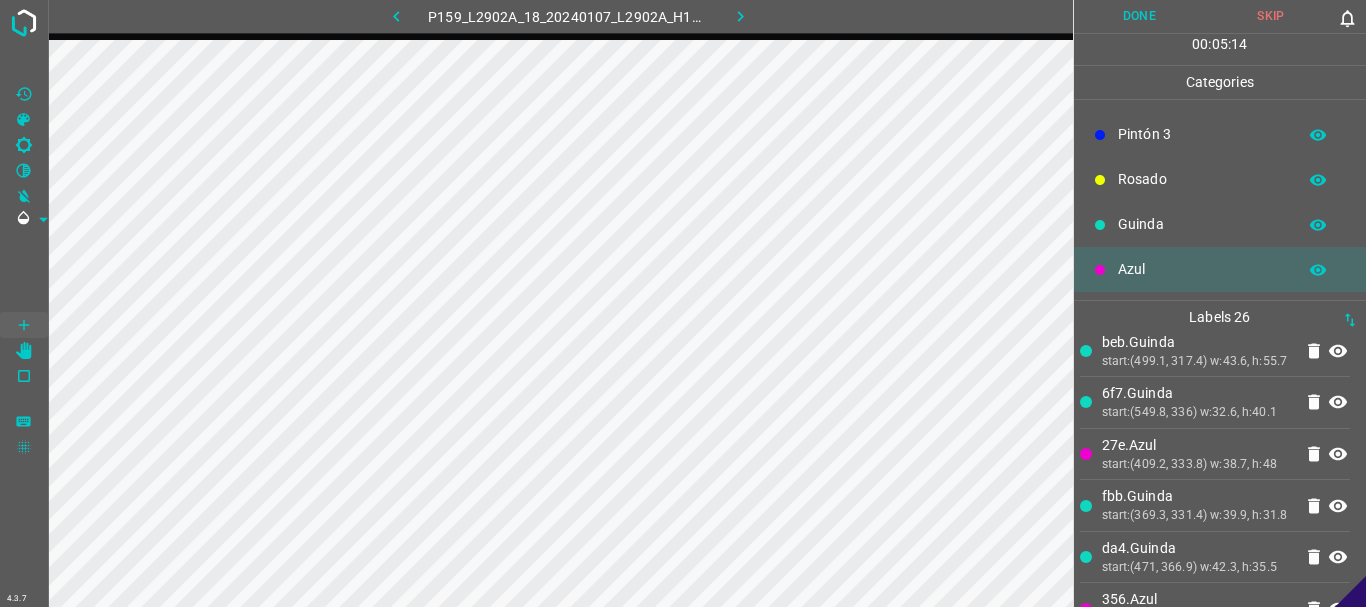 click on "Guinda" at bounding box center [1202, 224] 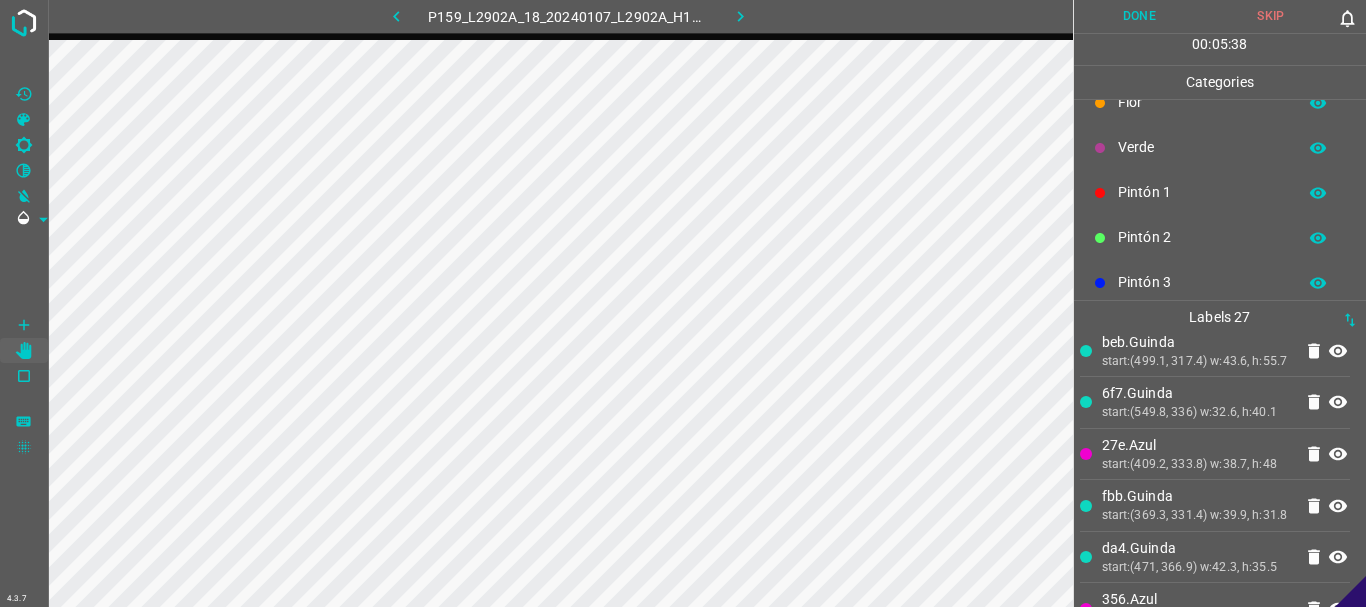 scroll, scrollTop: 0, scrollLeft: 0, axis: both 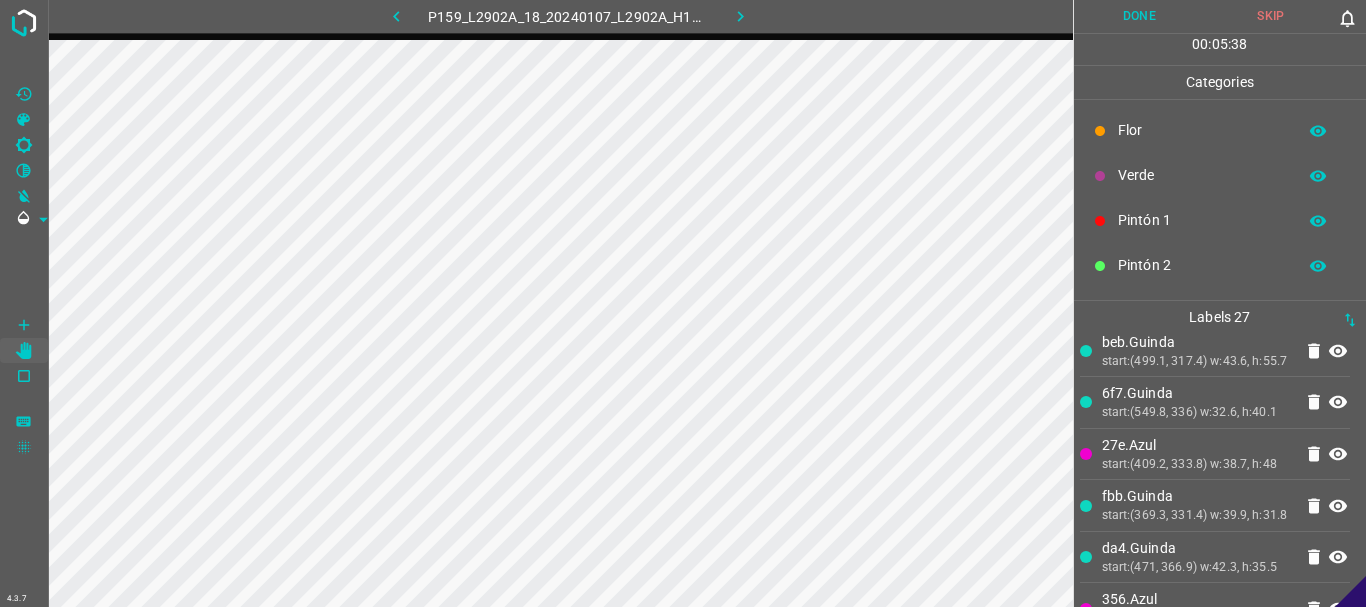 click on "Verde" at bounding box center [1202, 175] 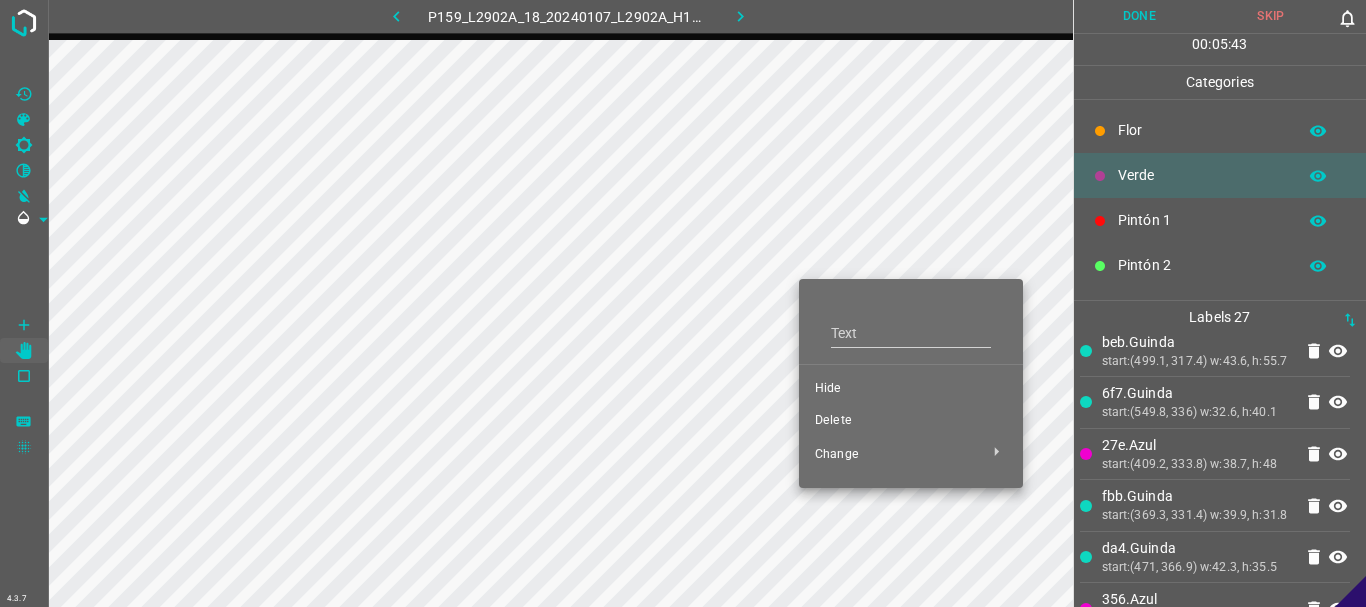 click on "Hide" at bounding box center (911, 389) 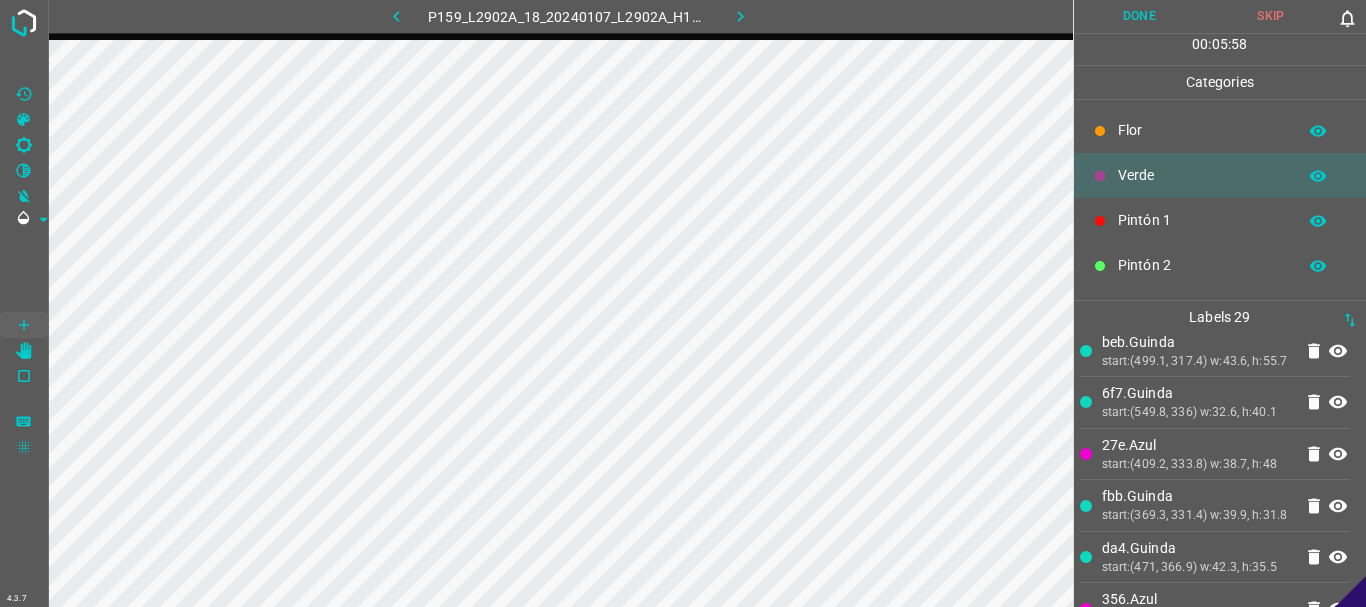 click 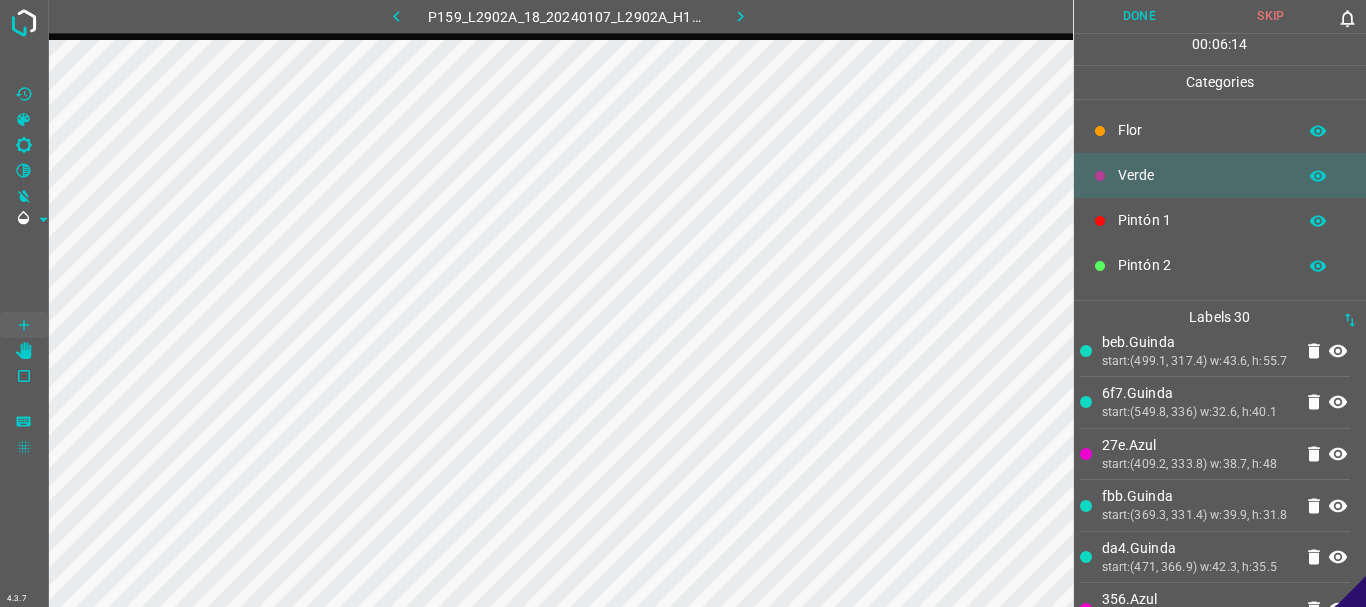 click at bounding box center [1100, 221] 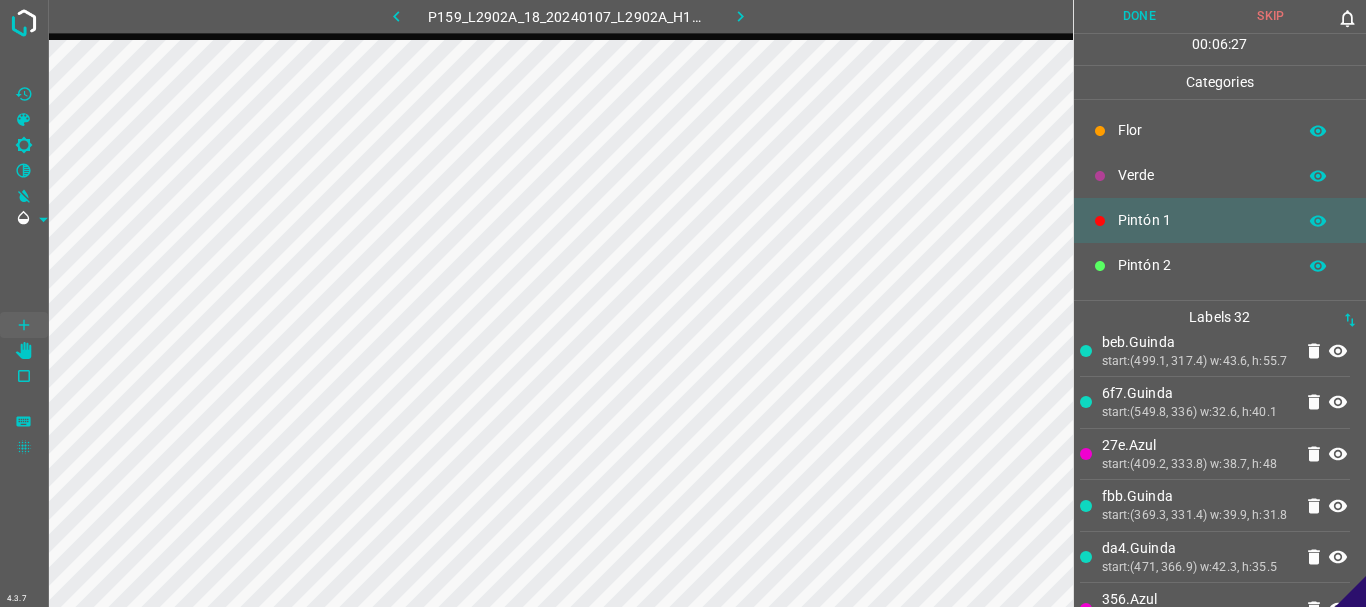 click on "Verde" at bounding box center (1202, 175) 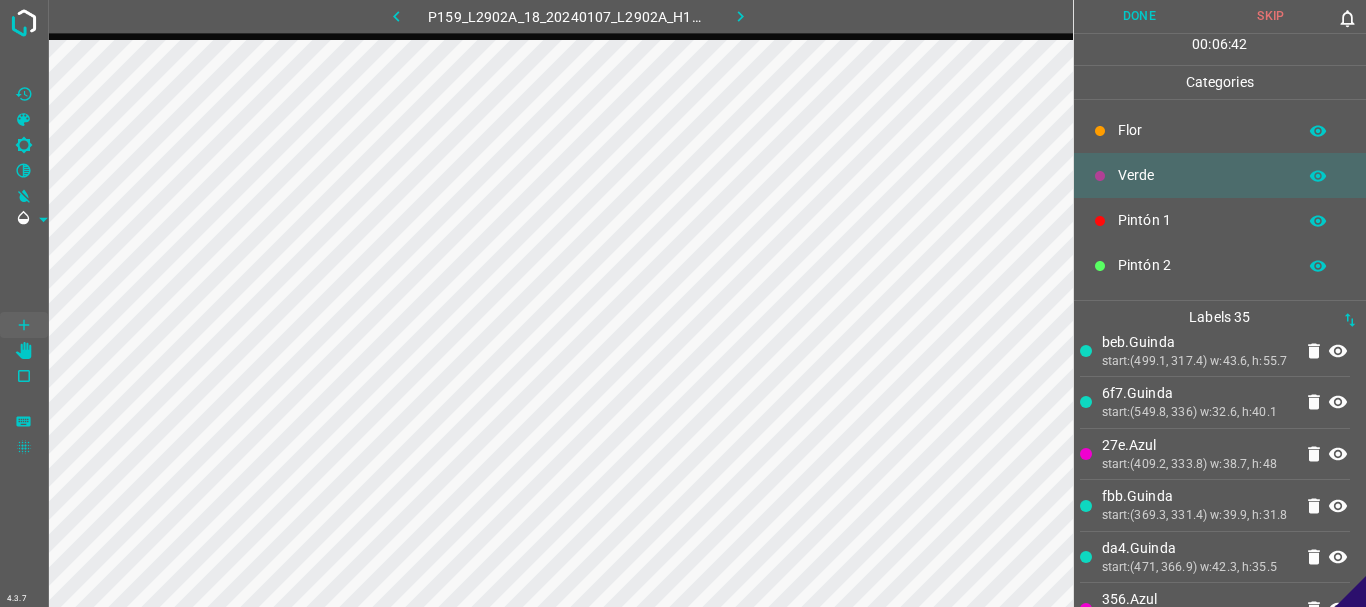 click on "Pintón 1" at bounding box center (1202, 220) 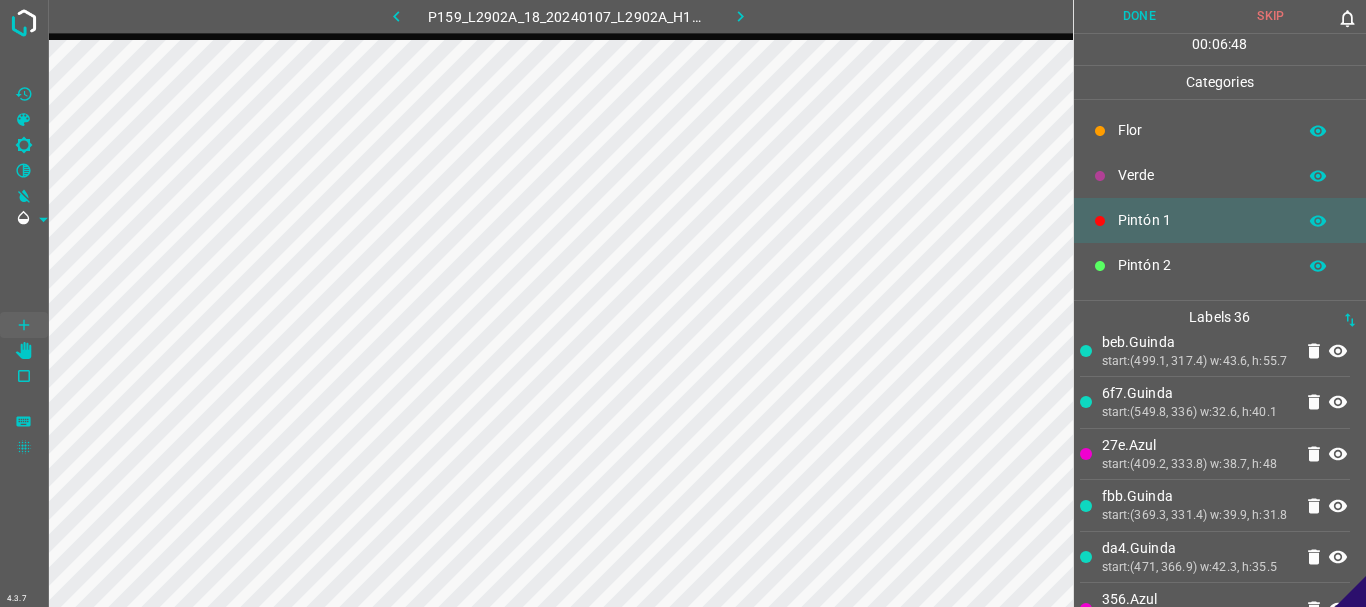 click on "Verde" at bounding box center (1202, 175) 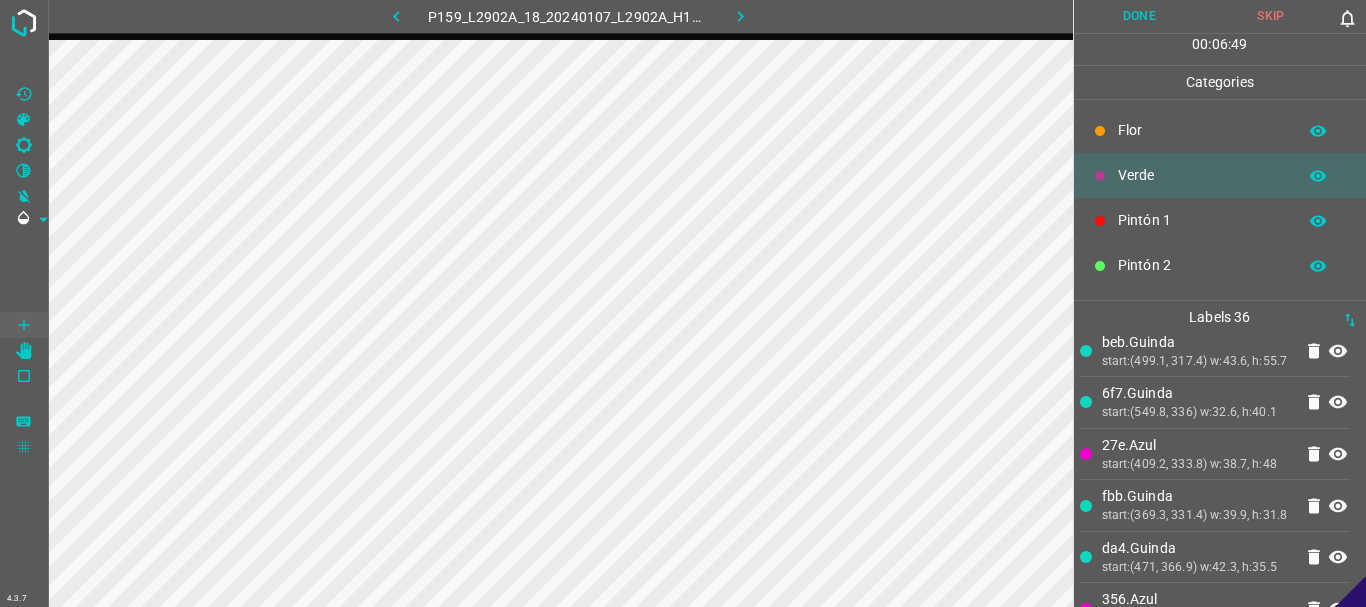 click on "Pintón 1" at bounding box center [1220, 220] 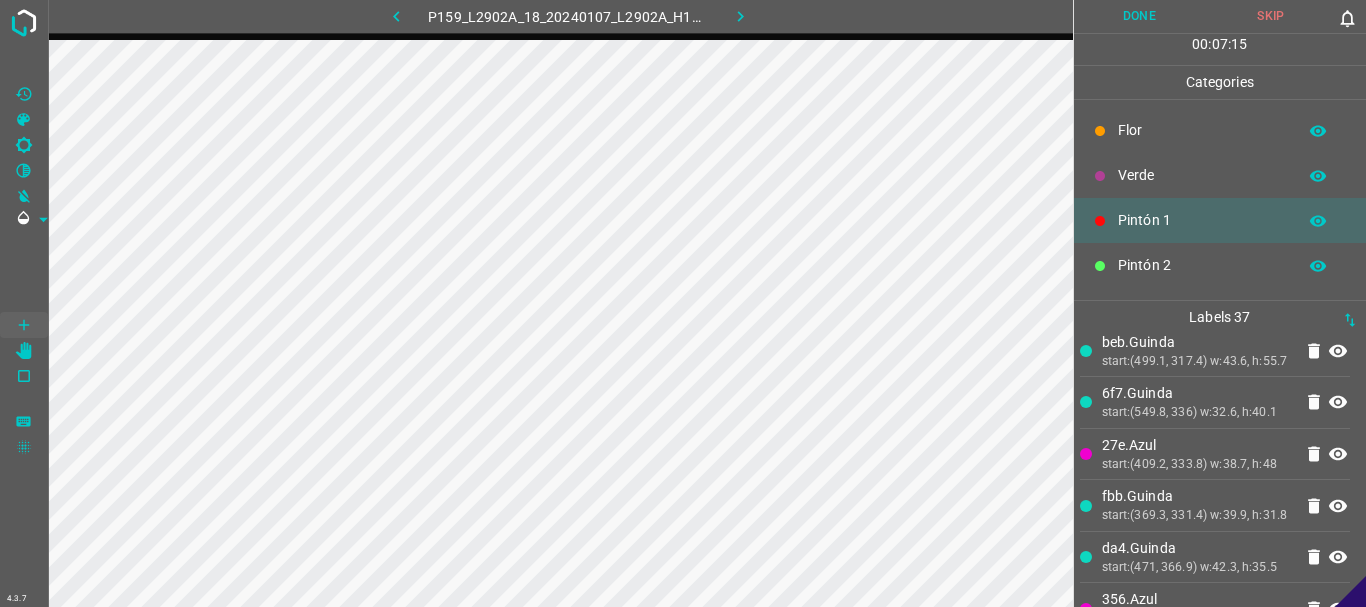 scroll, scrollTop: 176, scrollLeft: 0, axis: vertical 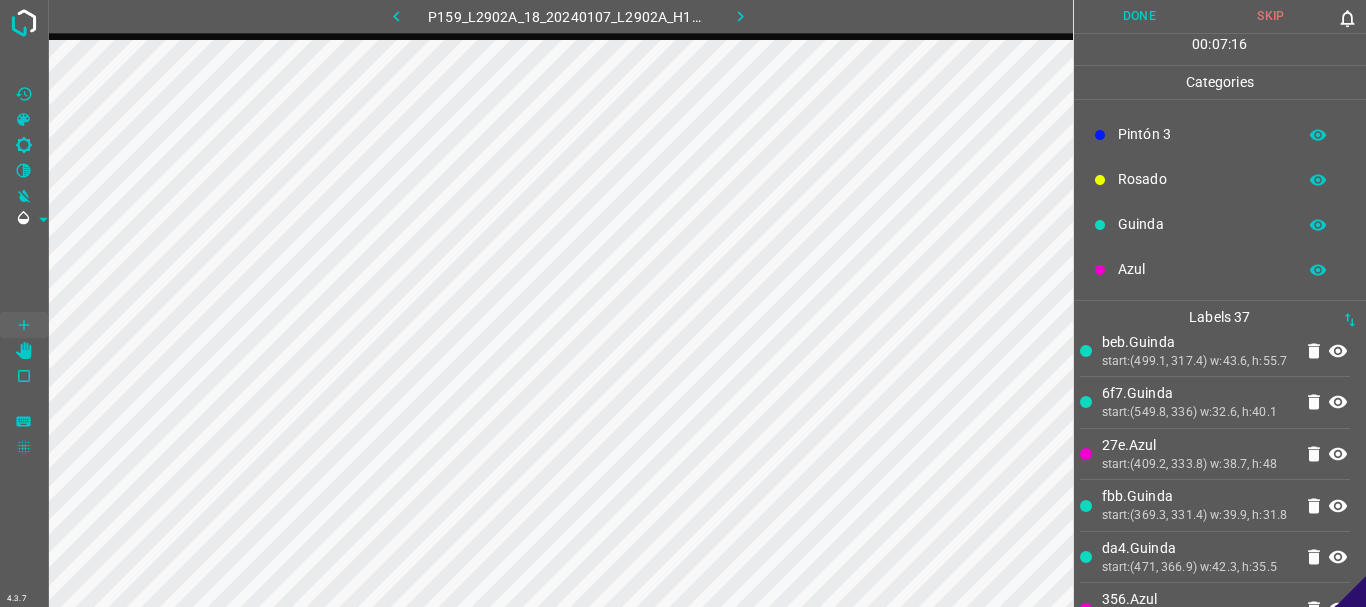 click on "Azul" at bounding box center [1202, 269] 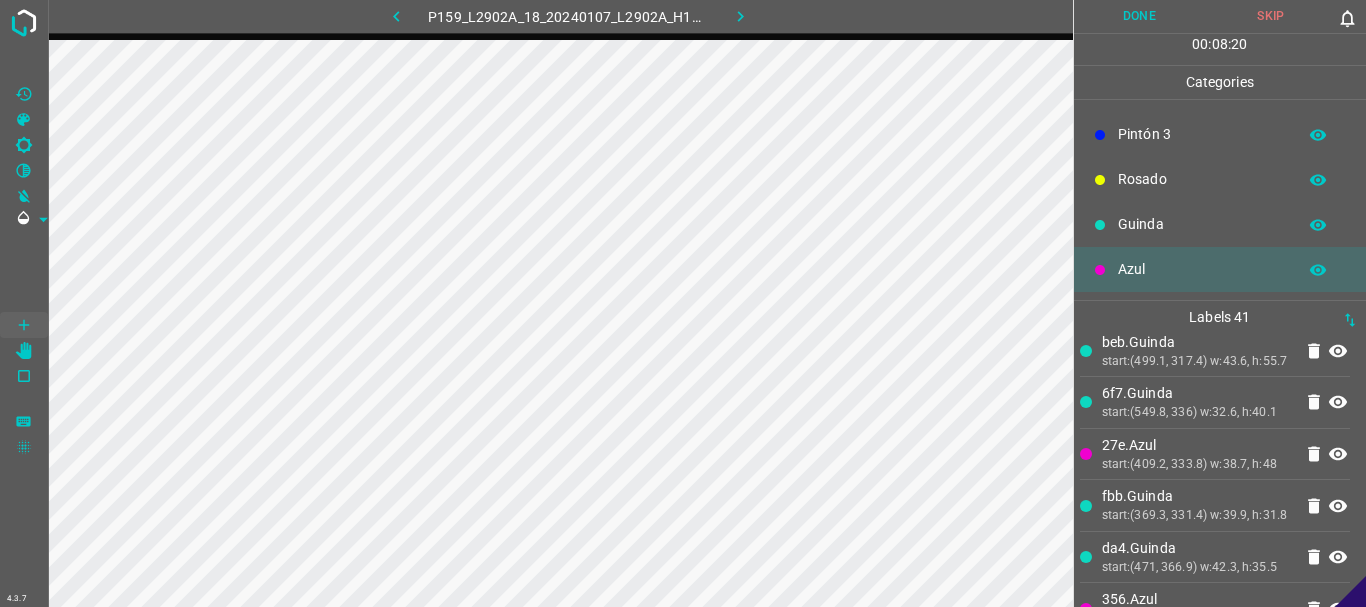 click on "Guinda" at bounding box center (1202, 224) 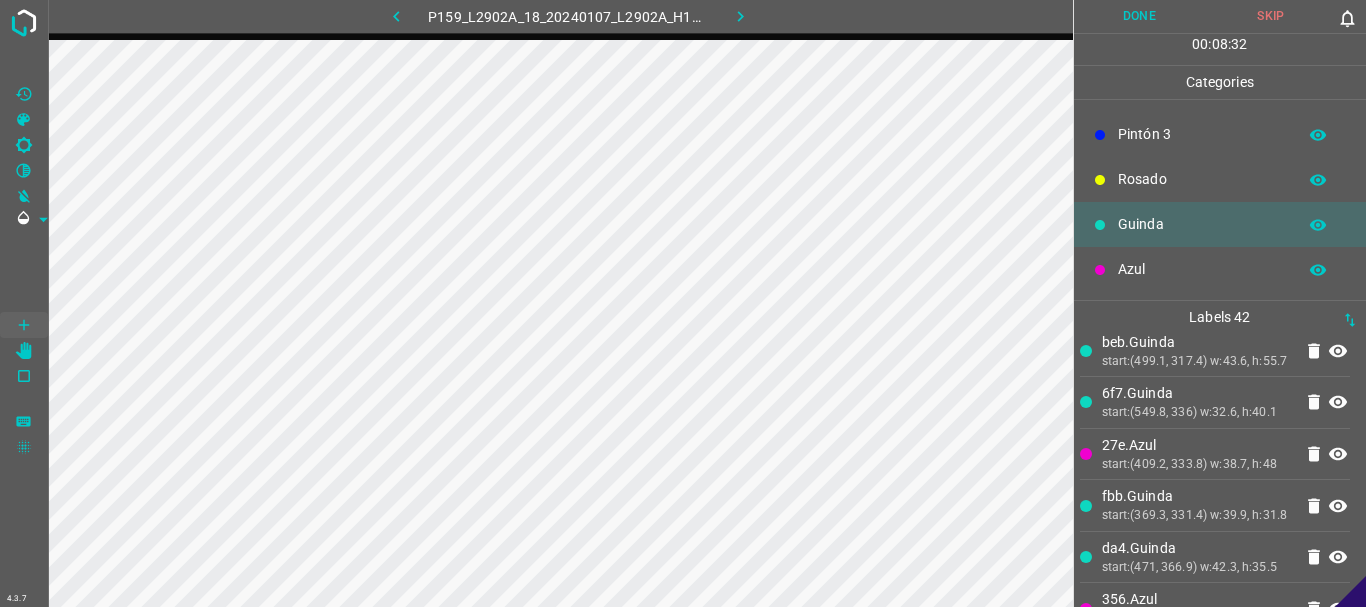 click on "Rosado" at bounding box center [1202, 179] 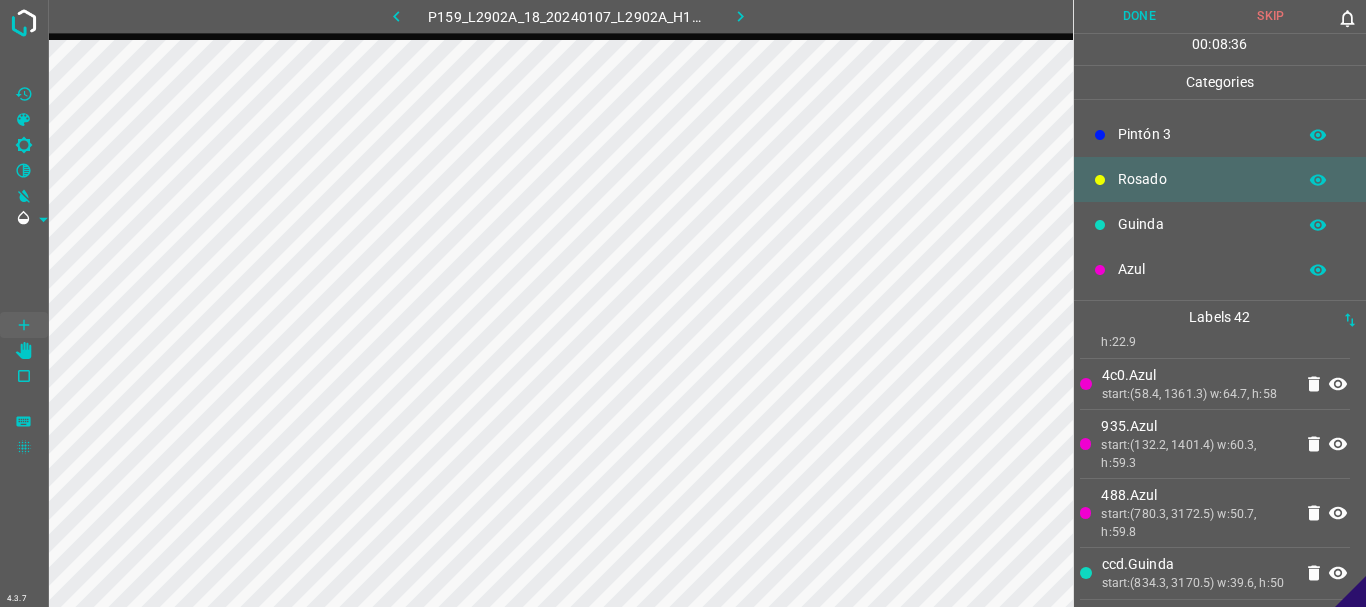 scroll, scrollTop: 2607, scrollLeft: 0, axis: vertical 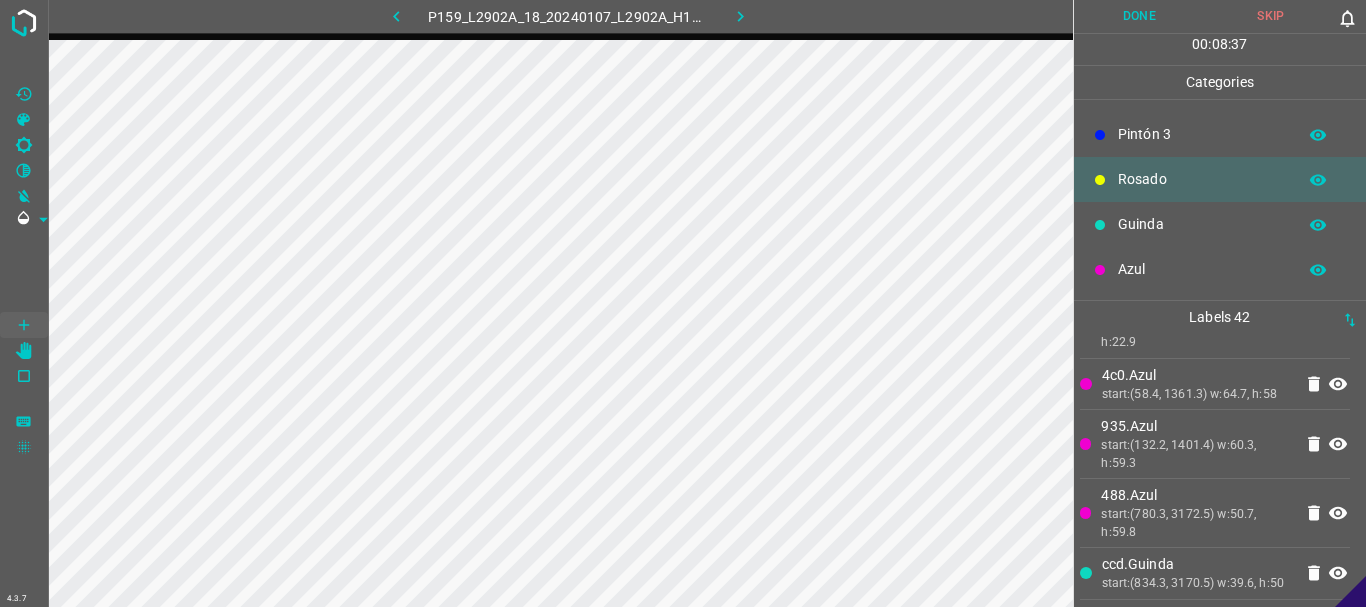 click 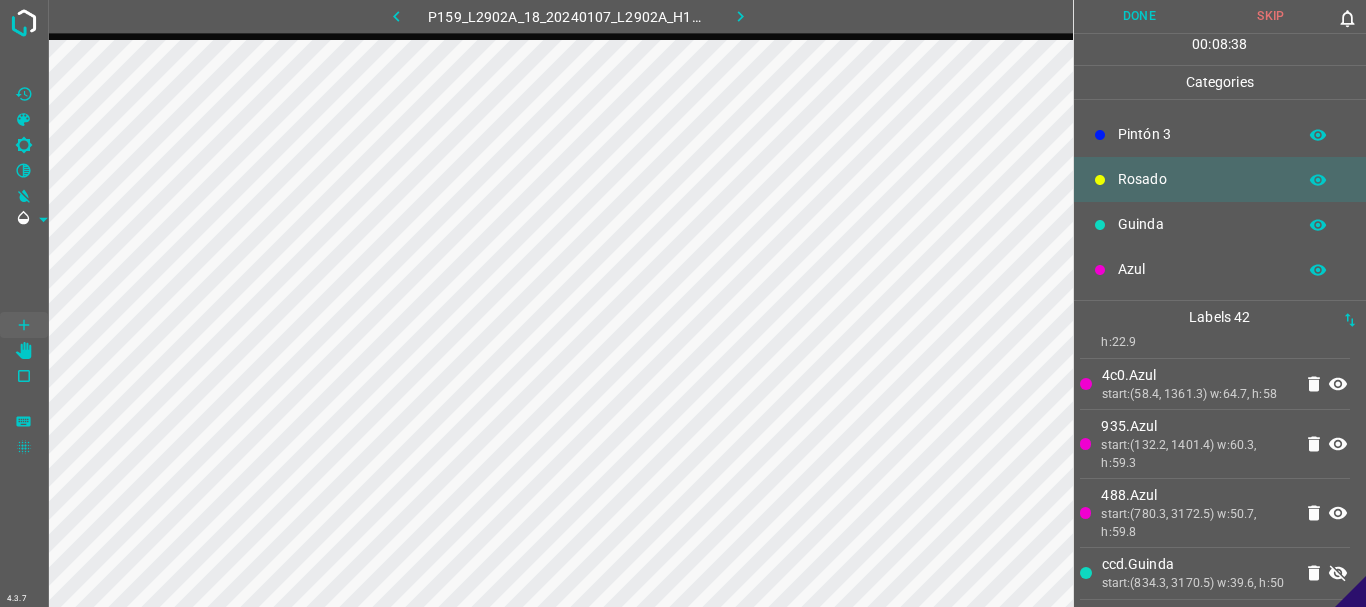 click 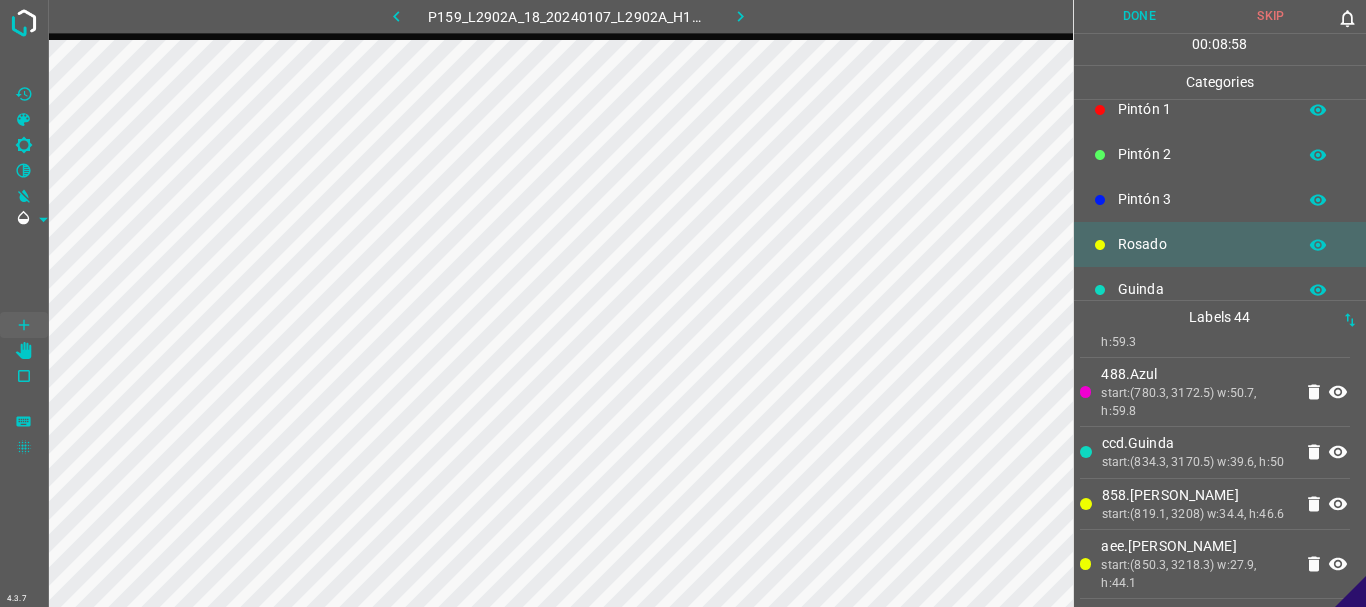 scroll, scrollTop: 0, scrollLeft: 0, axis: both 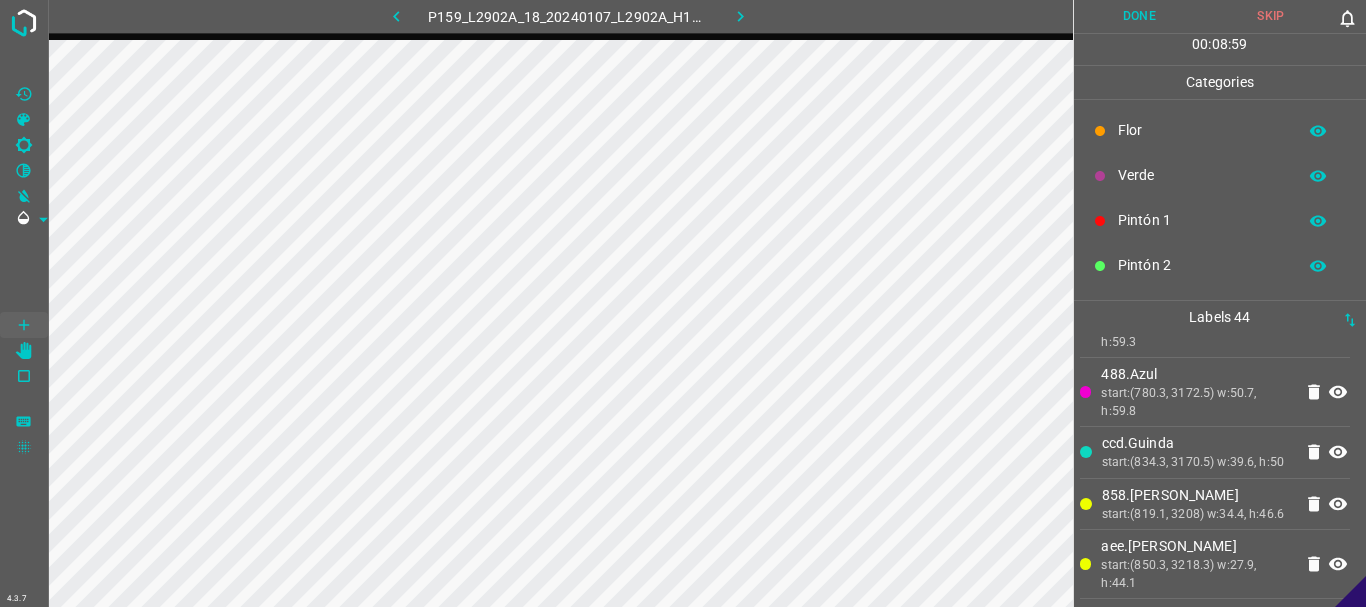 click on "Flor" at bounding box center [1202, 130] 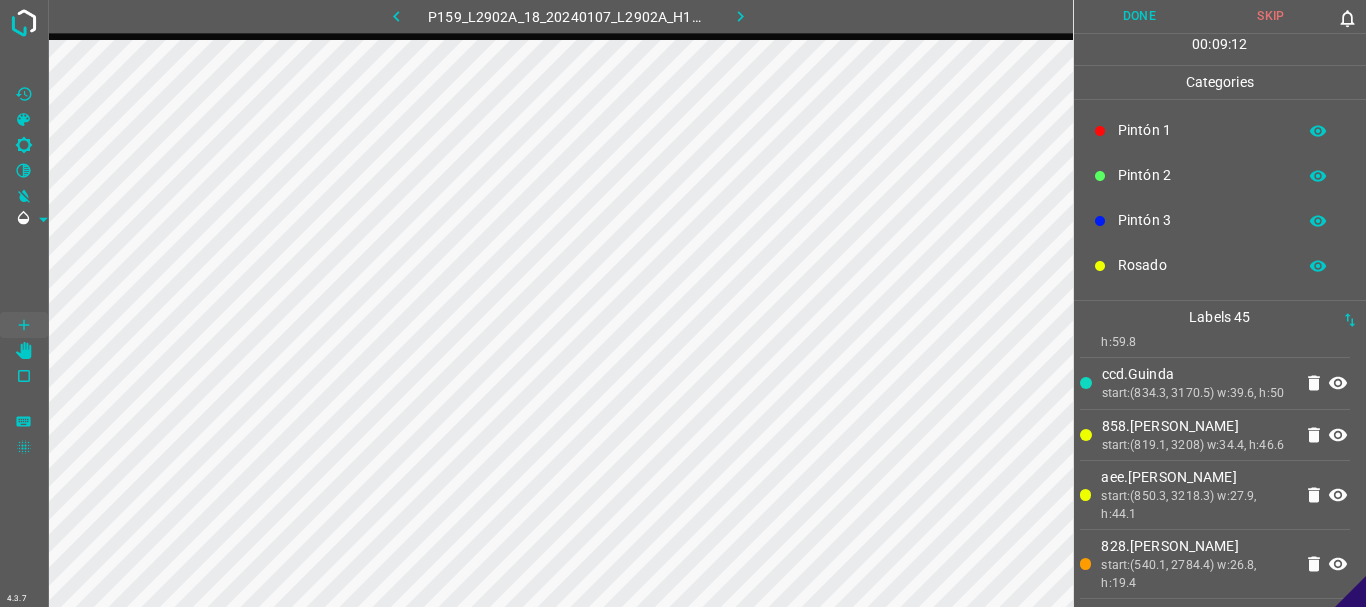 scroll, scrollTop: 176, scrollLeft: 0, axis: vertical 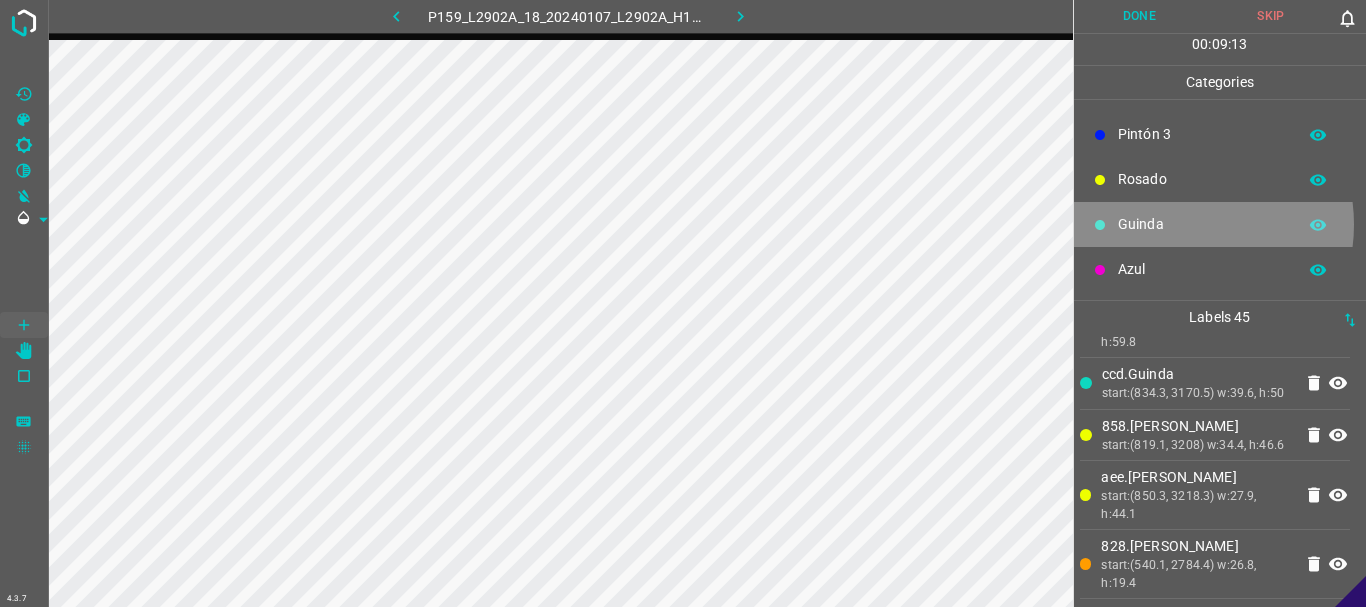 click on "Guinda" at bounding box center [1202, 224] 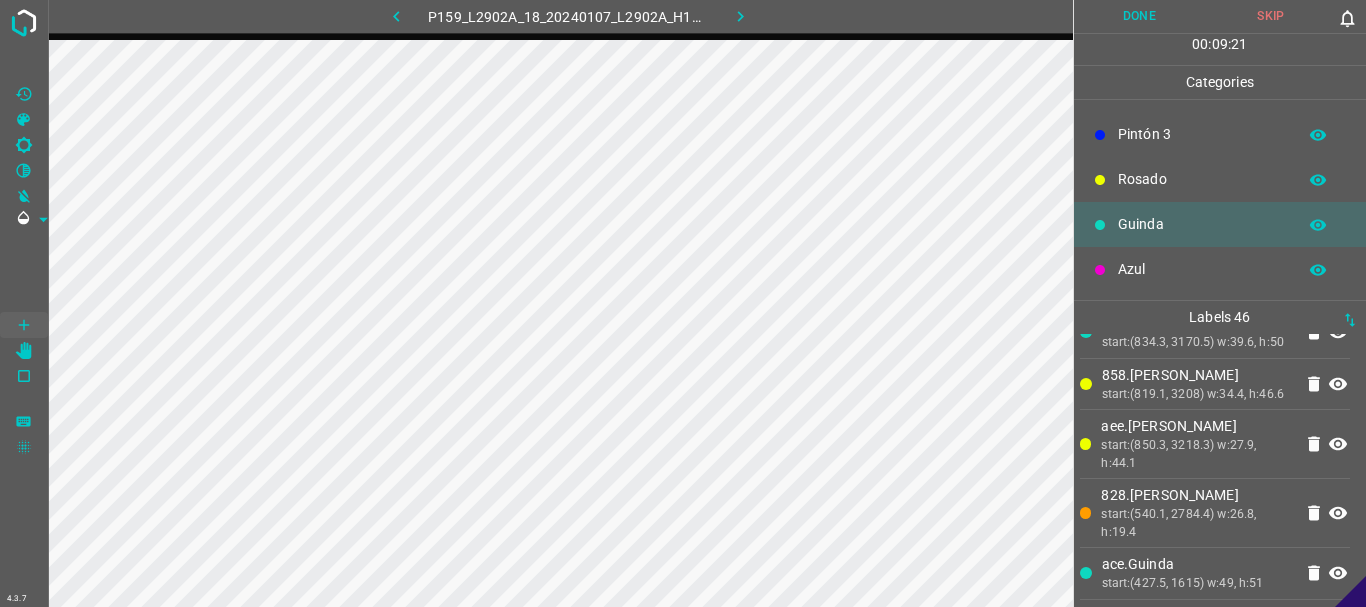 click on "Azul" at bounding box center (1202, 269) 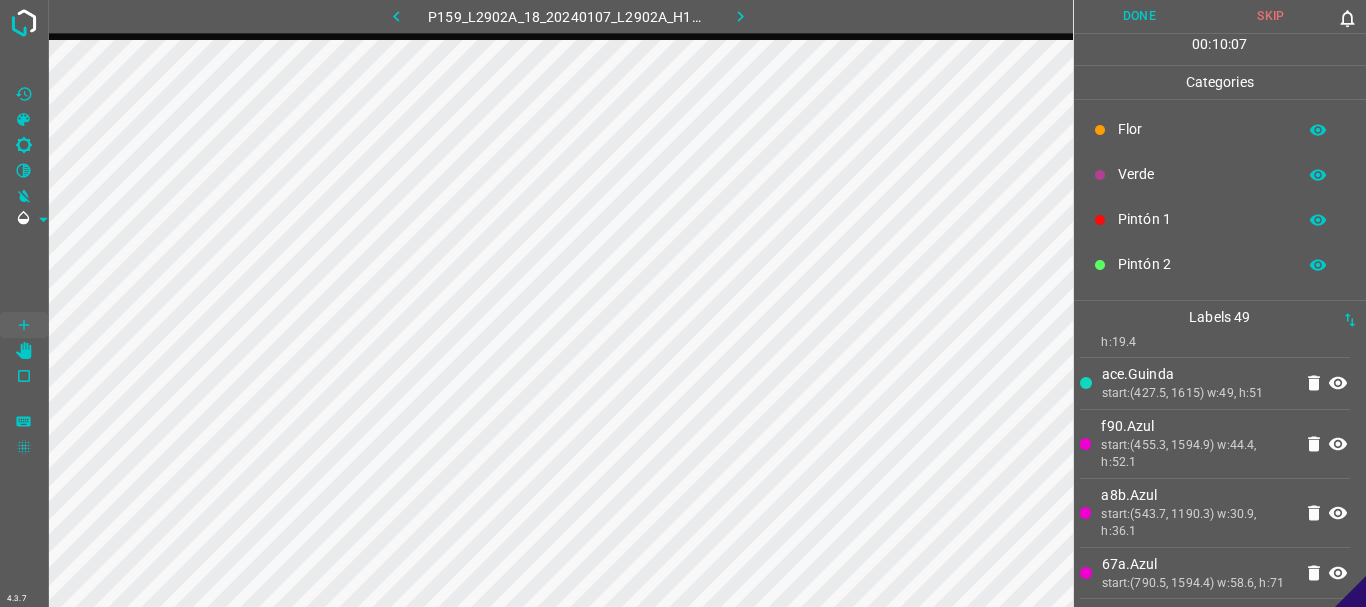scroll, scrollTop: 0, scrollLeft: 0, axis: both 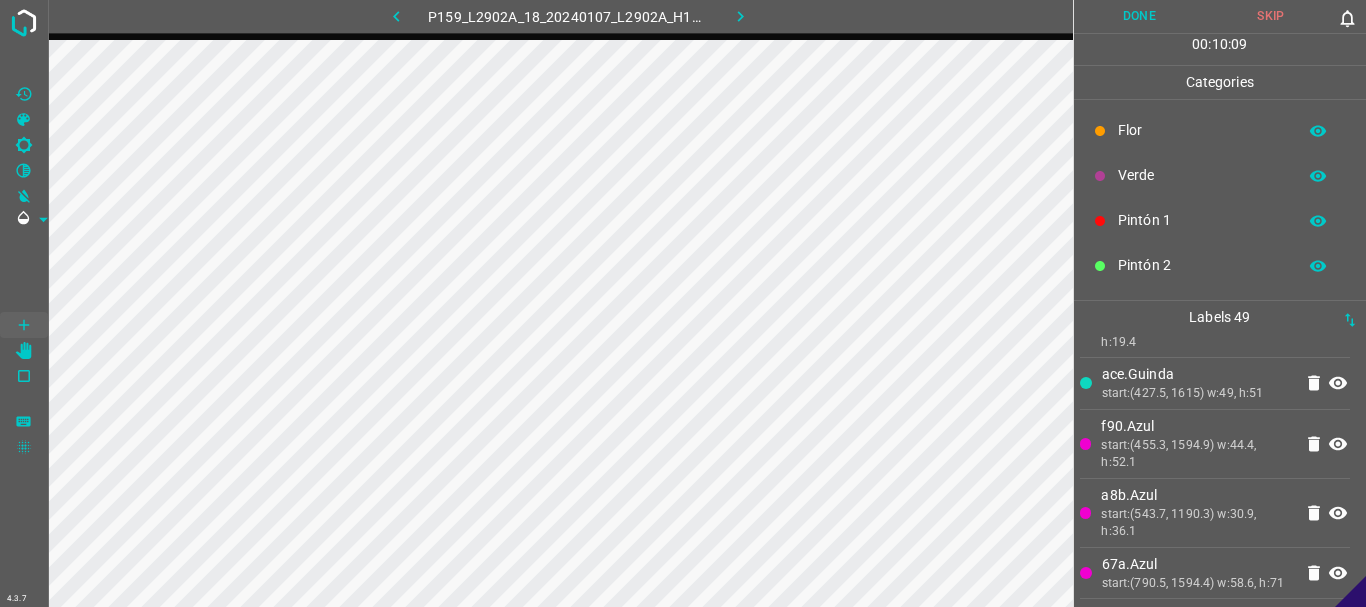click on "Pintón 1" at bounding box center (1220, 220) 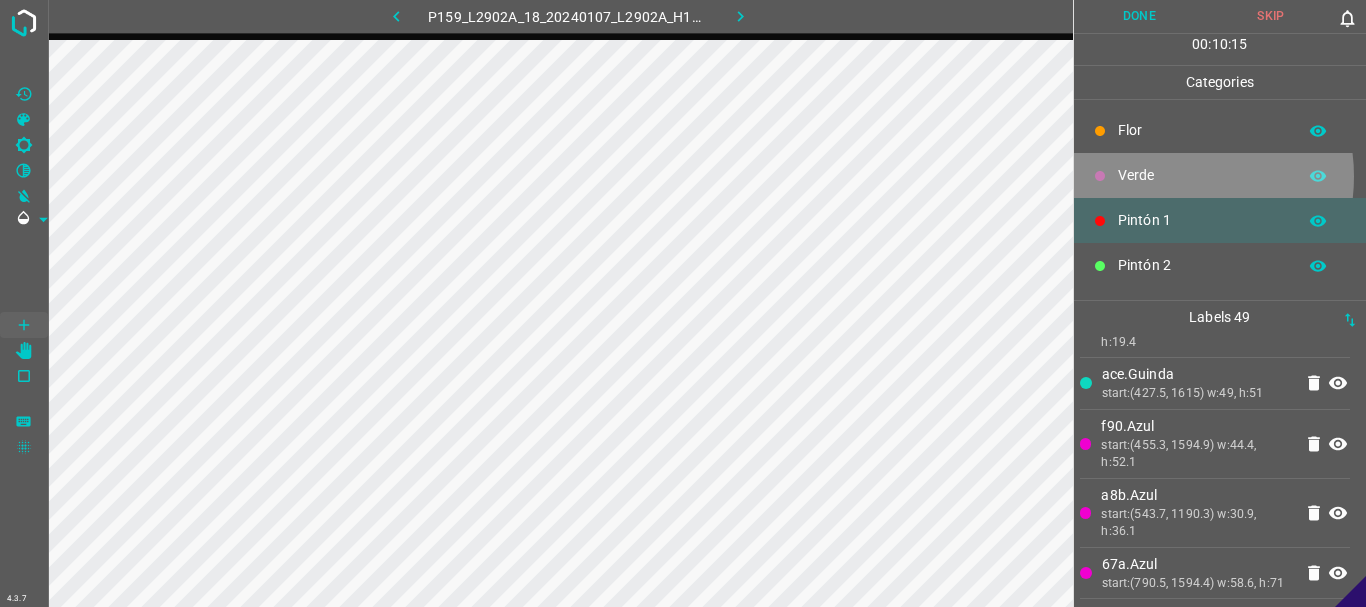 click on "Verde" at bounding box center [1202, 175] 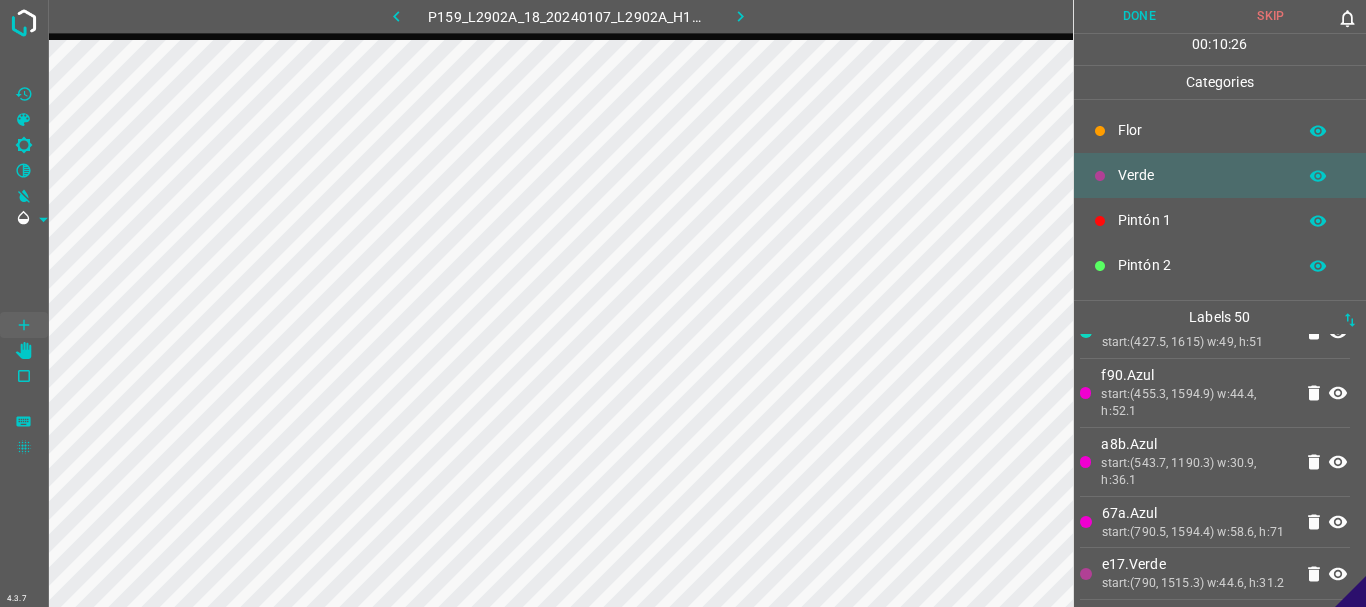 click on "Pintón 2" at bounding box center [1220, 265] 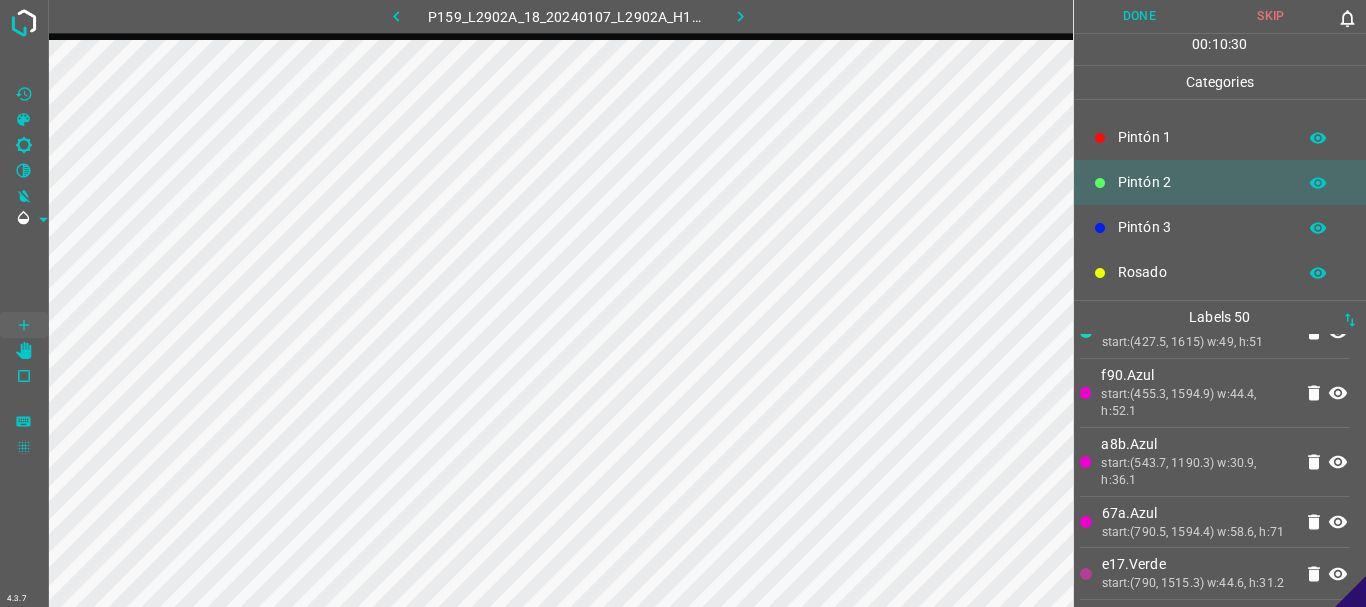 scroll, scrollTop: 176, scrollLeft: 0, axis: vertical 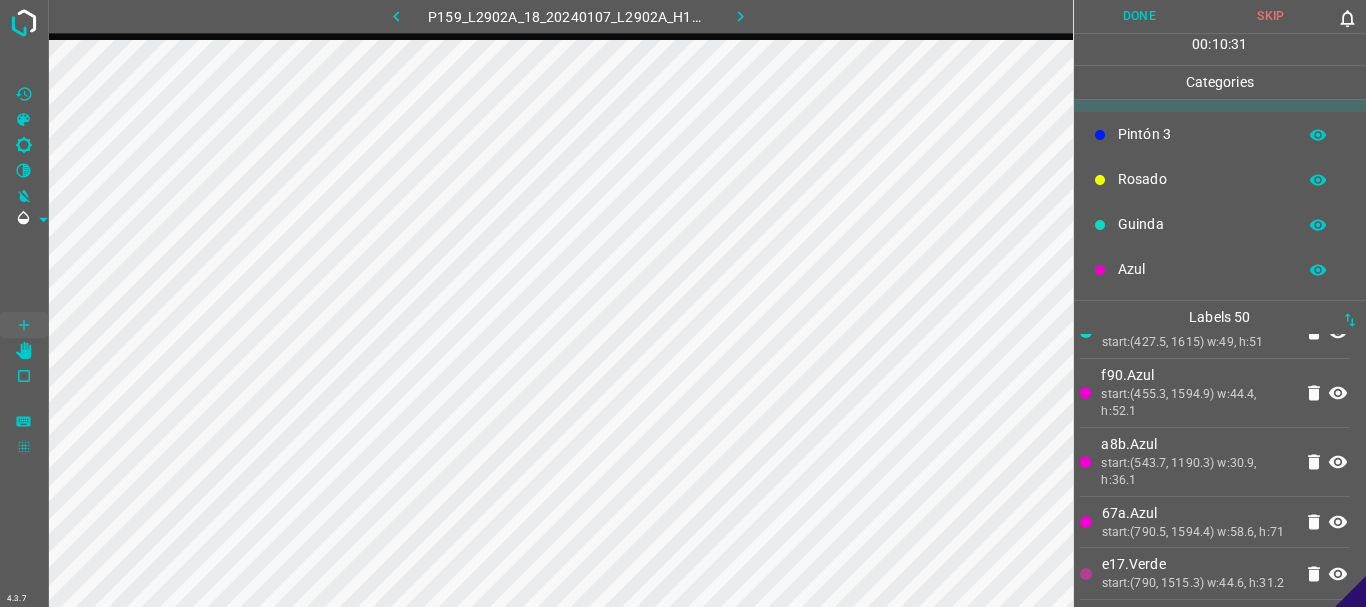 click on "Rosado" at bounding box center (1202, 179) 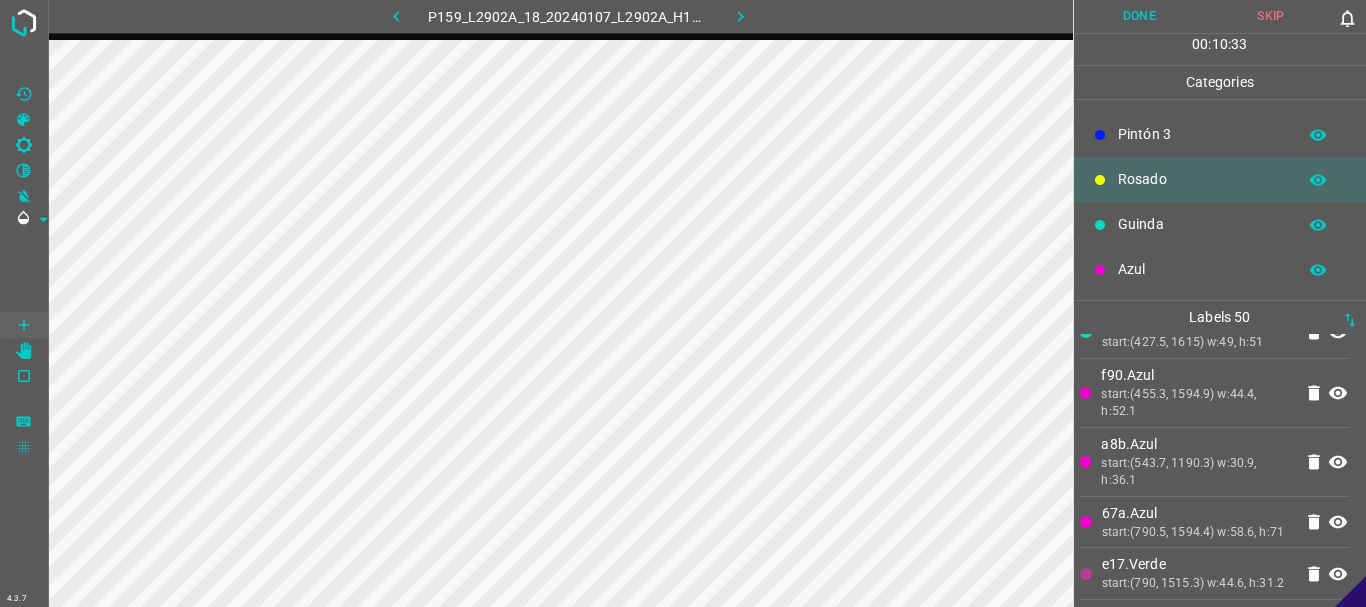 click on "Guinda" at bounding box center [1202, 224] 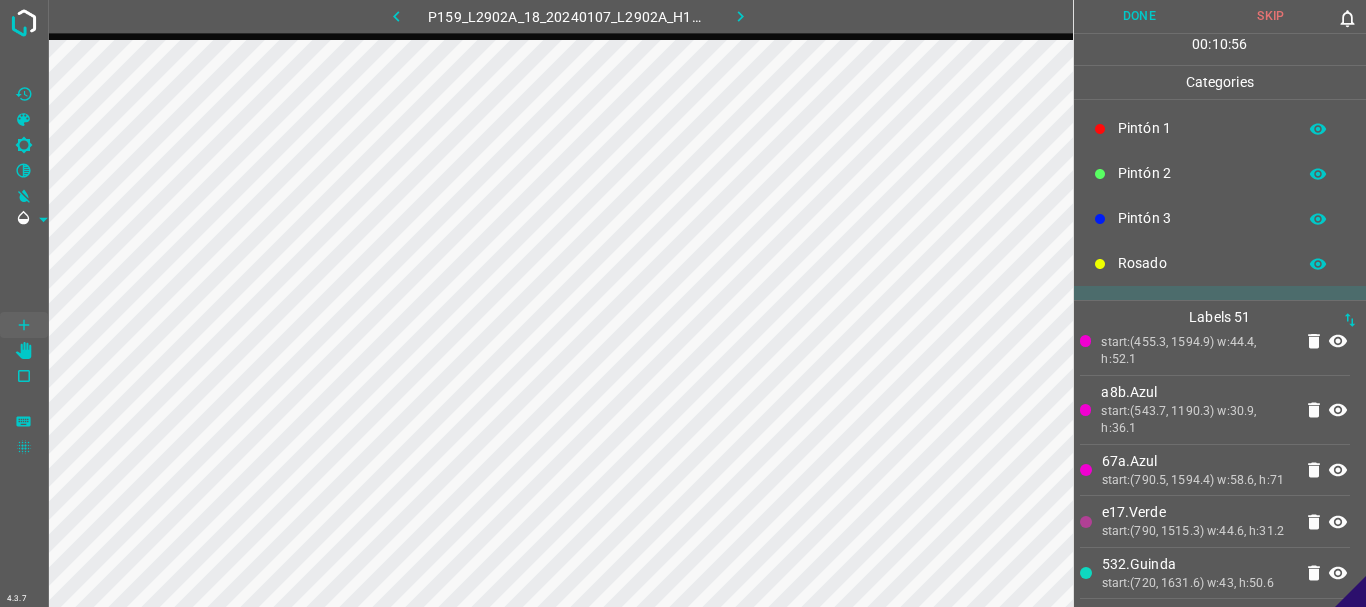 scroll, scrollTop: 89, scrollLeft: 0, axis: vertical 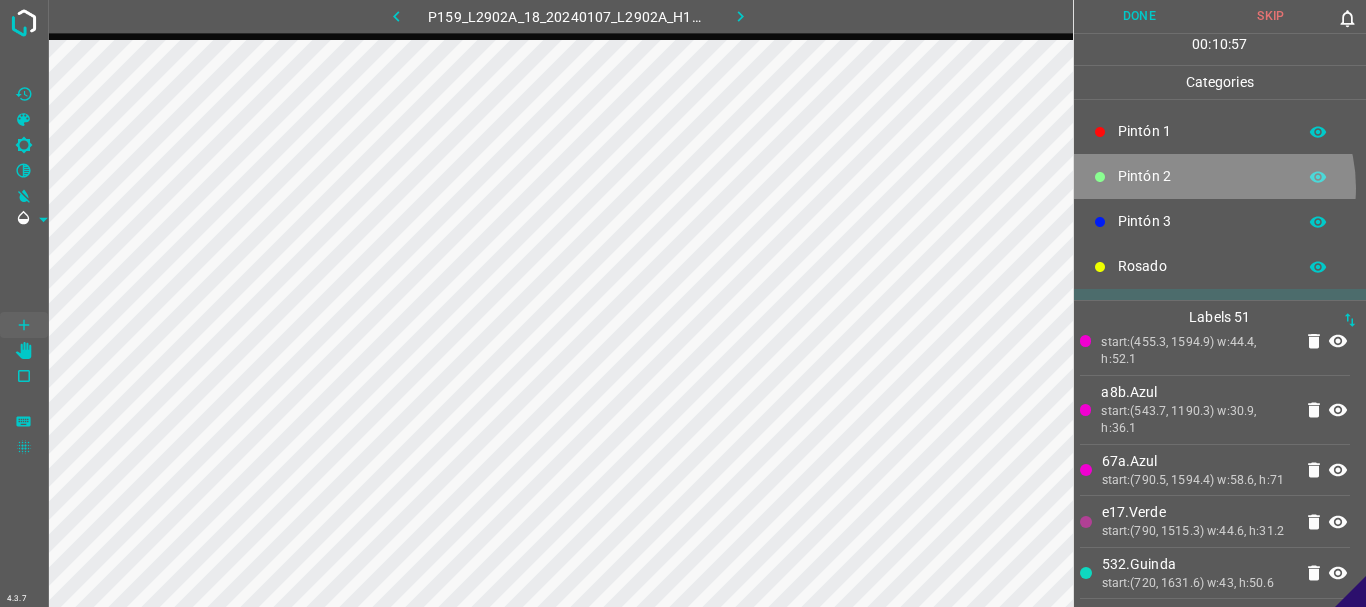 click on "Pintón 2" at bounding box center [1202, 176] 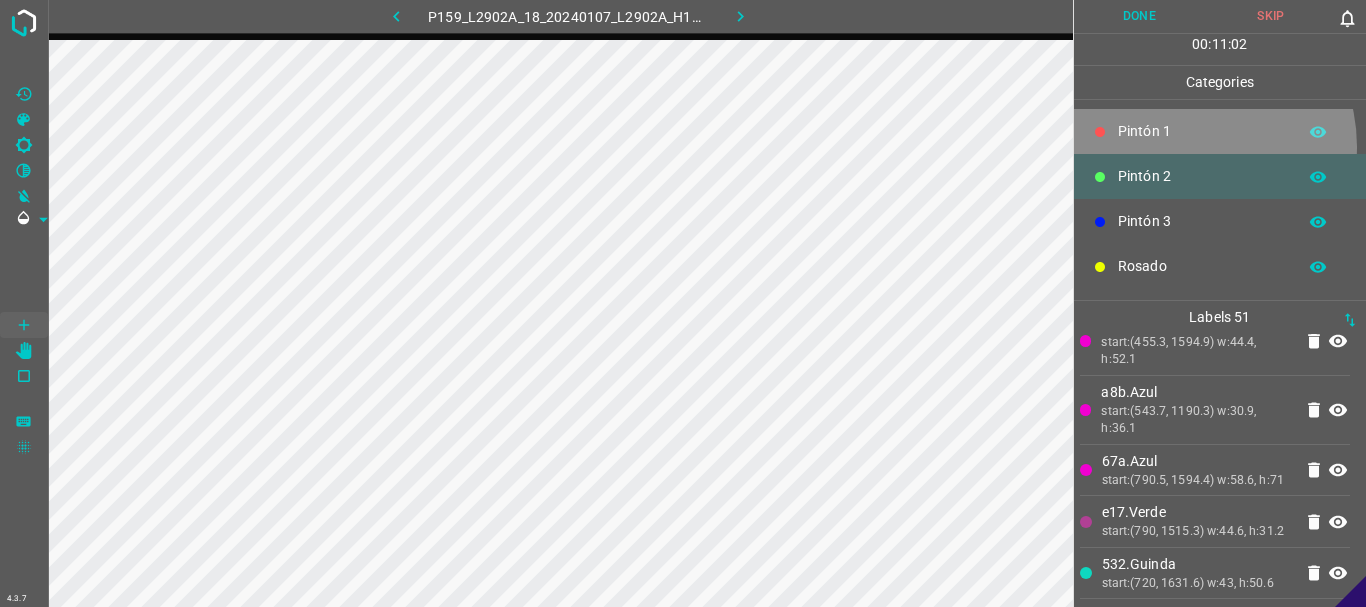 click on "Pintón 1" at bounding box center [1220, 131] 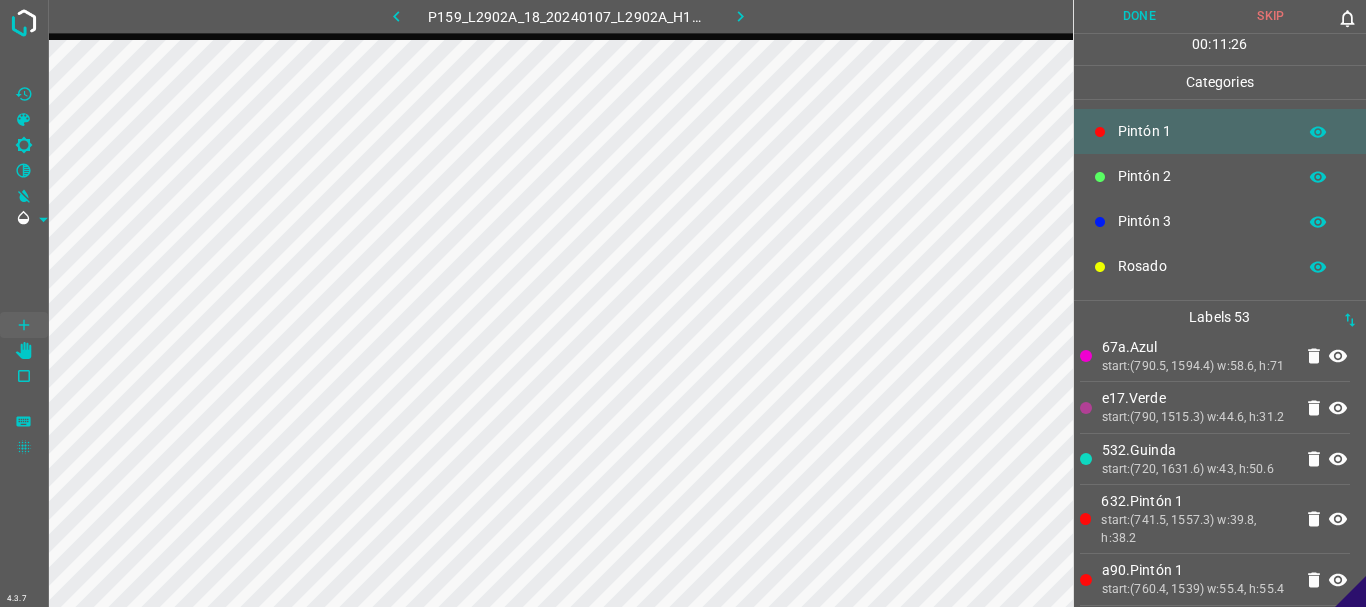 scroll, scrollTop: 0, scrollLeft: 0, axis: both 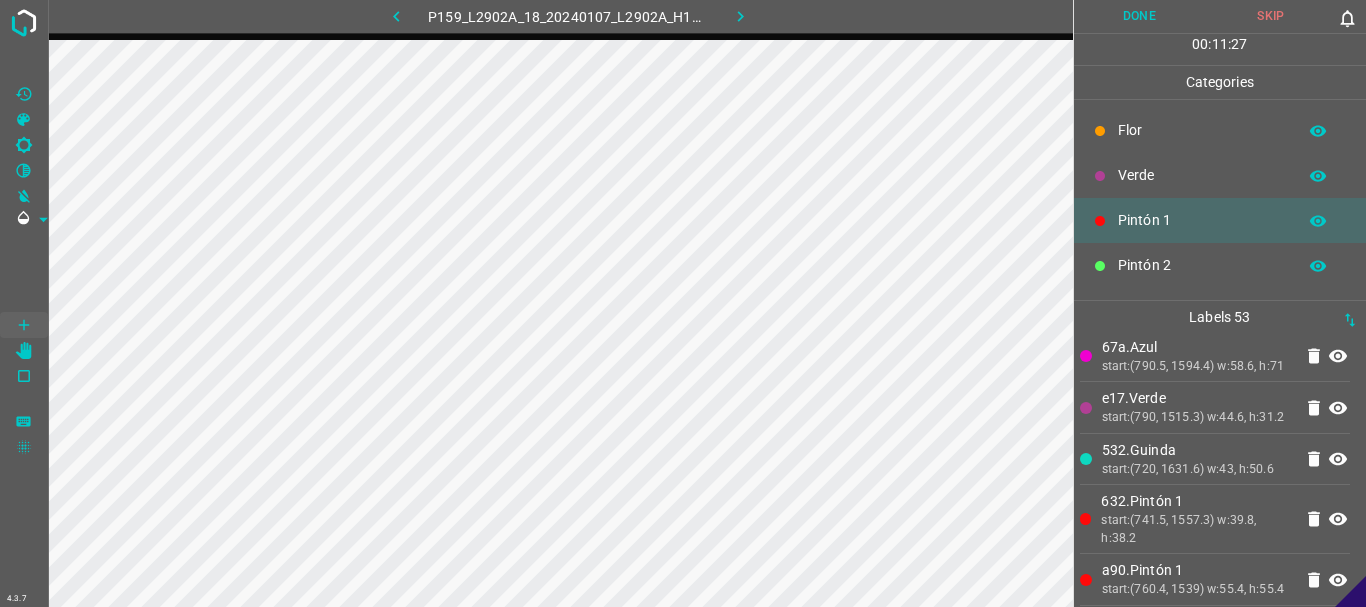 click on "Verde" at bounding box center [1220, 175] 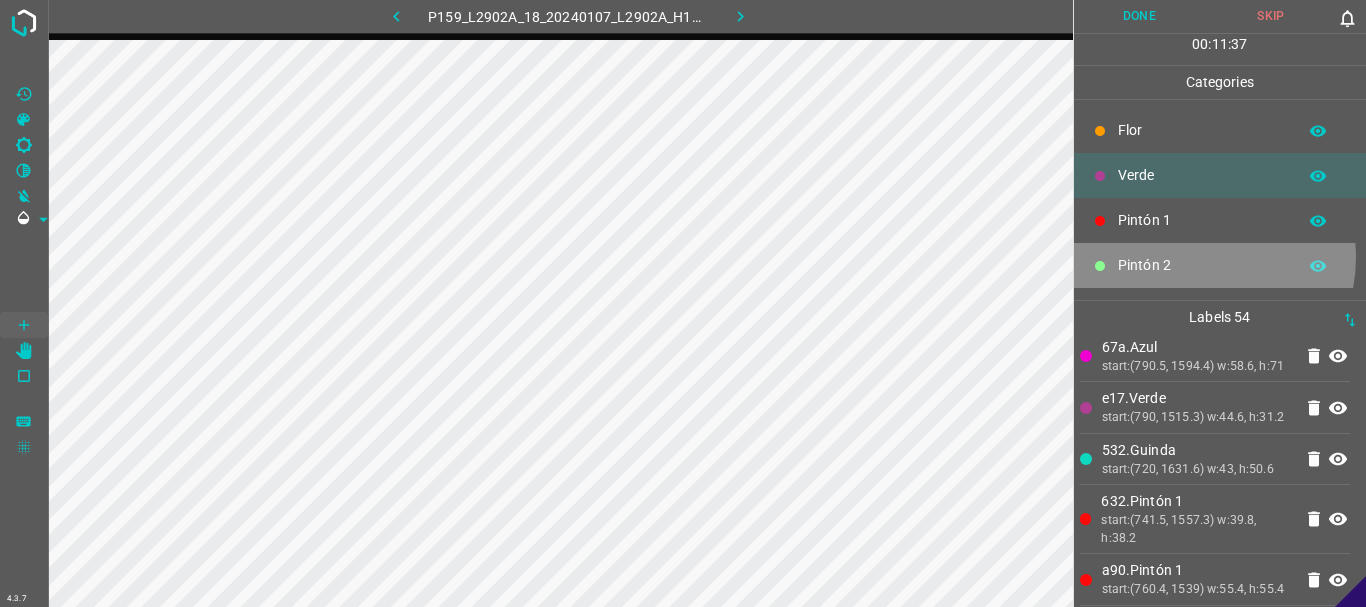 click on "Pintón 2" at bounding box center [1202, 265] 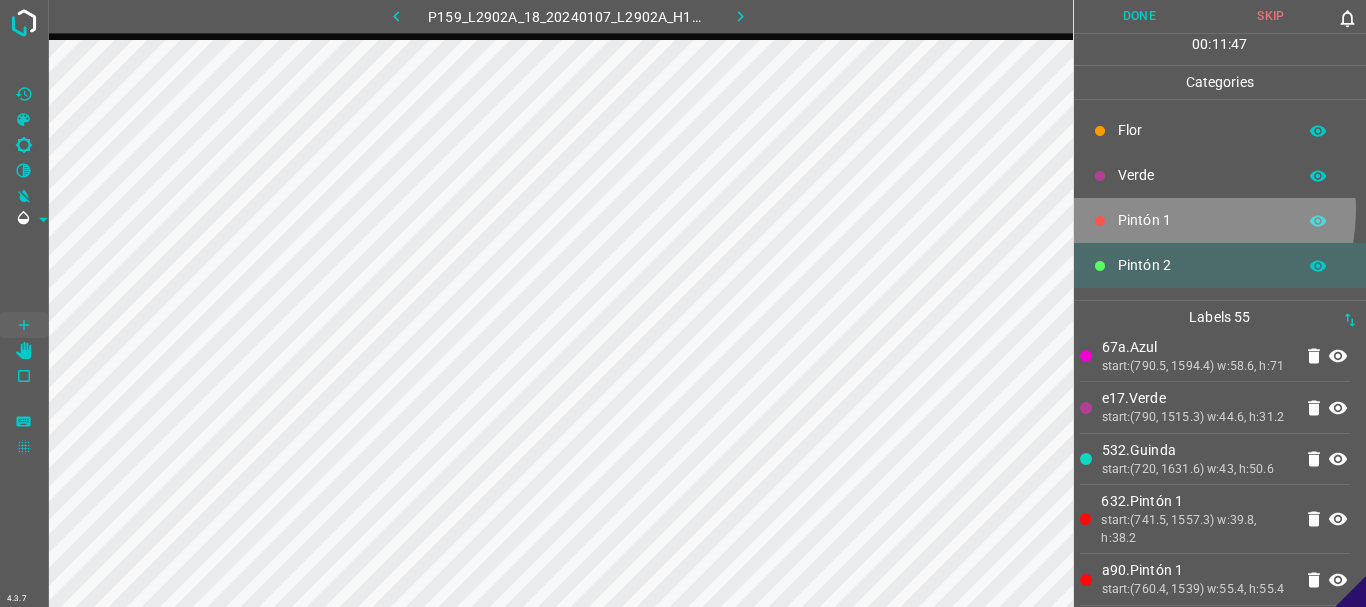 click on "Pintón 1" at bounding box center [1202, 220] 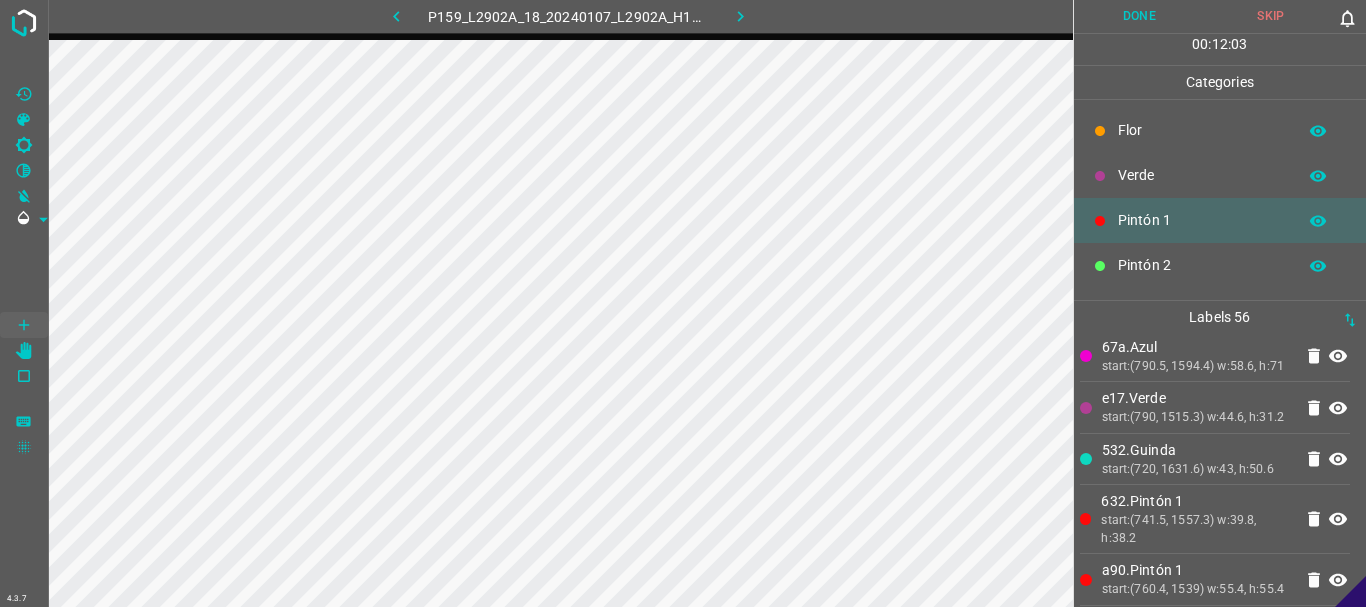 click on "Verde" at bounding box center (1202, 175) 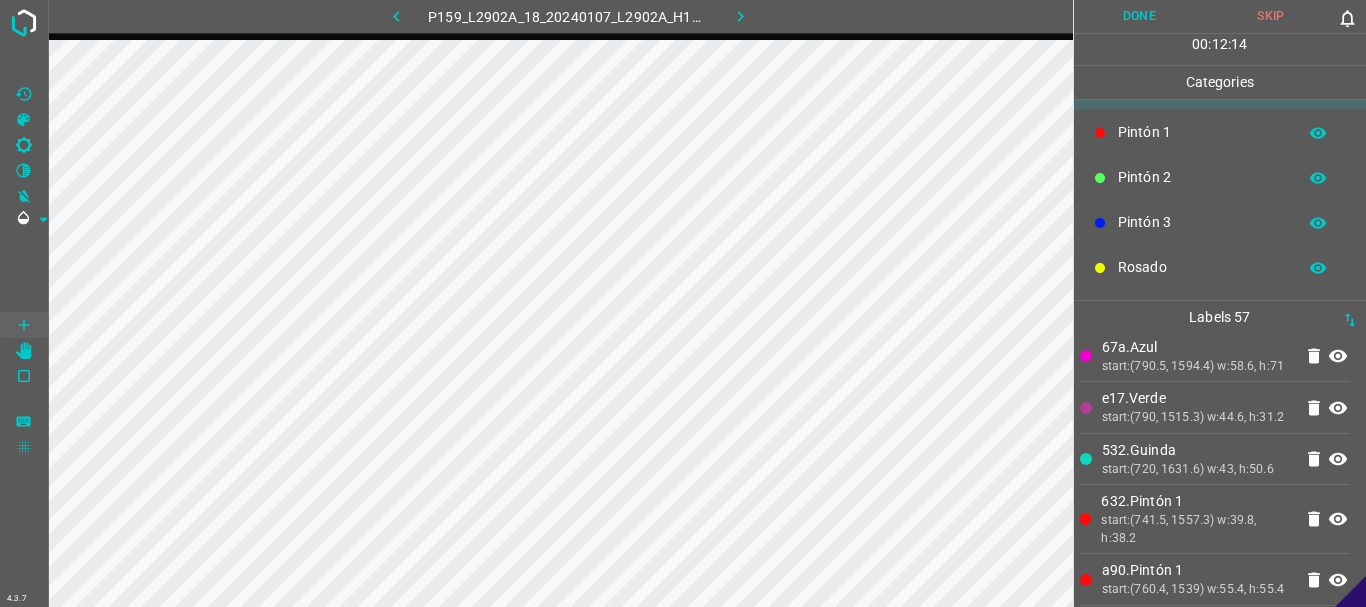 scroll, scrollTop: 176, scrollLeft: 0, axis: vertical 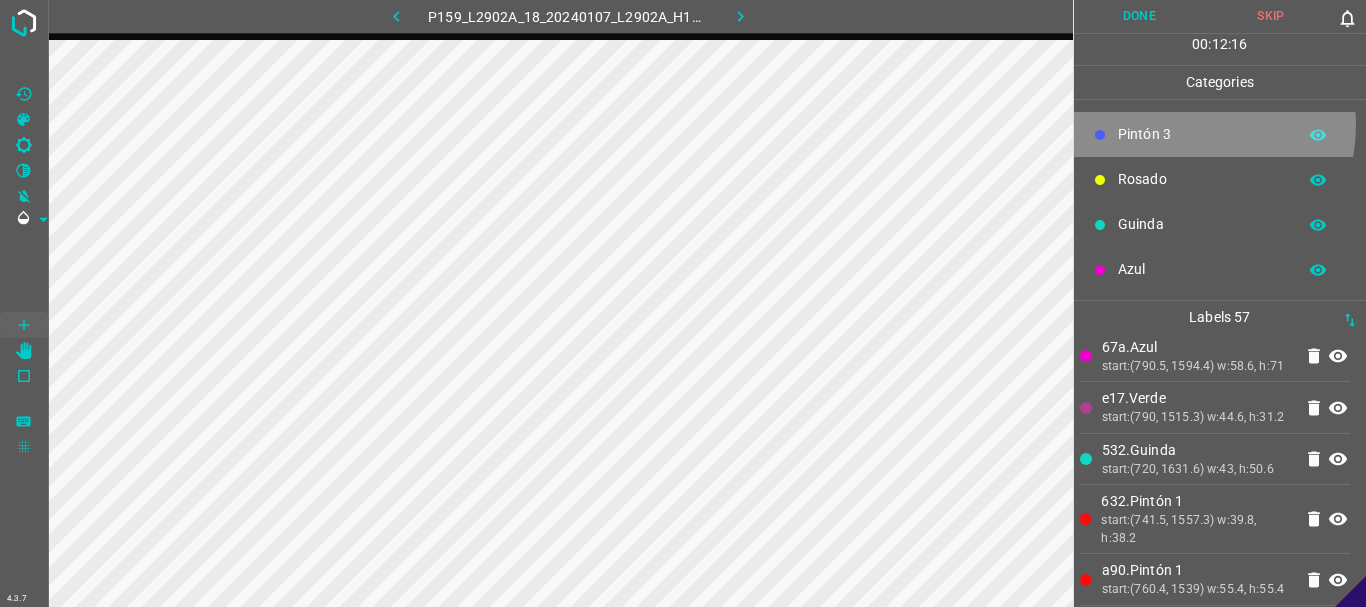 click on "Pintón 3" at bounding box center [1202, 134] 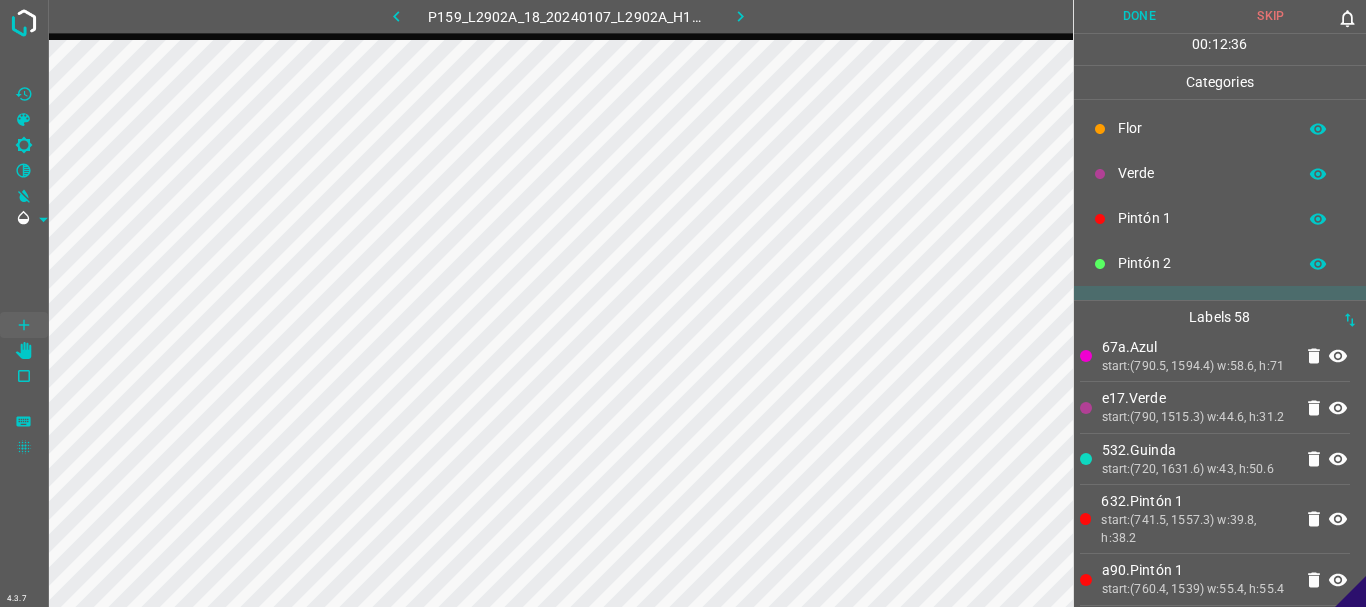 scroll, scrollTop: 0, scrollLeft: 0, axis: both 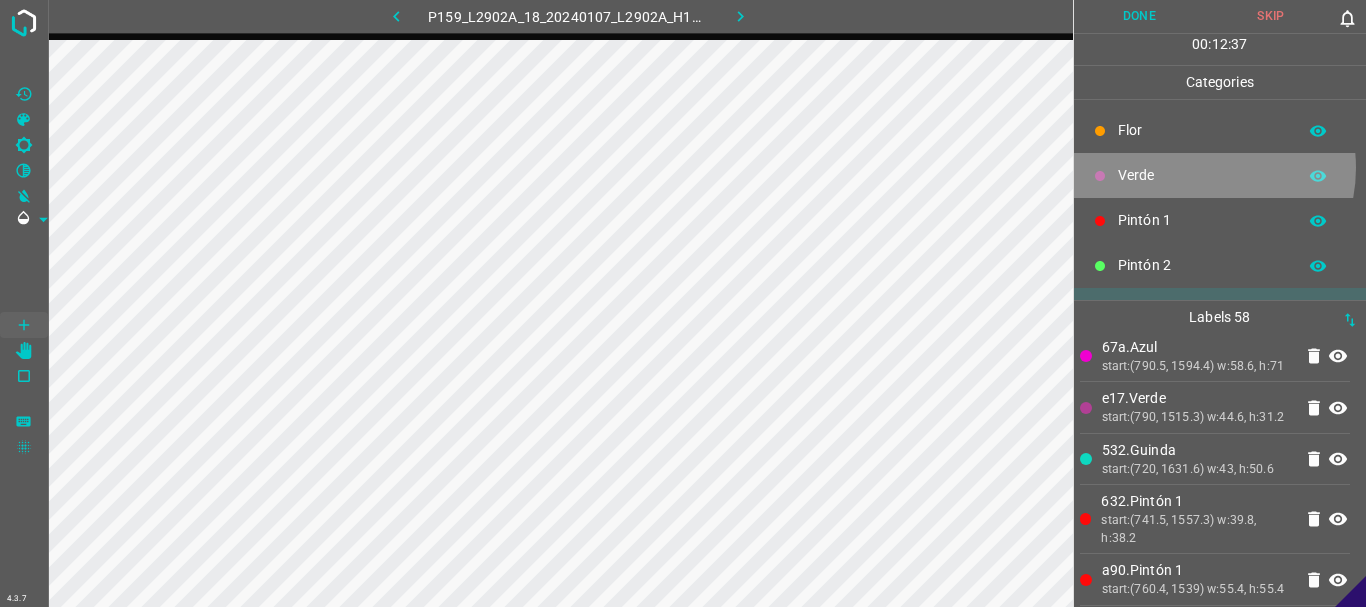 click on "Verde" at bounding box center (1202, 175) 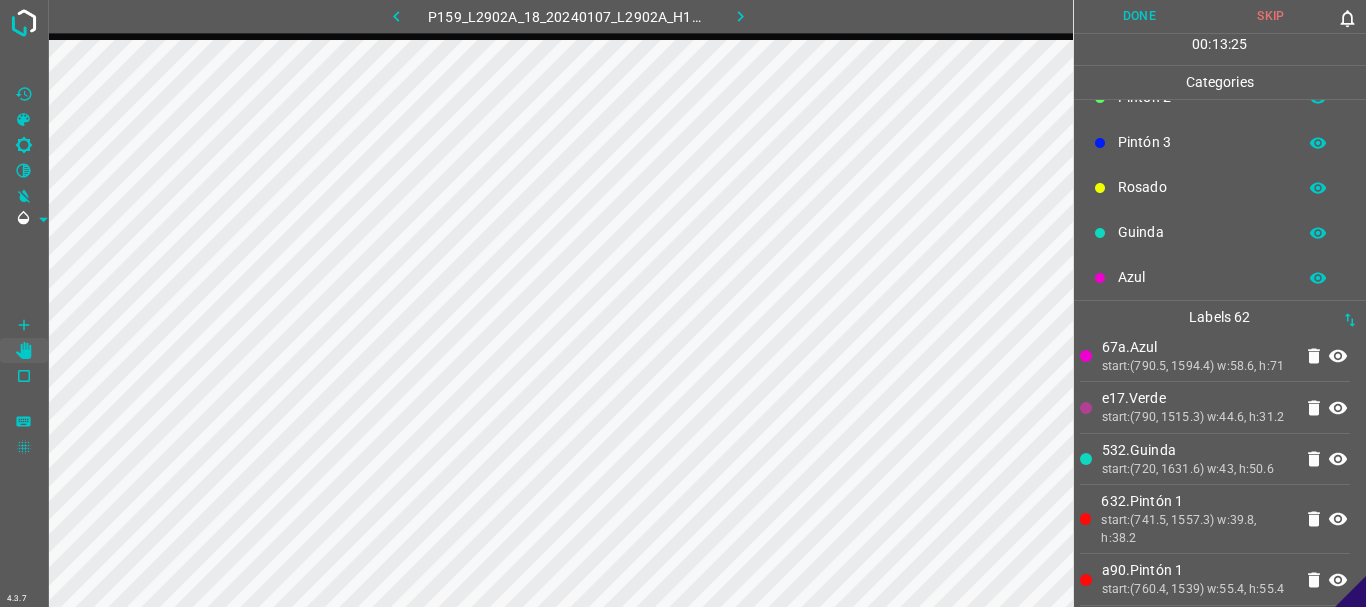 scroll, scrollTop: 176, scrollLeft: 0, axis: vertical 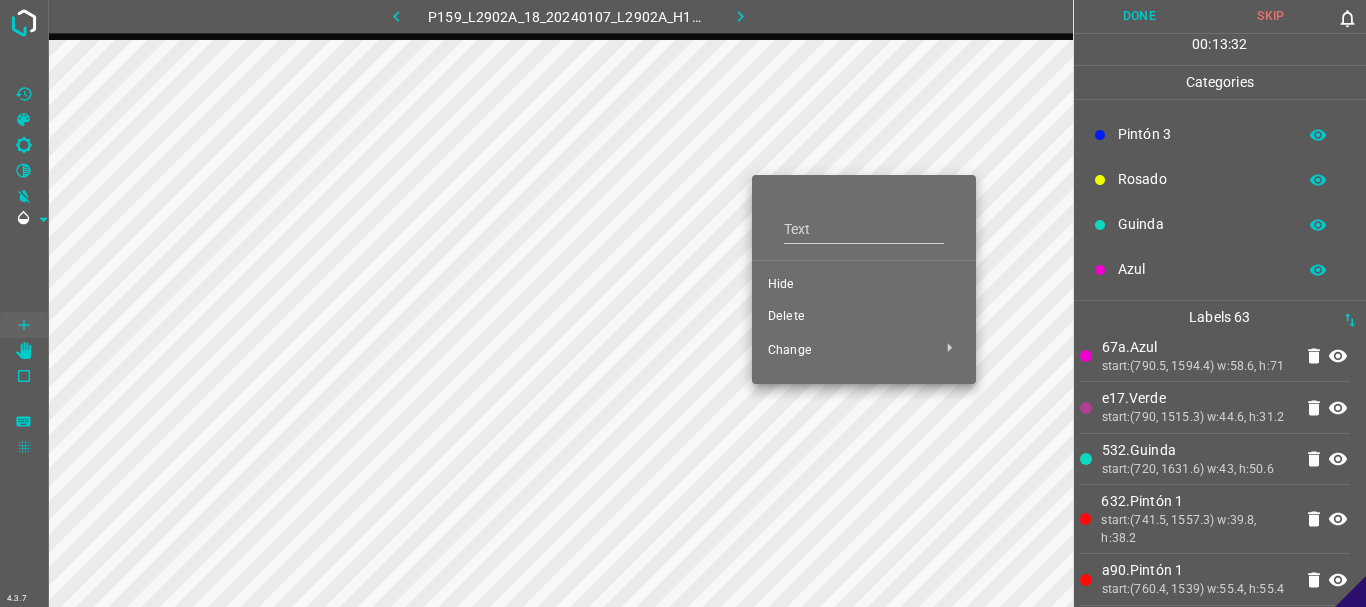 click on "Hide" at bounding box center (864, 285) 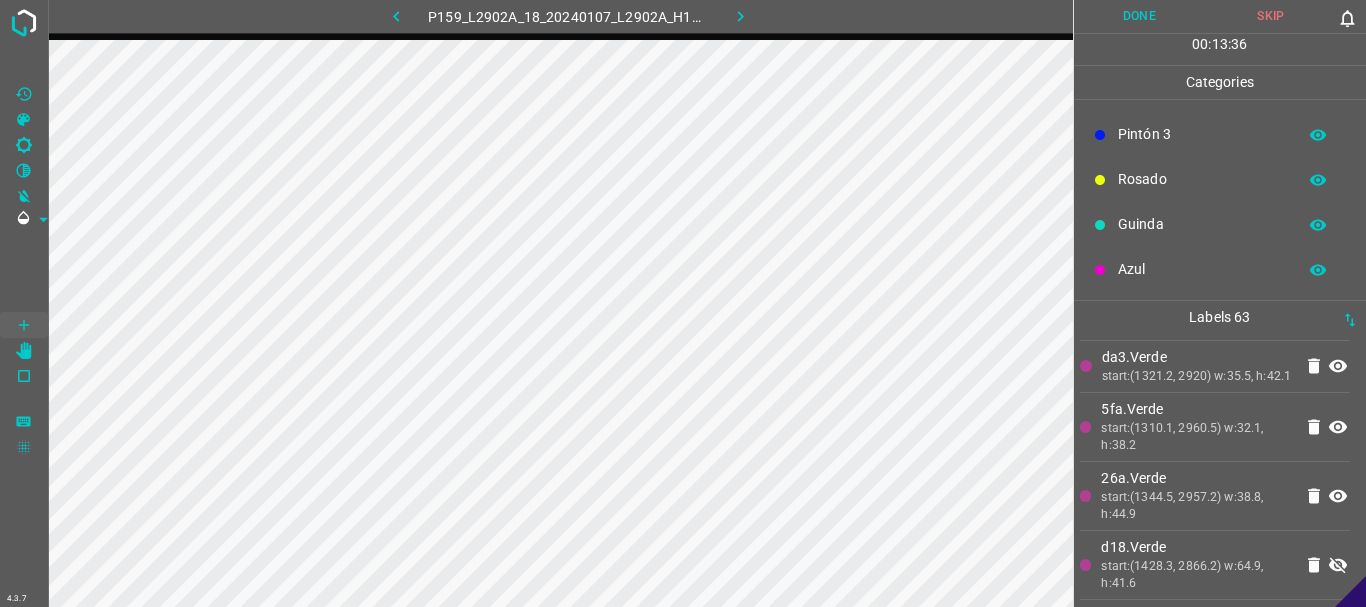 scroll, scrollTop: 4022, scrollLeft: 0, axis: vertical 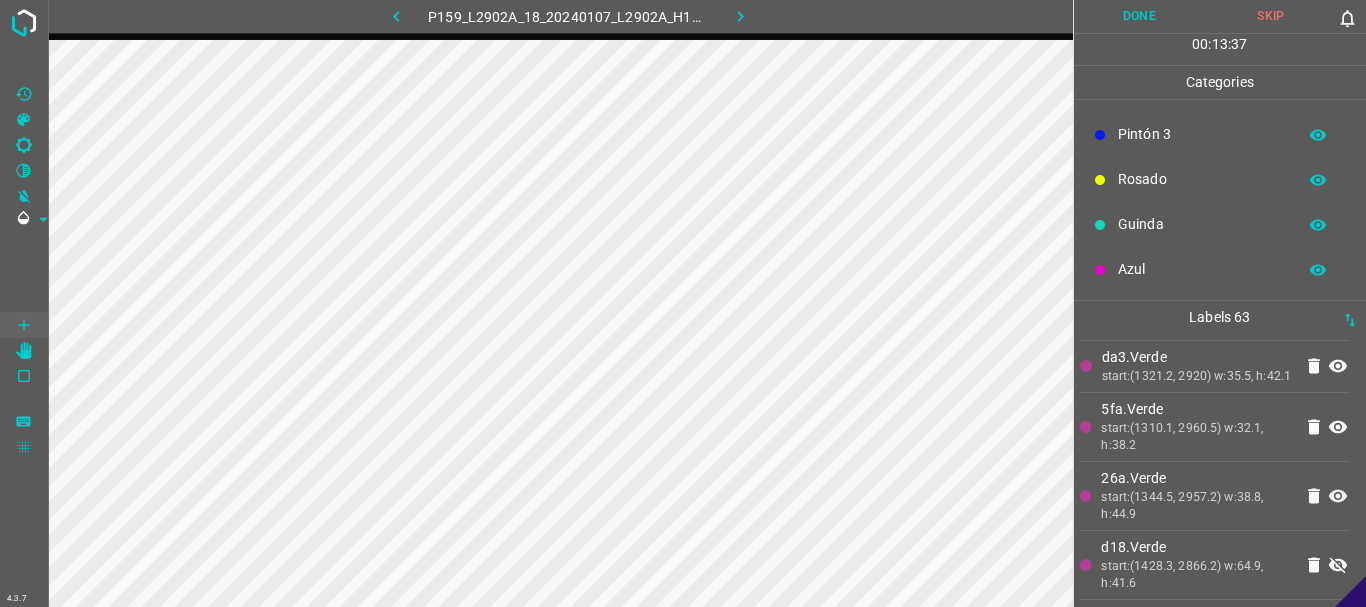 click 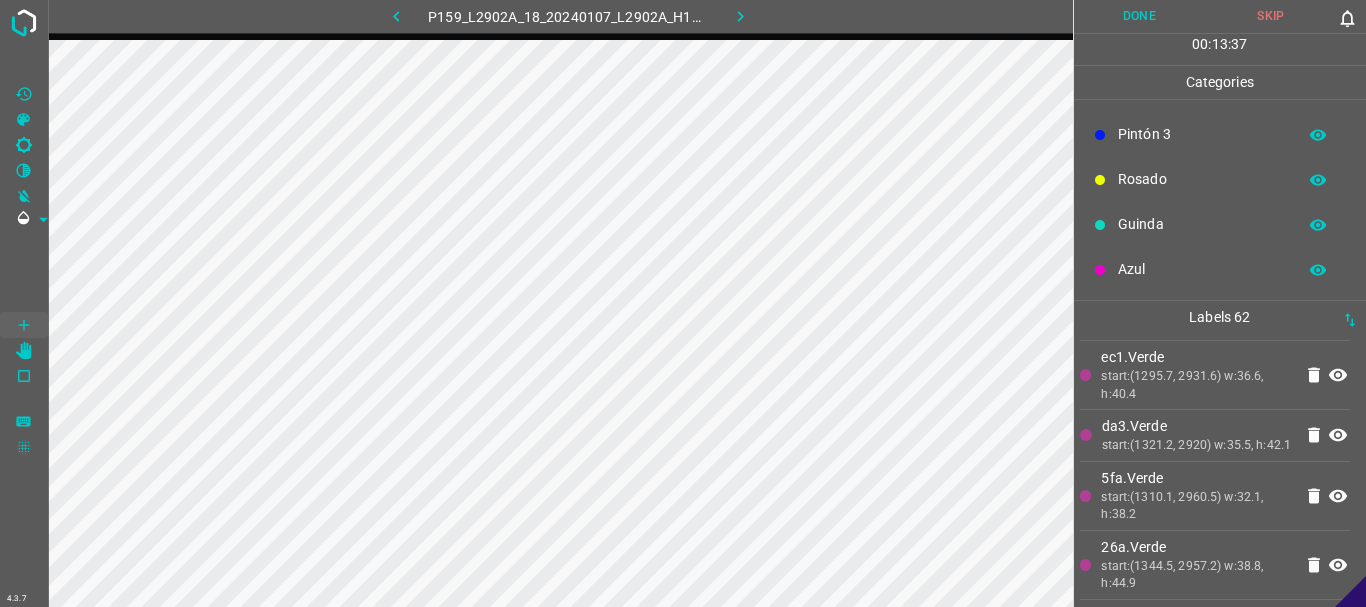 scroll, scrollTop: 3953, scrollLeft: 0, axis: vertical 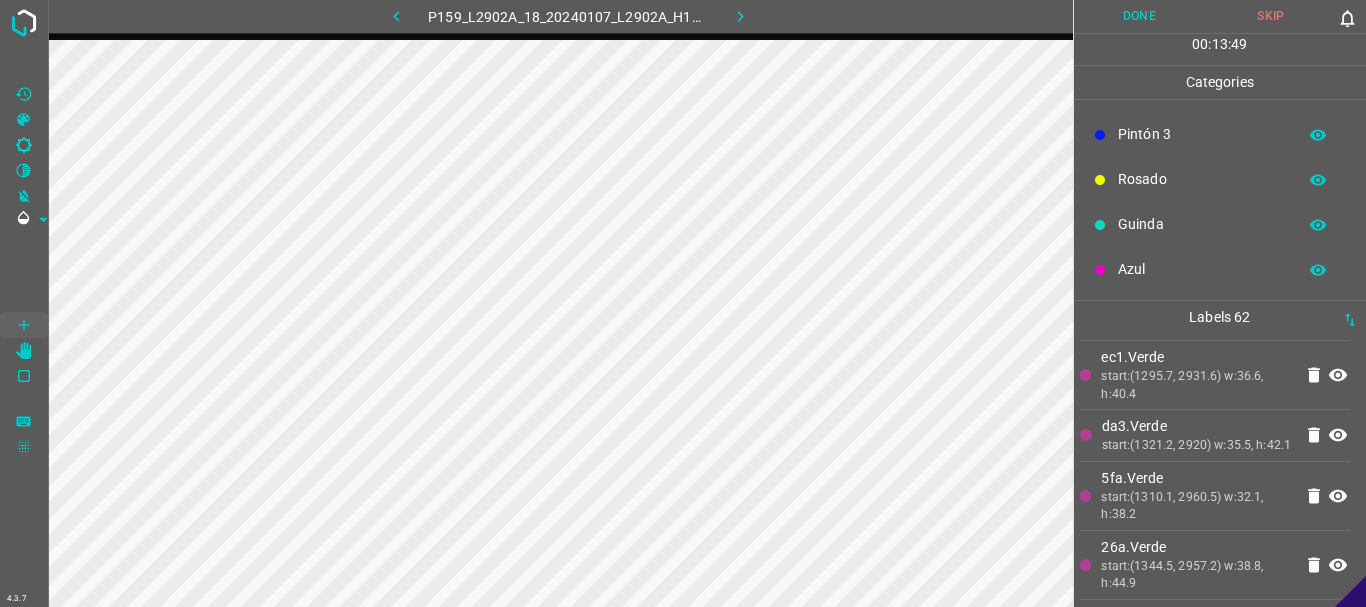 click on "Azul" at bounding box center [1220, 269] 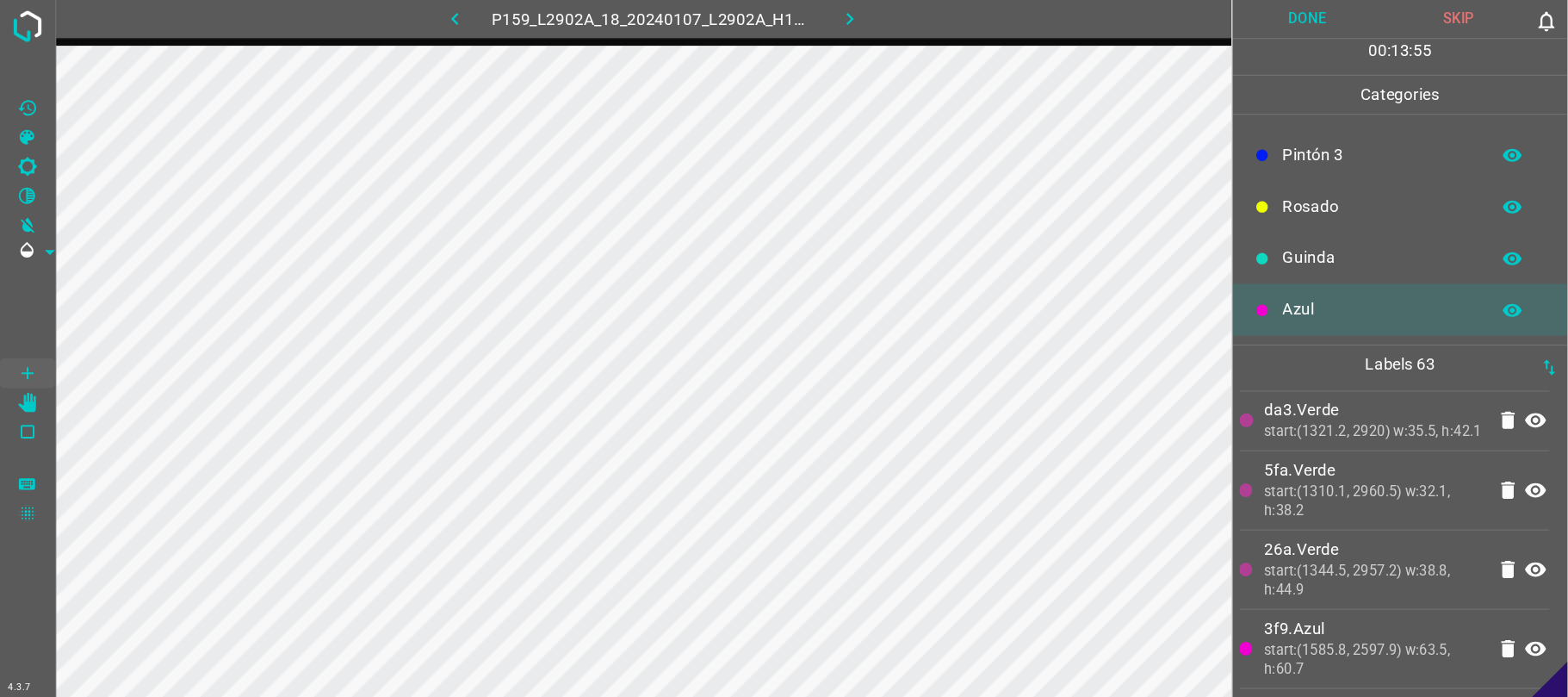 scroll, scrollTop: 3465, scrollLeft: 0, axis: vertical 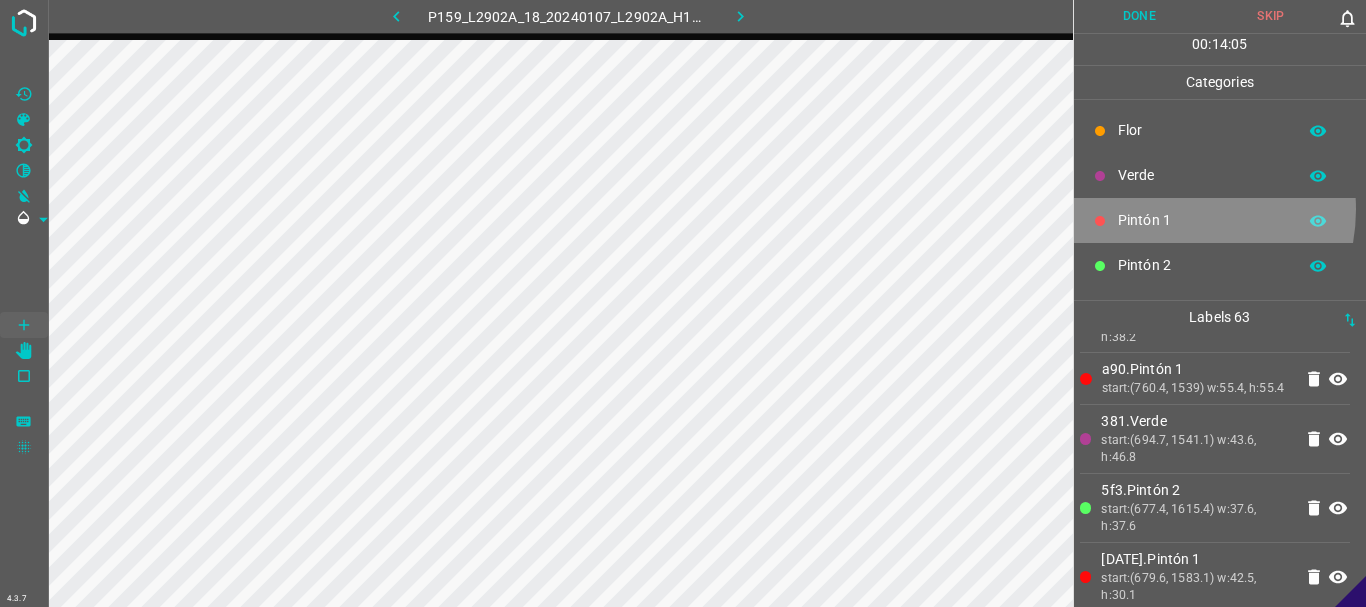 click on "Pintón 1" at bounding box center [1220, 220] 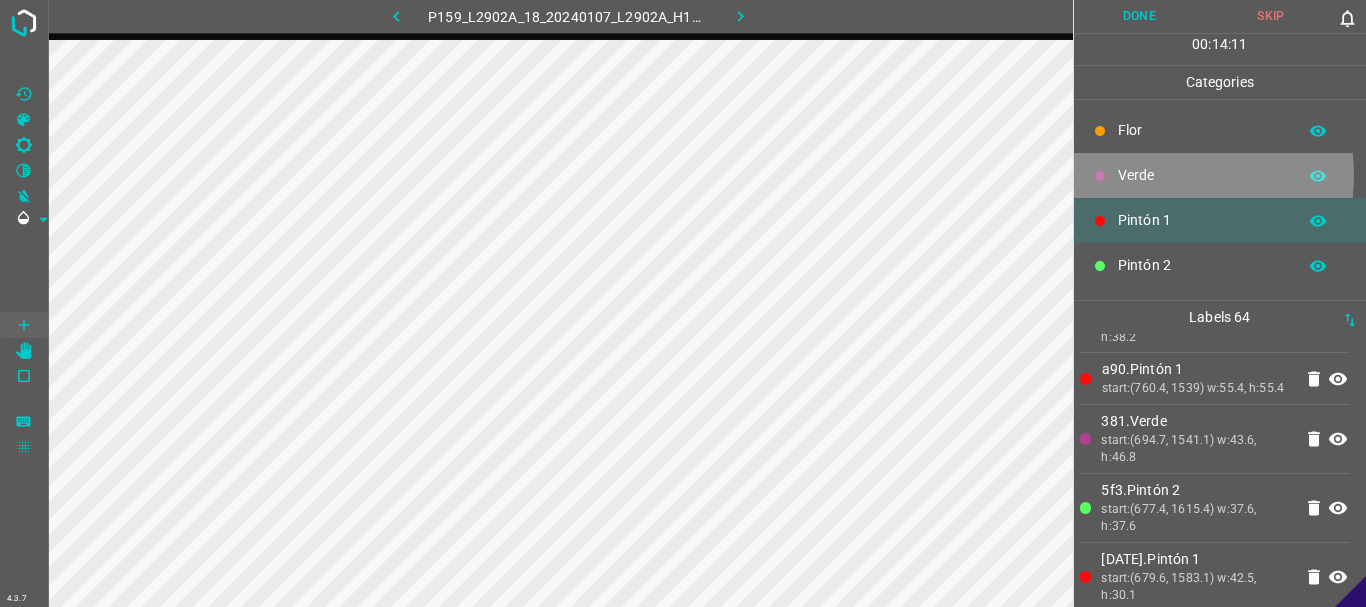 click on "Verde" at bounding box center [1202, 175] 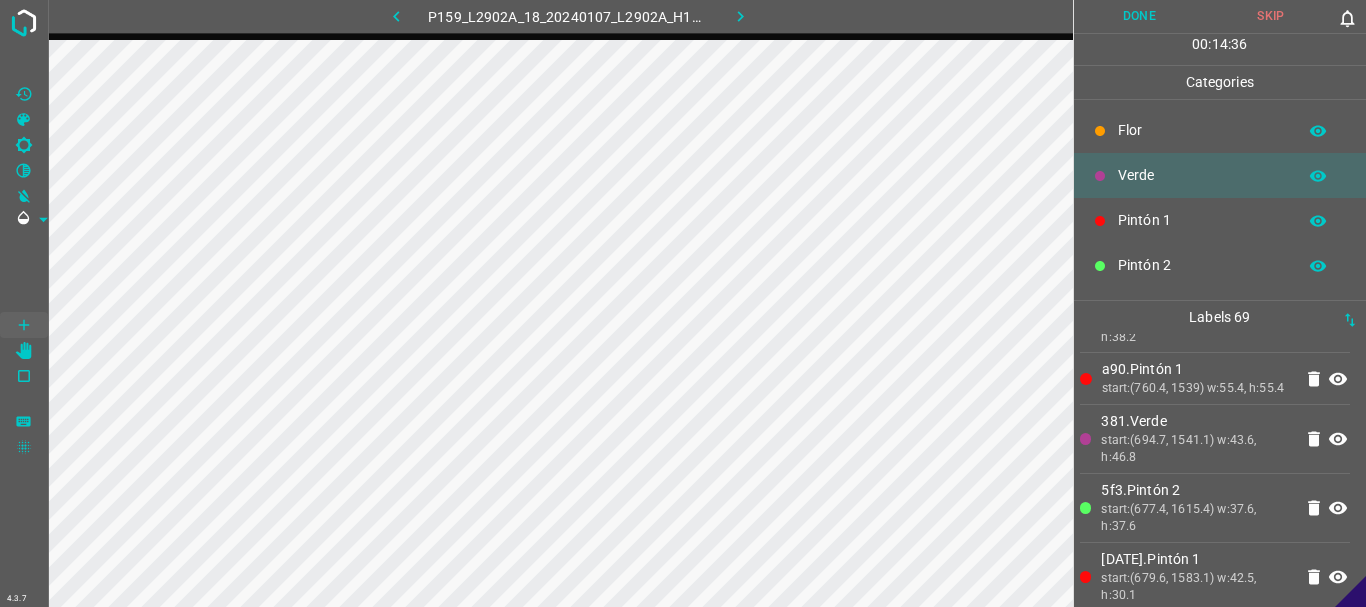 click on "Pintón 1" at bounding box center (1202, 220) 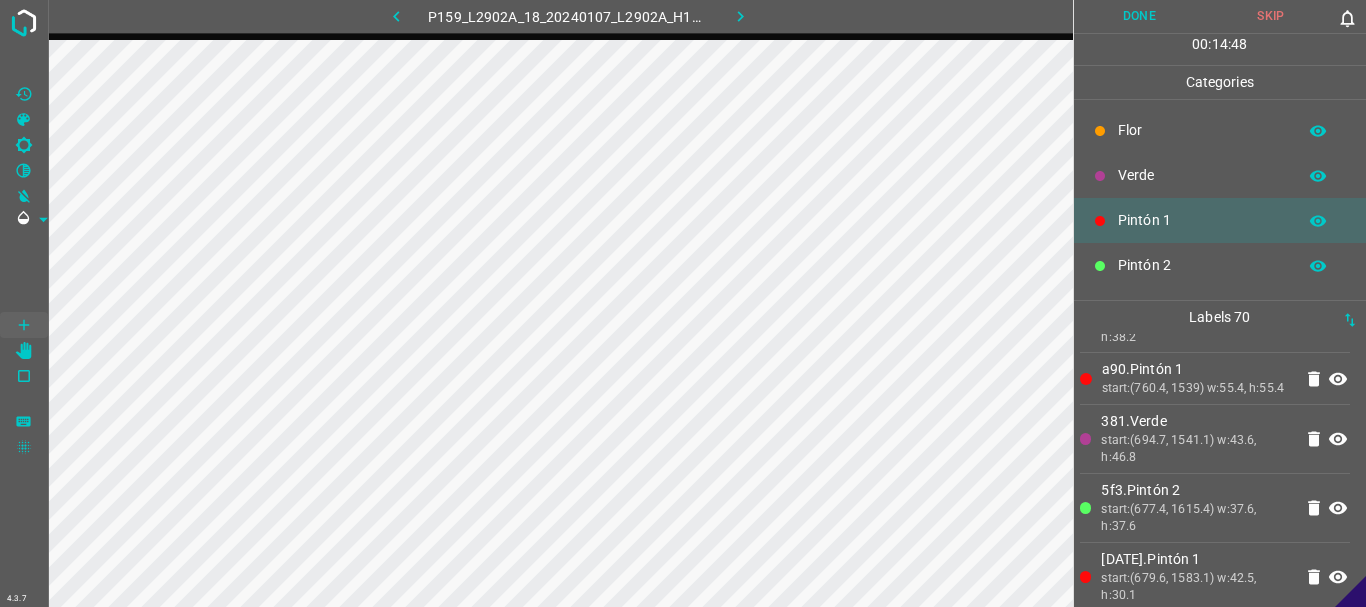 click on "Verde" at bounding box center (1202, 175) 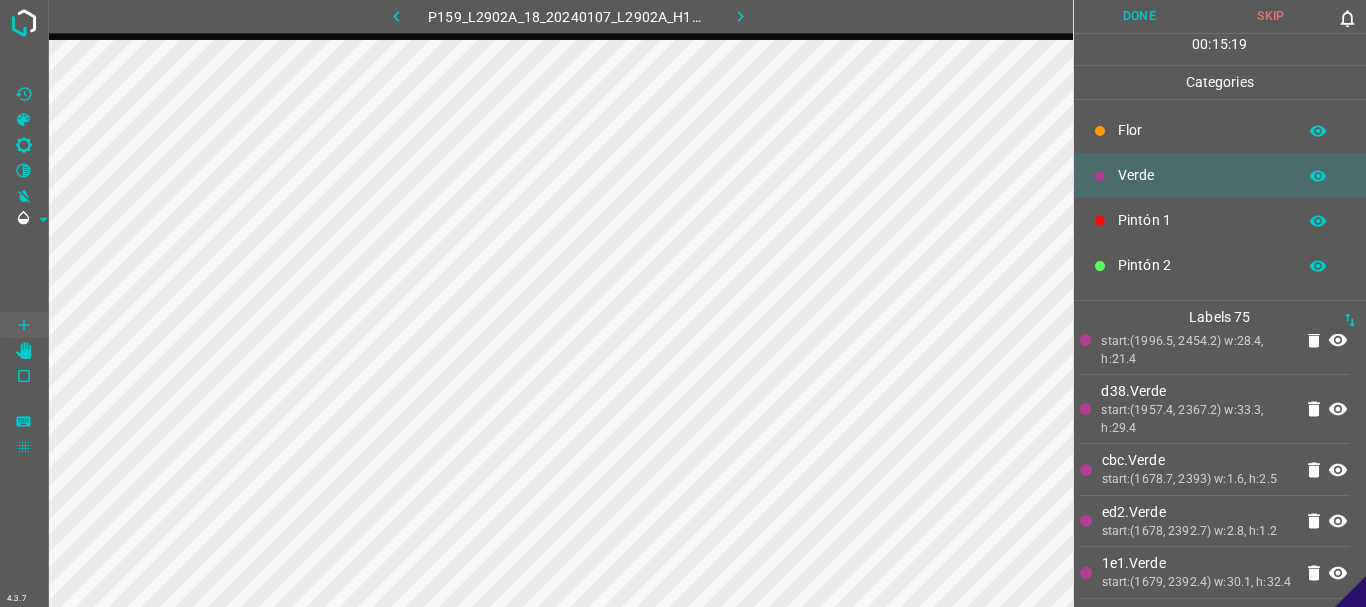 scroll, scrollTop: 4833, scrollLeft: 0, axis: vertical 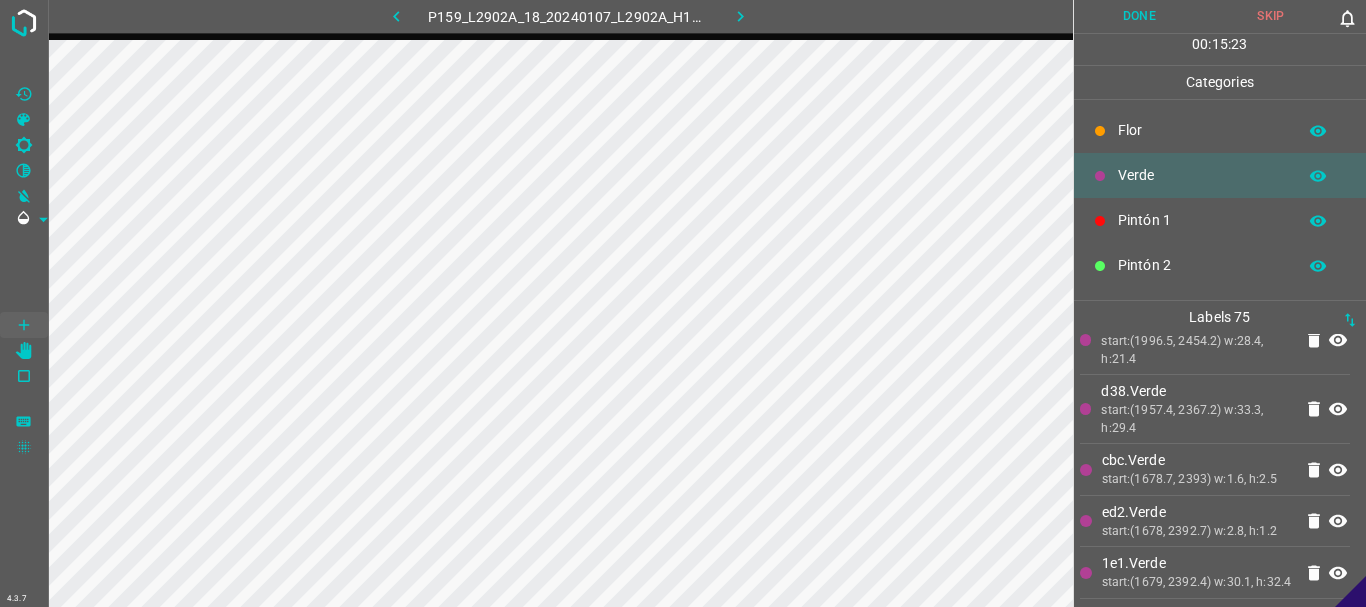 click on "start:(1678, 2392.7)
w:2.8, h:1.2" at bounding box center (1197, 532) 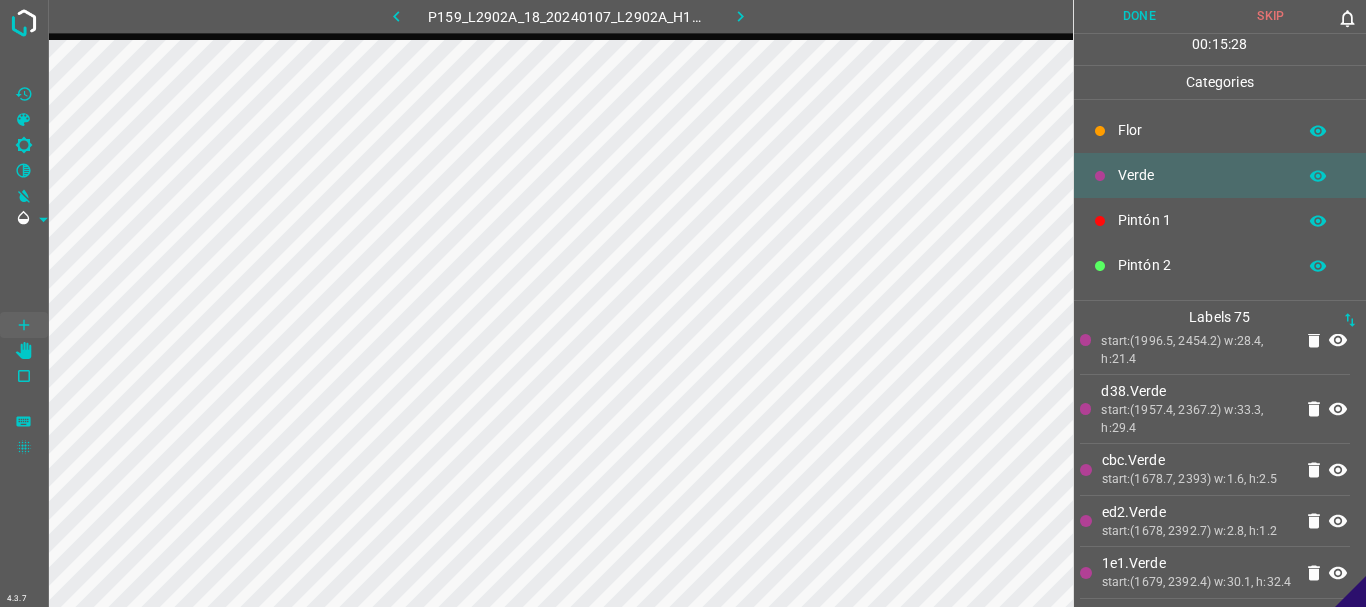 click 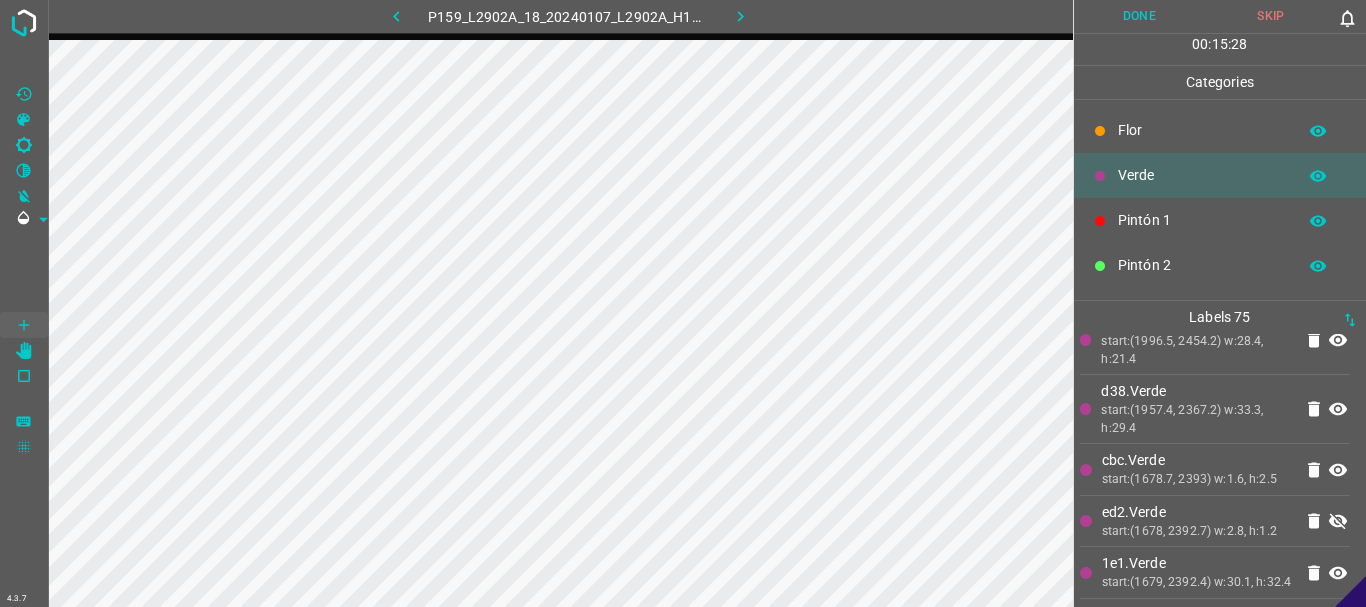 click 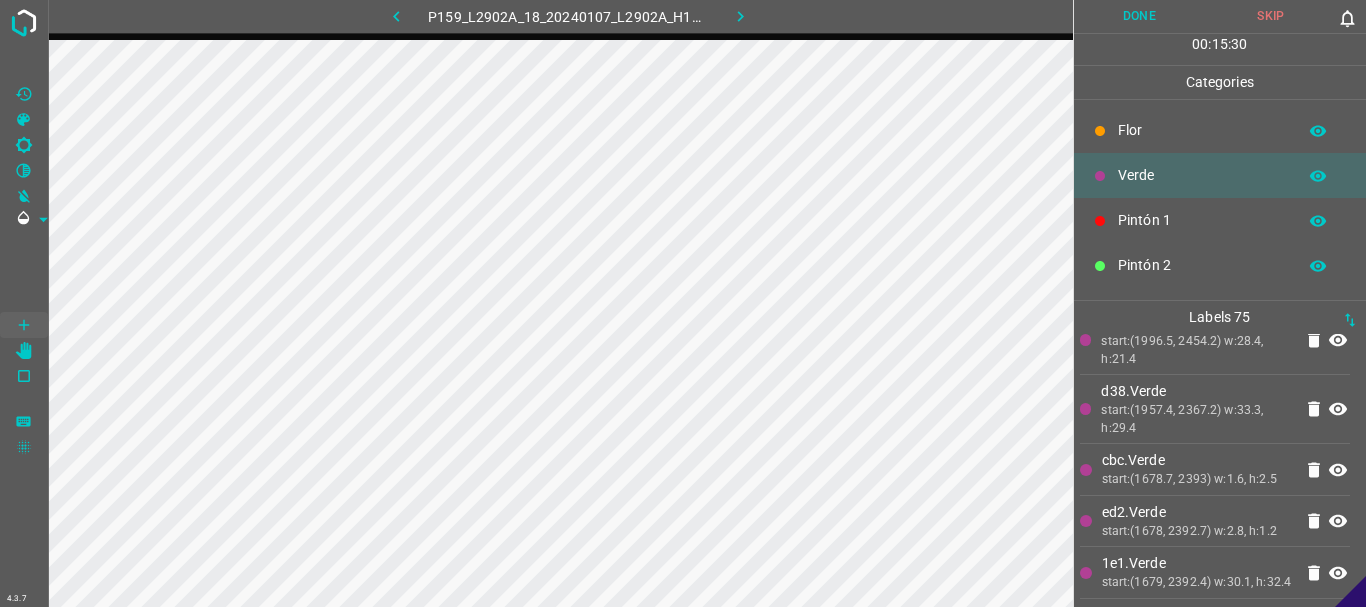 click 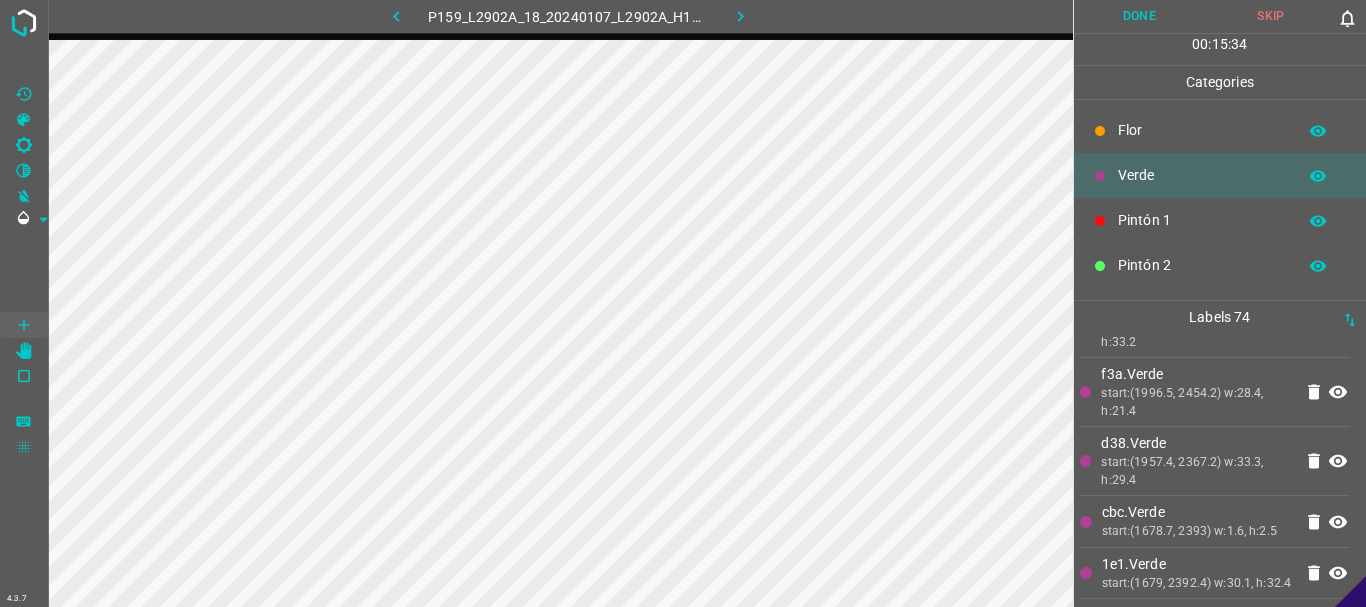 click 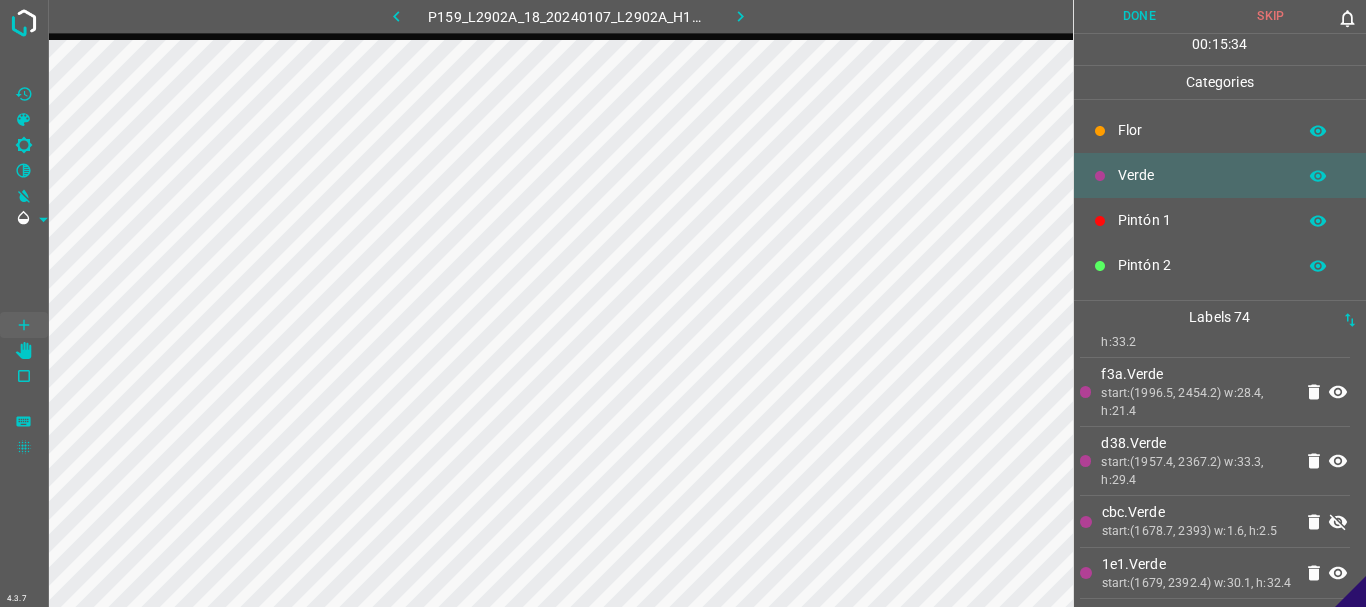 click 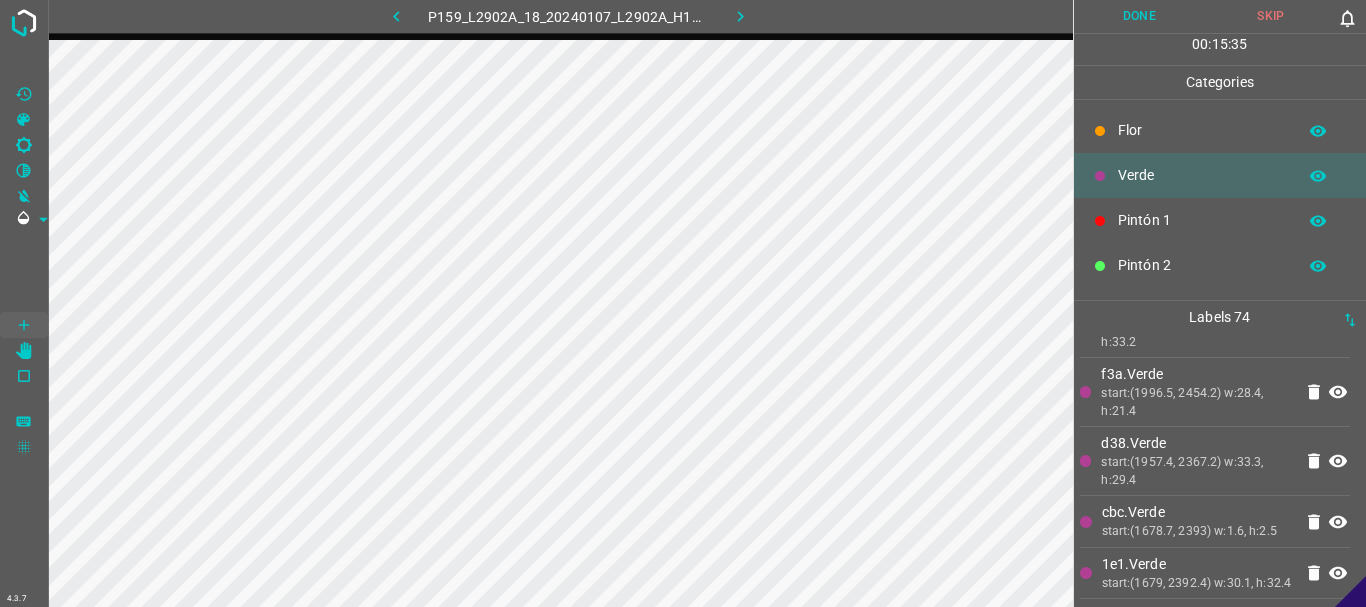 click 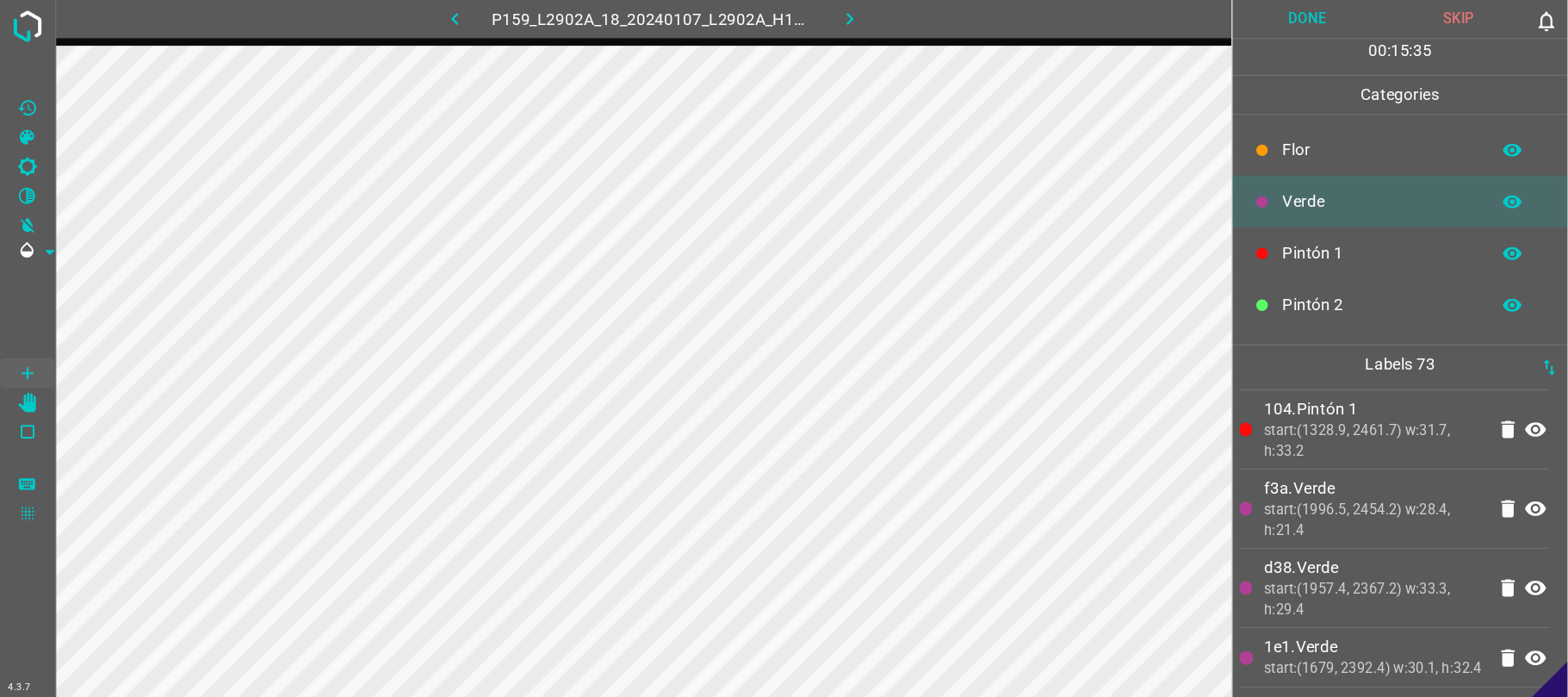 scroll, scrollTop: 4045, scrollLeft: 0, axis: vertical 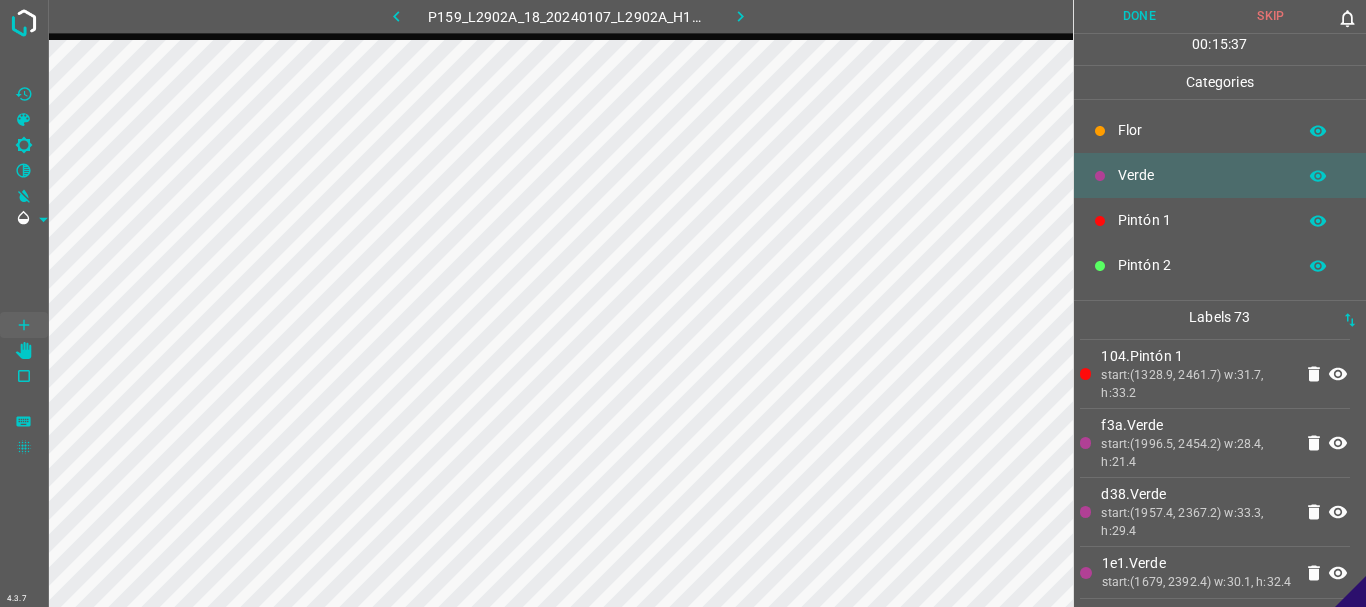 click on "start:(1996.5, 2454.2)
w:28.4, h:21.4" at bounding box center [1196, 453] 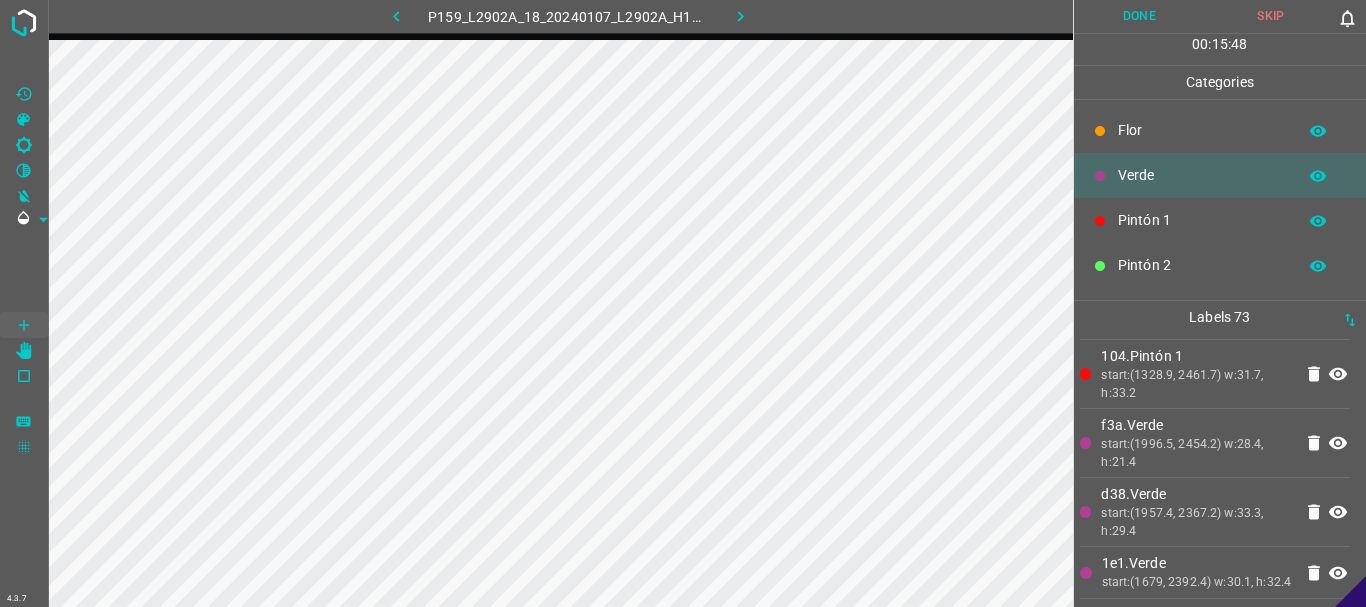 scroll, scrollTop: 4695, scrollLeft: 0, axis: vertical 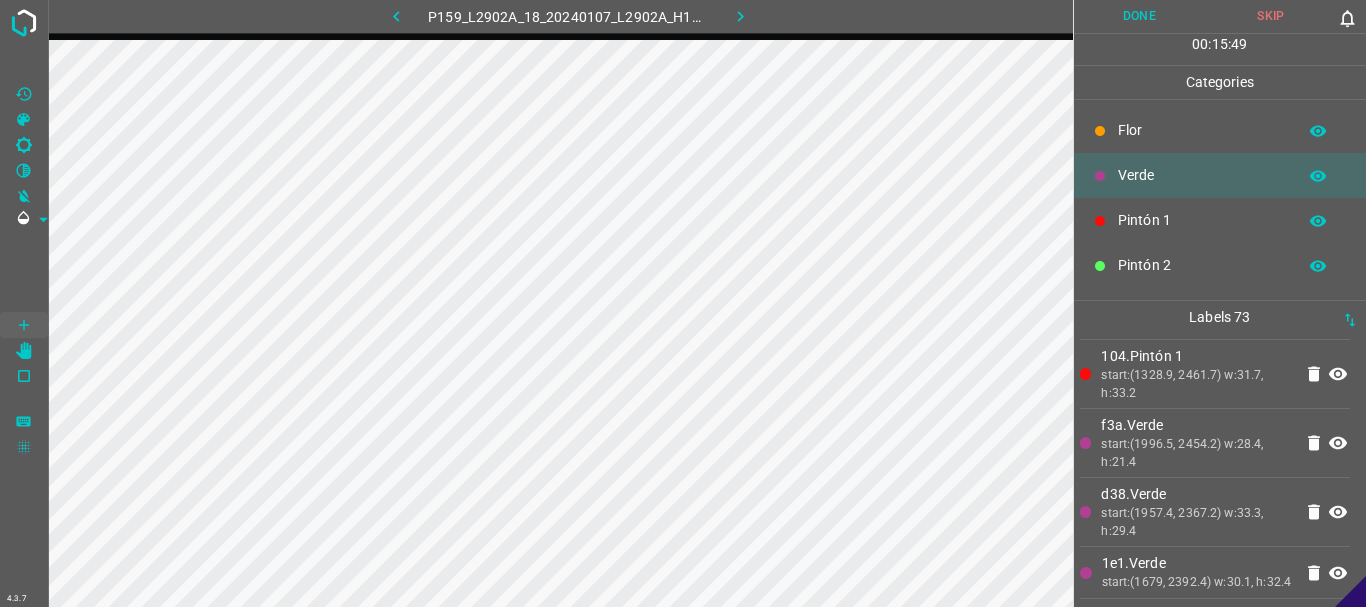 click on "start:(1679, 2392.4)
w:30.1, h:32.4" at bounding box center [1197, 583] 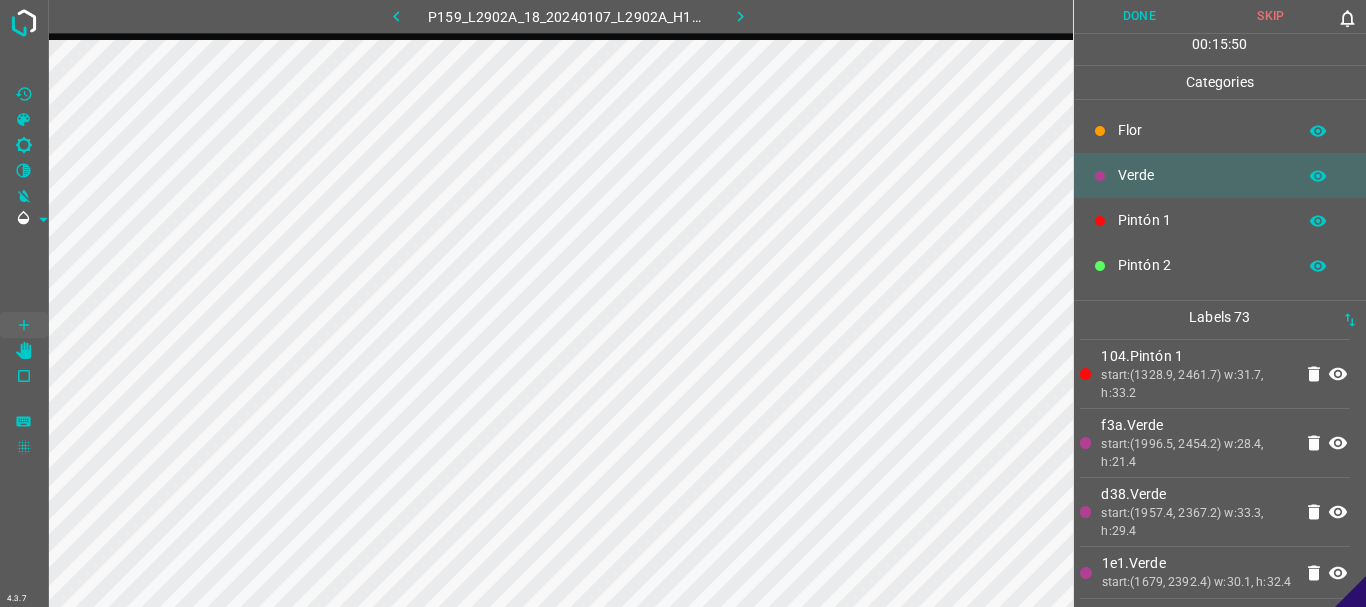 click 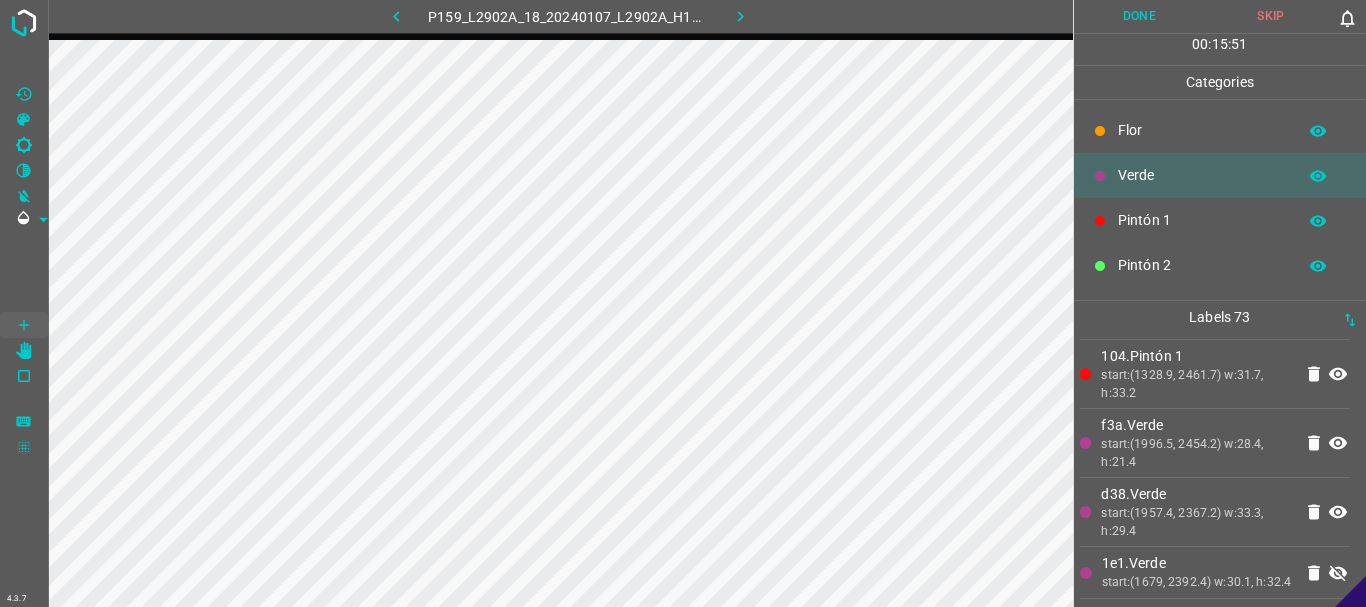 click 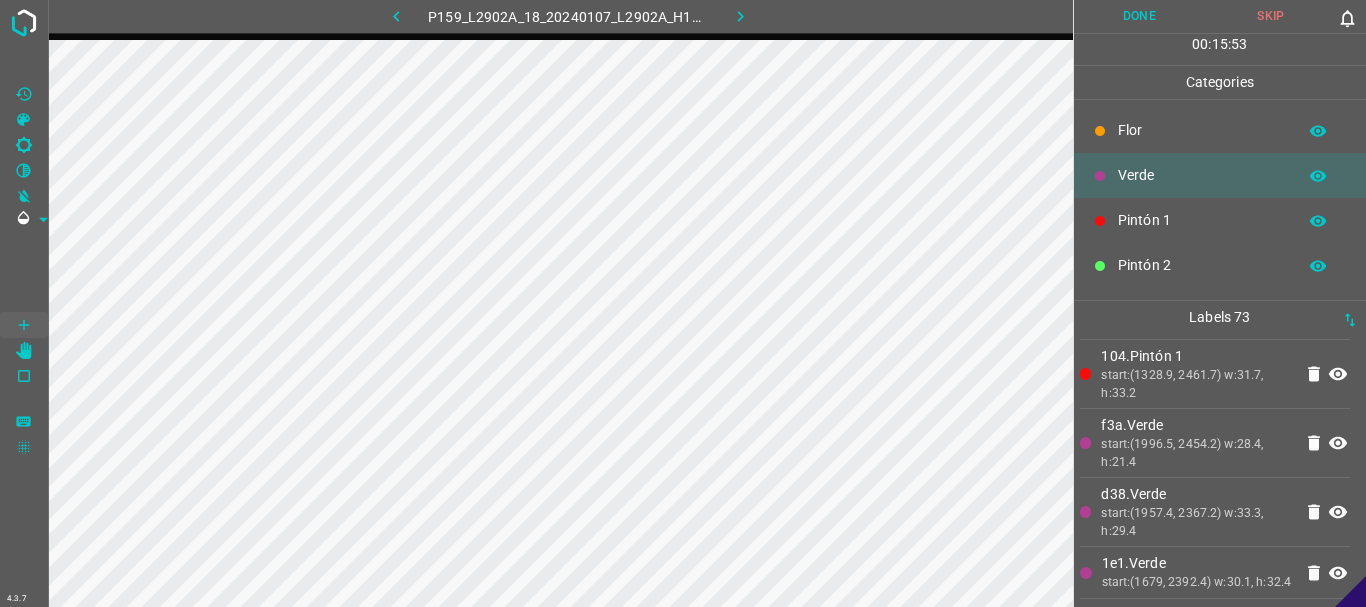 click 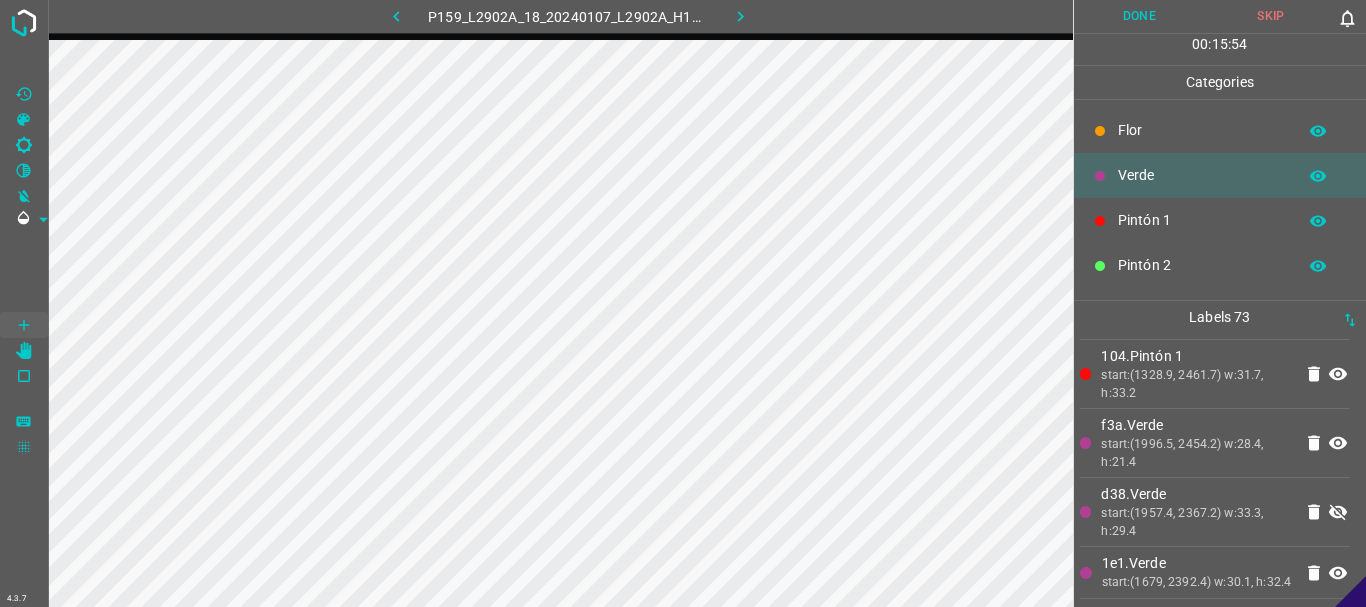 click 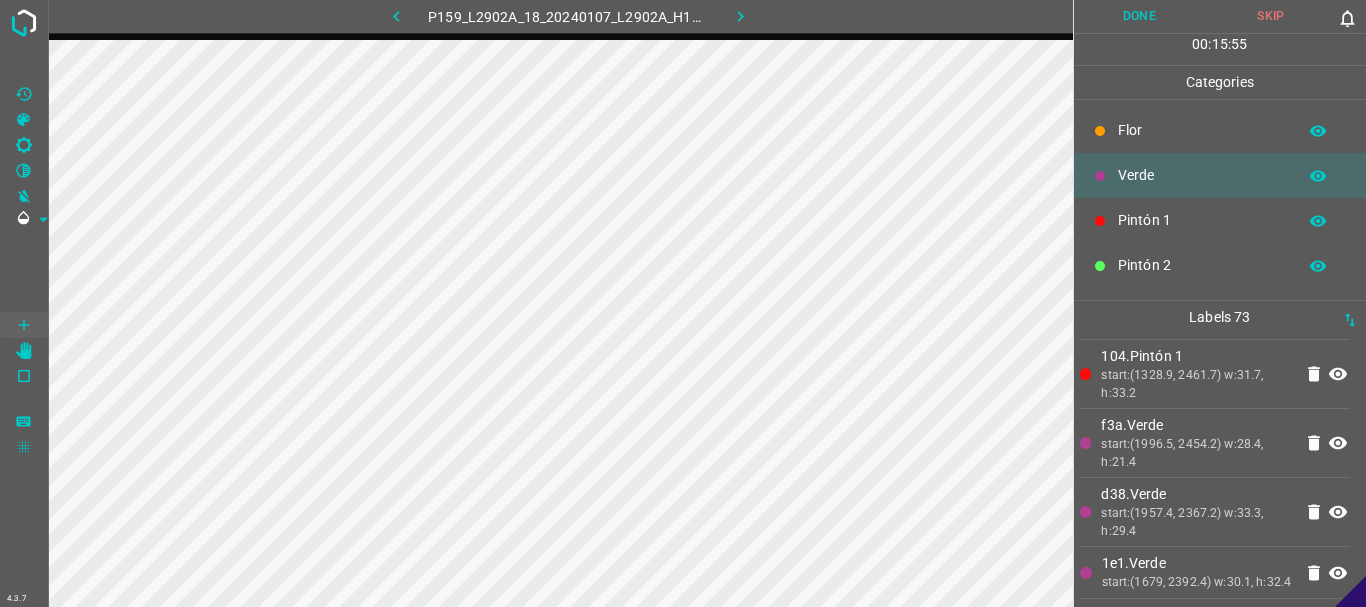 click 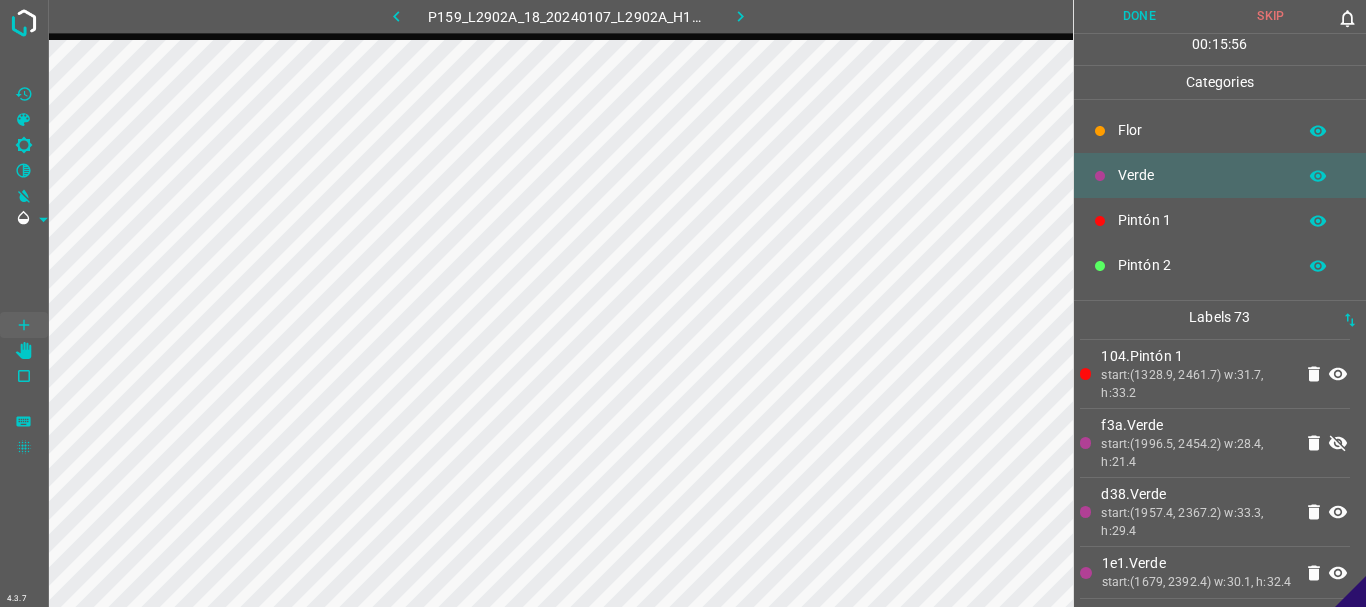 click 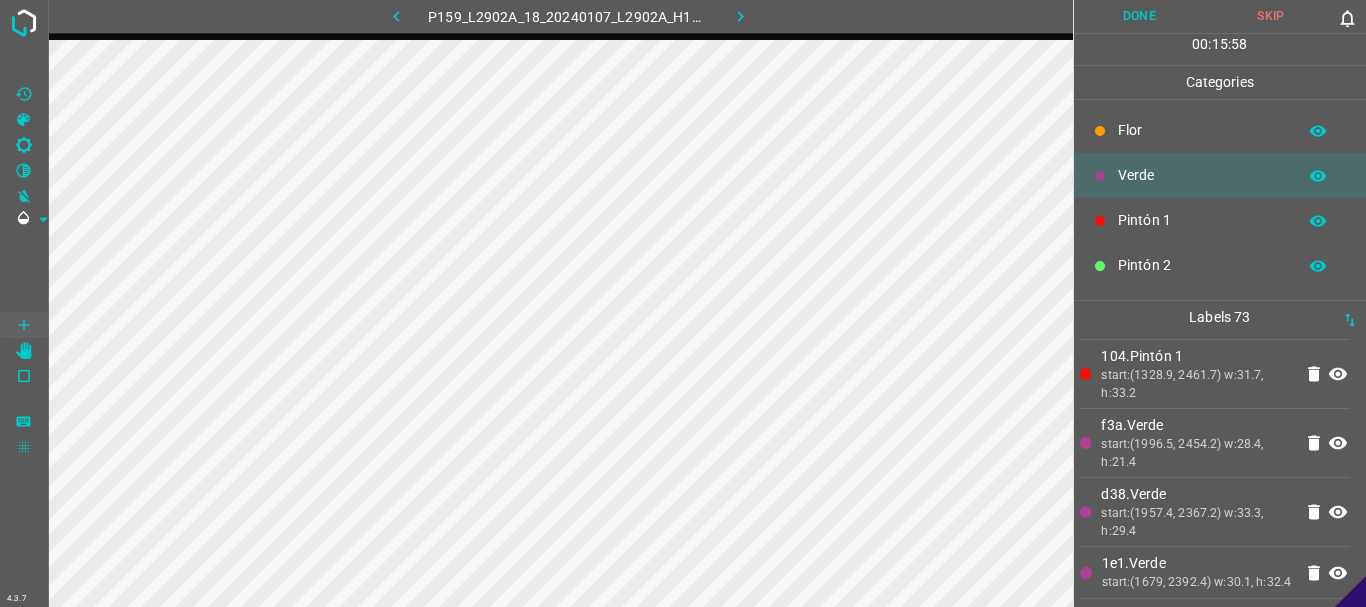 click 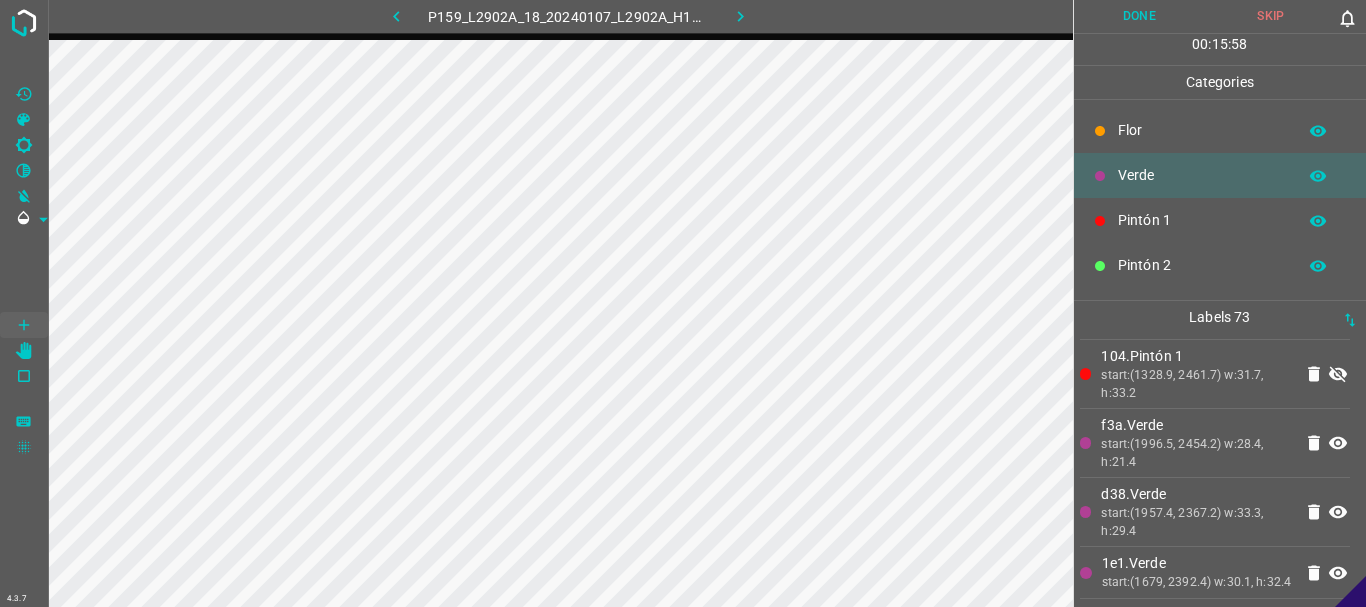 click 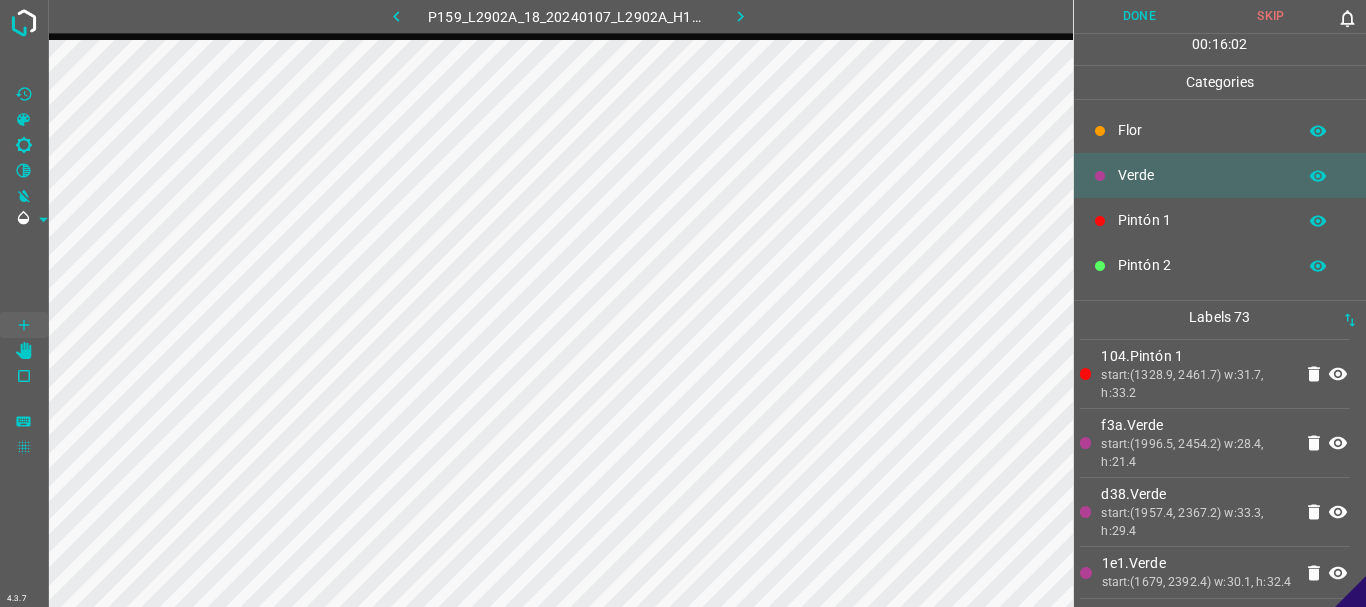 scroll, scrollTop: 4495, scrollLeft: 0, axis: vertical 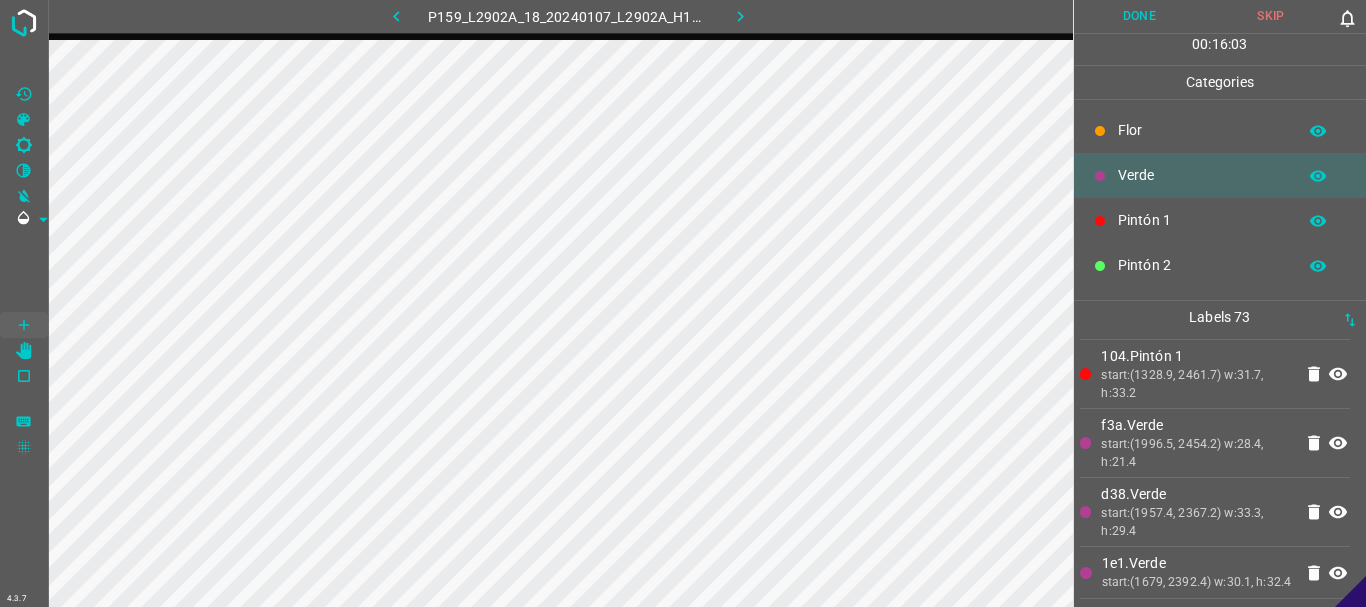 click 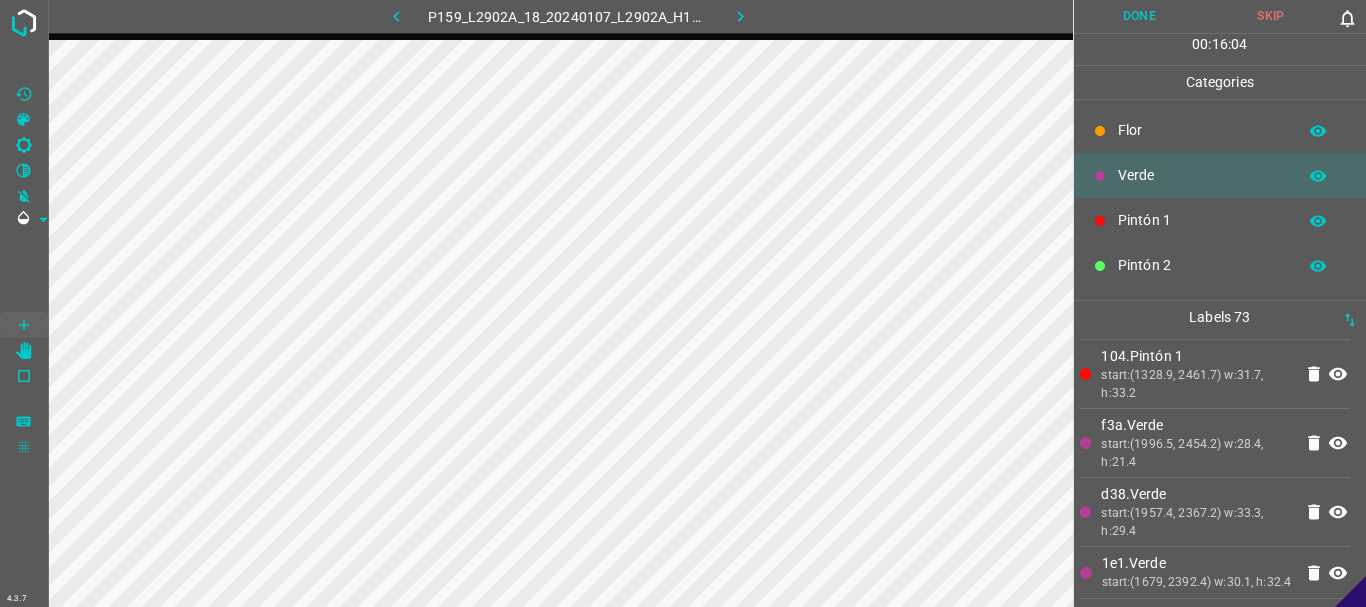 click 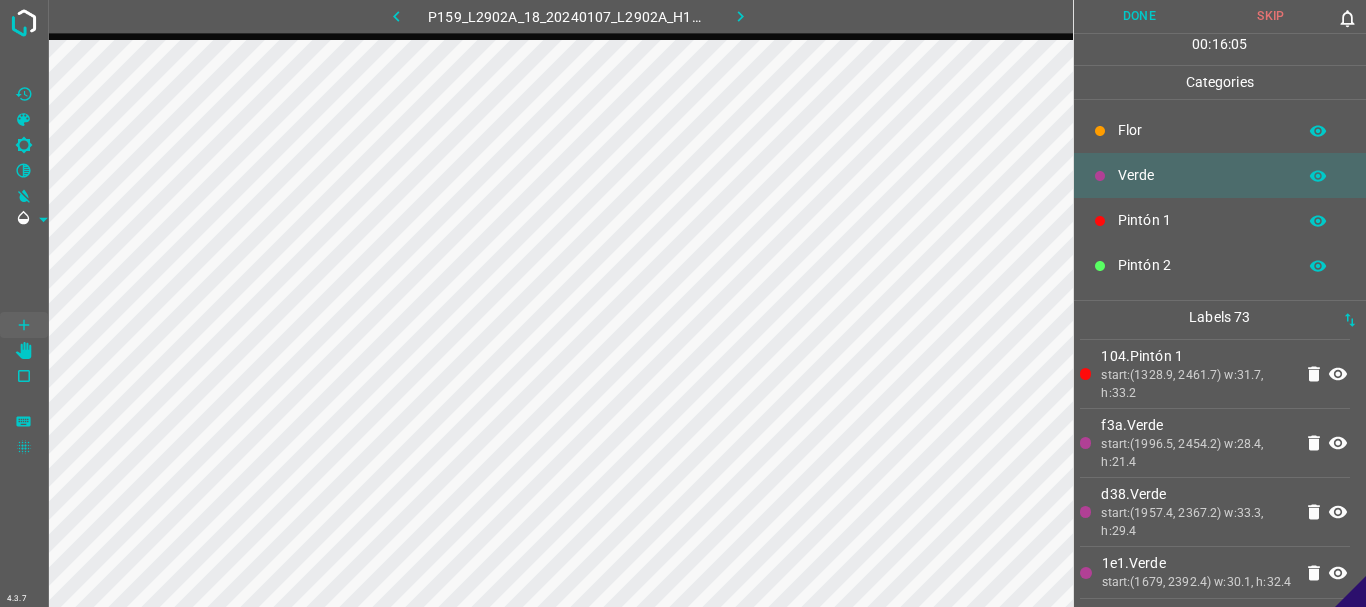 click 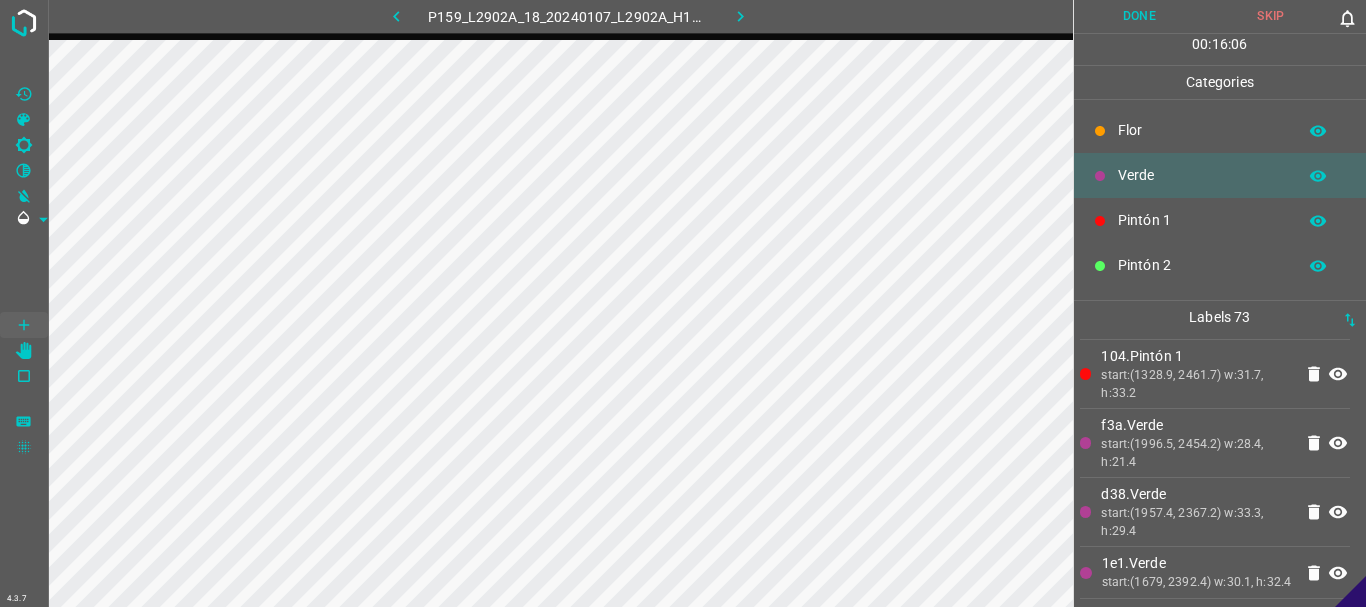 click 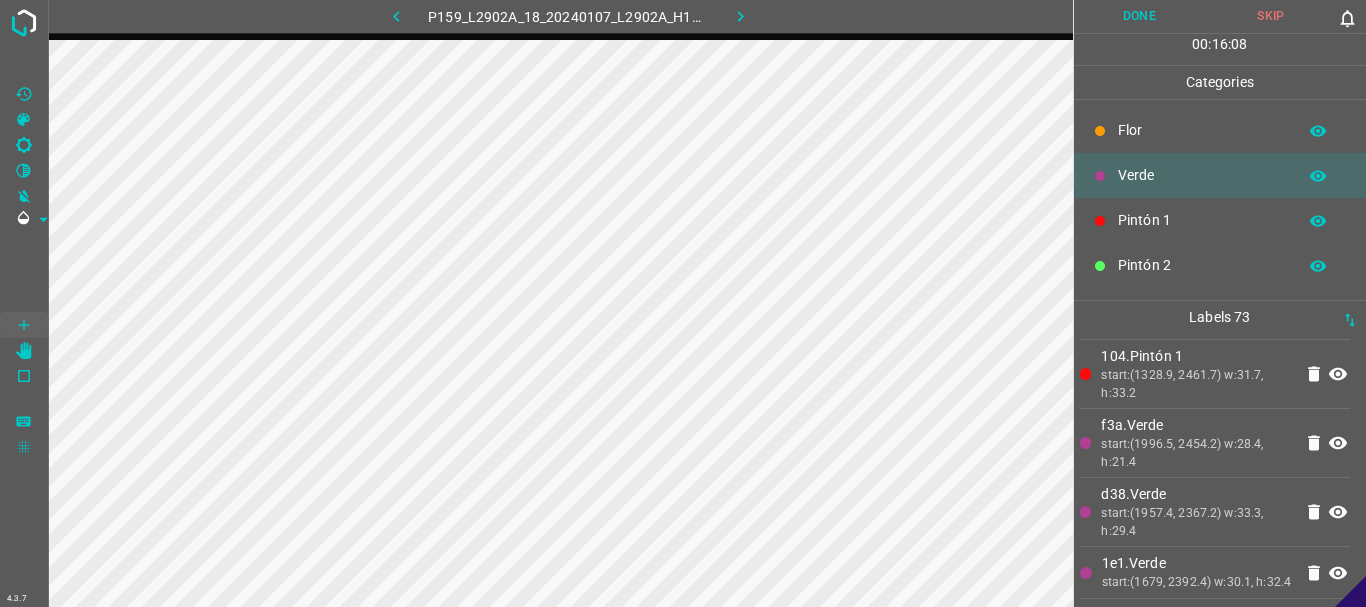 click 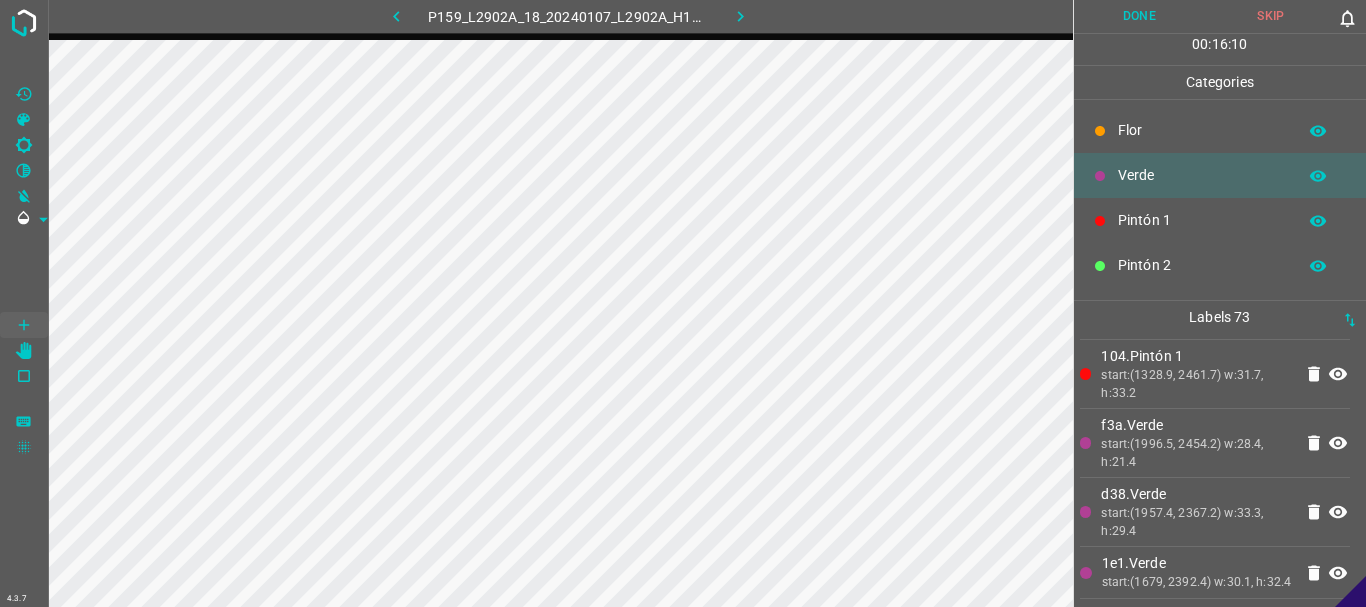 scroll, scrollTop: 4295, scrollLeft: 0, axis: vertical 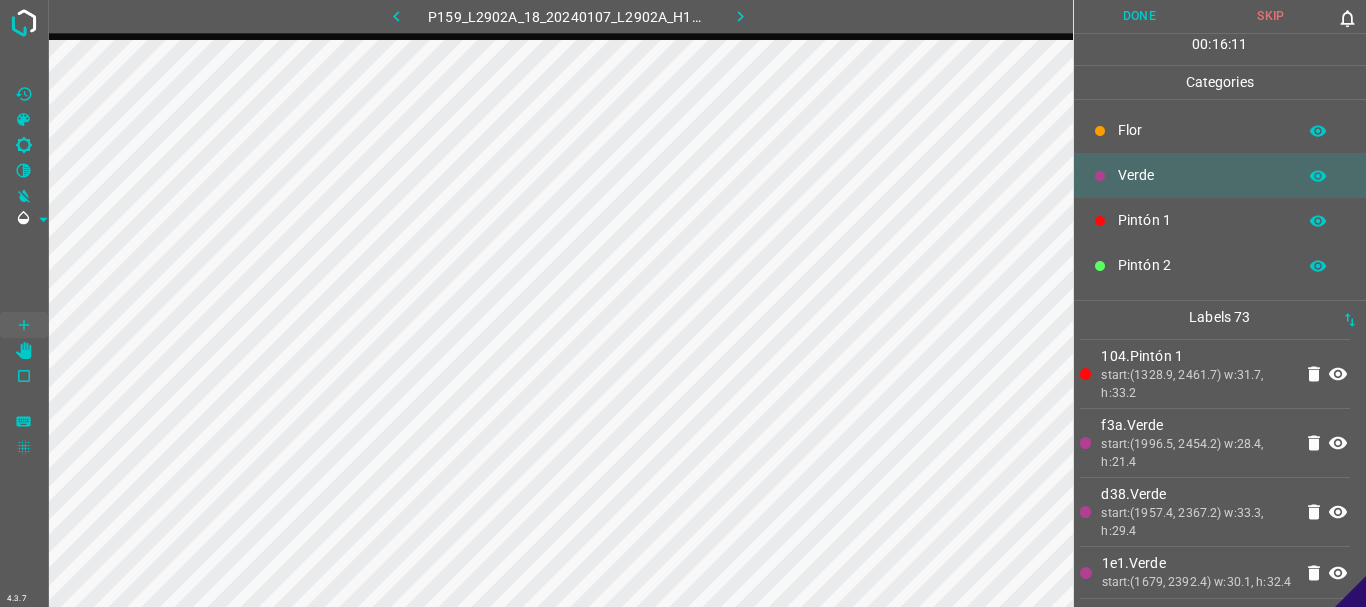 click 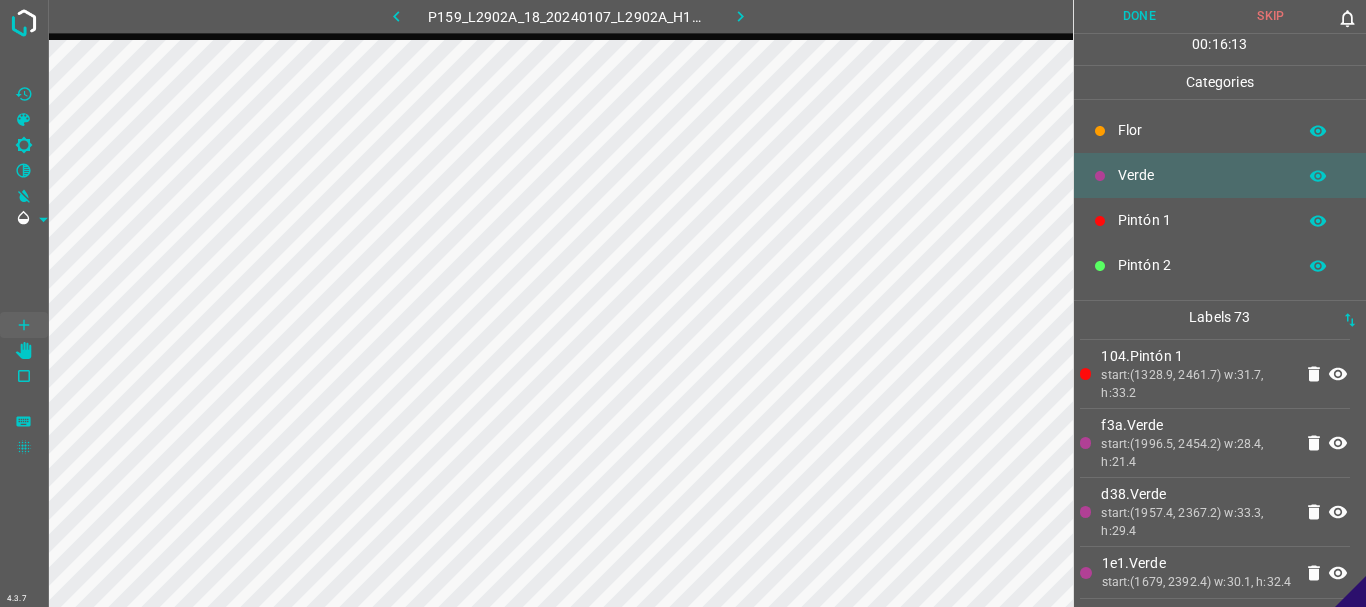 click 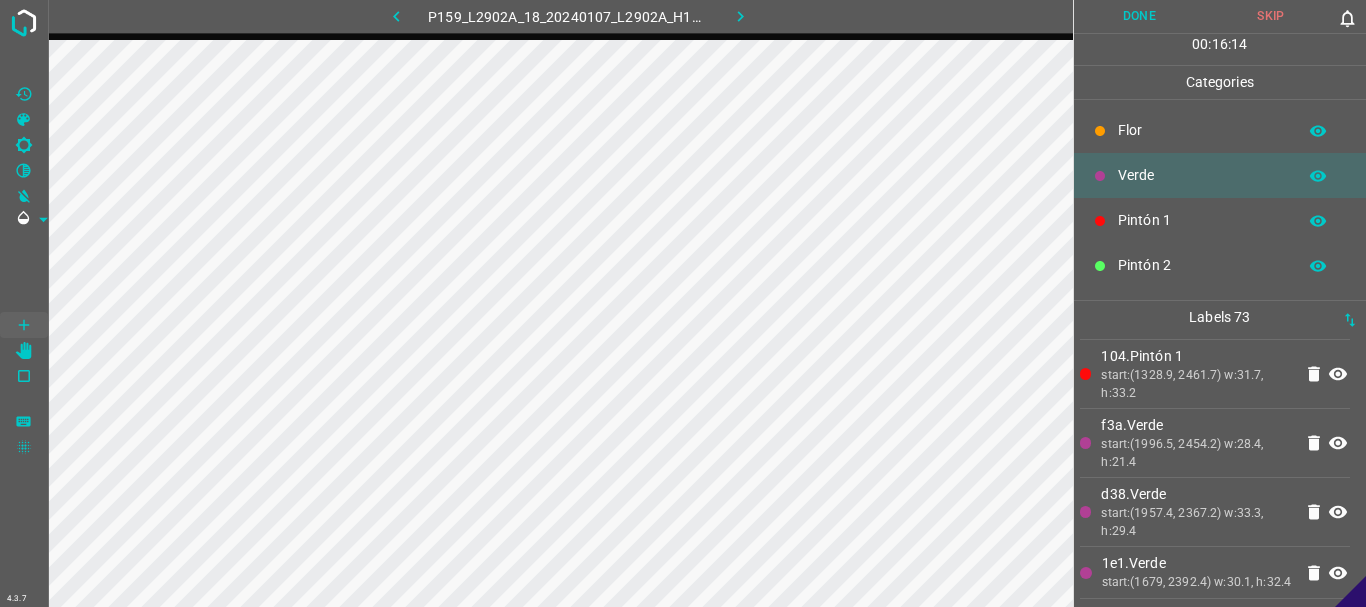 click 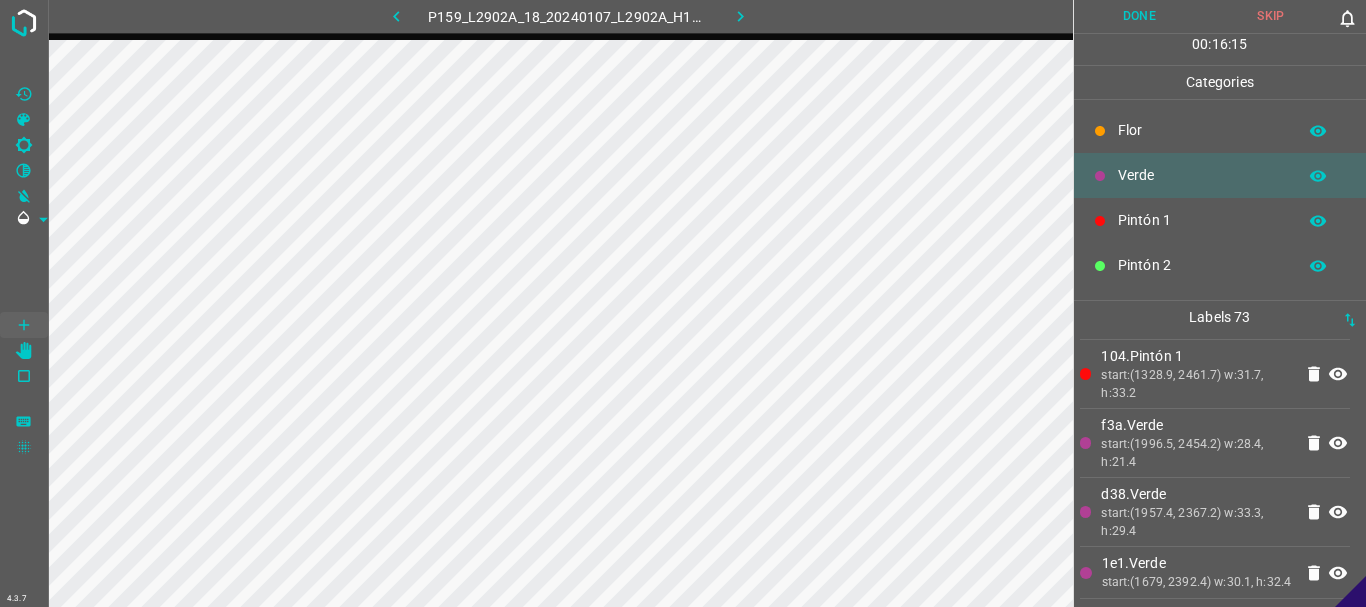 click 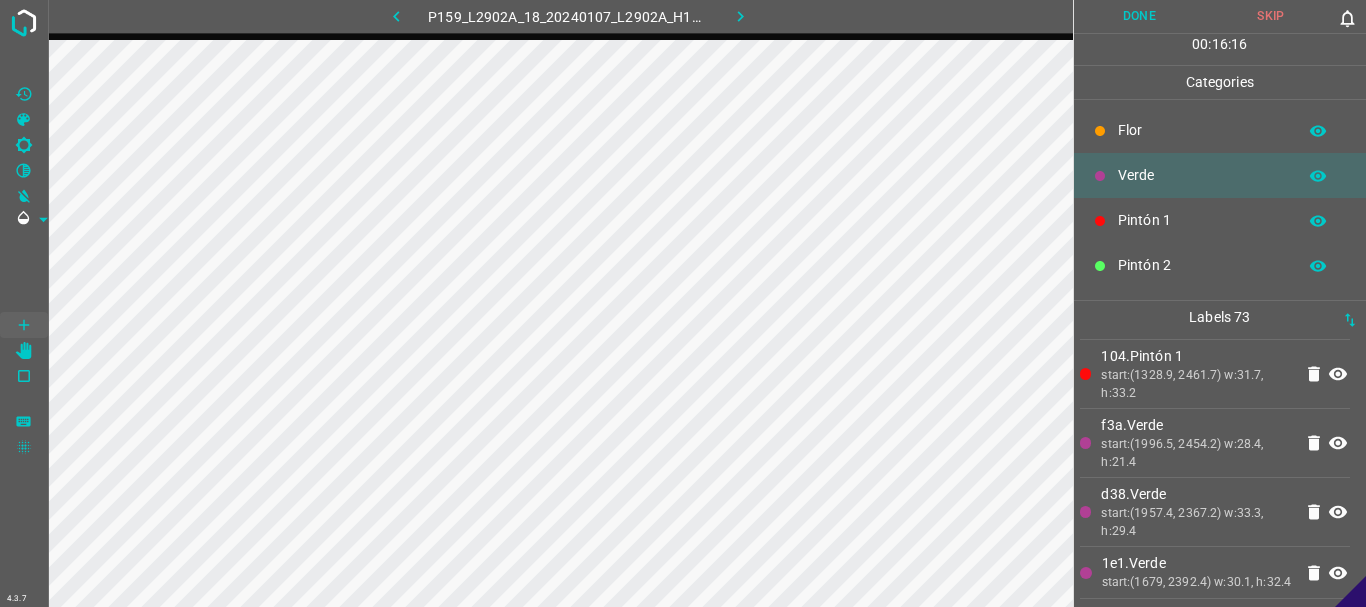 click 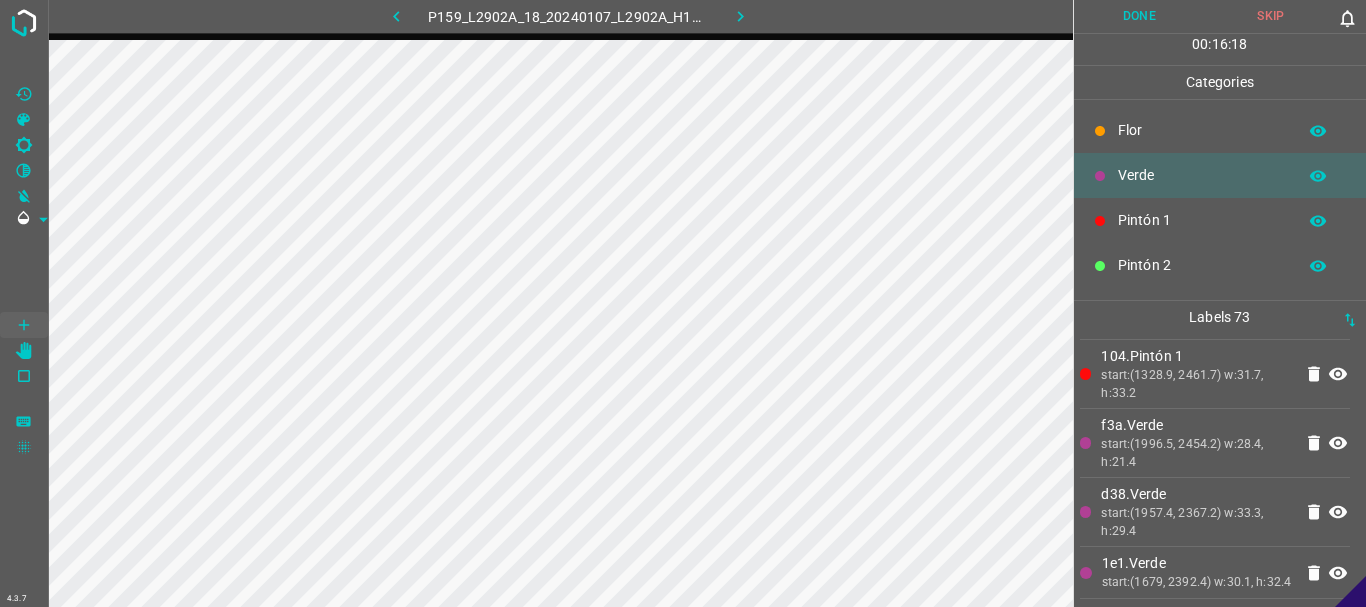 scroll, scrollTop: 4095, scrollLeft: 0, axis: vertical 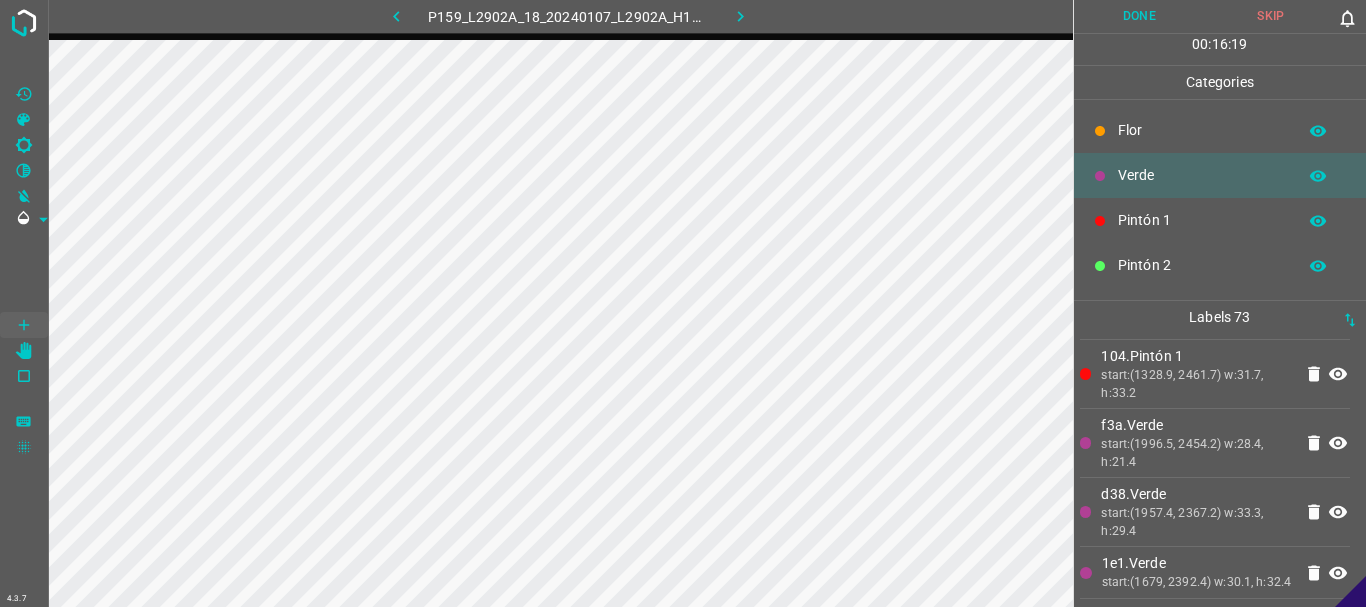click 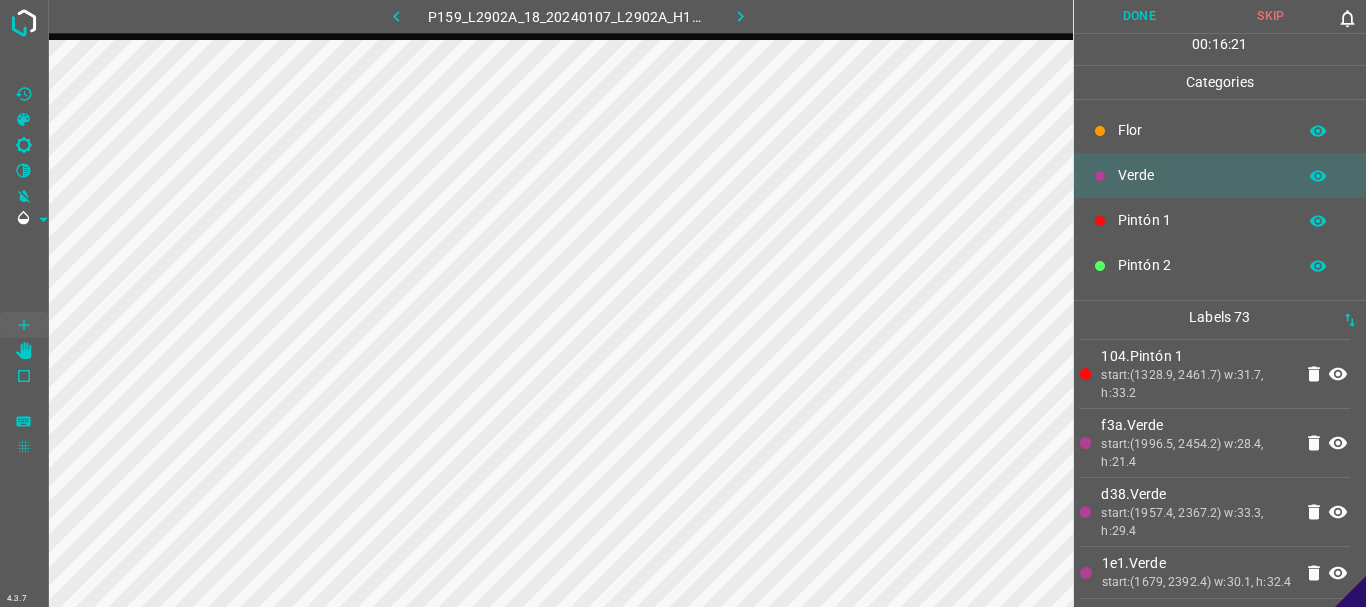 click 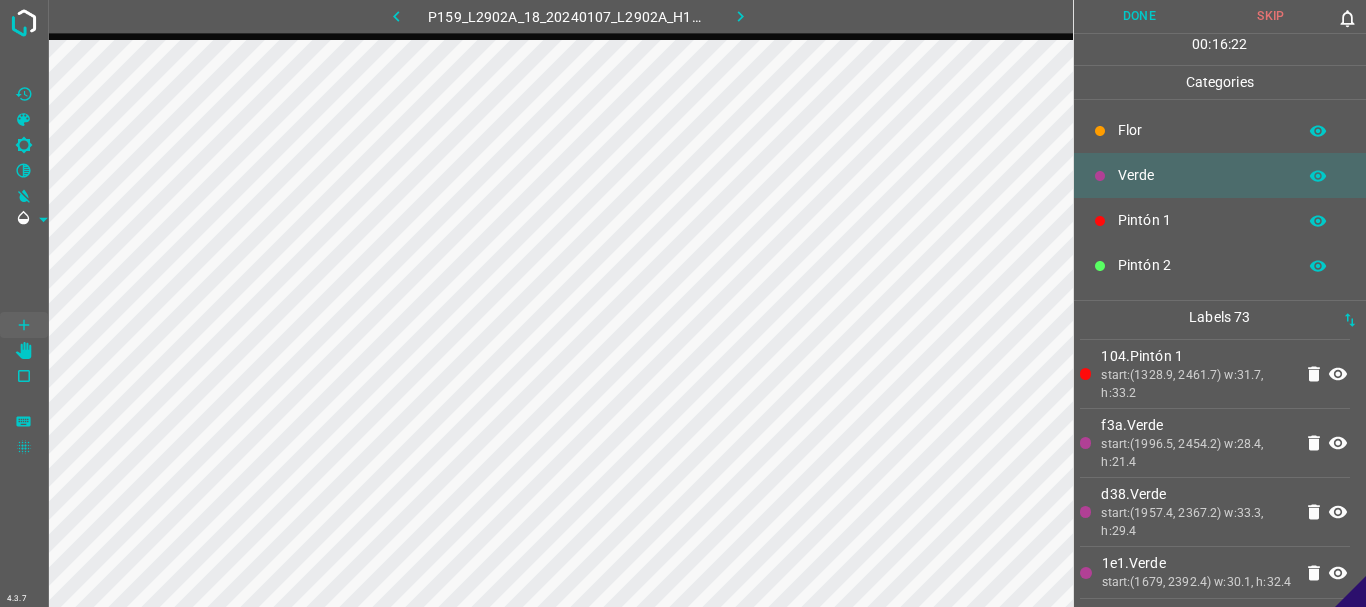 click 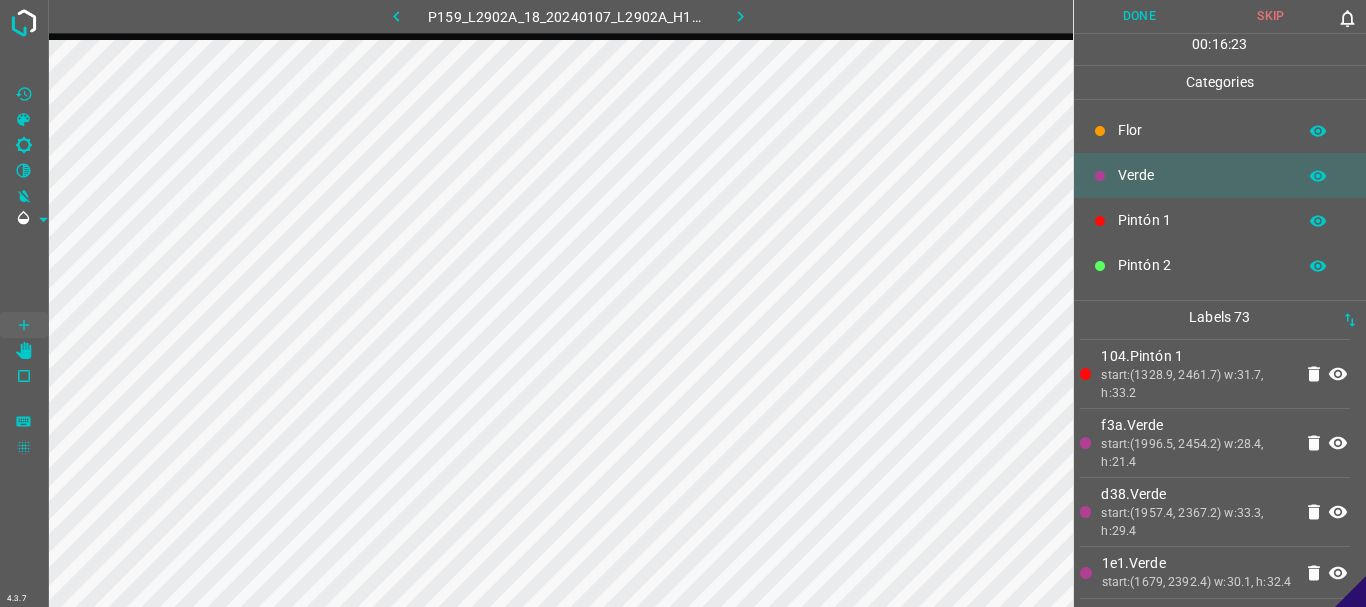 click 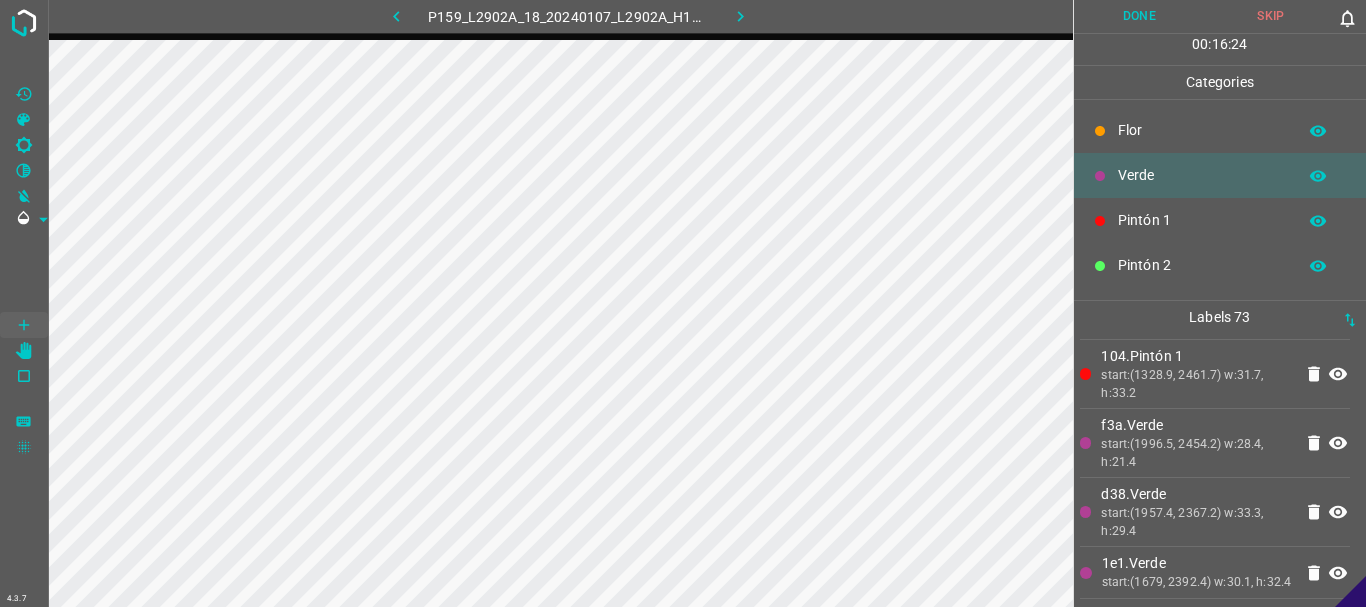 click 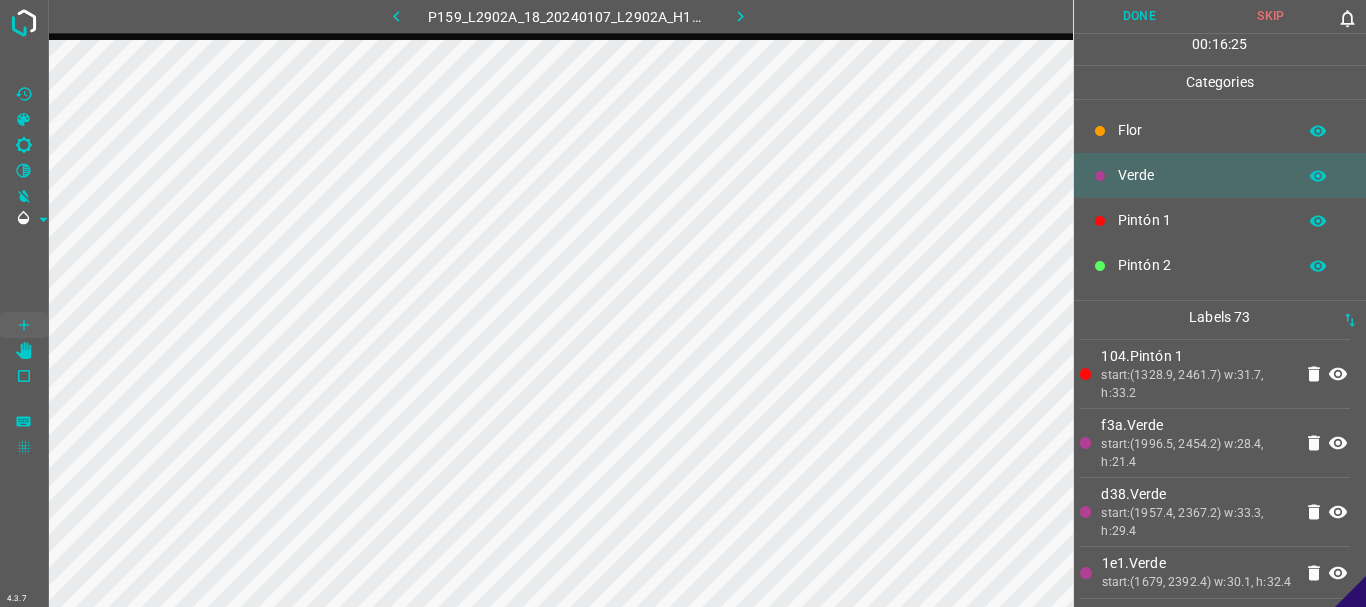 click 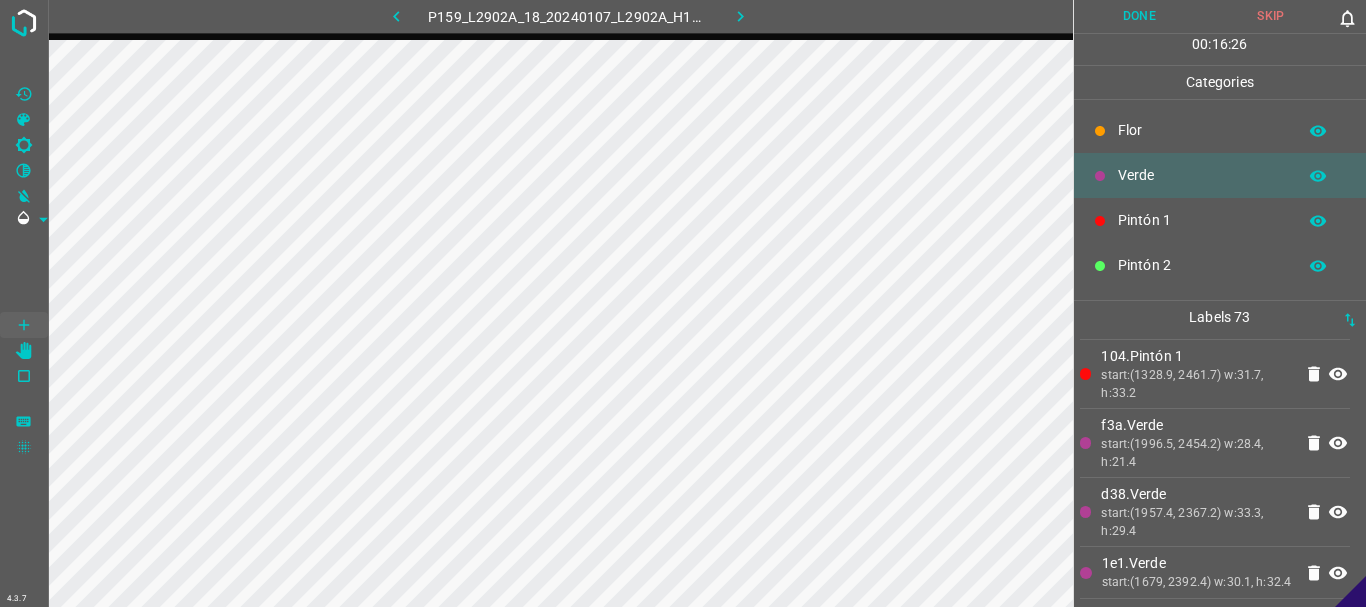 click 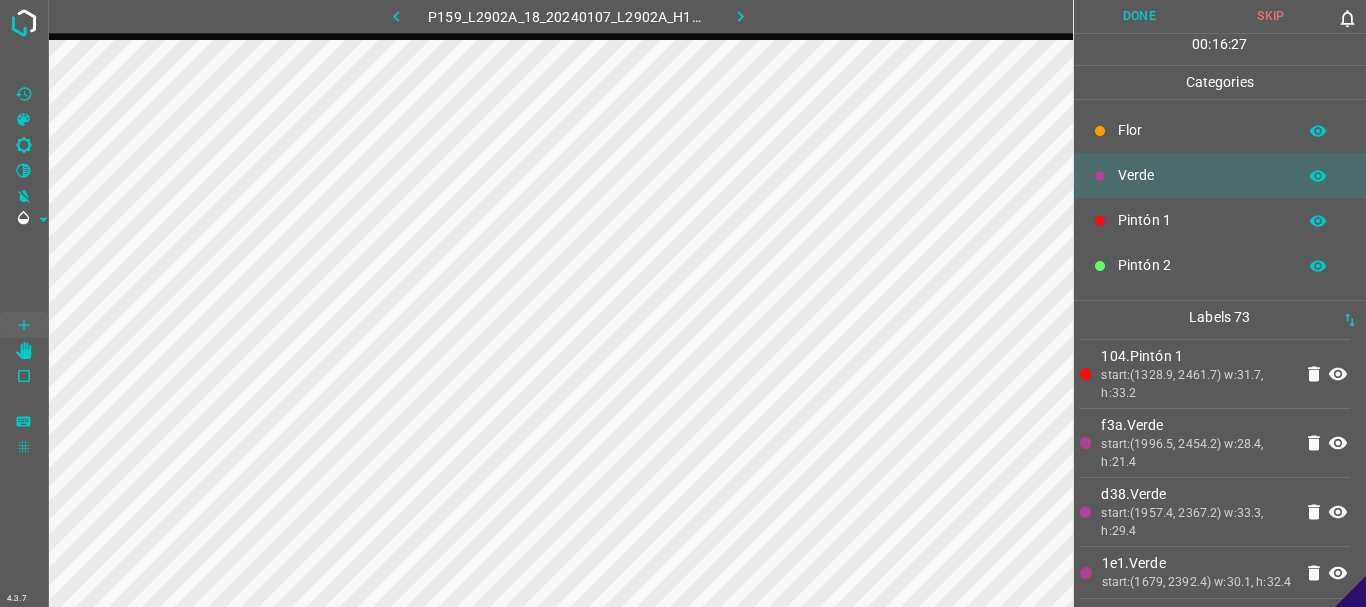 click 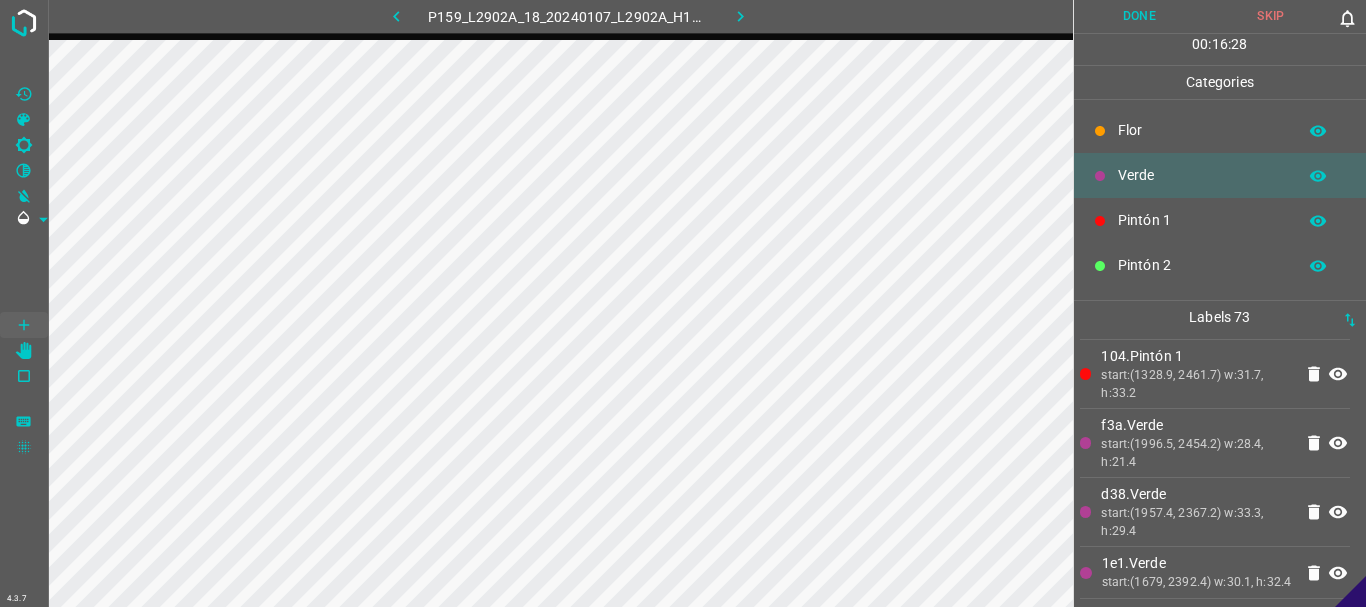 click 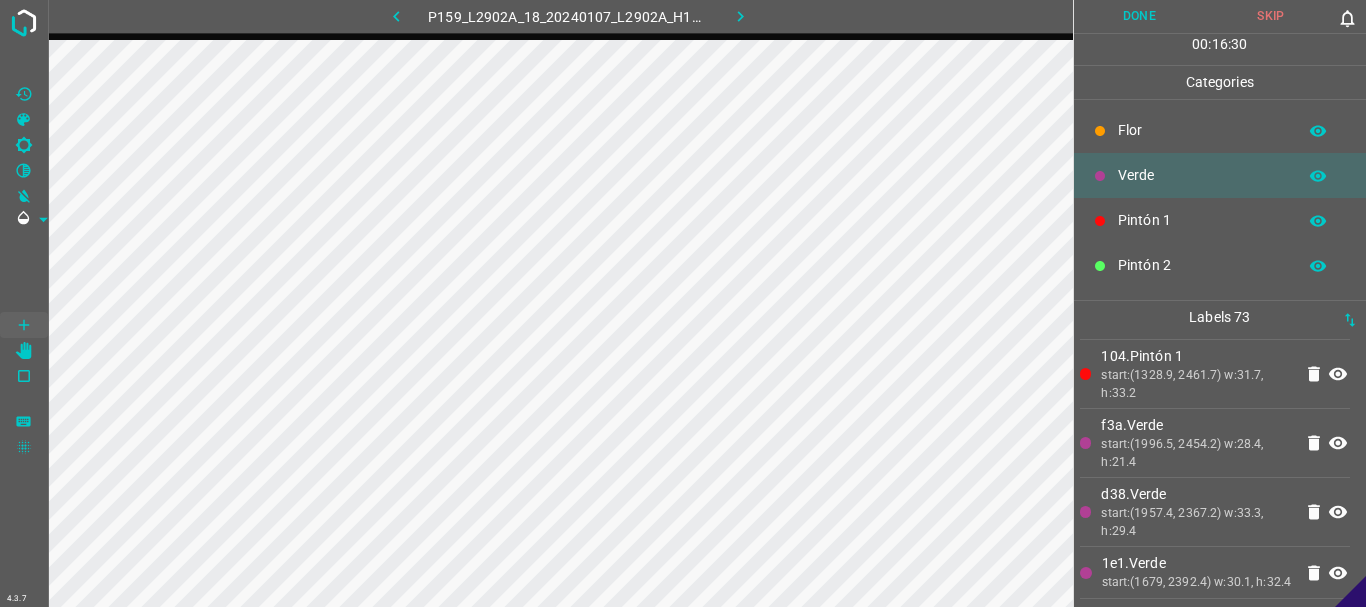 click 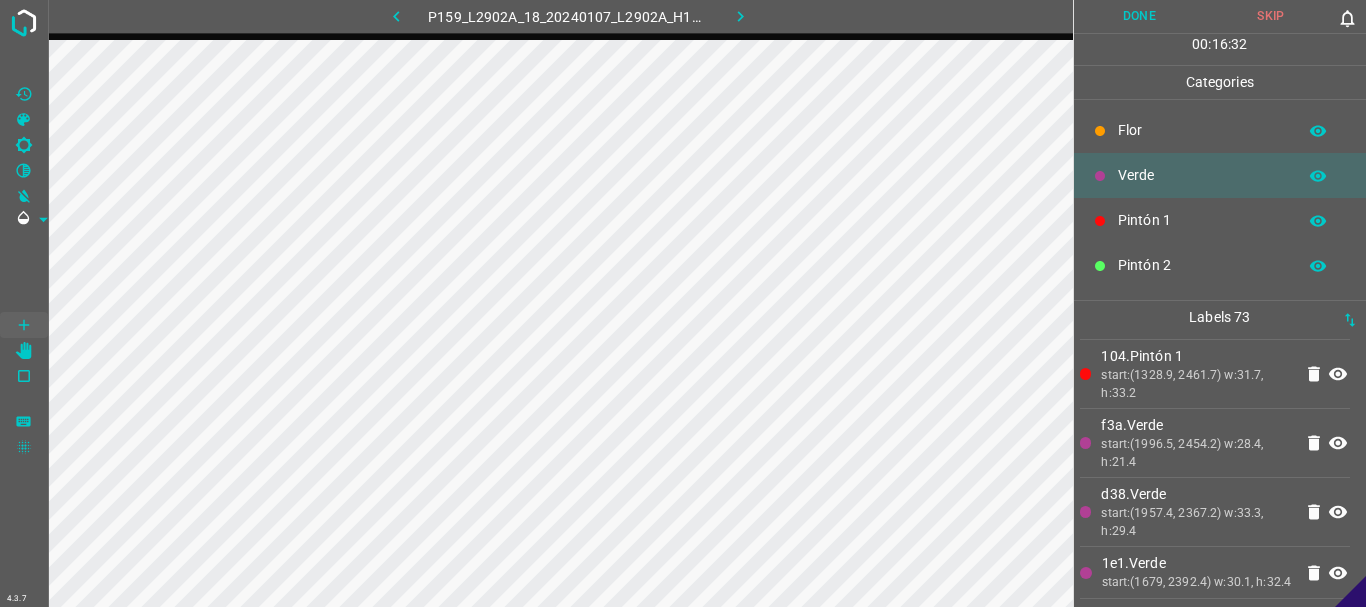 click 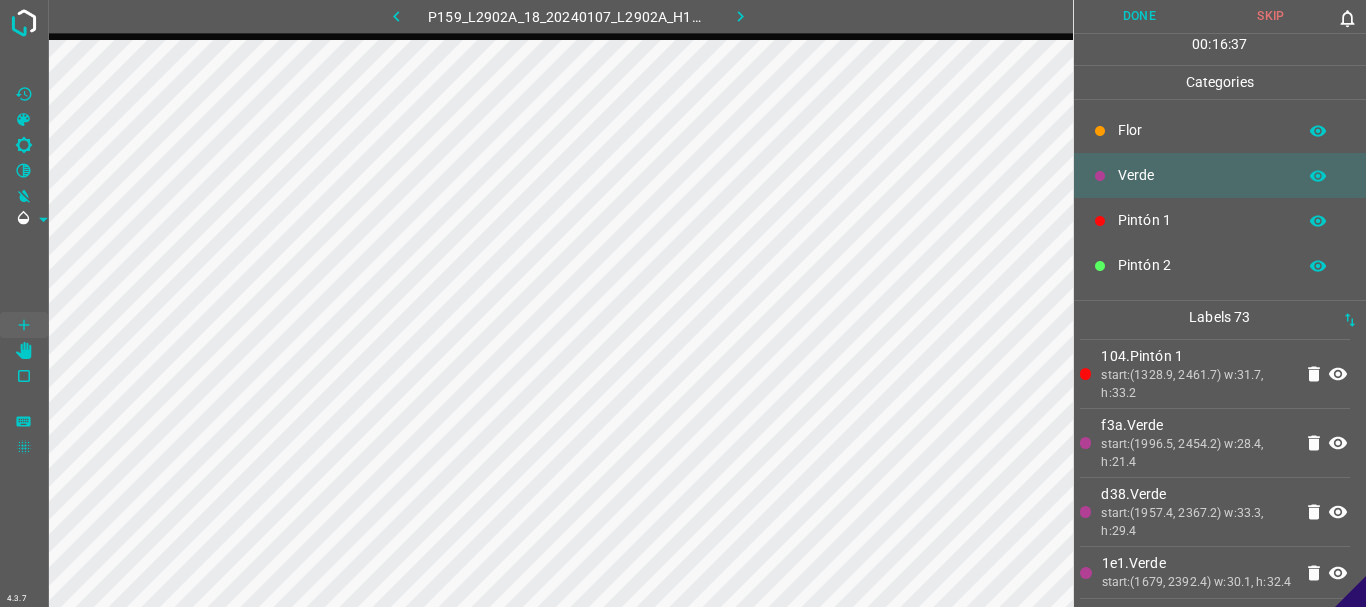 click 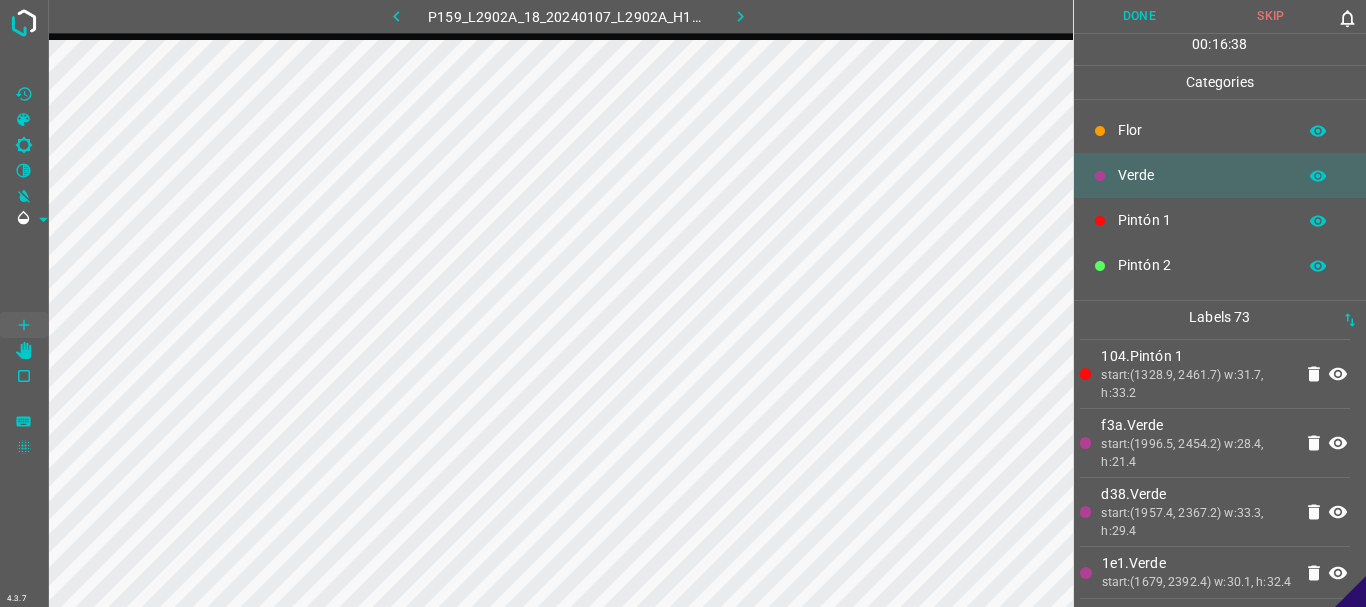 click 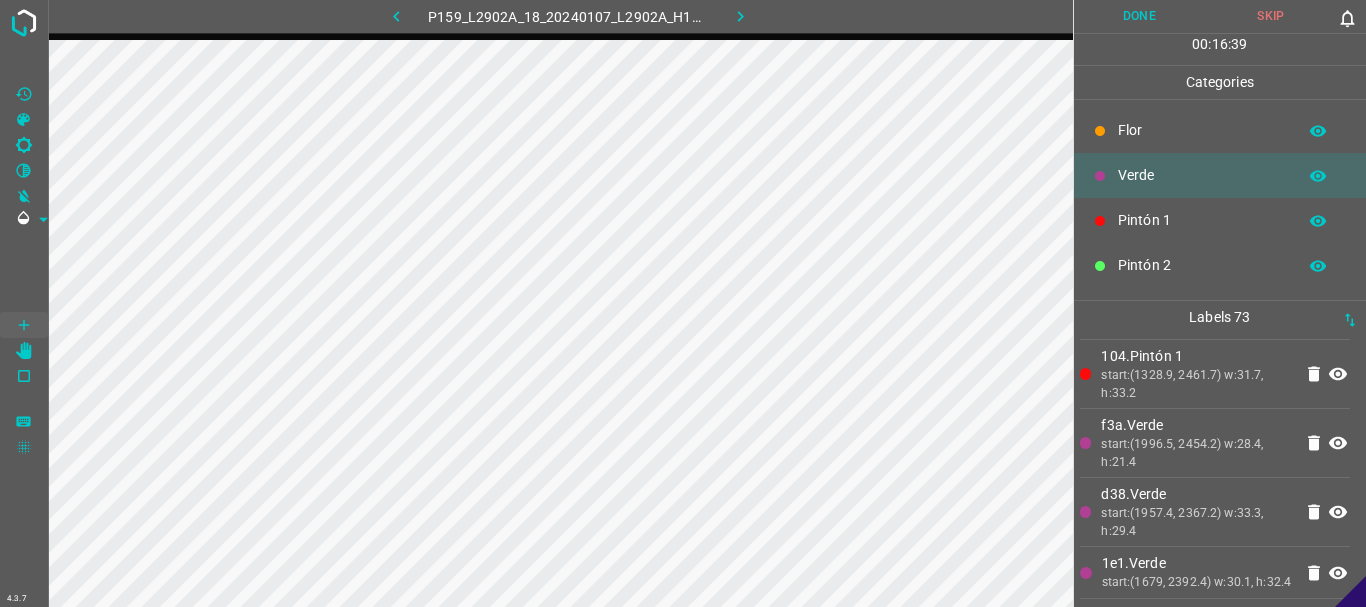 click 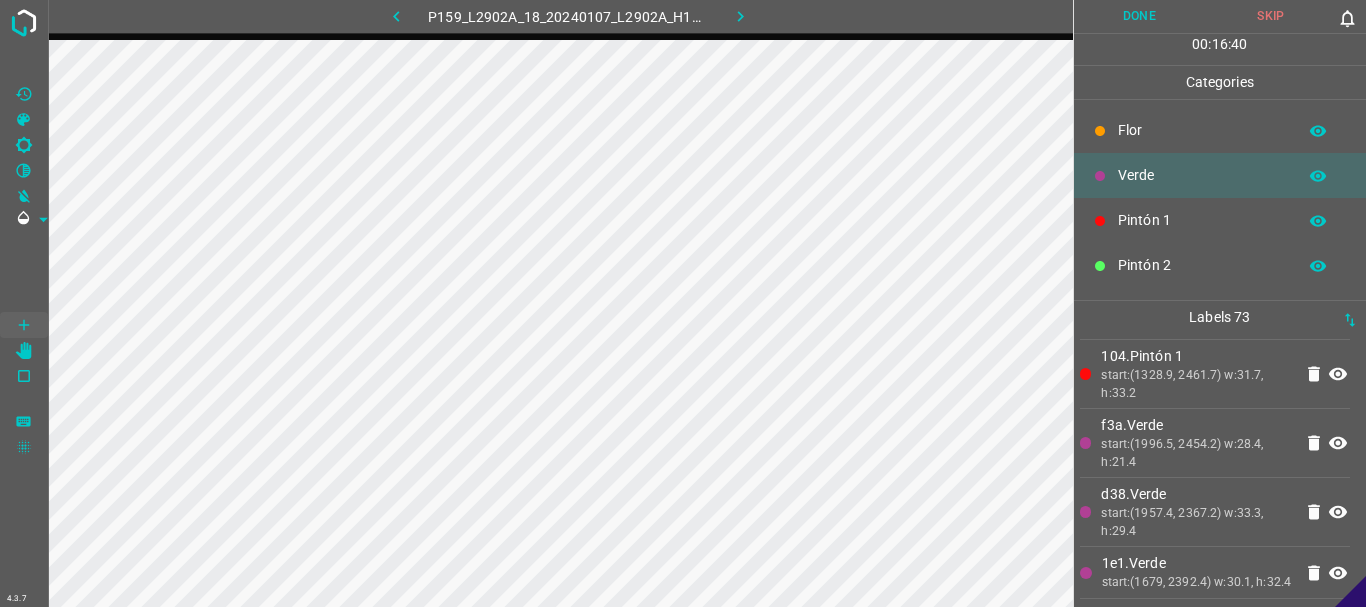 click 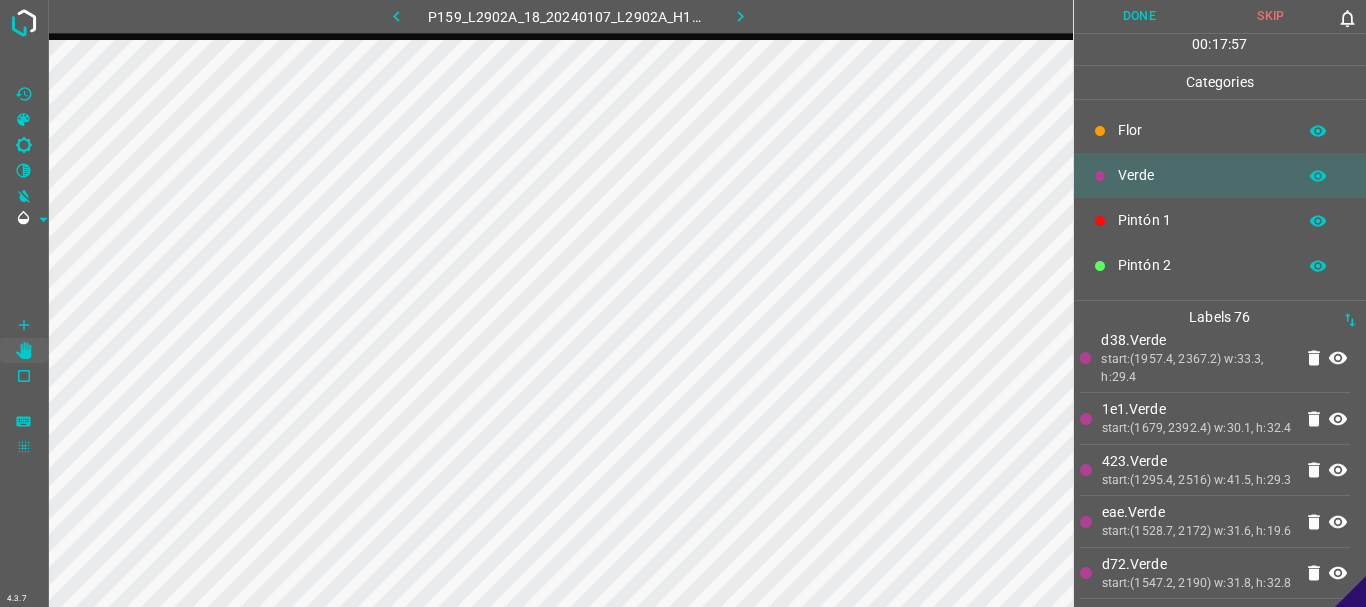 scroll, scrollTop: 4702, scrollLeft: 0, axis: vertical 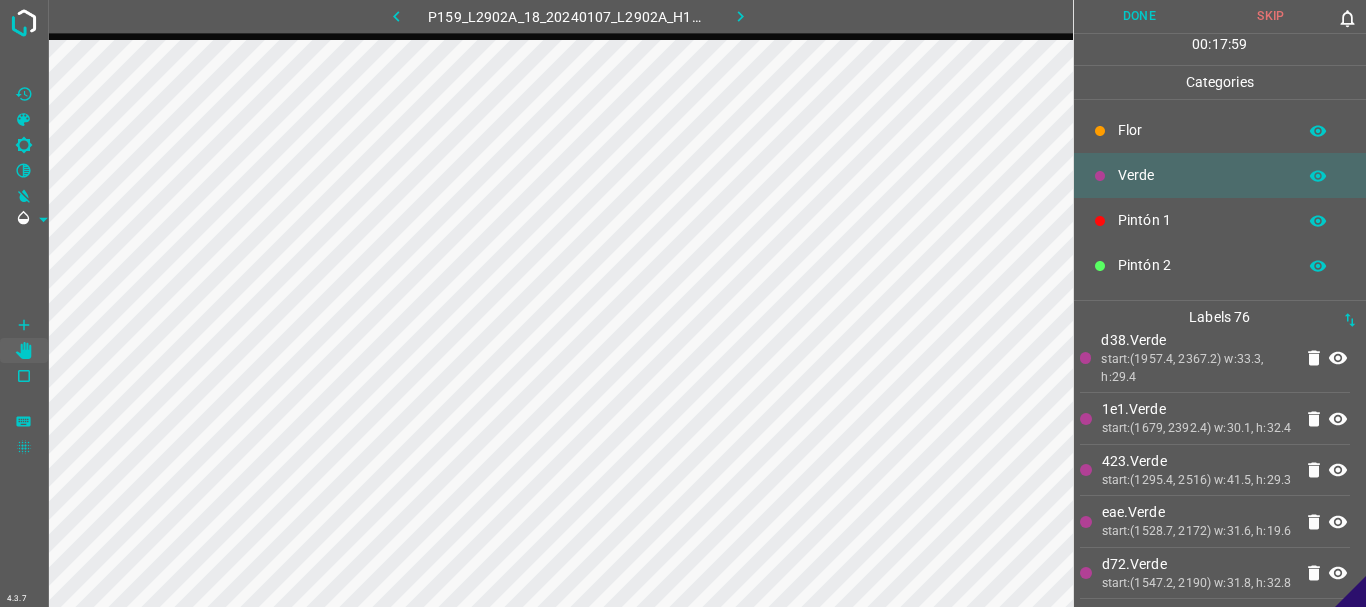 click on "1e1.Verde" at bounding box center (1197, 409) 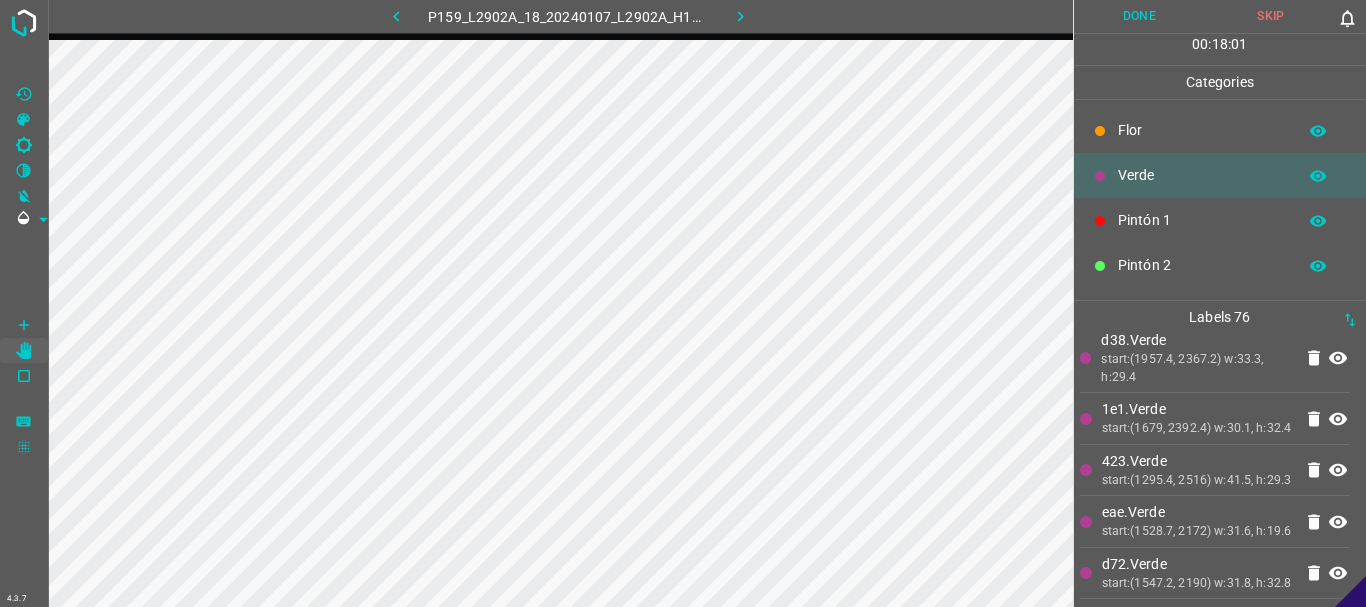 click 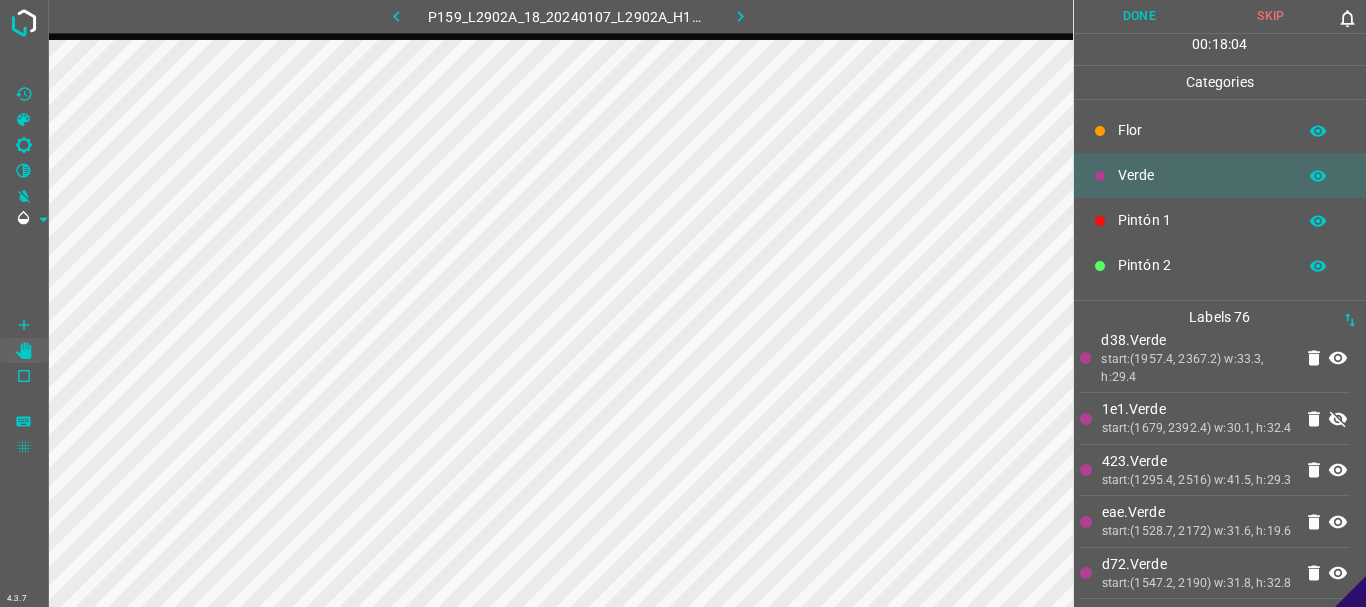 click 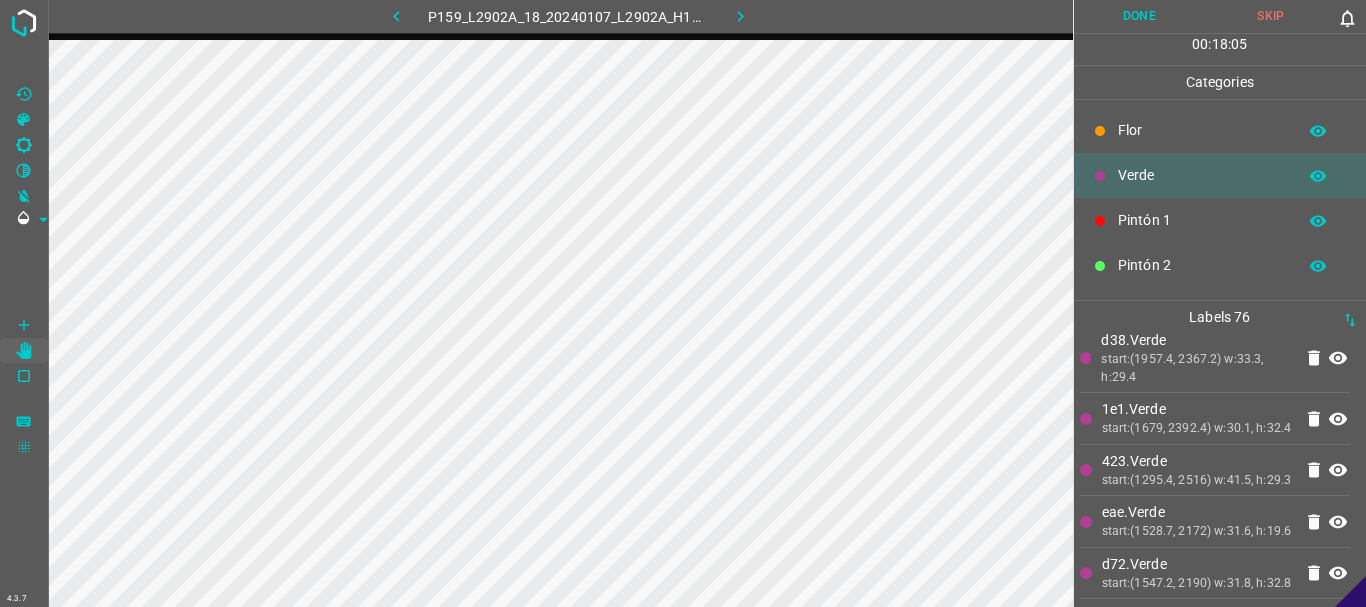 click 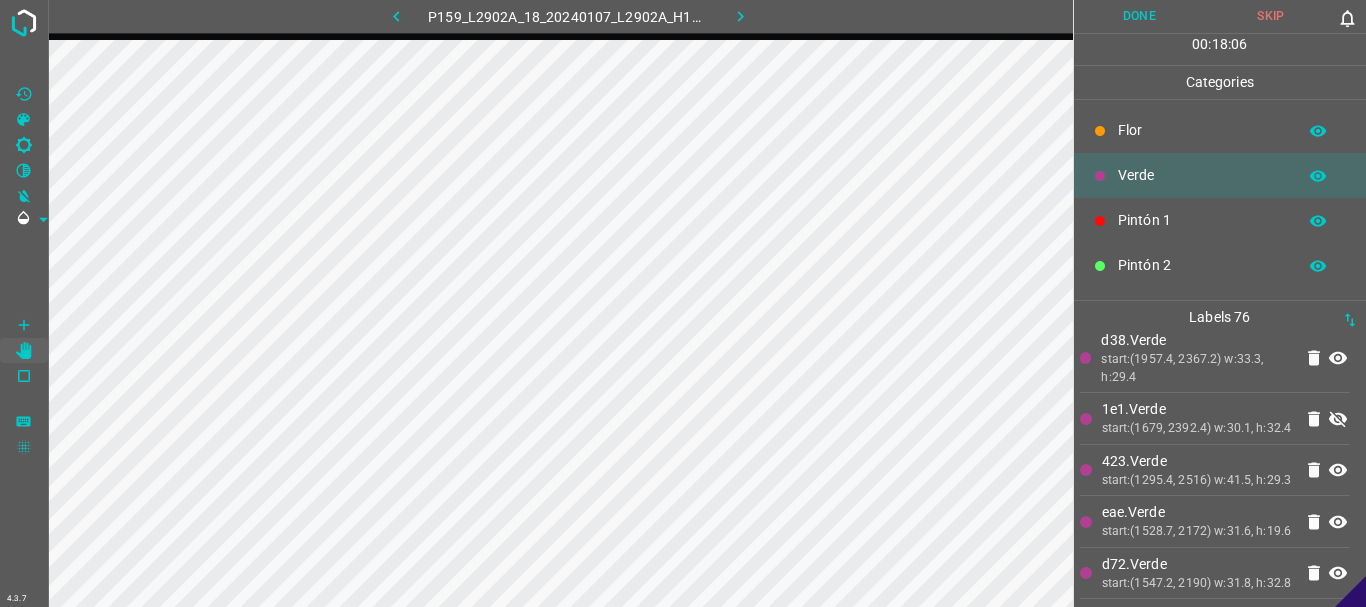 click 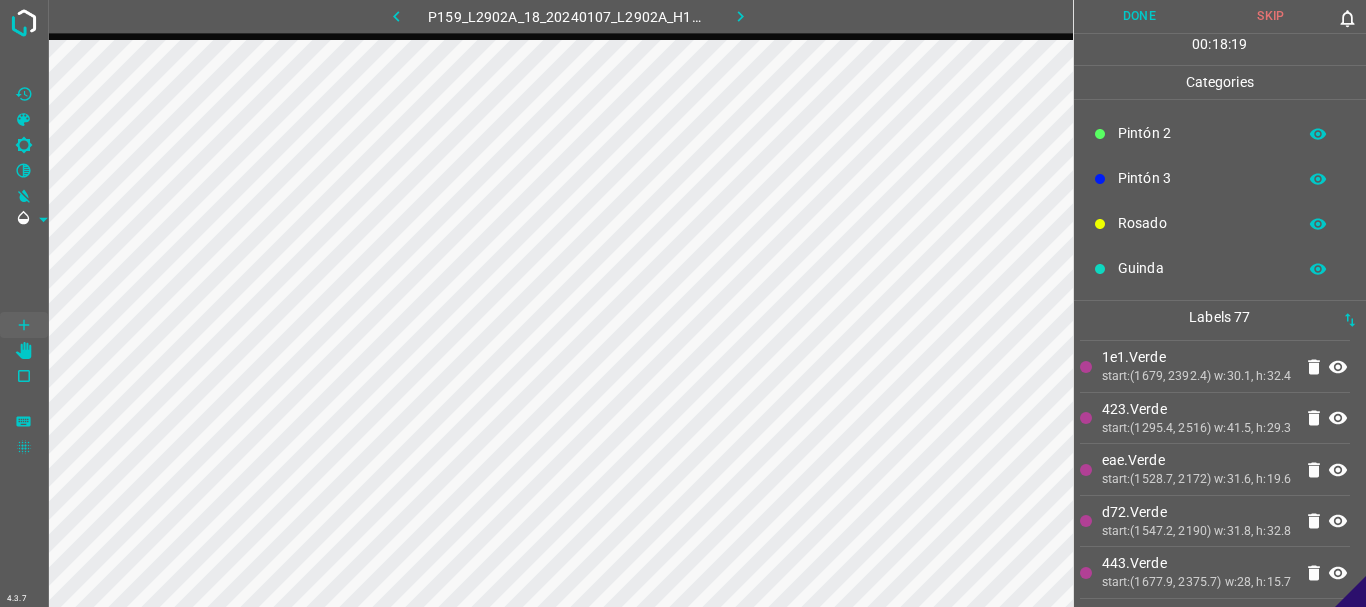scroll, scrollTop: 176, scrollLeft: 0, axis: vertical 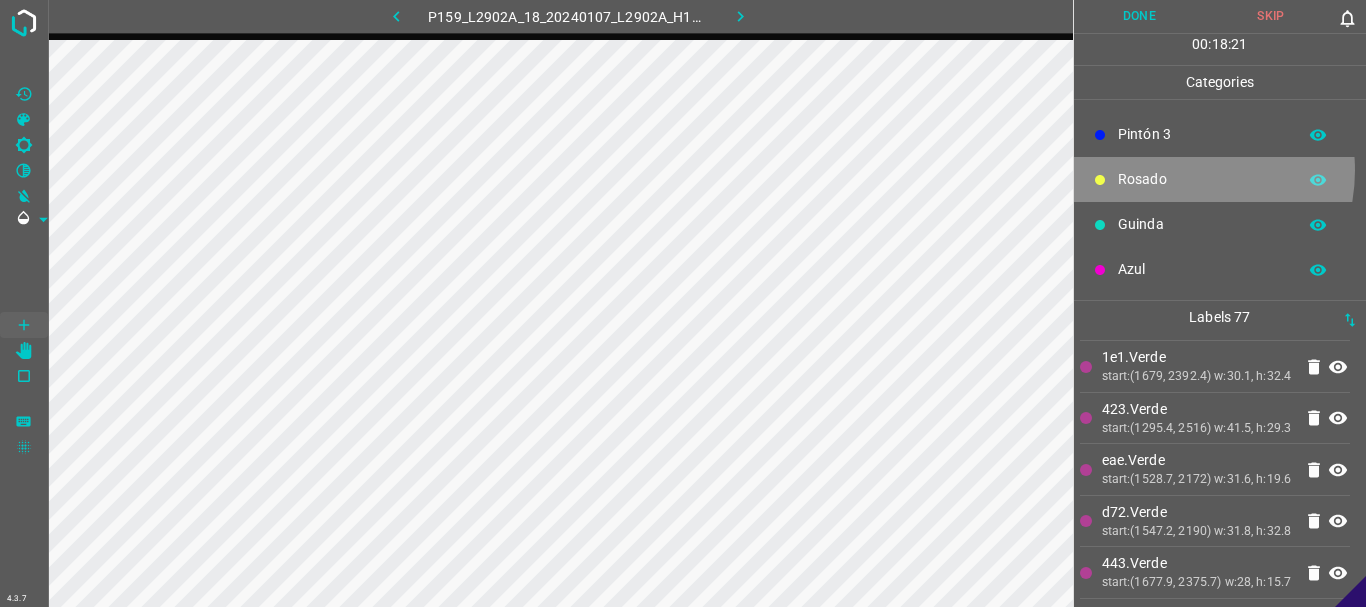 click on "Rosado" at bounding box center [1202, 179] 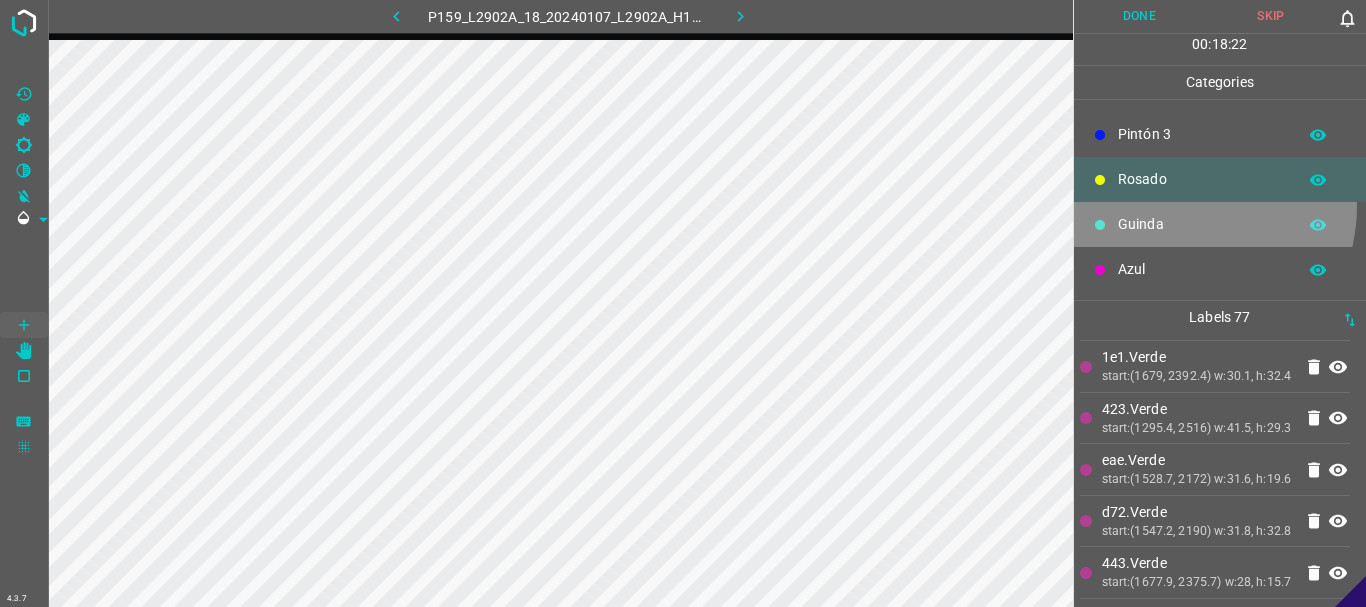 click on "Guinda" at bounding box center [1220, 224] 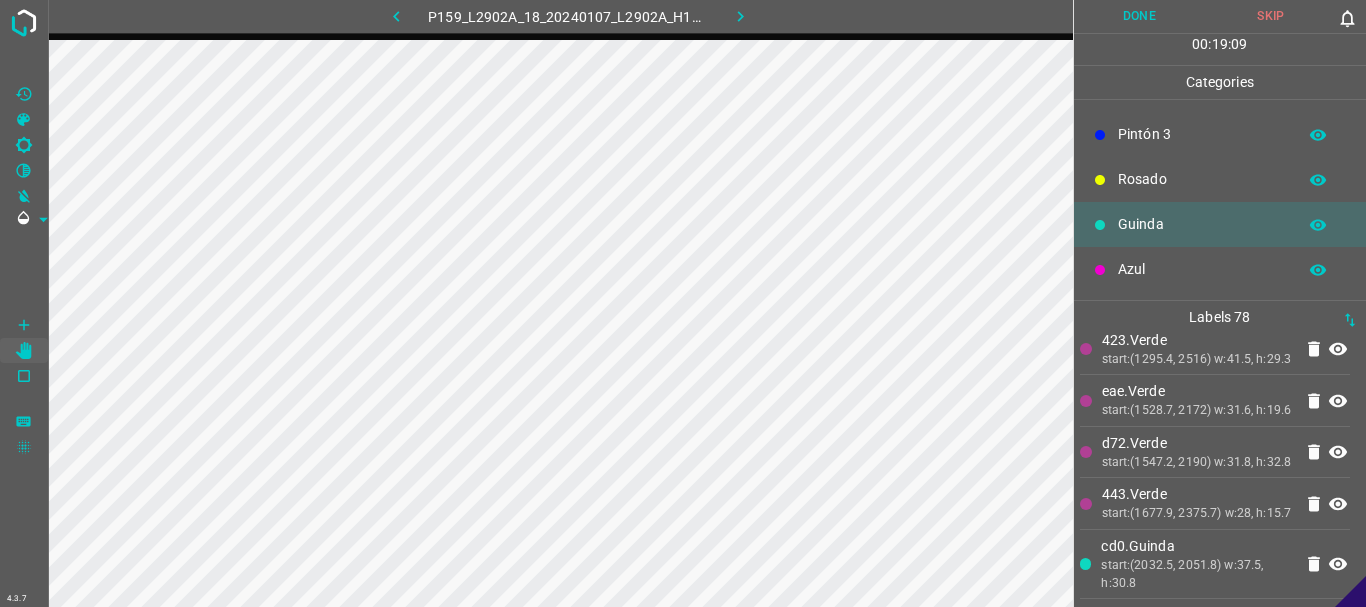 click on "Azul" at bounding box center [1202, 269] 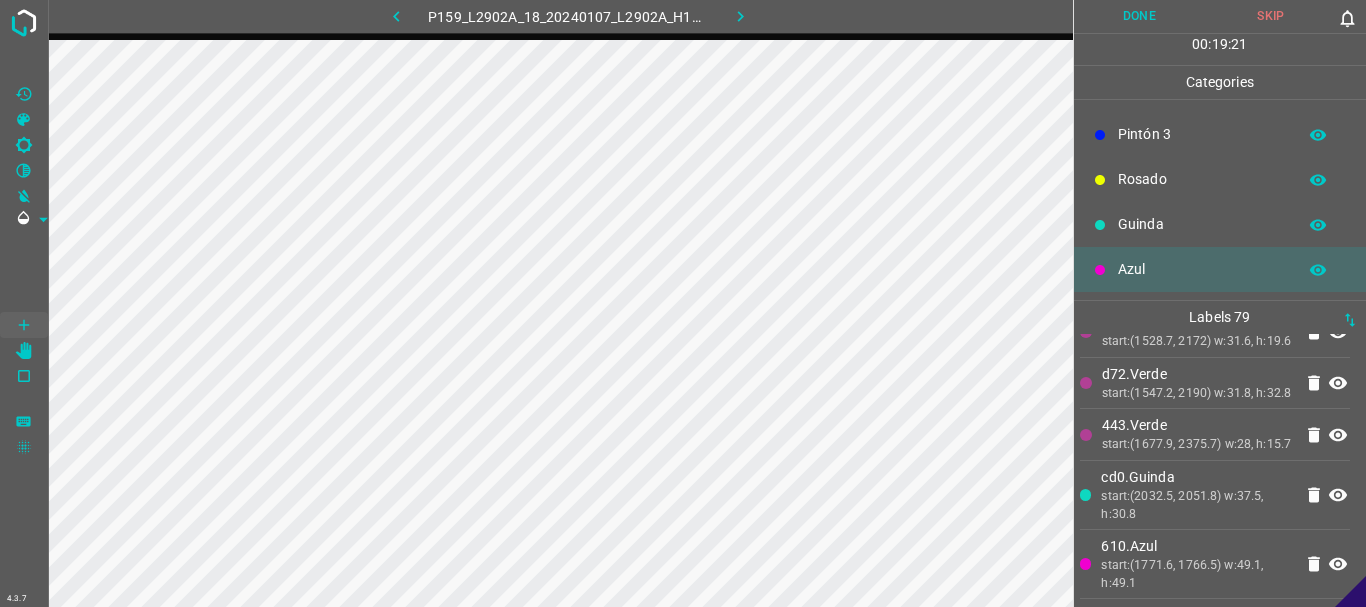 scroll, scrollTop: 5109, scrollLeft: 0, axis: vertical 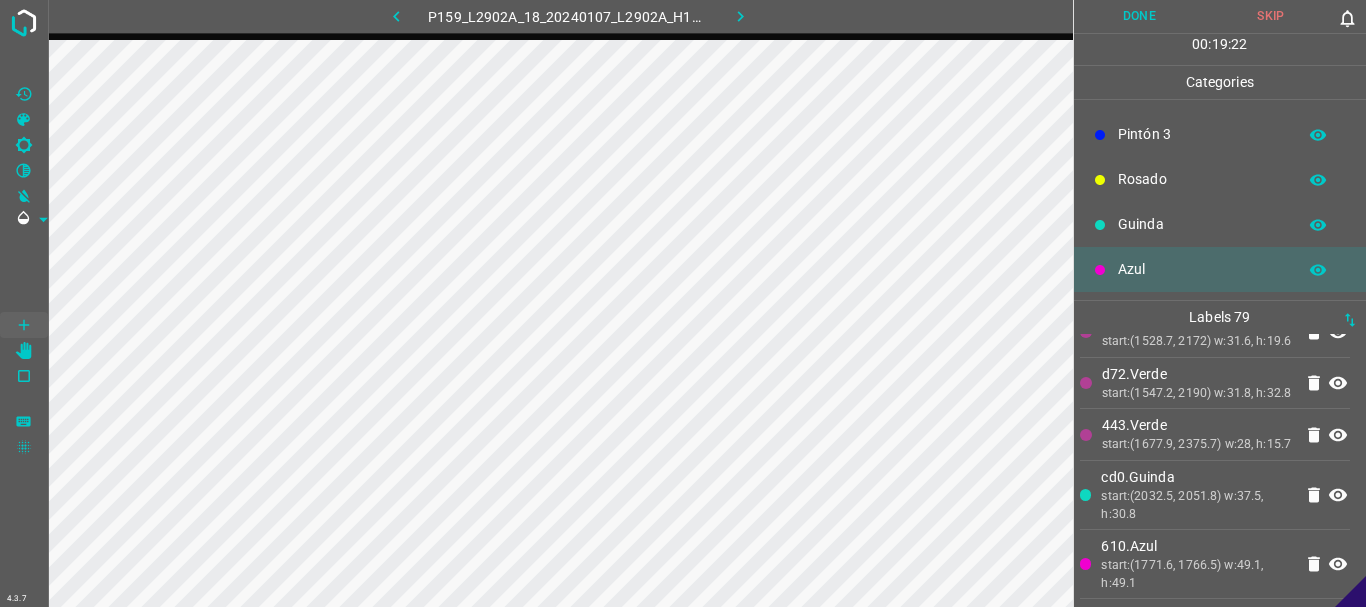click 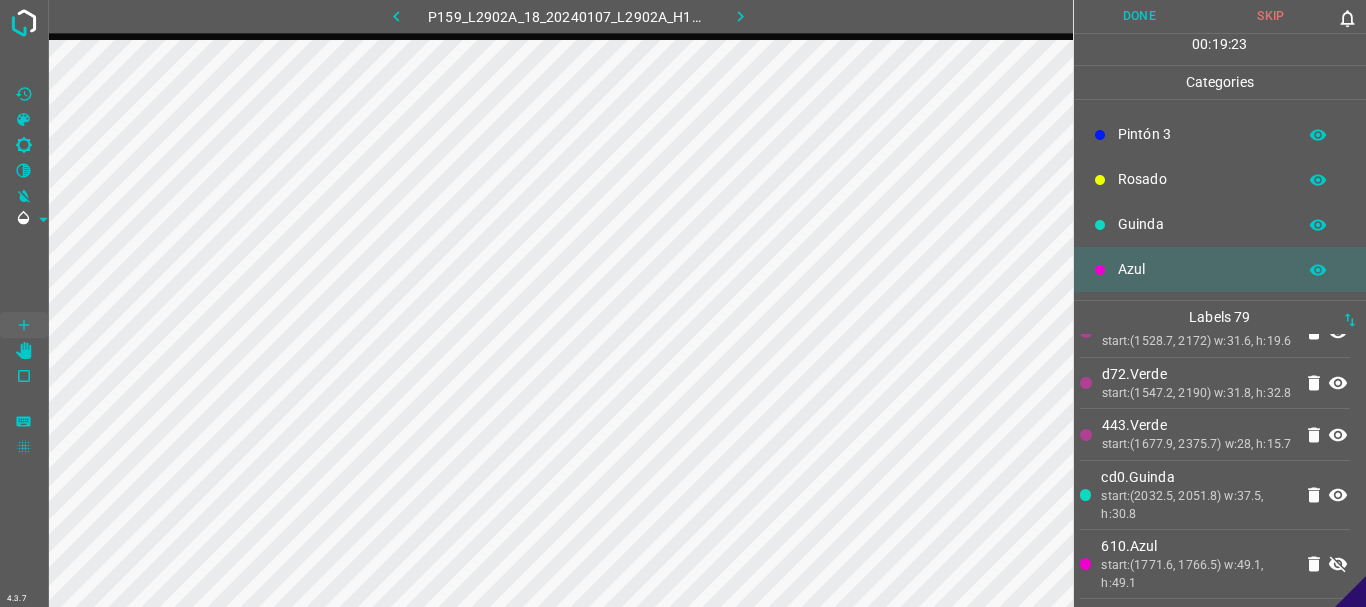 click 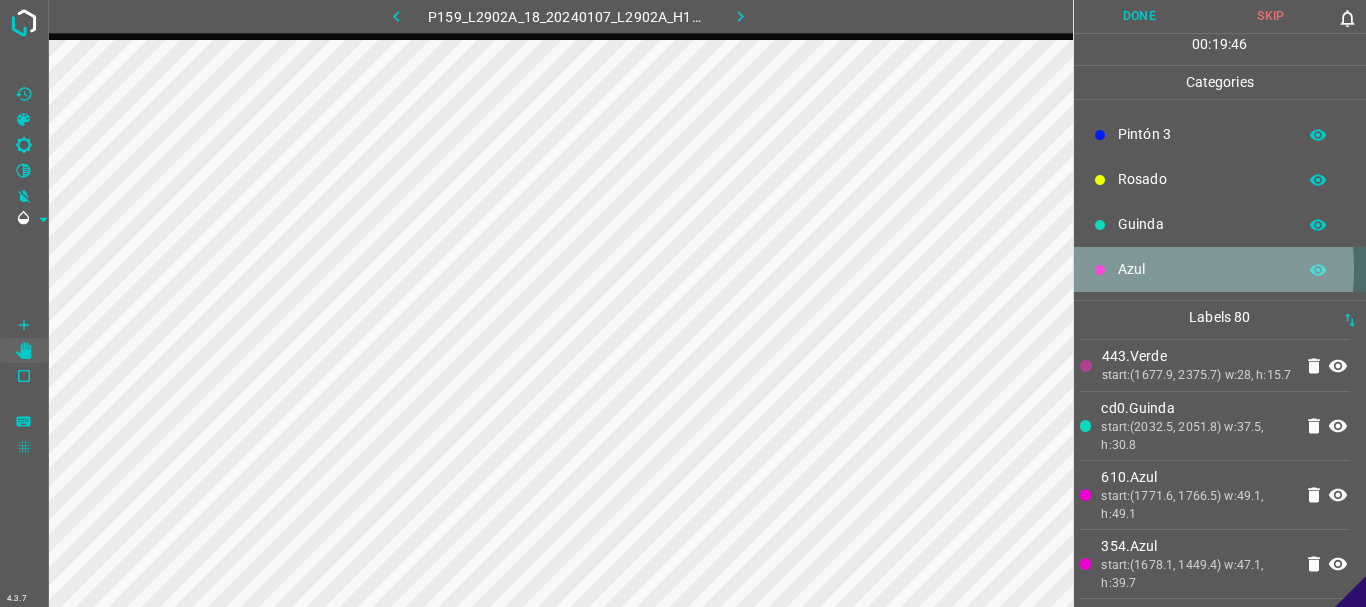 click on "Azul" at bounding box center [1202, 269] 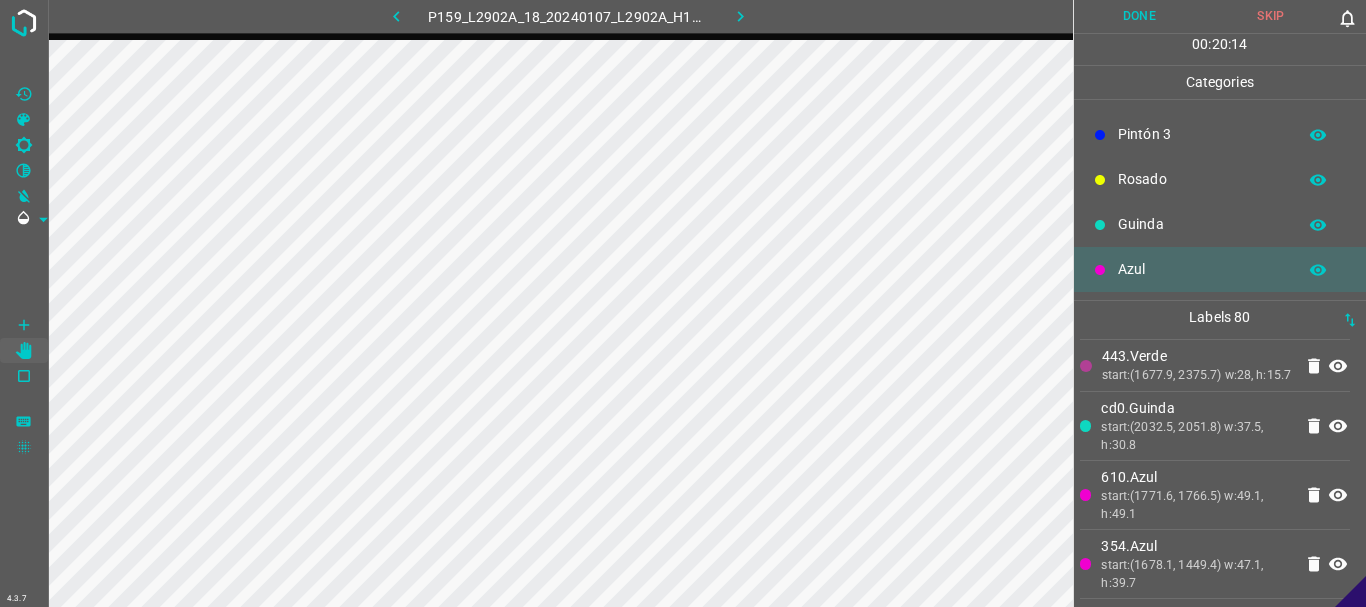 click on "Guinda" at bounding box center (1202, 224) 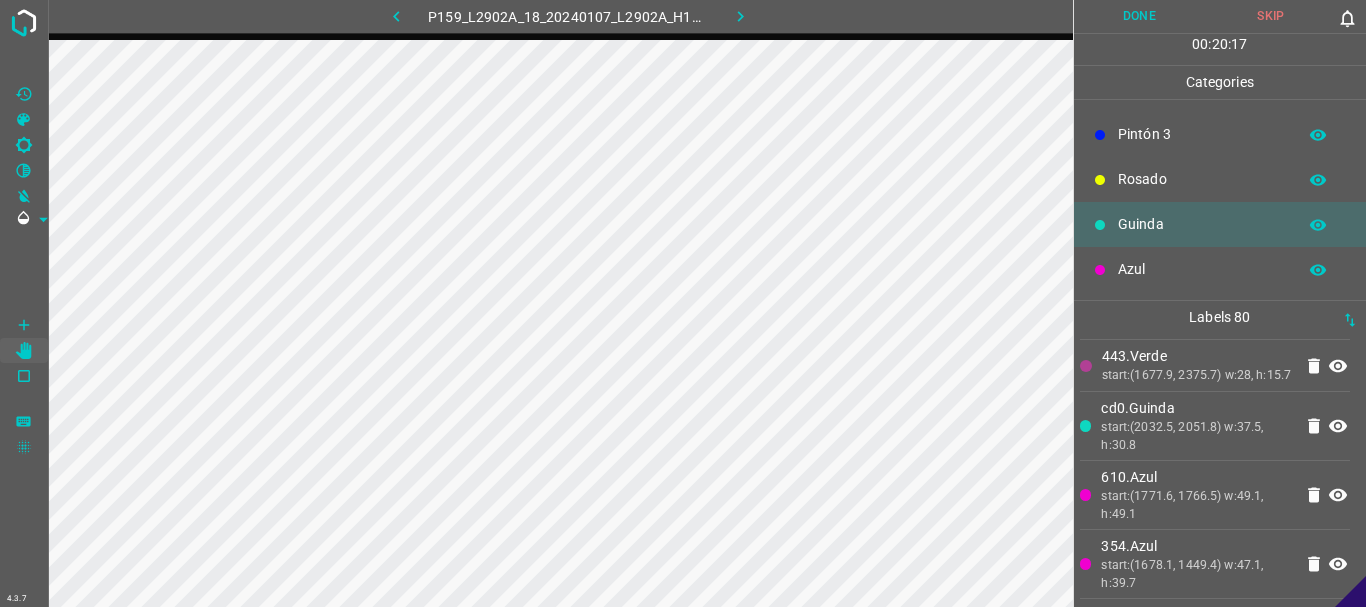 click on "Rosado" at bounding box center (1220, 179) 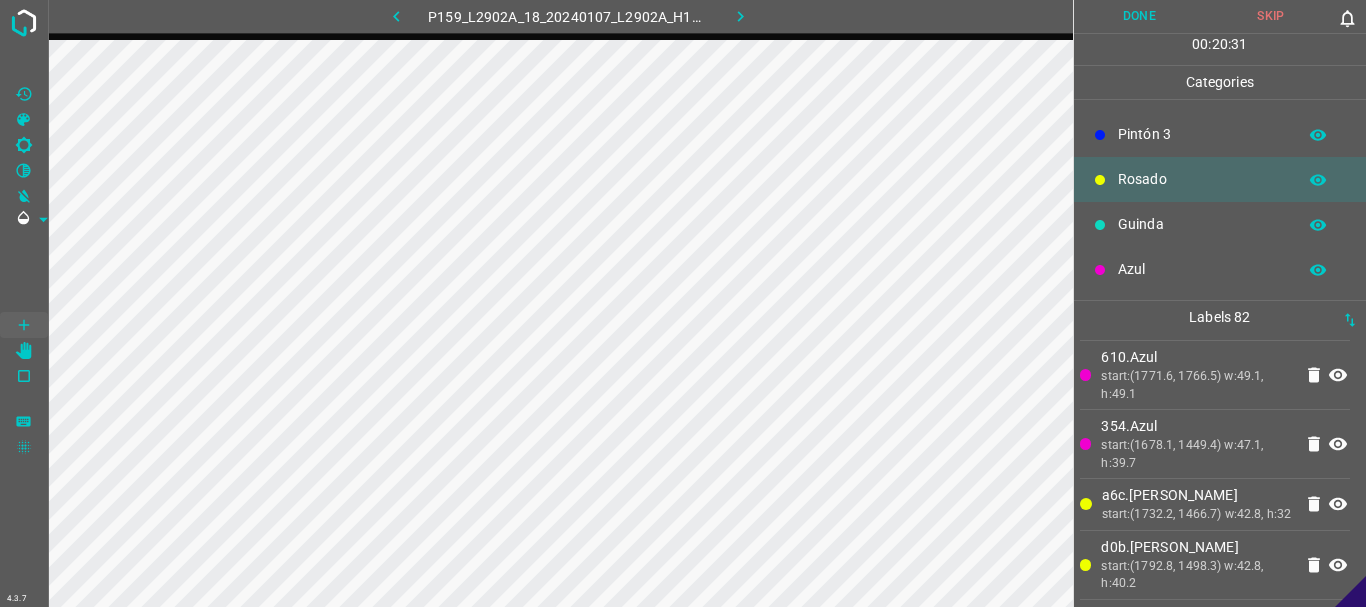 click on "Guinda" at bounding box center [1220, 224] 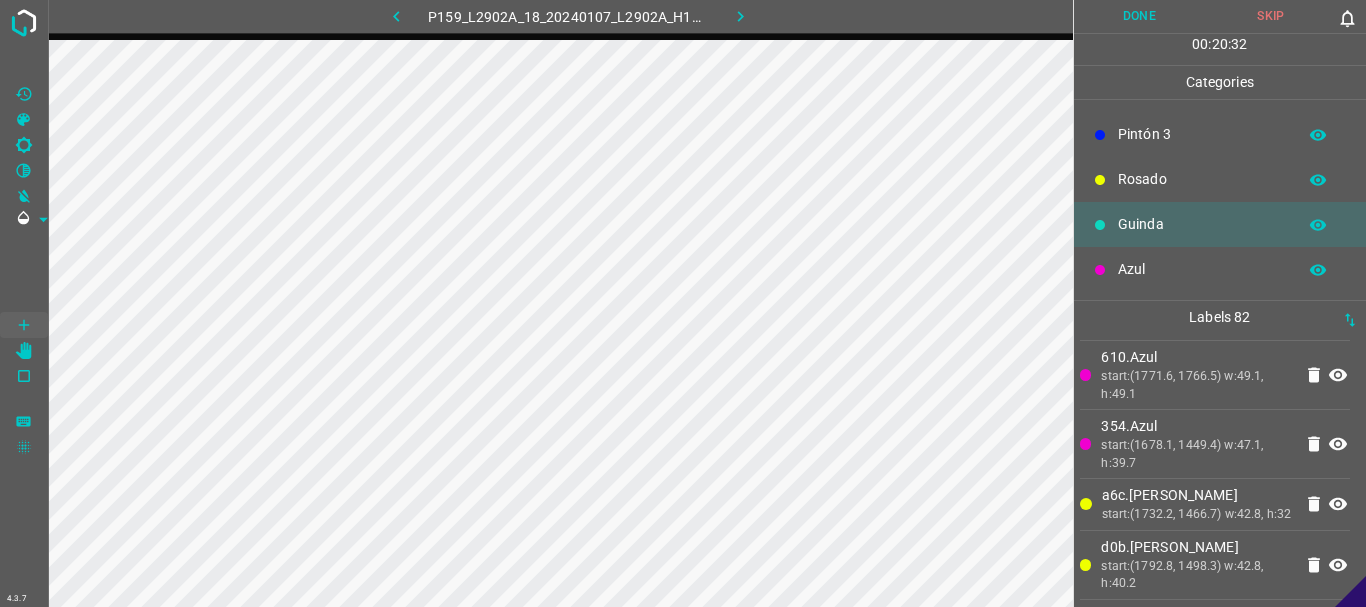 click on "Azul" at bounding box center [1202, 269] 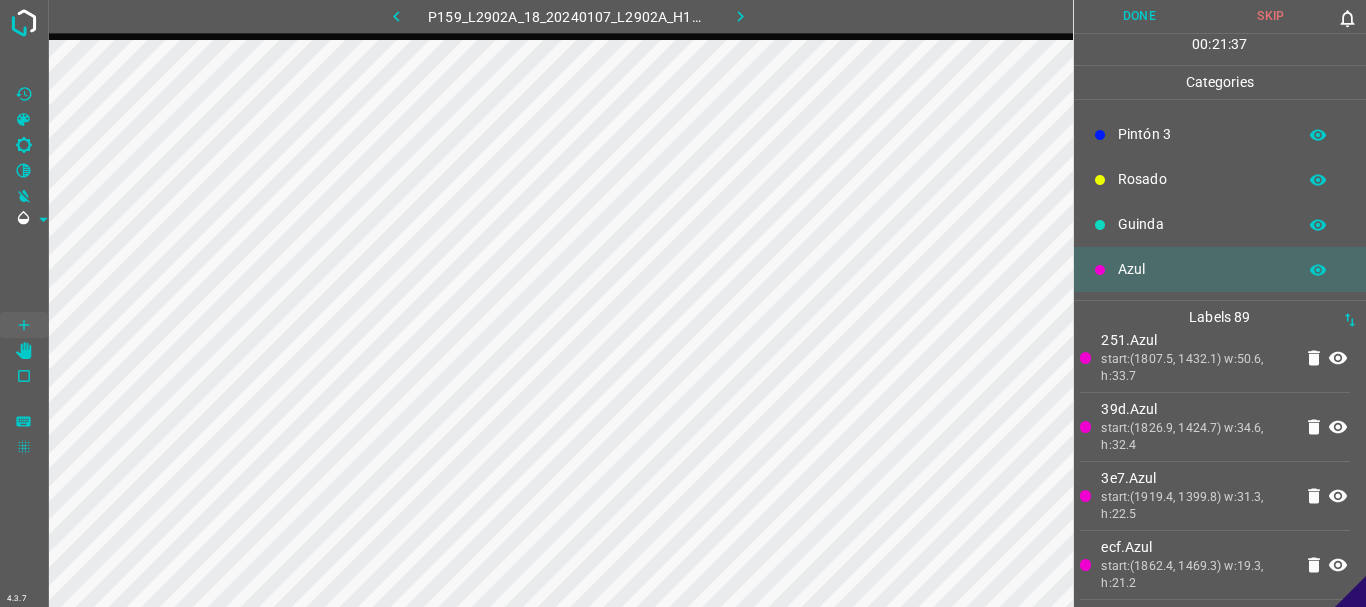 scroll, scrollTop: 5509, scrollLeft: 0, axis: vertical 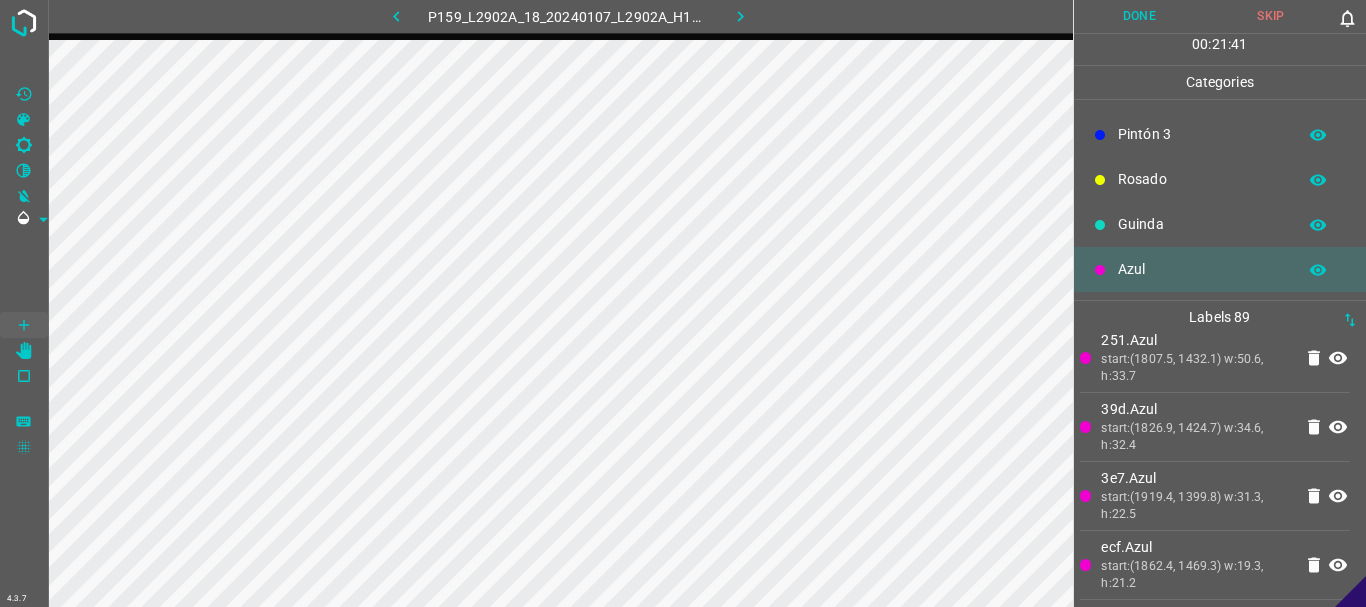 click 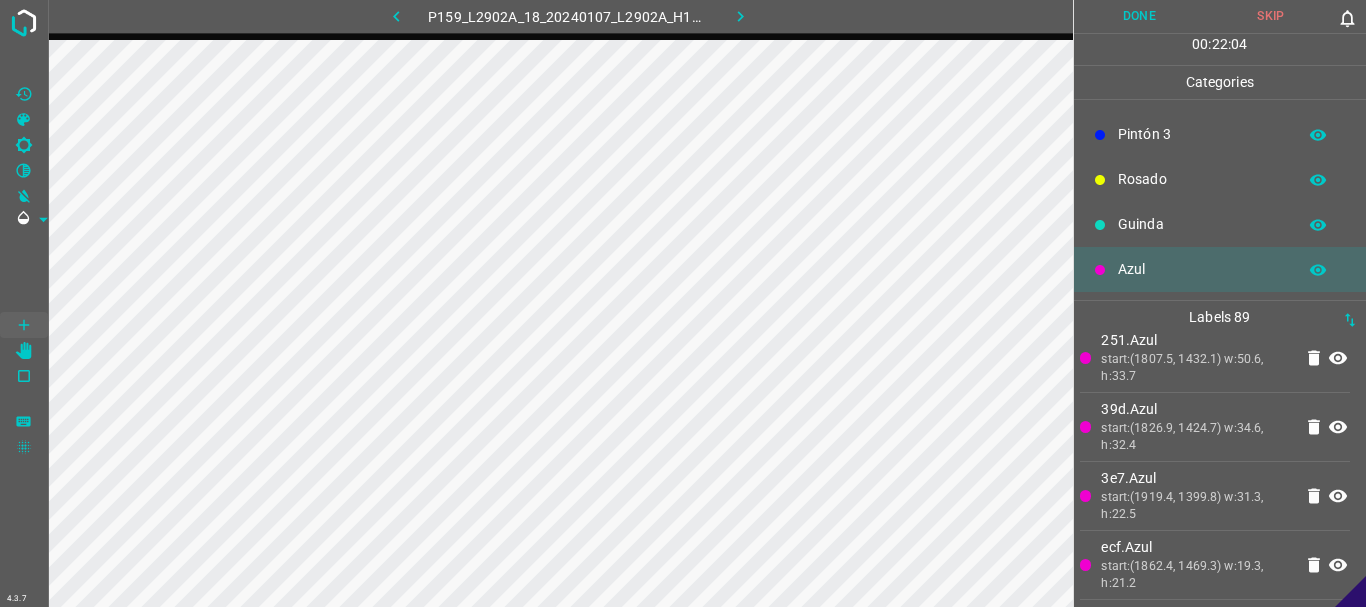 click 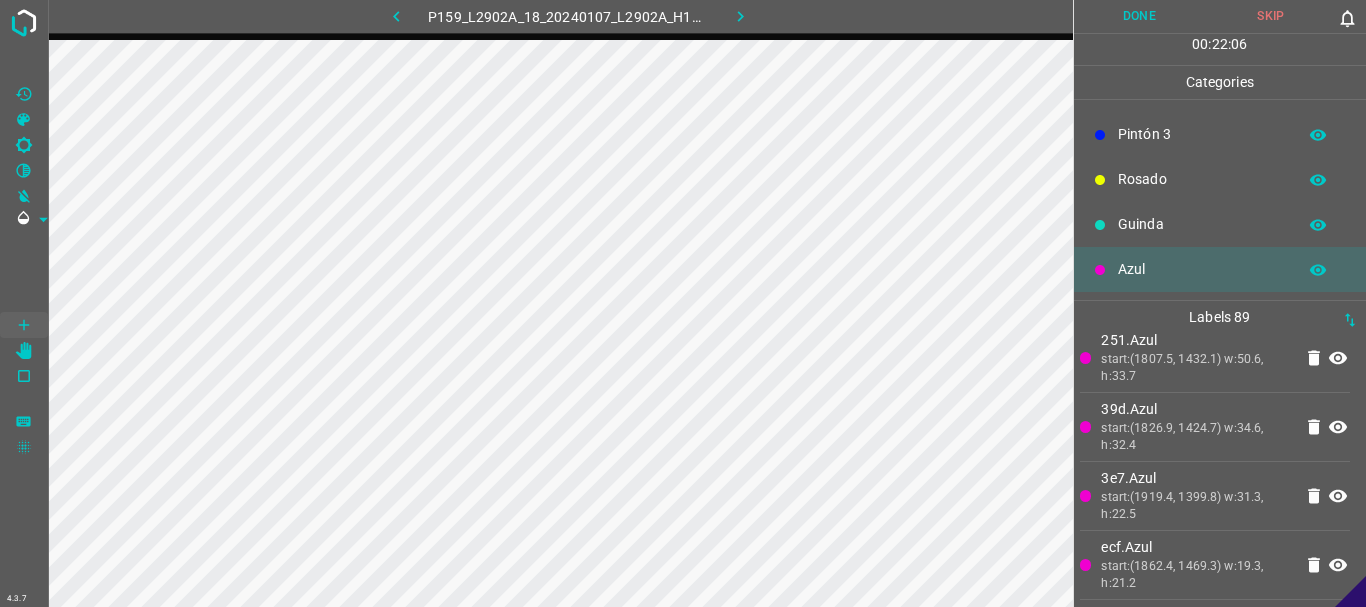 click 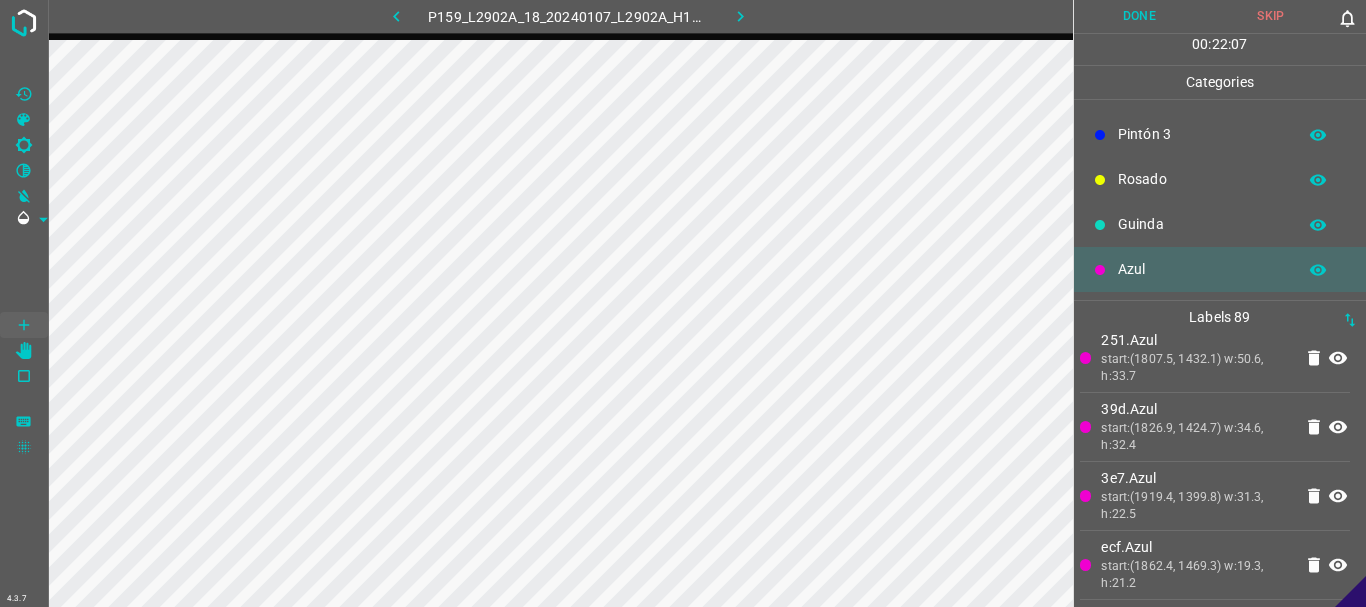 click 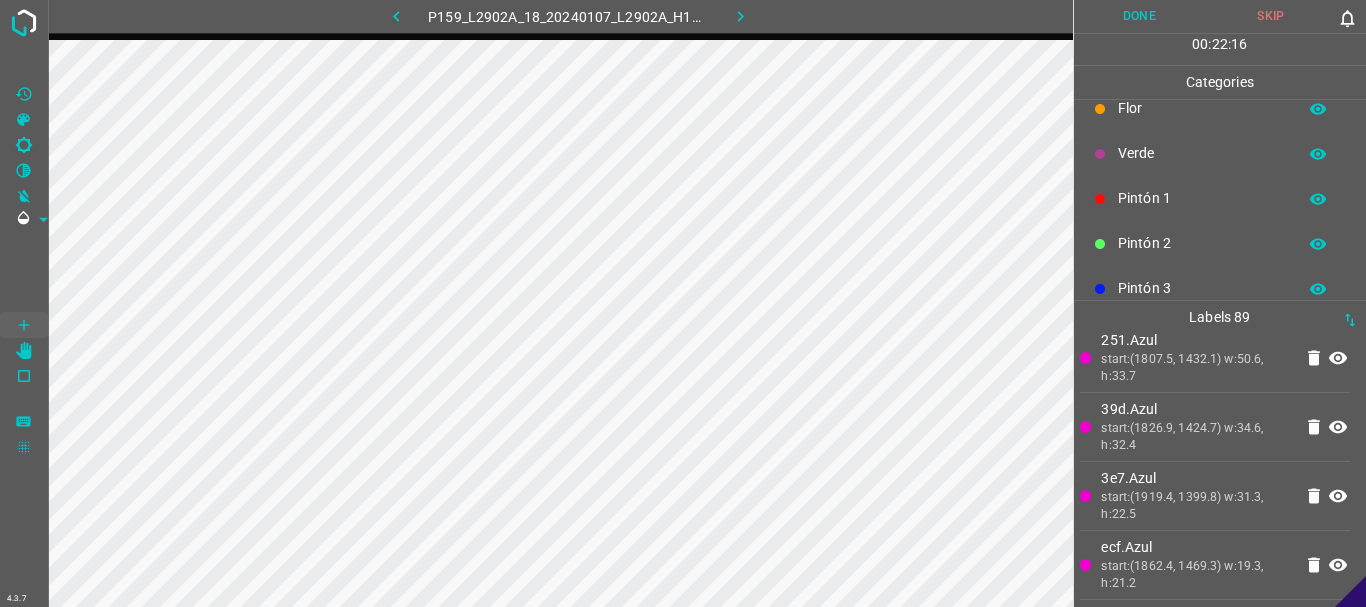 scroll, scrollTop: 0, scrollLeft: 0, axis: both 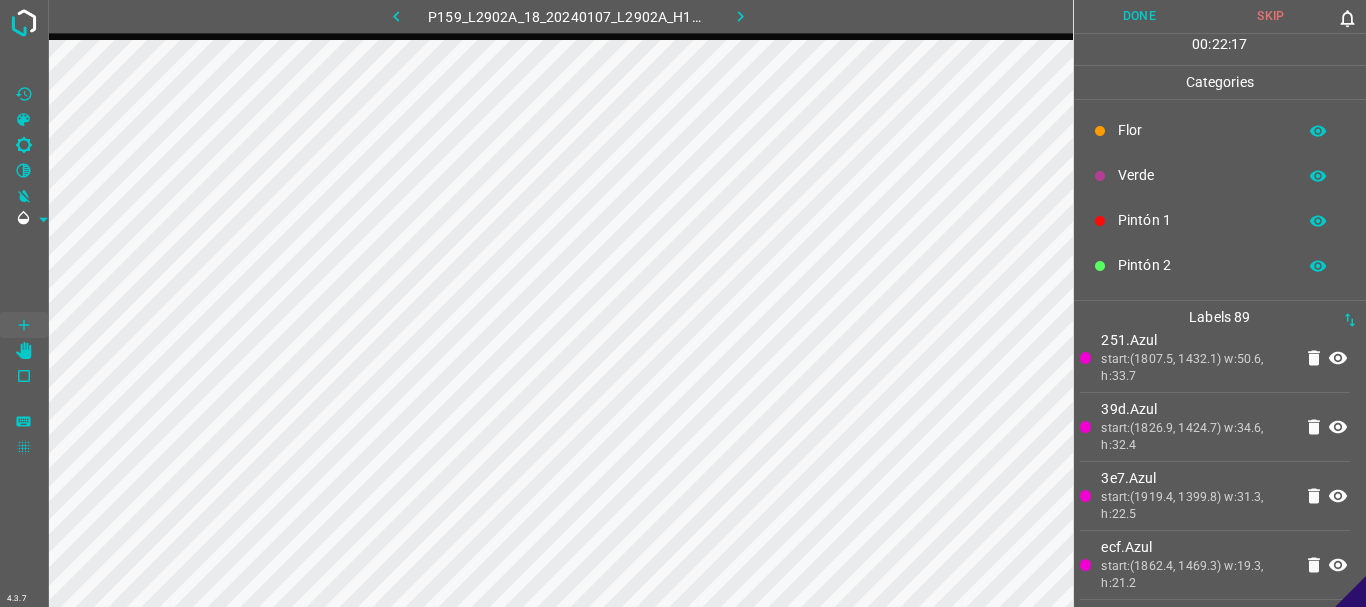 click on "Pintón 1" at bounding box center [1202, 220] 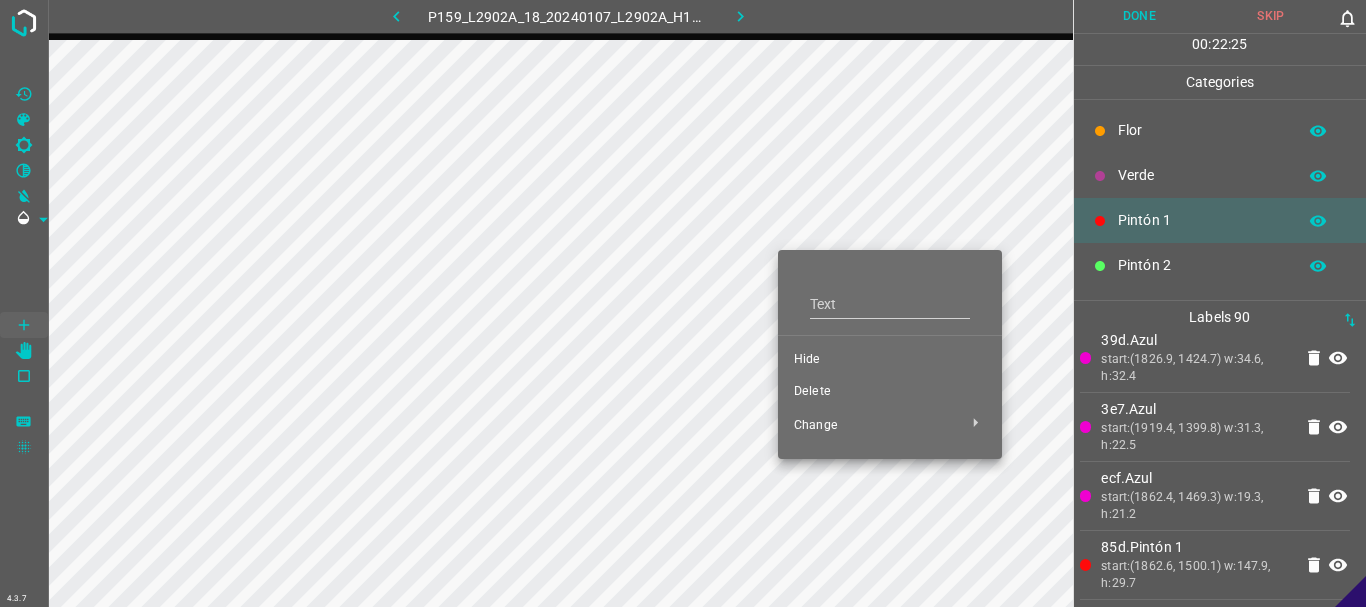 click on "Delete" at bounding box center [890, 392] 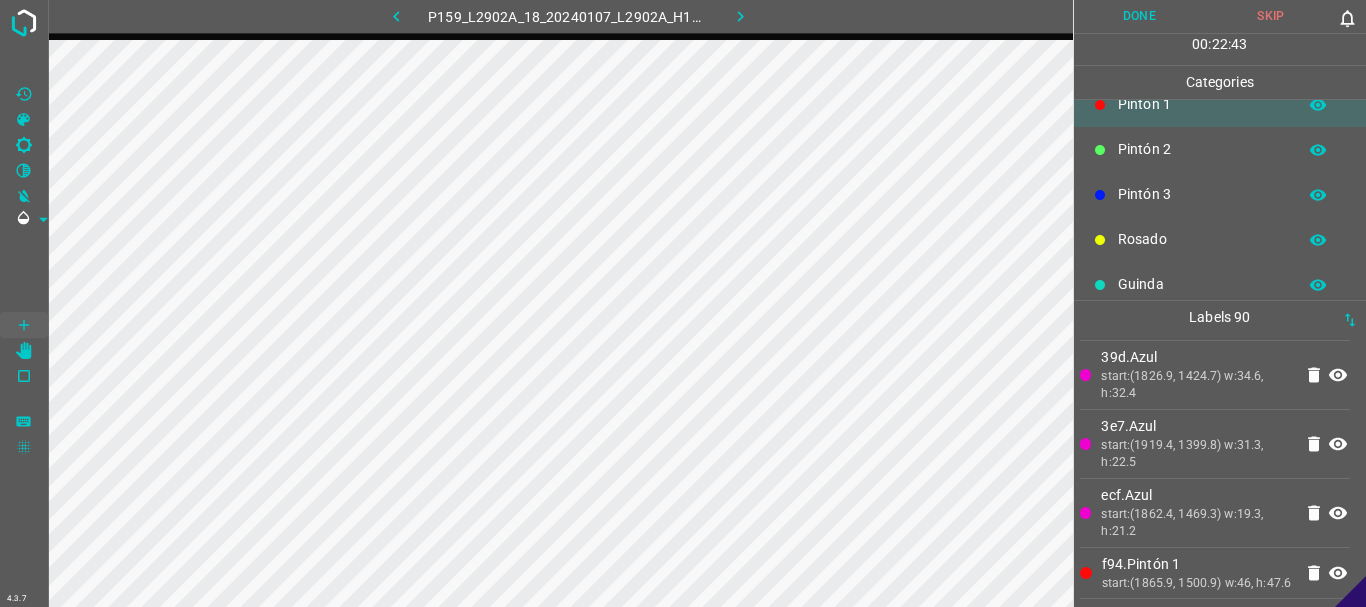 scroll, scrollTop: 176, scrollLeft: 0, axis: vertical 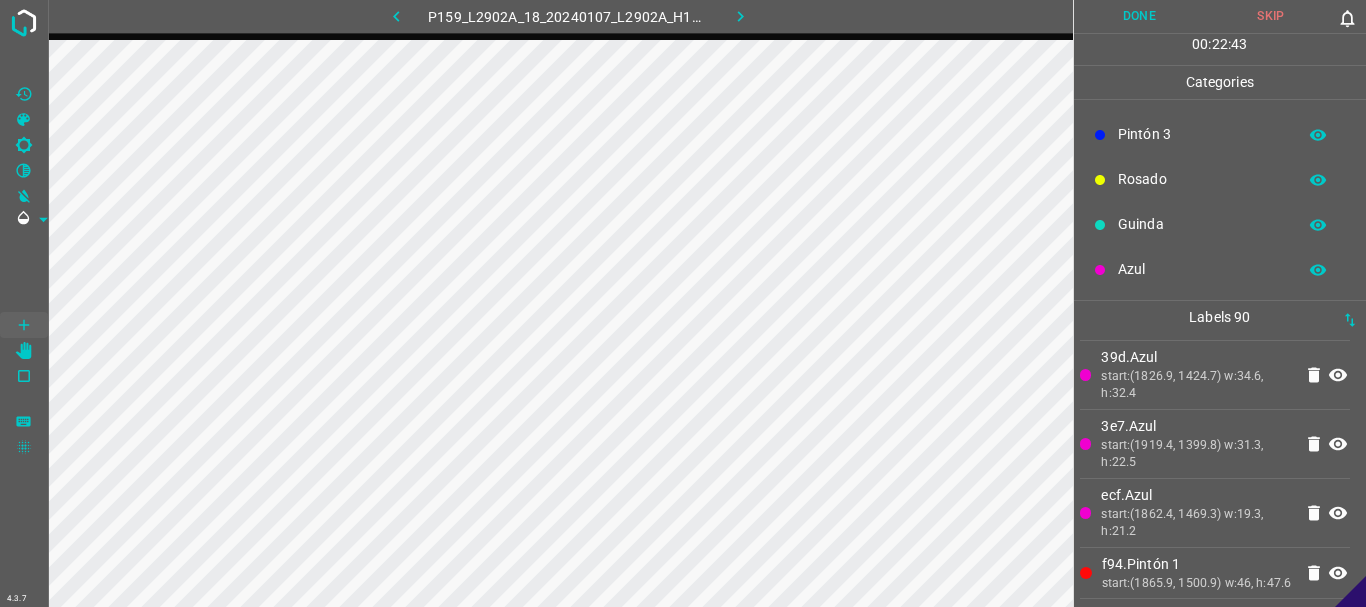 click on "Azul" at bounding box center [1202, 269] 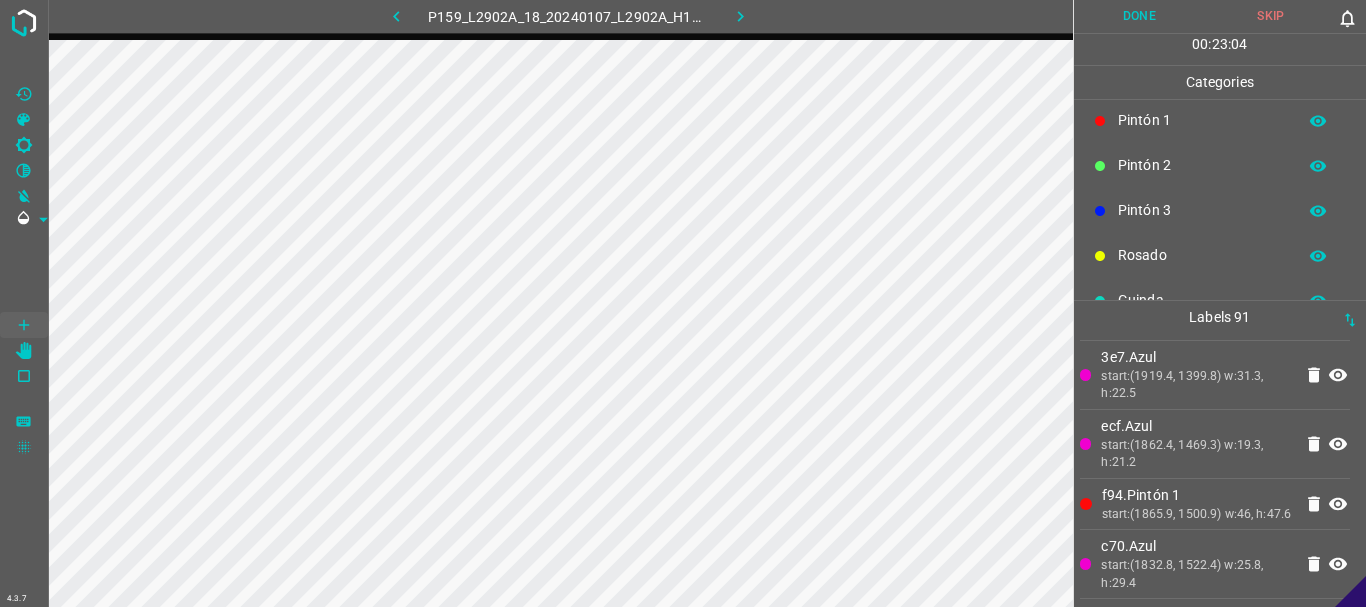 scroll, scrollTop: 0, scrollLeft: 0, axis: both 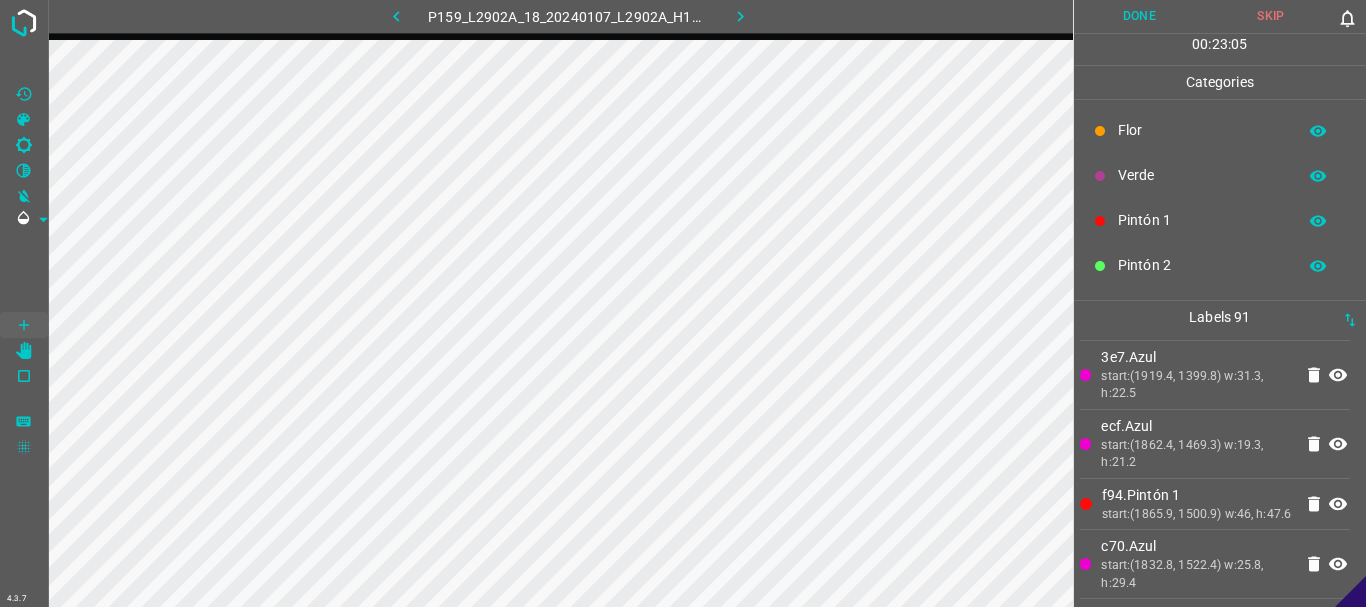 click on "Verde" at bounding box center [1202, 175] 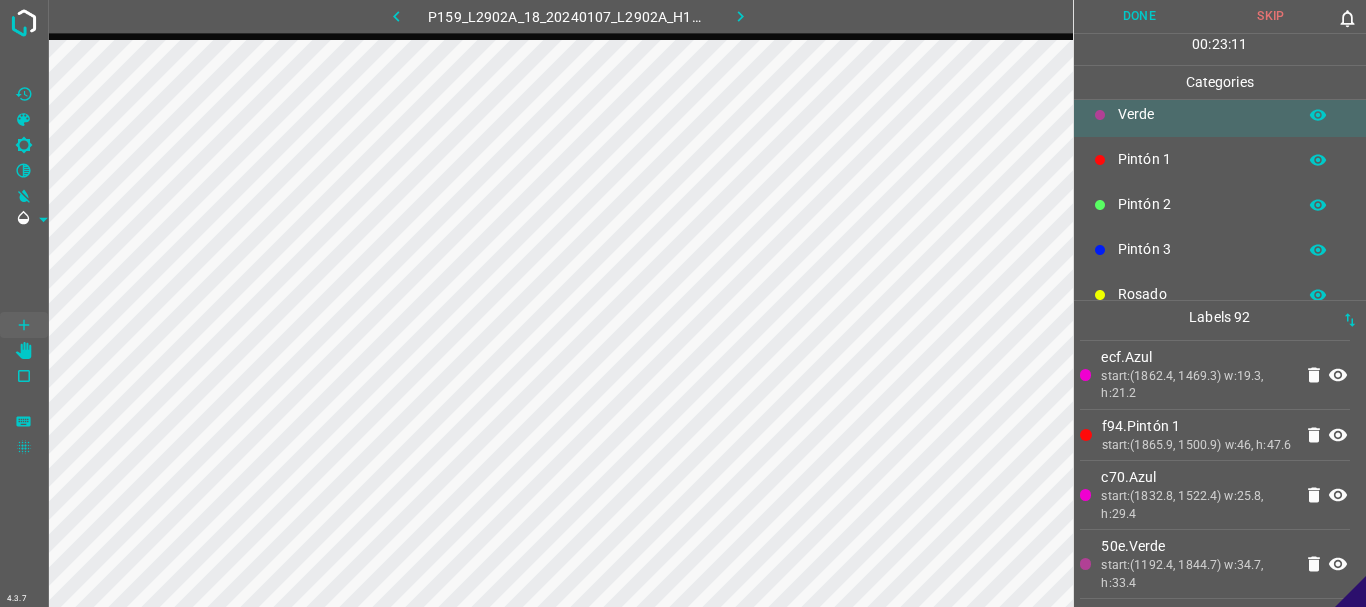 scroll, scrollTop: 176, scrollLeft: 0, axis: vertical 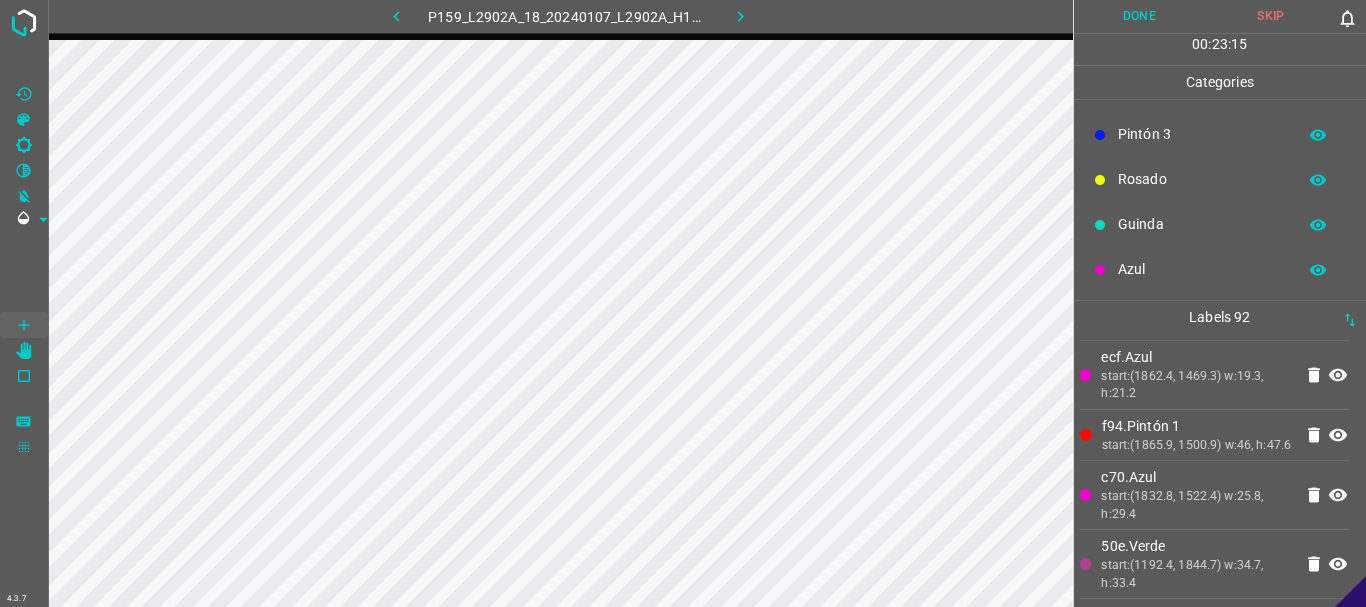 click on "Rosado" at bounding box center [1202, 179] 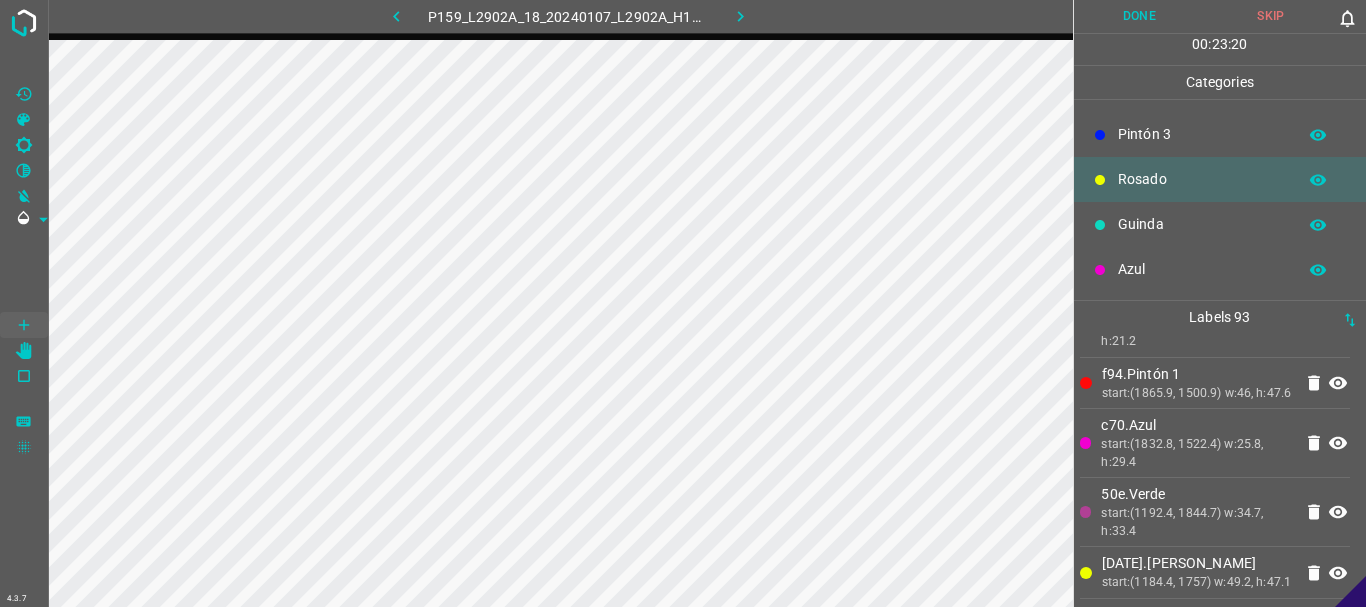 click on "Azul" at bounding box center (1220, 269) 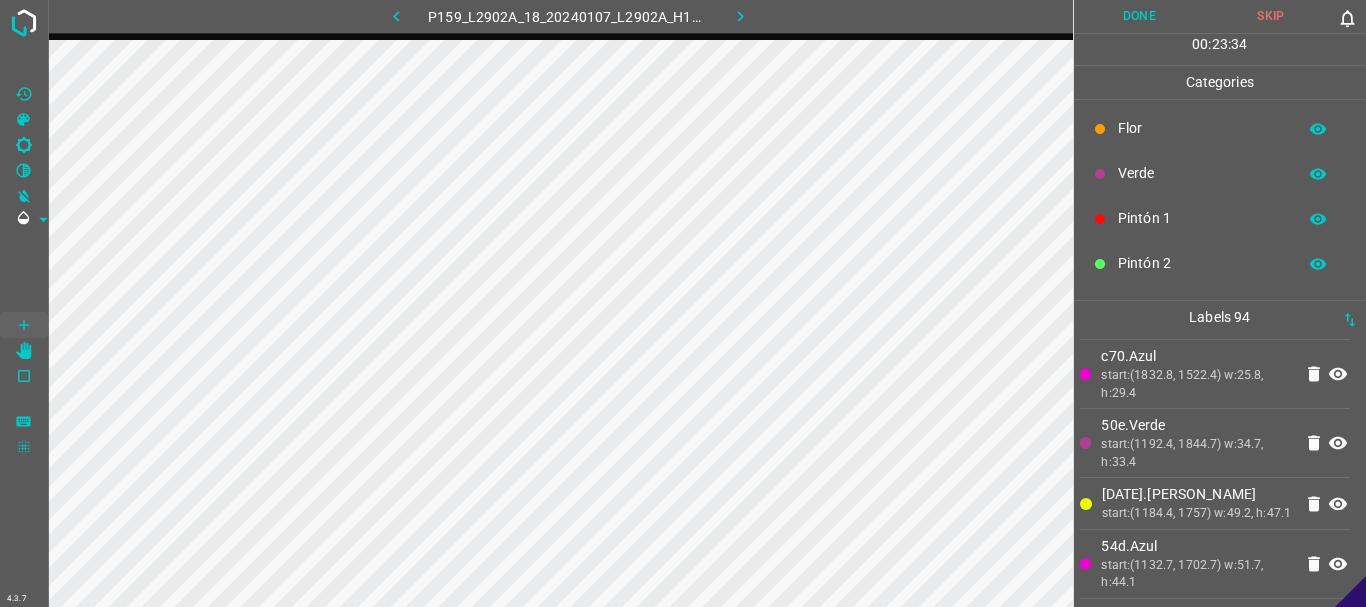 scroll, scrollTop: 0, scrollLeft: 0, axis: both 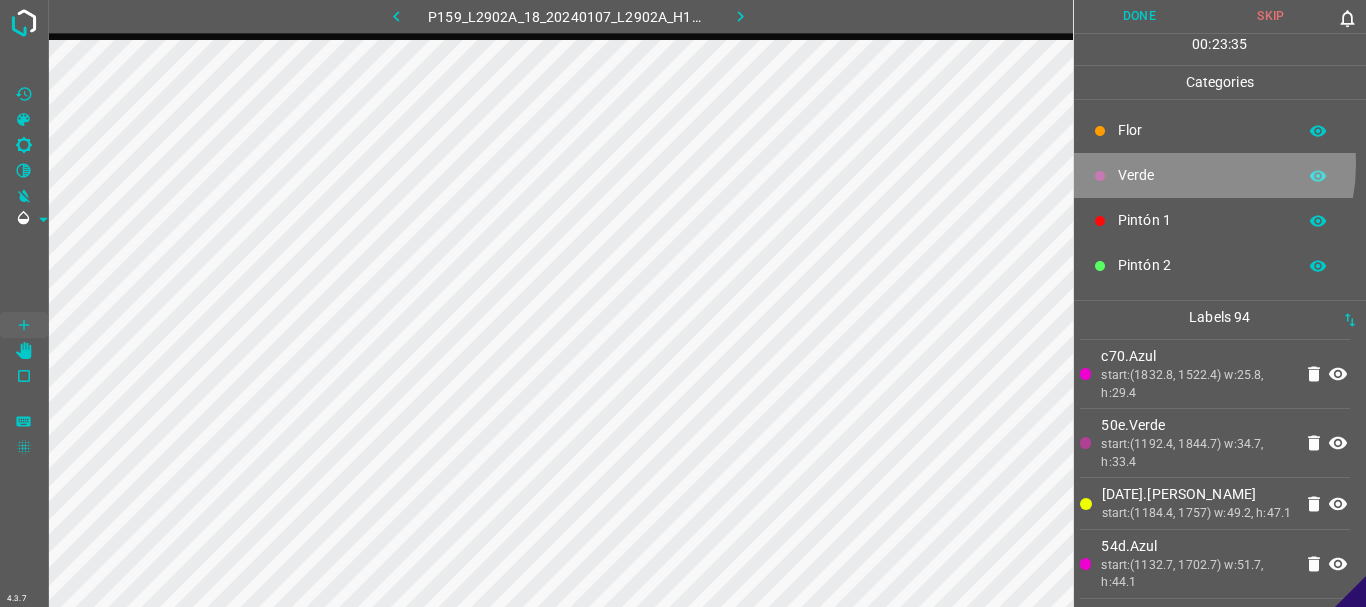 click on "Verde" at bounding box center (1220, 175) 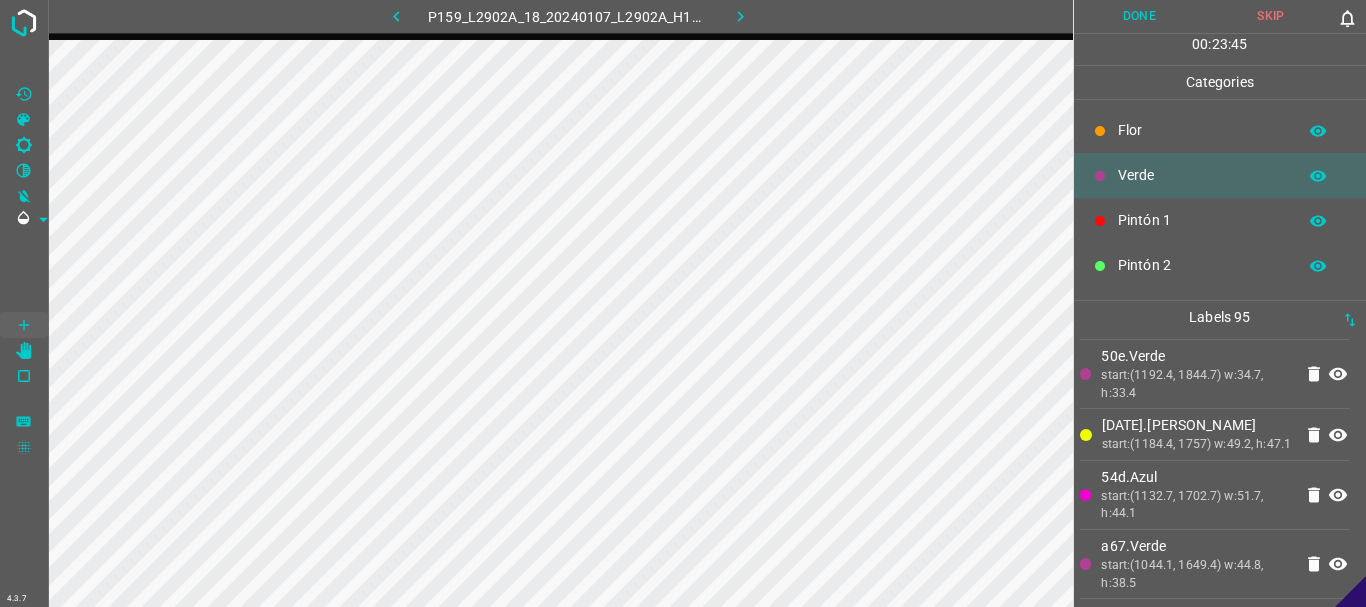 click on "Pintón 1" at bounding box center [1202, 220] 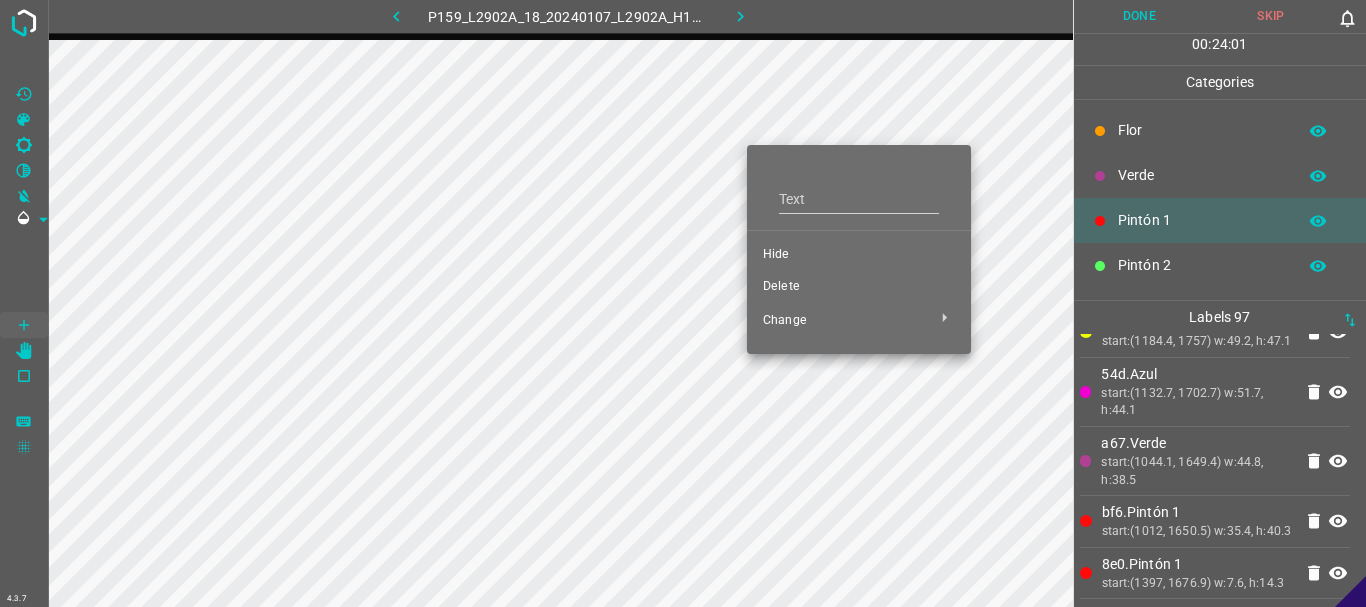 click on "Delete" at bounding box center (859, 287) 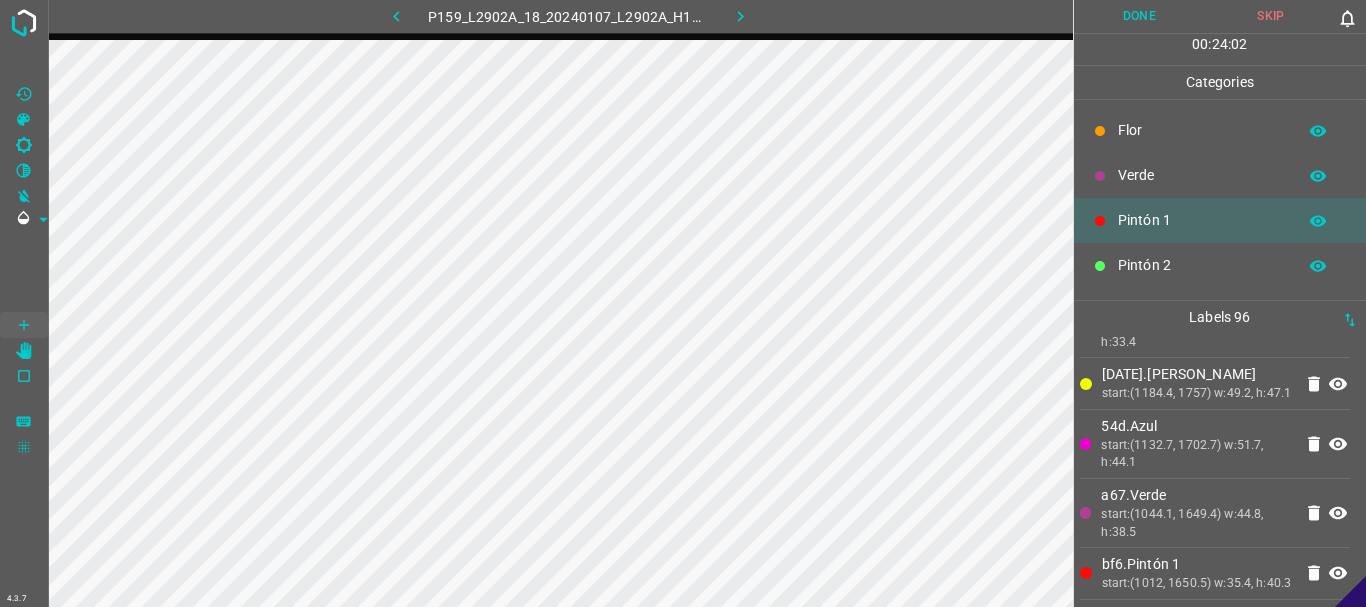 click on "Pintón 2" at bounding box center [1220, 265] 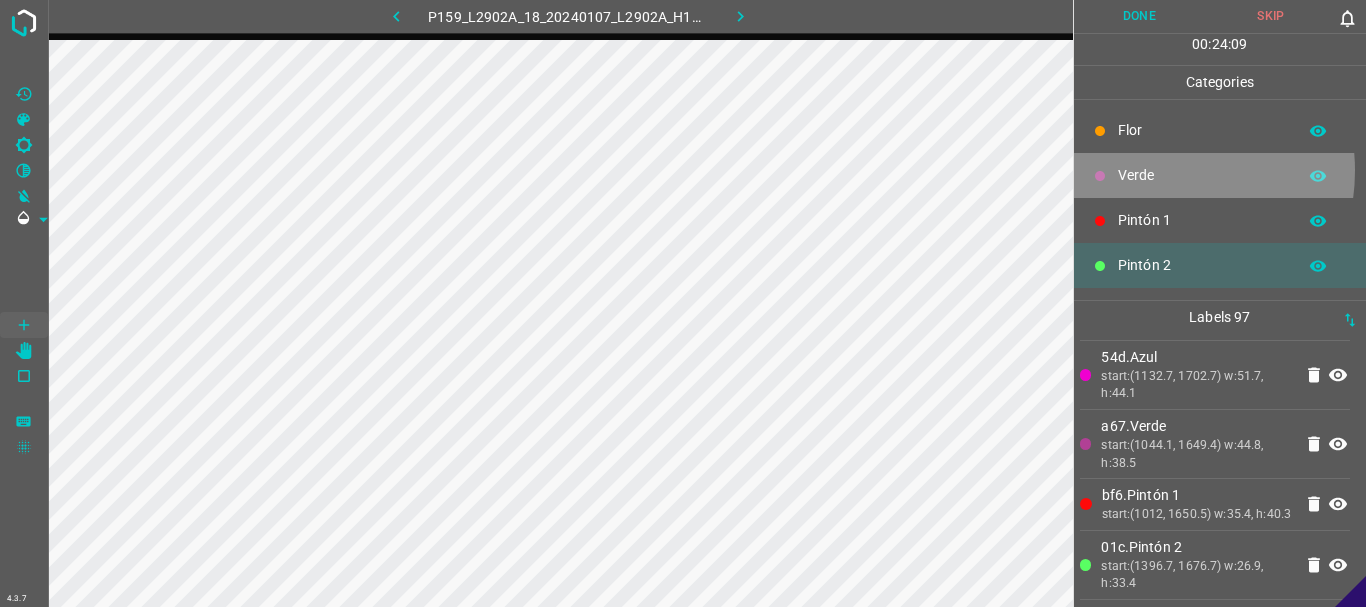 click on "Verde" at bounding box center (1202, 175) 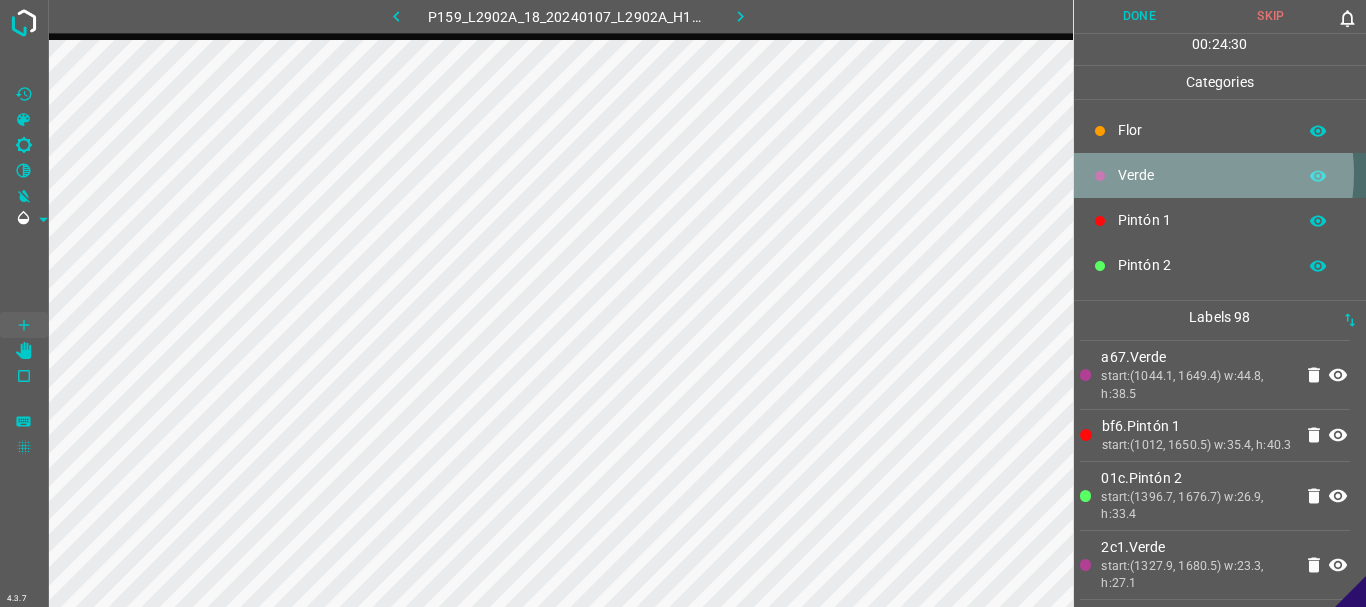 click on "Verde" at bounding box center [1202, 175] 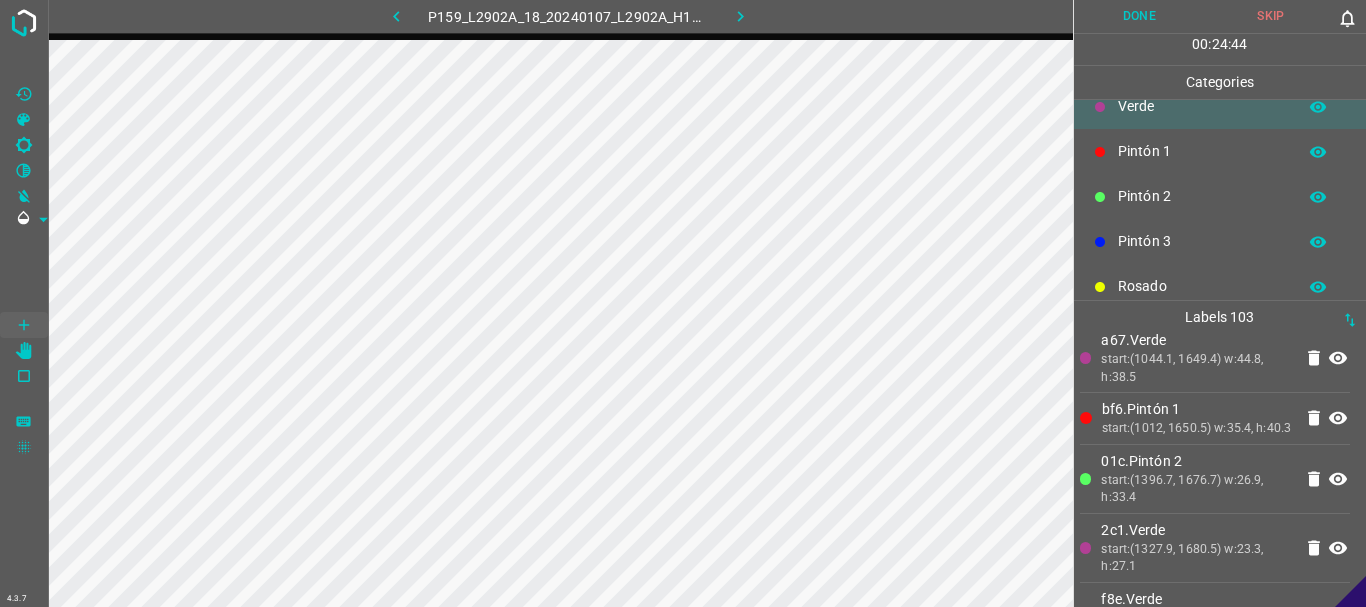 scroll, scrollTop: 176, scrollLeft: 0, axis: vertical 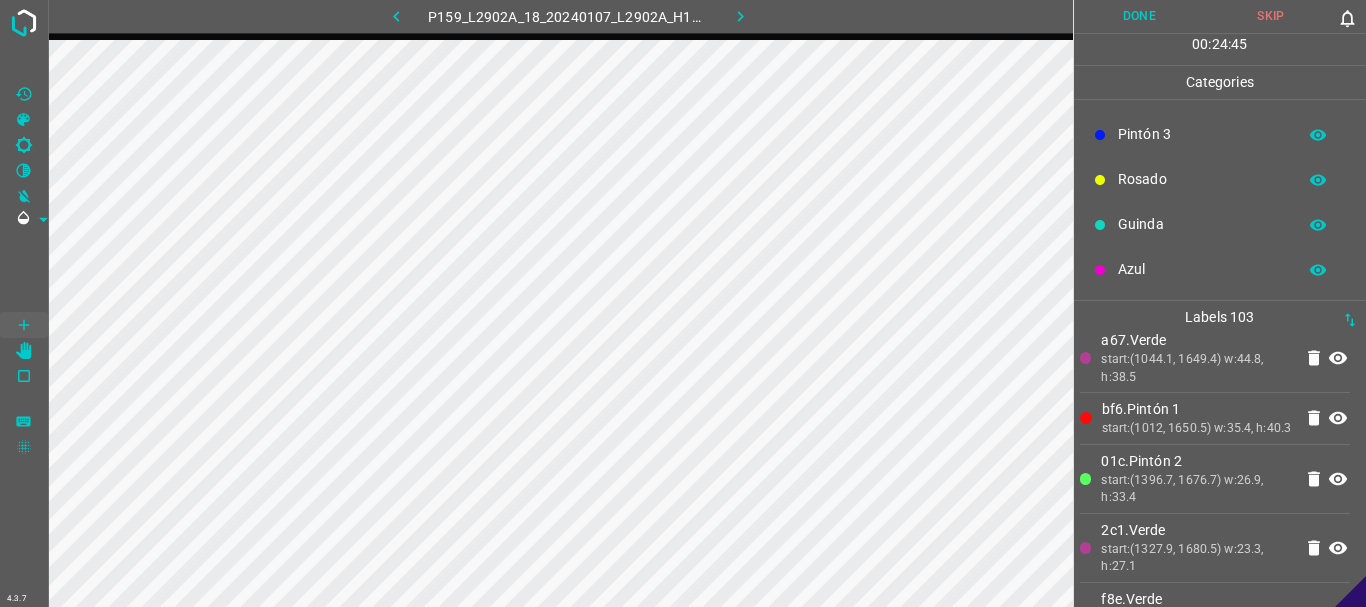 click on "Rosado" at bounding box center (1202, 179) 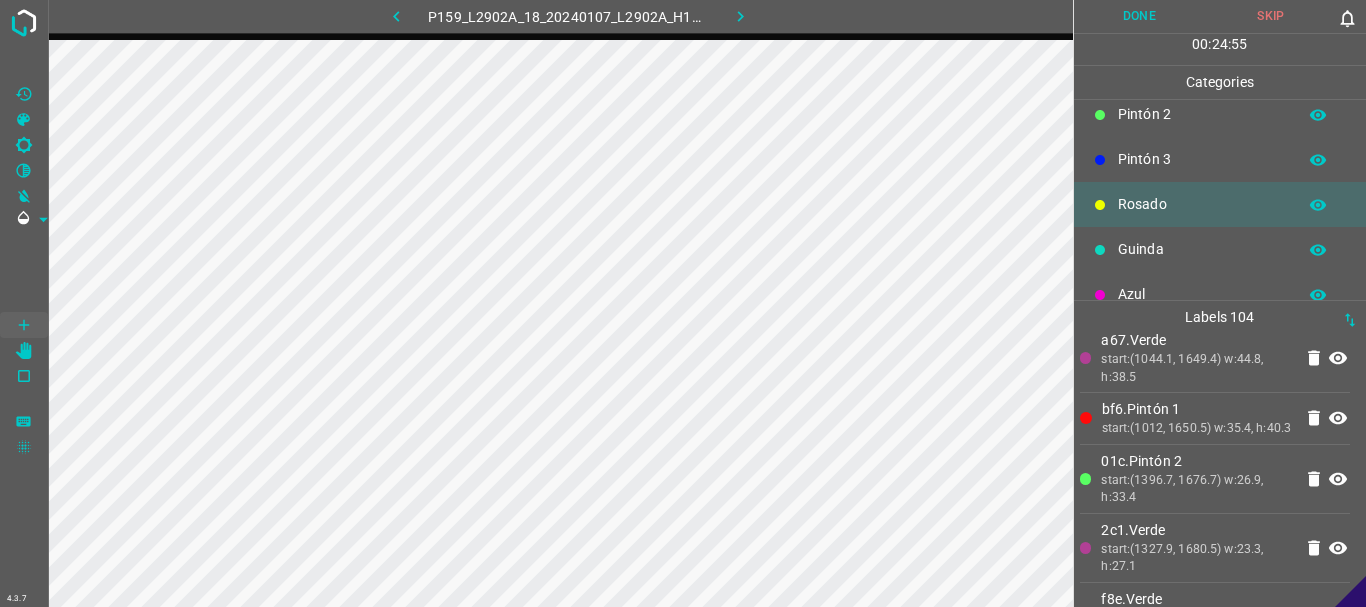 scroll, scrollTop: 176, scrollLeft: 0, axis: vertical 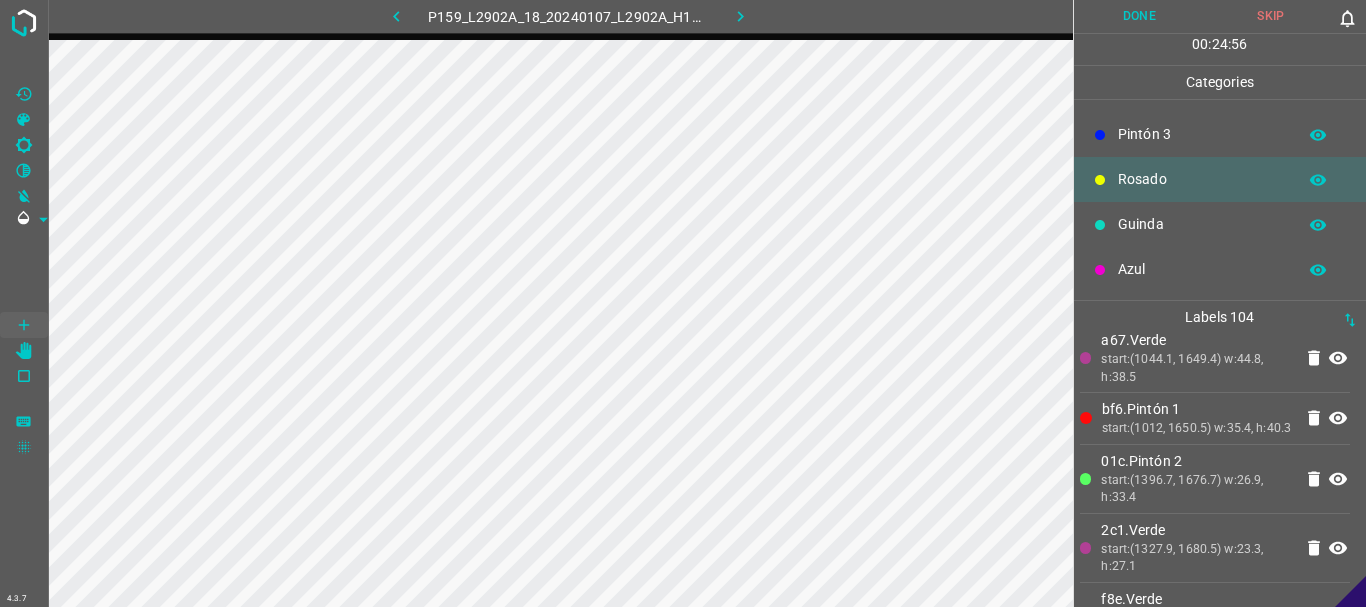 click on "Azul" at bounding box center (1202, 269) 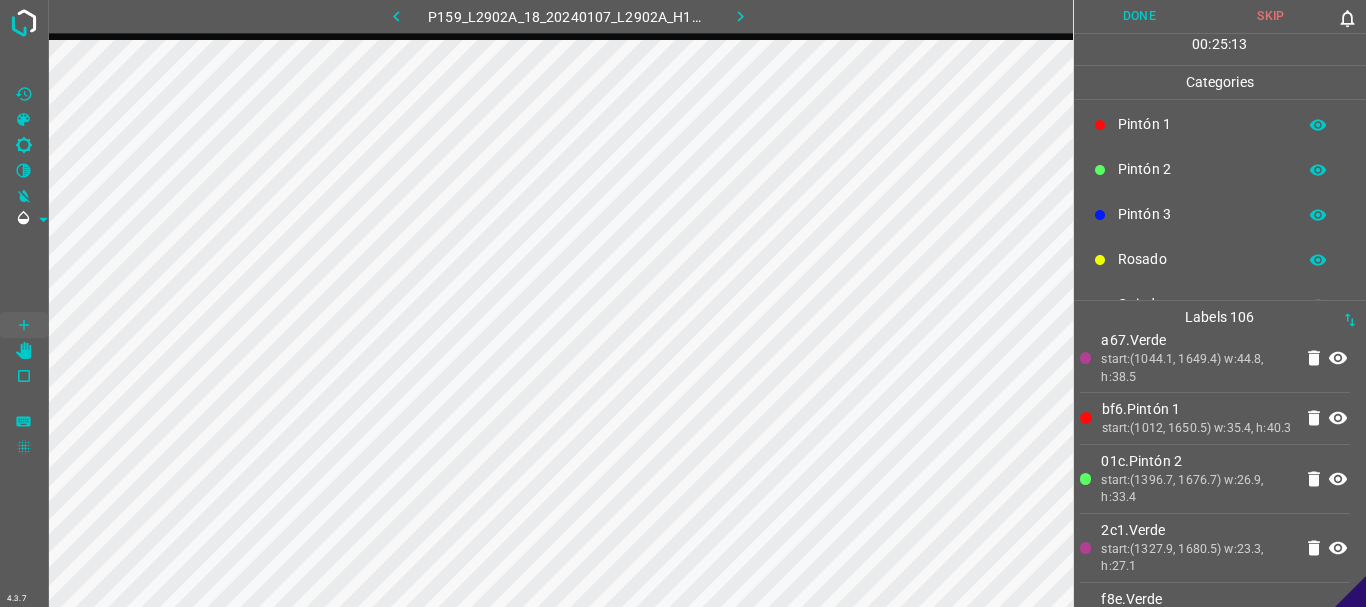 scroll, scrollTop: 0, scrollLeft: 0, axis: both 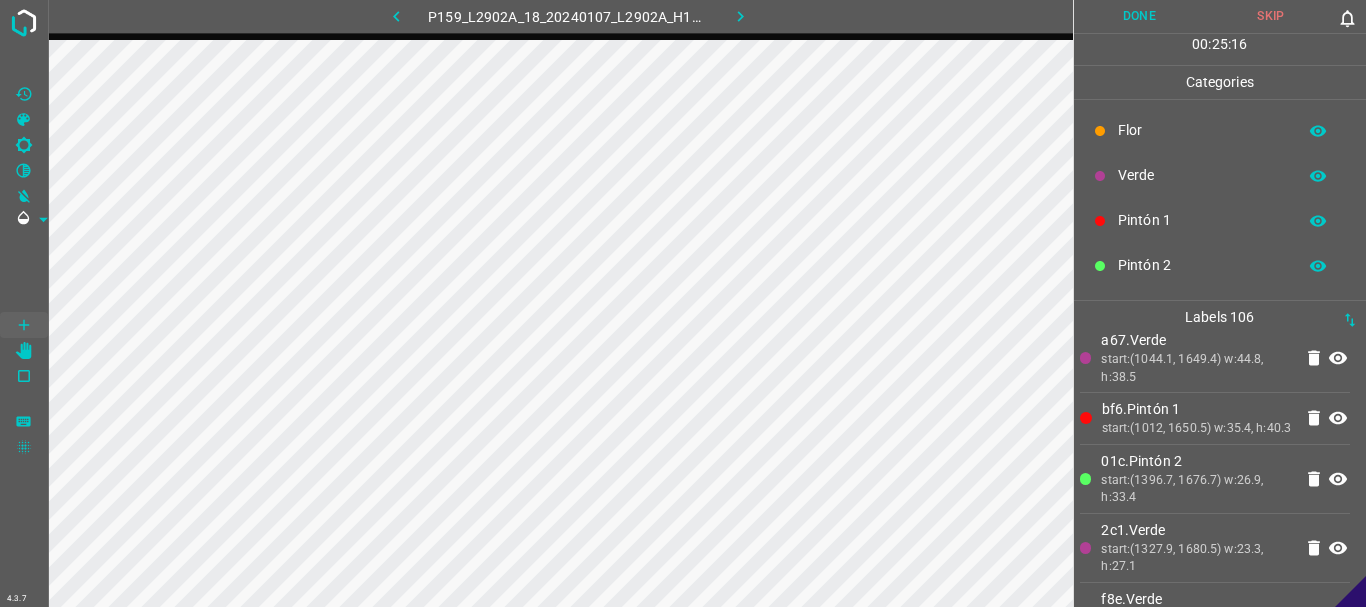 click on "Pintón 2" at bounding box center [1220, 265] 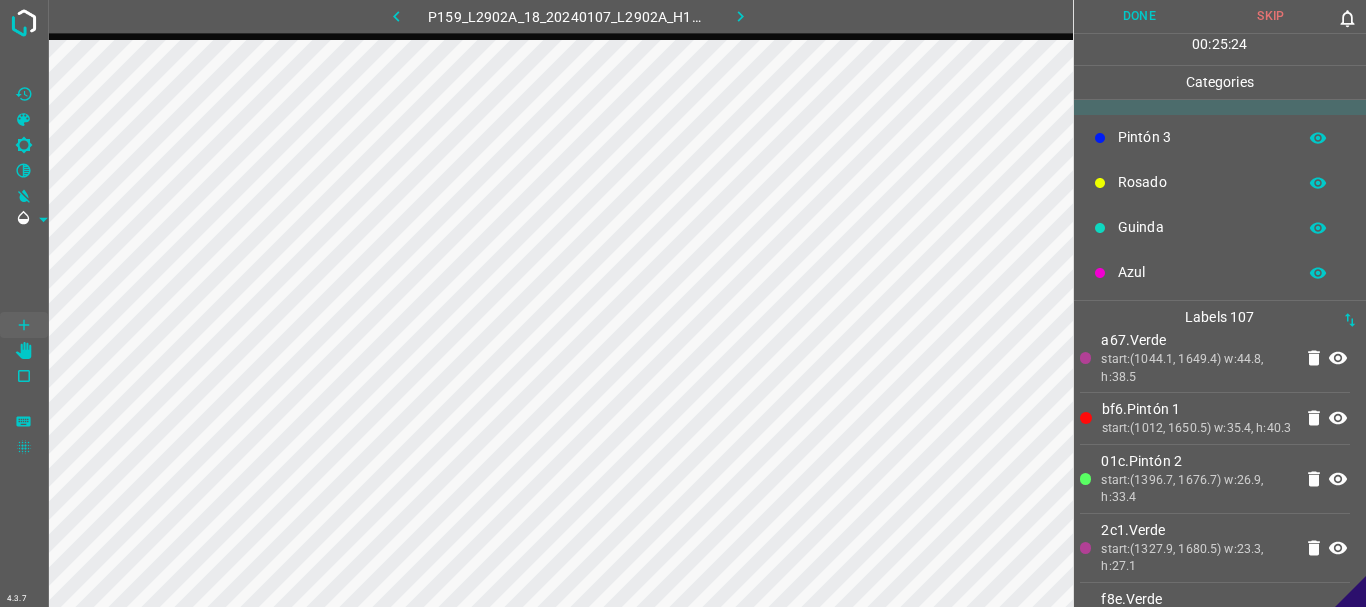 scroll, scrollTop: 176, scrollLeft: 0, axis: vertical 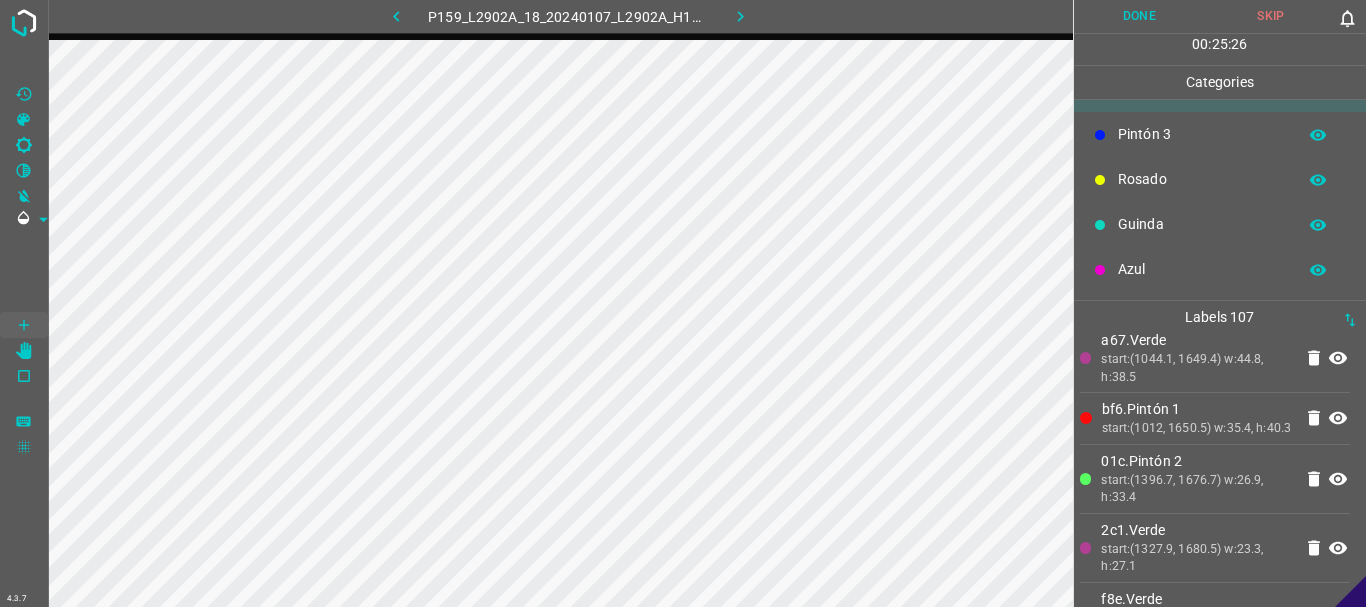 click on "Azul" at bounding box center [1220, 269] 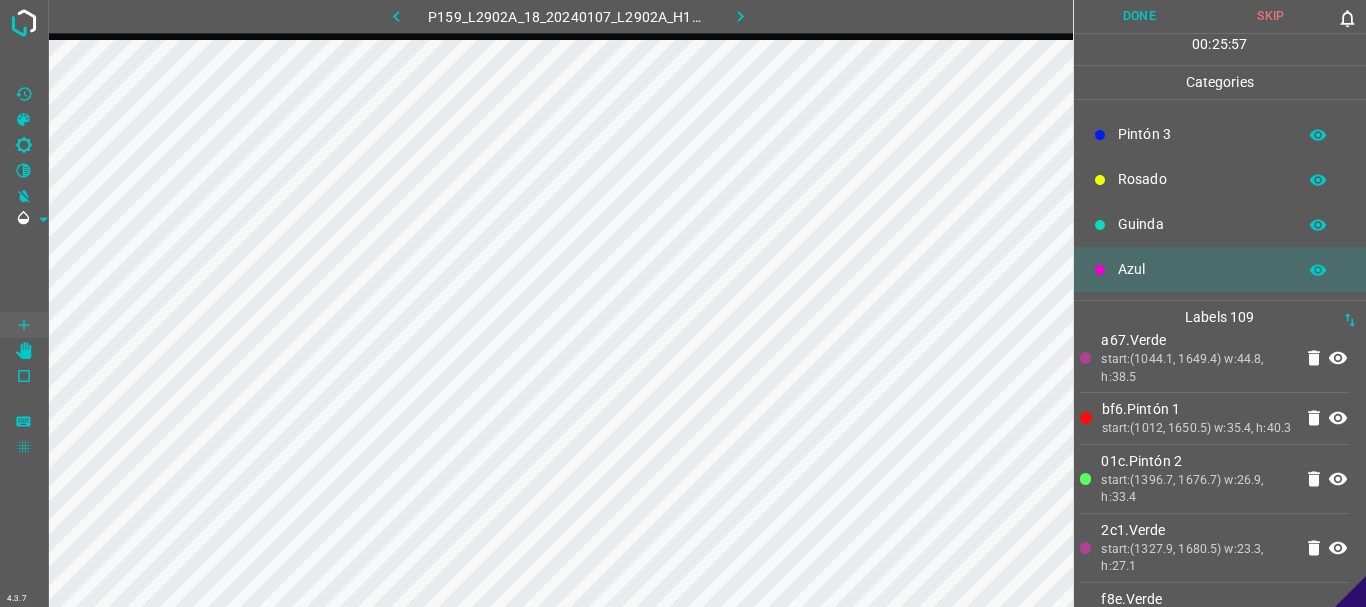 scroll, scrollTop: 0, scrollLeft: 0, axis: both 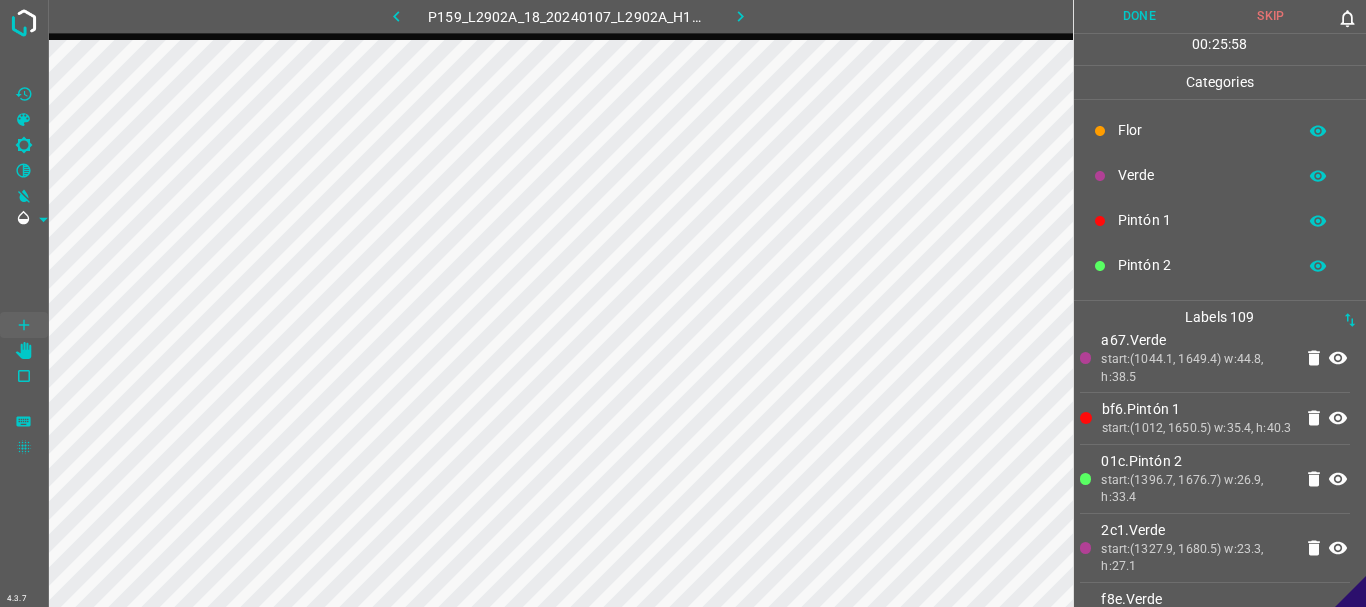 click on "Verde" at bounding box center [1202, 175] 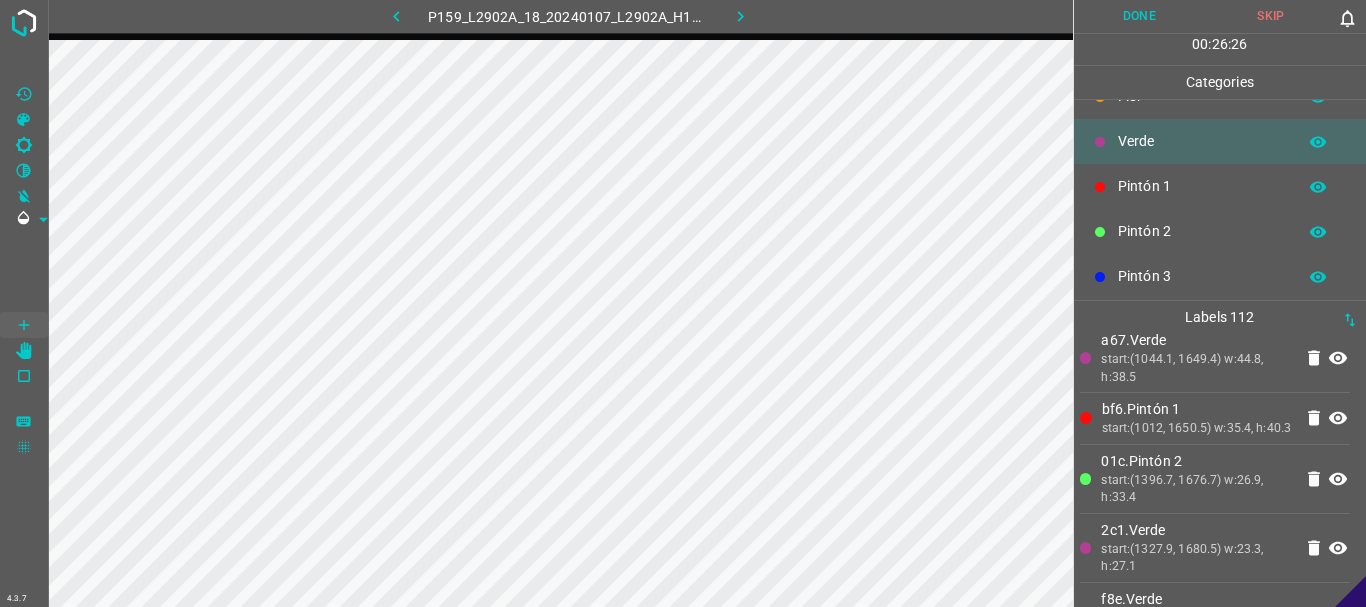 scroll, scrollTop: 0, scrollLeft: 0, axis: both 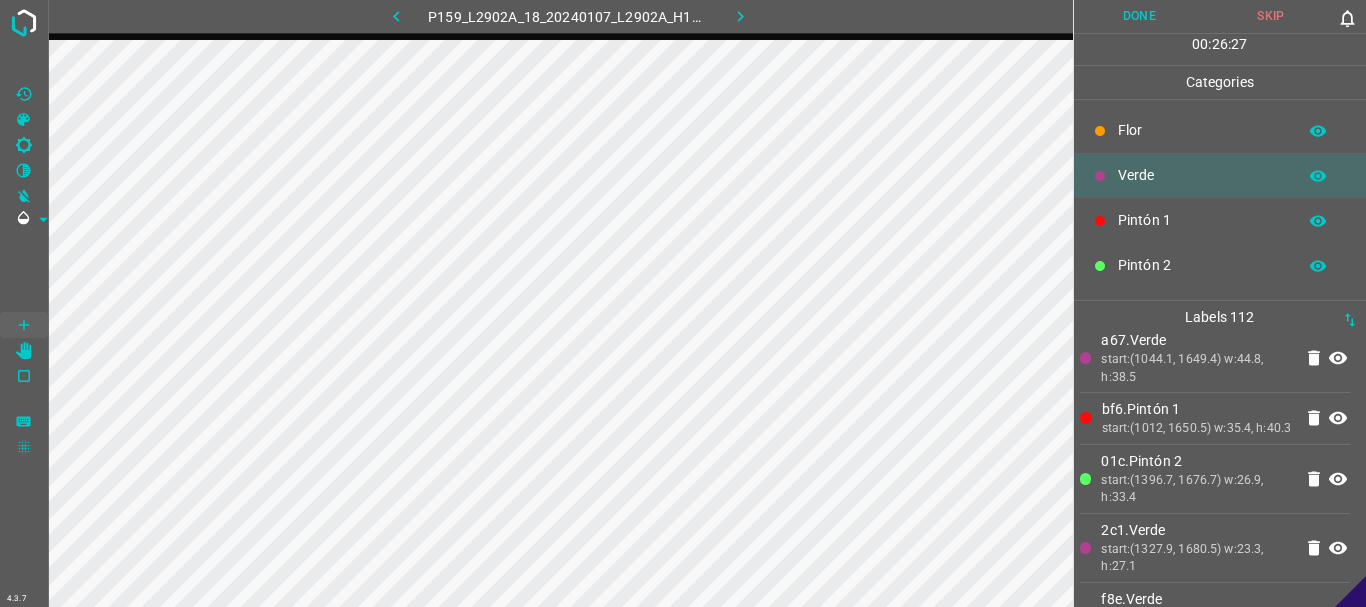click on "Pintón 2" at bounding box center [1202, 265] 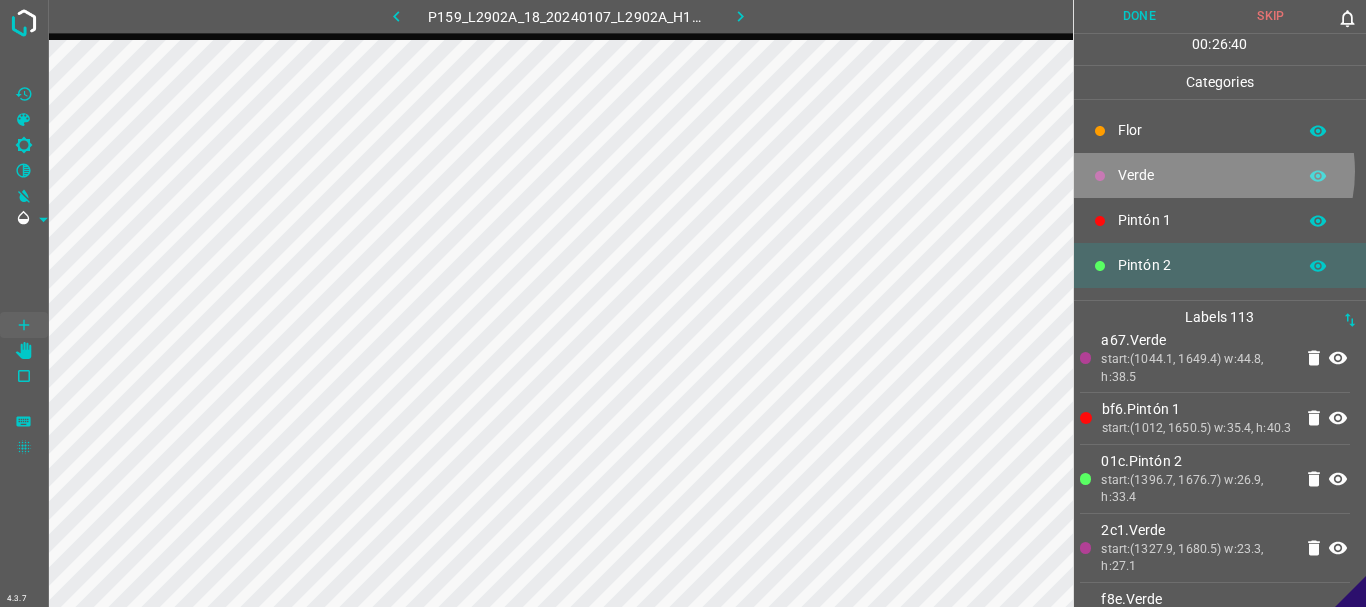 click on "Verde" at bounding box center (1202, 175) 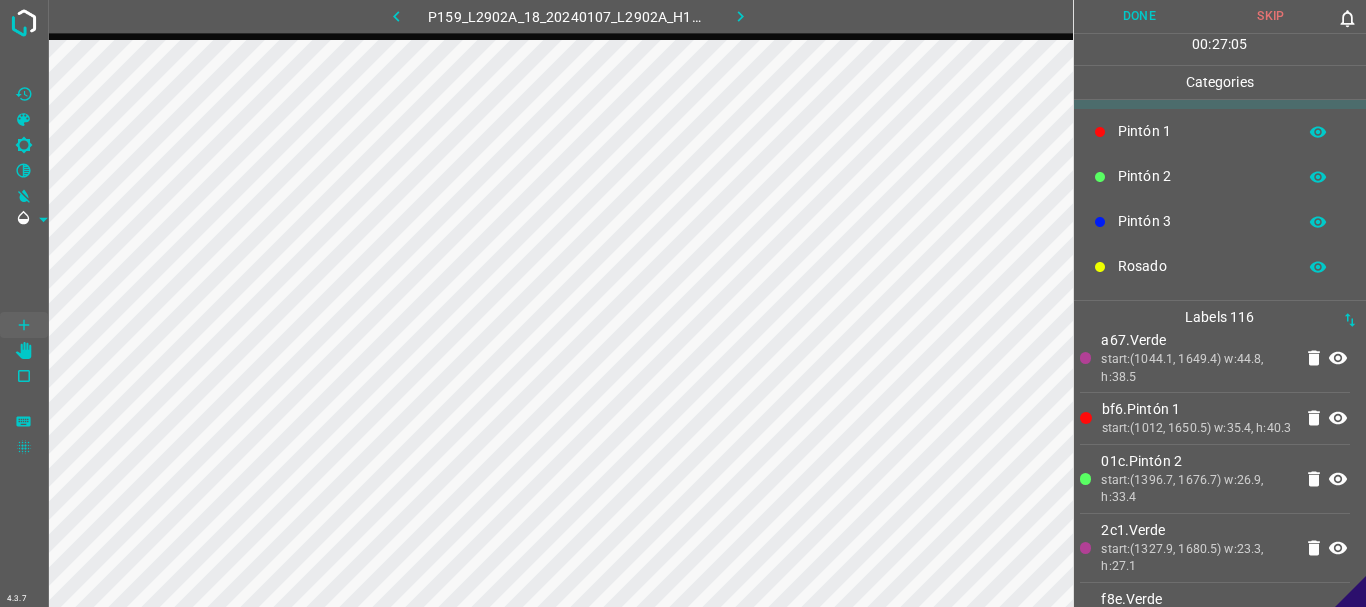 scroll, scrollTop: 176, scrollLeft: 0, axis: vertical 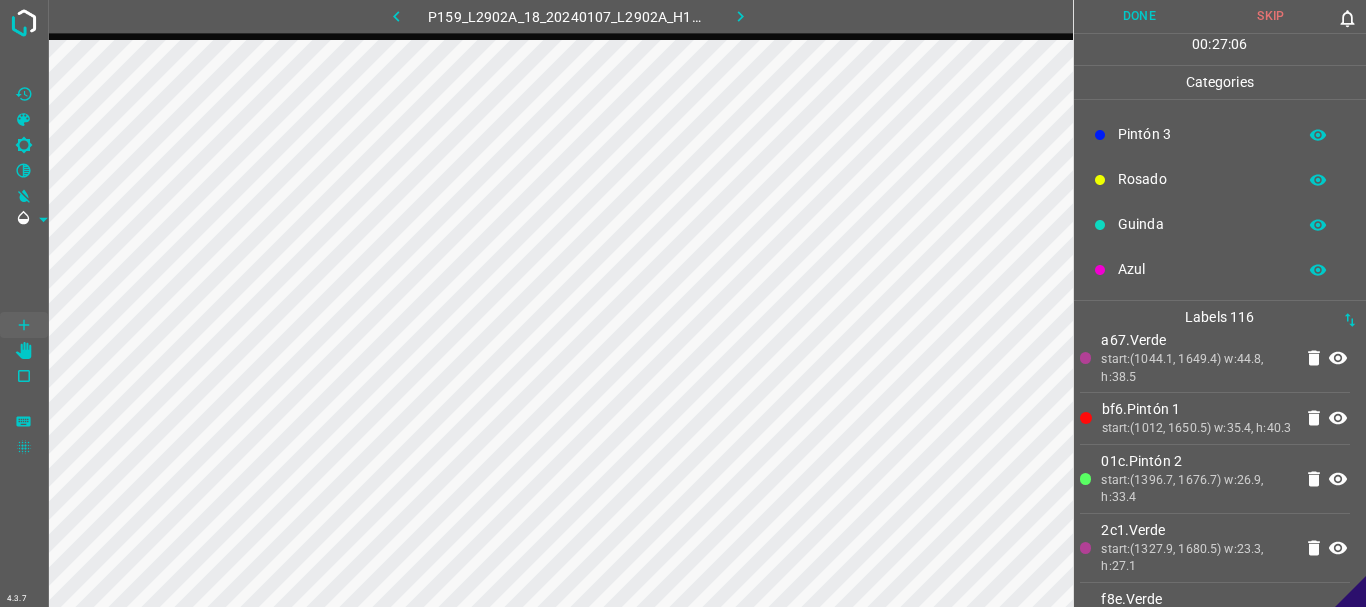 click on "Azul" at bounding box center [1202, 269] 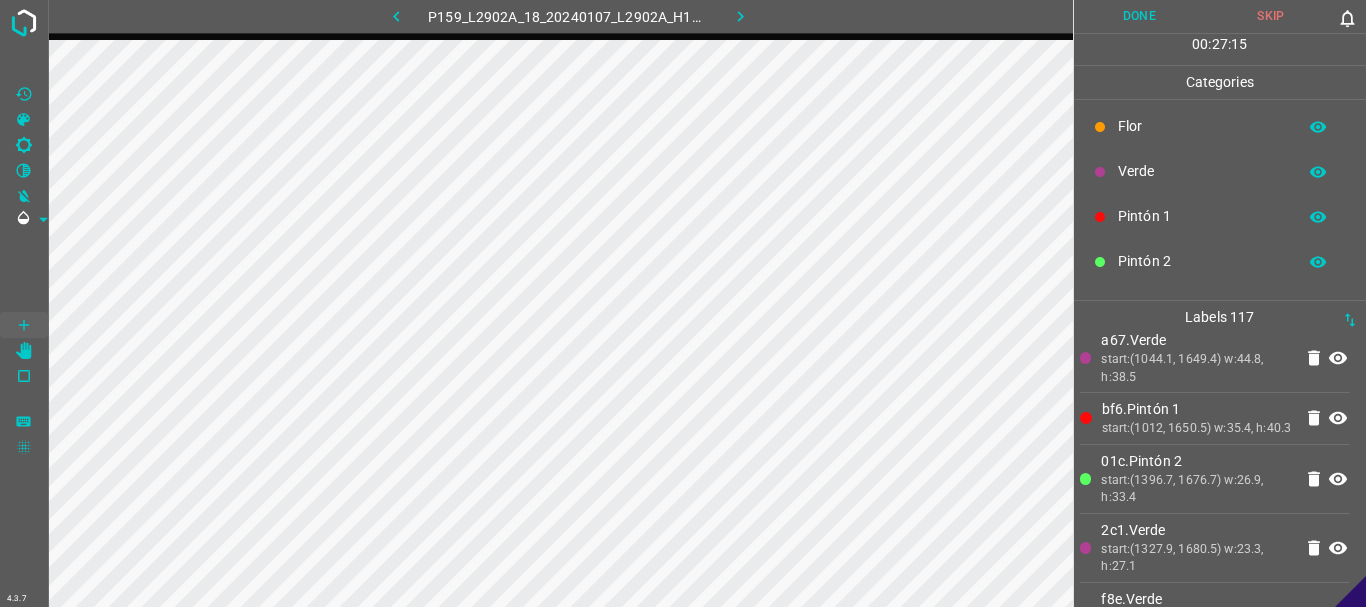 scroll, scrollTop: 0, scrollLeft: 0, axis: both 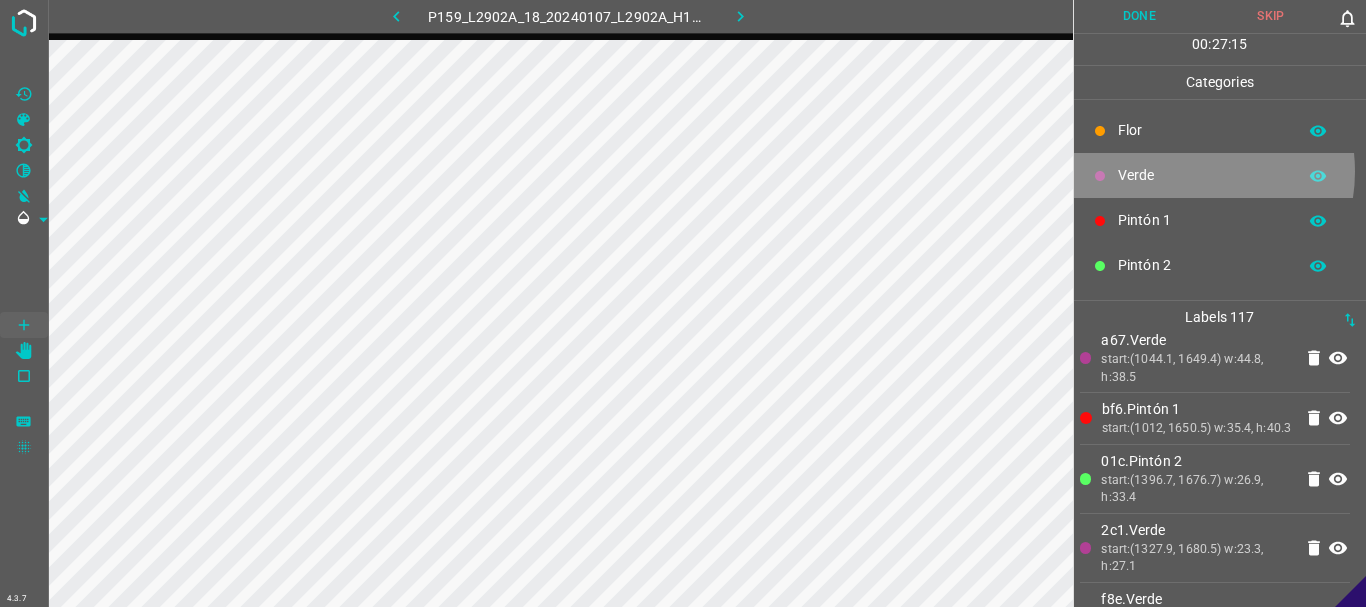 click on "Verde" at bounding box center (1202, 175) 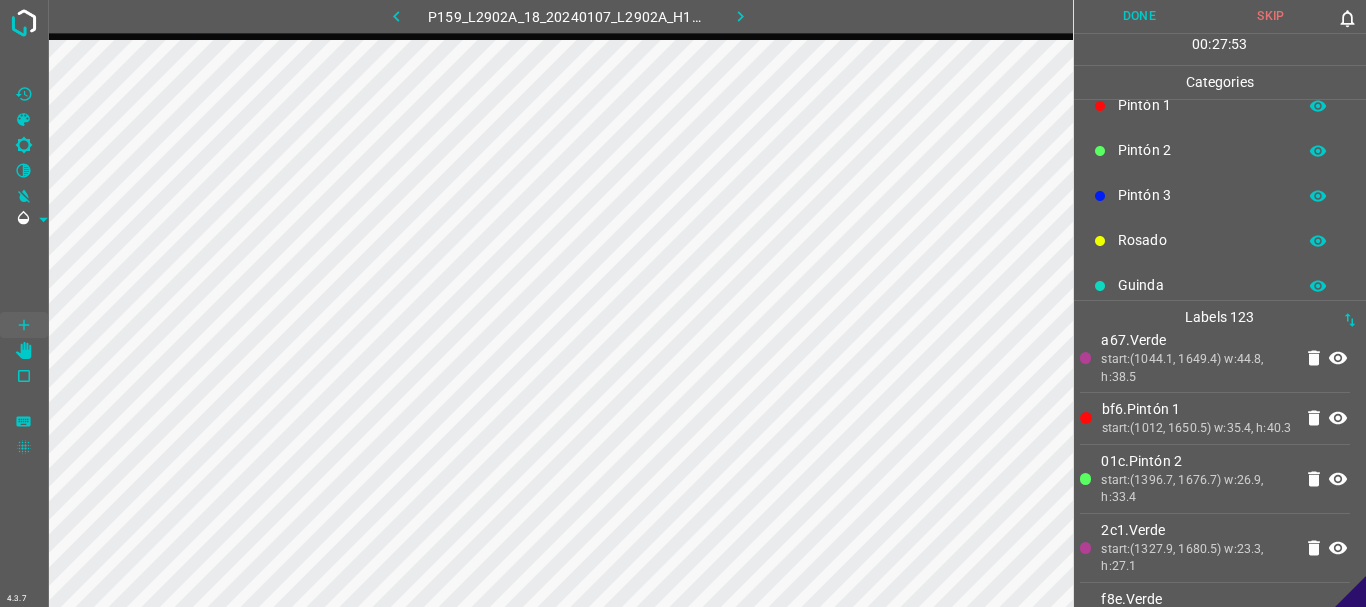 scroll, scrollTop: 176, scrollLeft: 0, axis: vertical 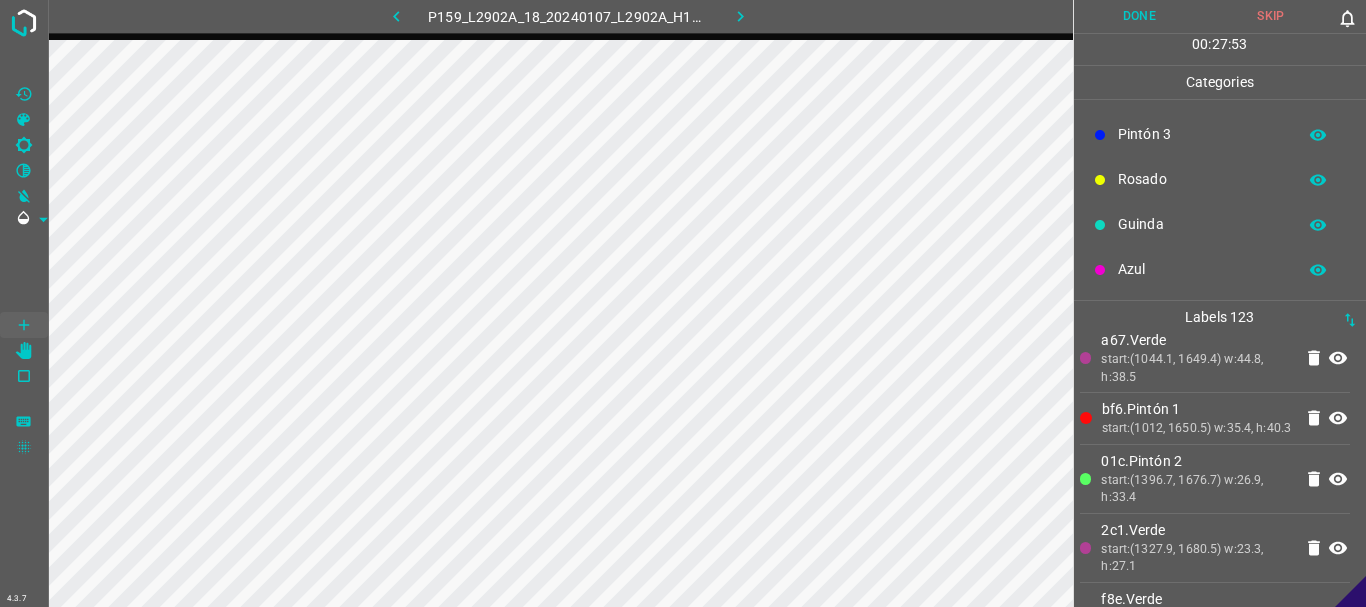 click on "Azul" at bounding box center [1220, 269] 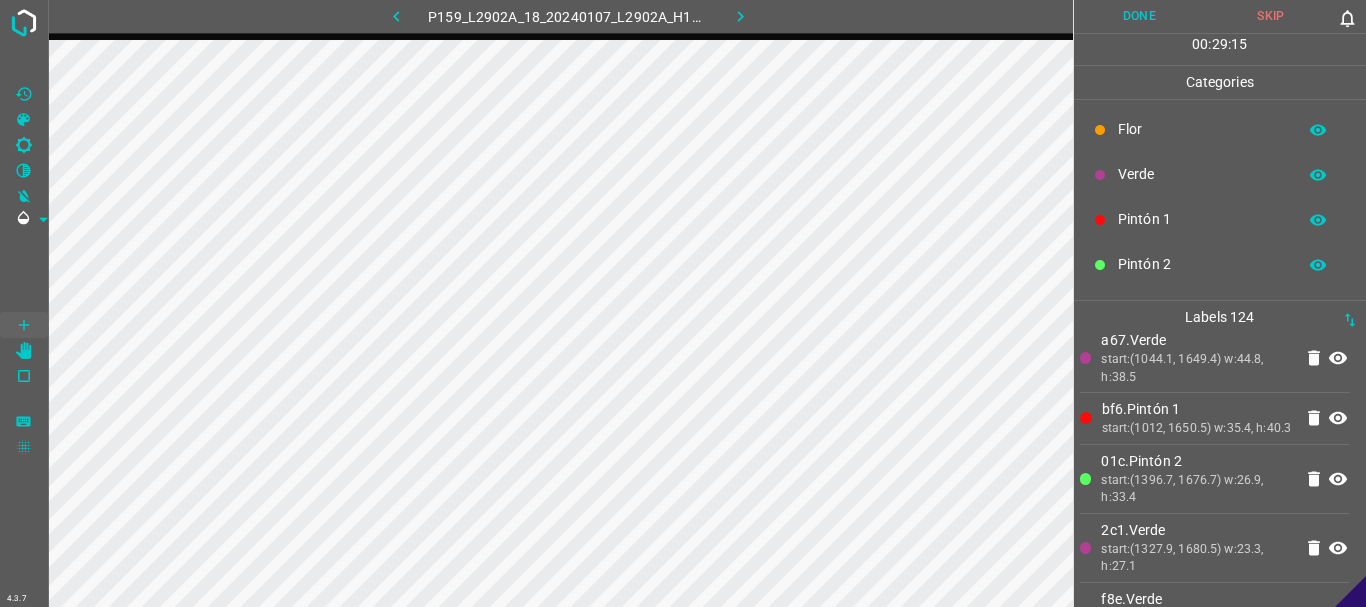 scroll, scrollTop: 0, scrollLeft: 0, axis: both 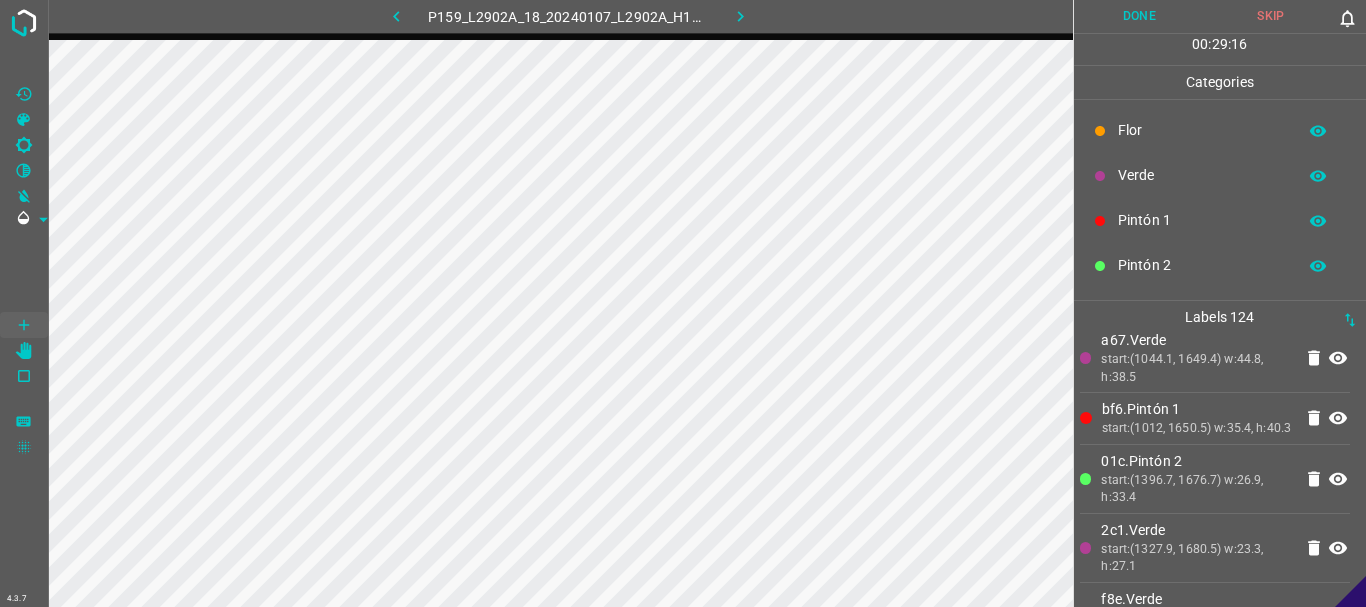 click on "Verde" at bounding box center [1202, 175] 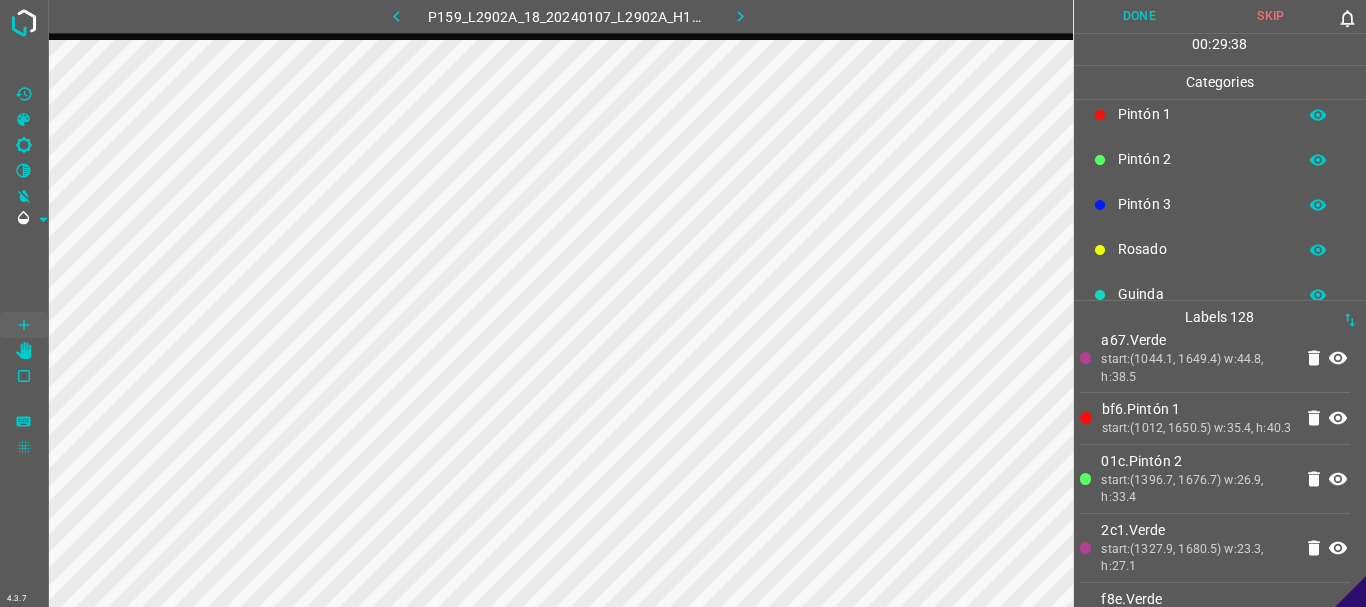 scroll, scrollTop: 176, scrollLeft: 0, axis: vertical 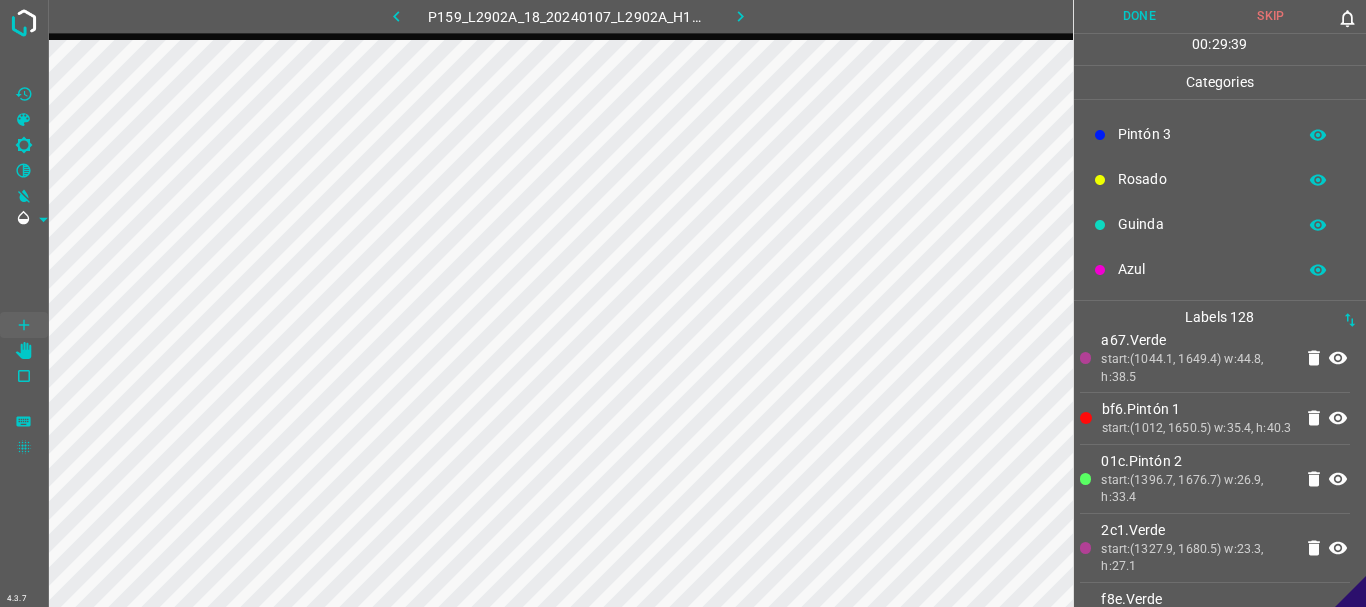click on "Azul" at bounding box center [1220, 269] 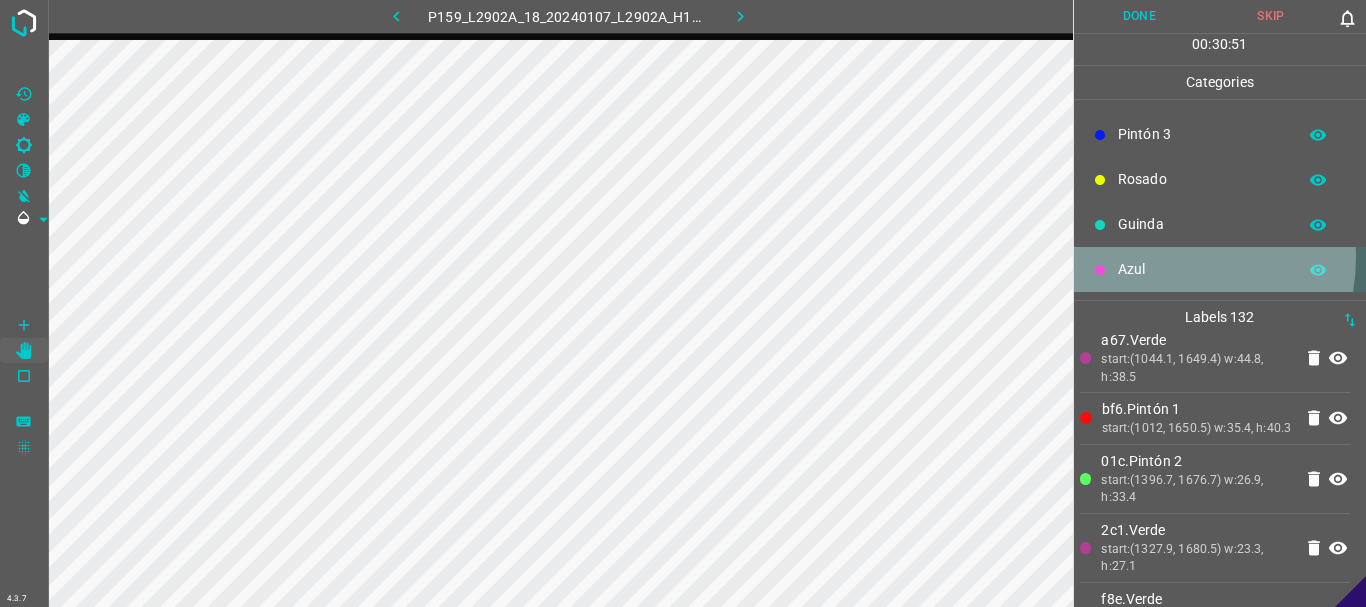click on "Azul" at bounding box center (1220, 269) 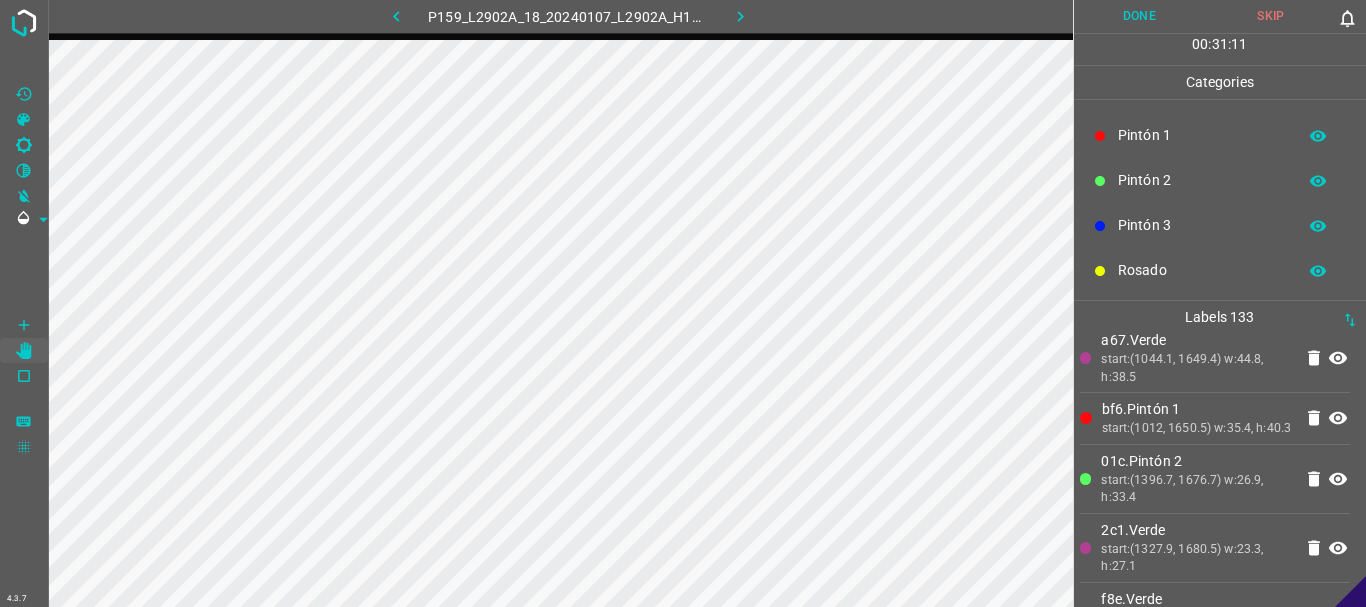 scroll, scrollTop: 0, scrollLeft: 0, axis: both 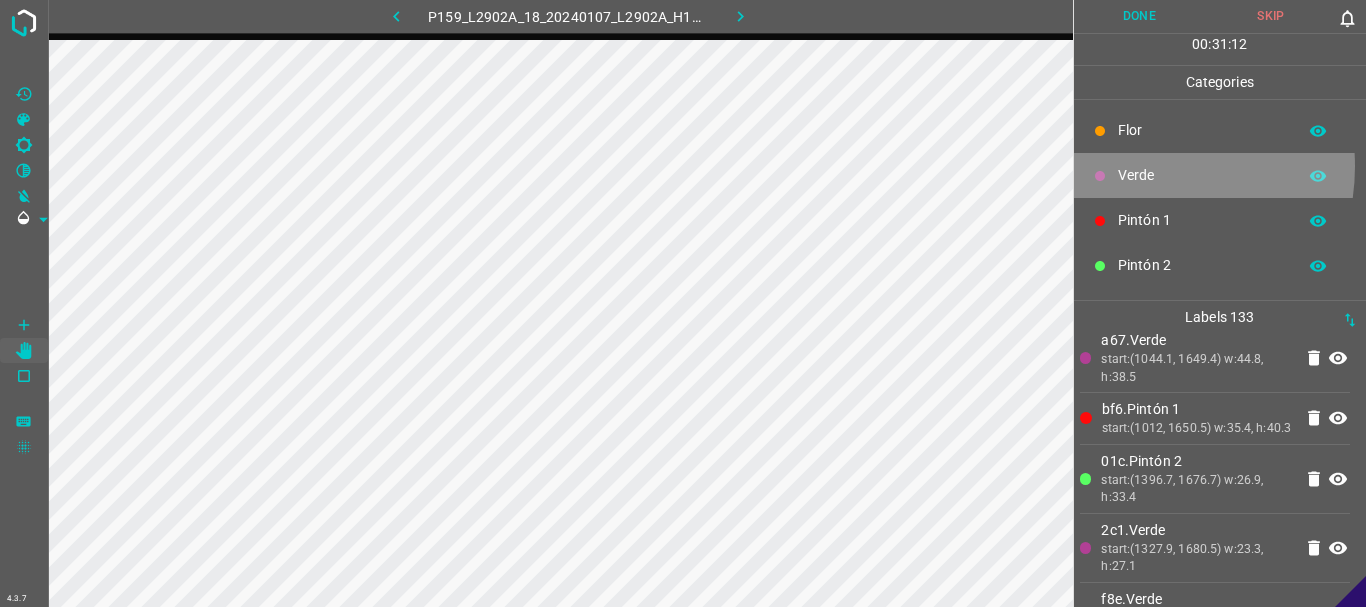 click on "Verde" at bounding box center (1202, 175) 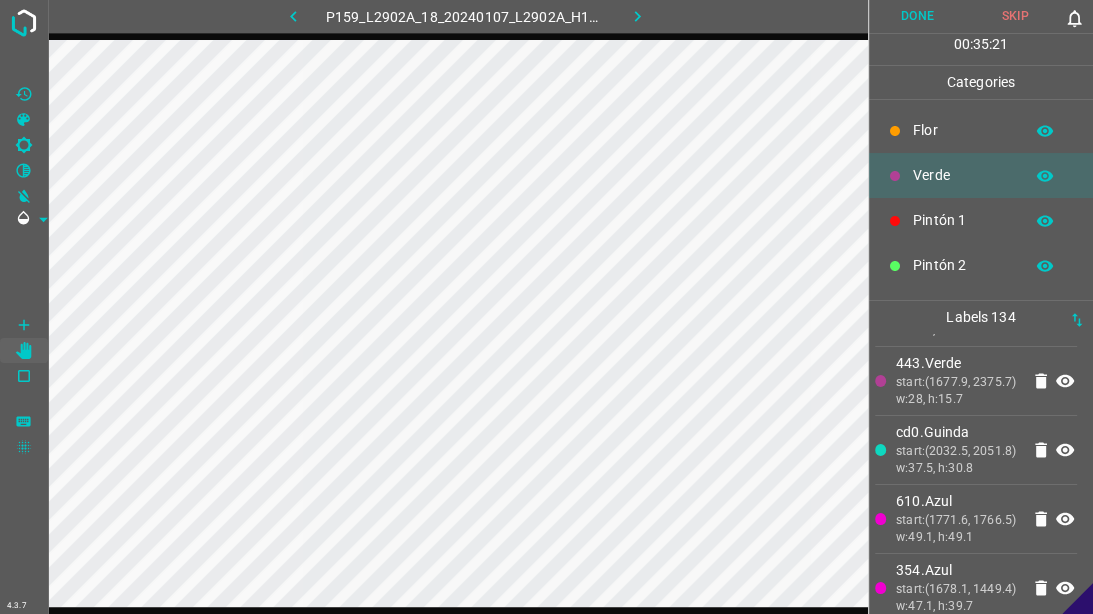 scroll, scrollTop: 5242, scrollLeft: 0, axis: vertical 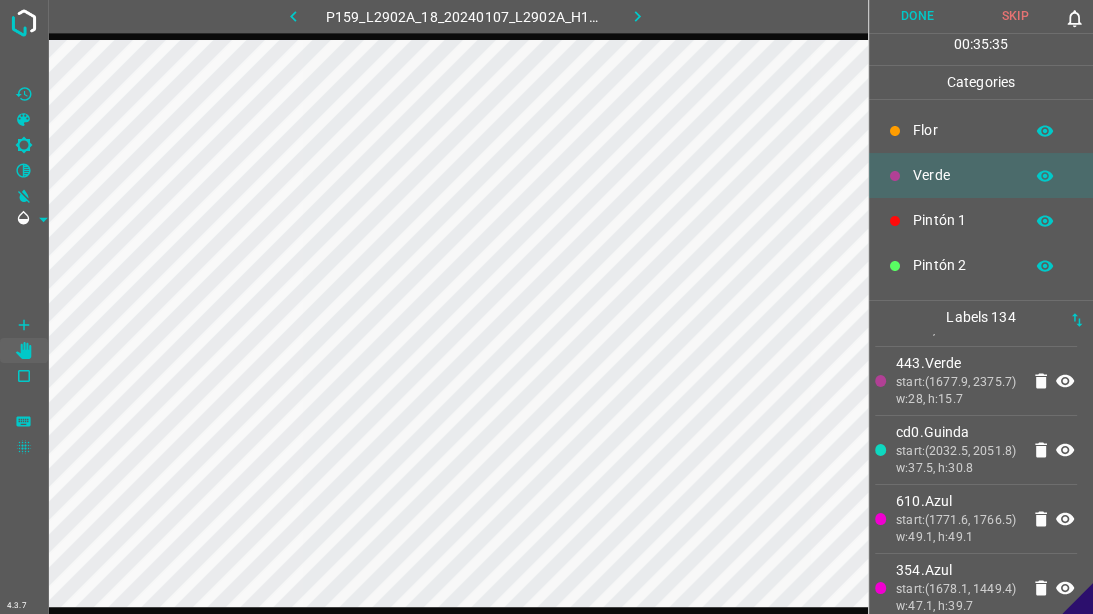 click on "Verde" at bounding box center (963, 175) 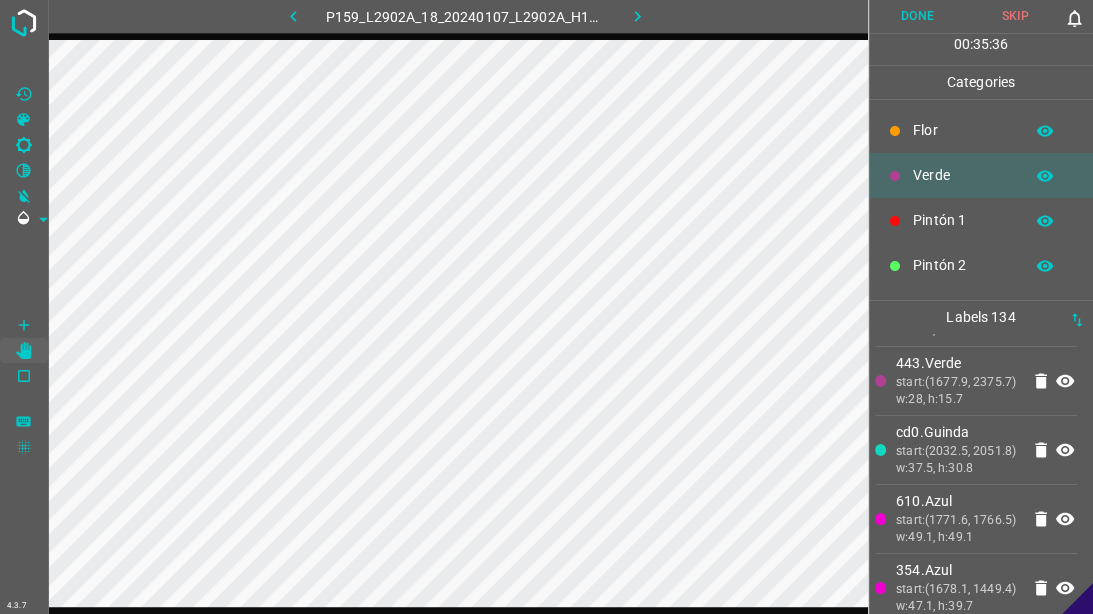 click on "Pintón 1" at bounding box center (981, 220) 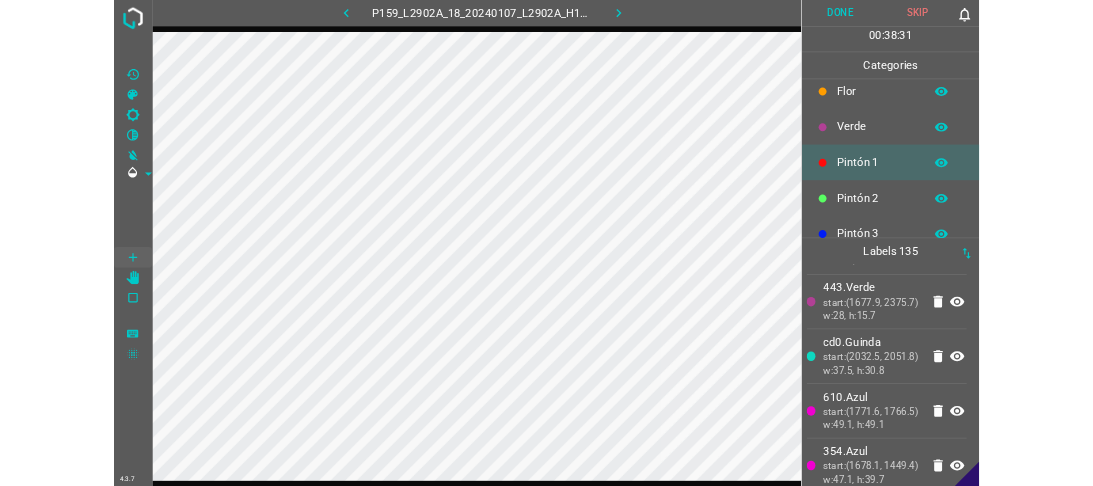 scroll, scrollTop: 0, scrollLeft: 0, axis: both 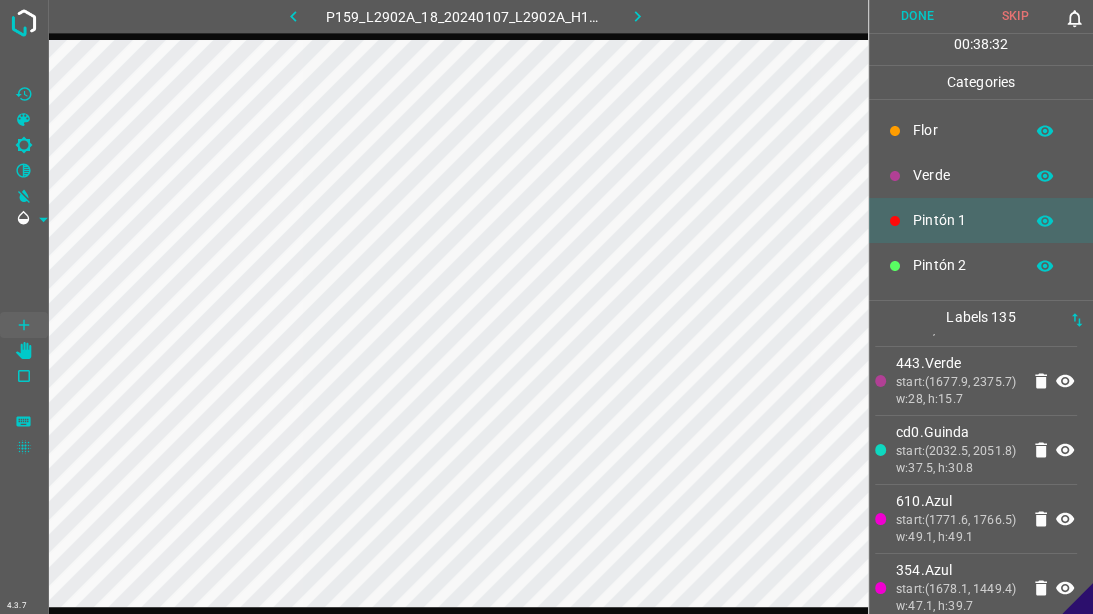 click on "Verde" at bounding box center (963, 175) 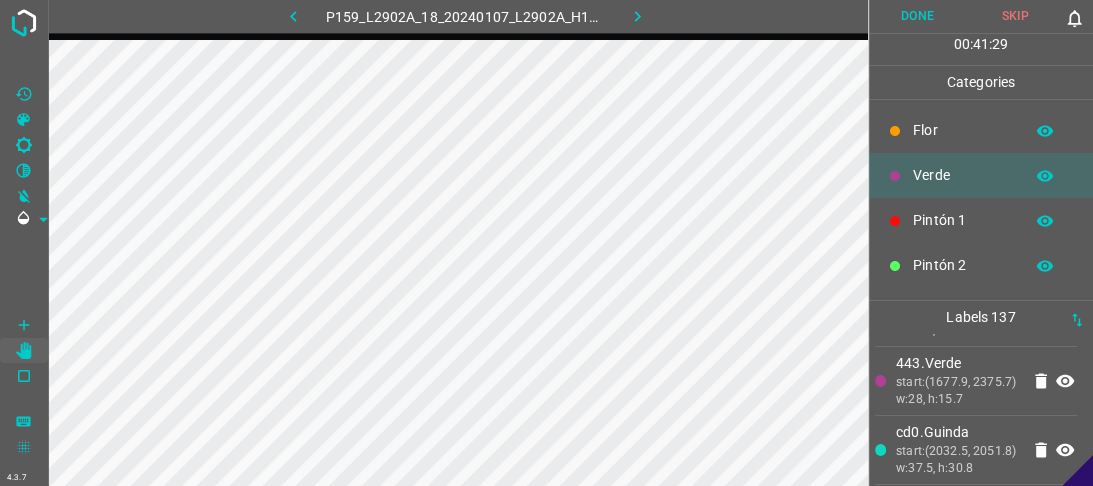 click on "Done" at bounding box center (918, 16) 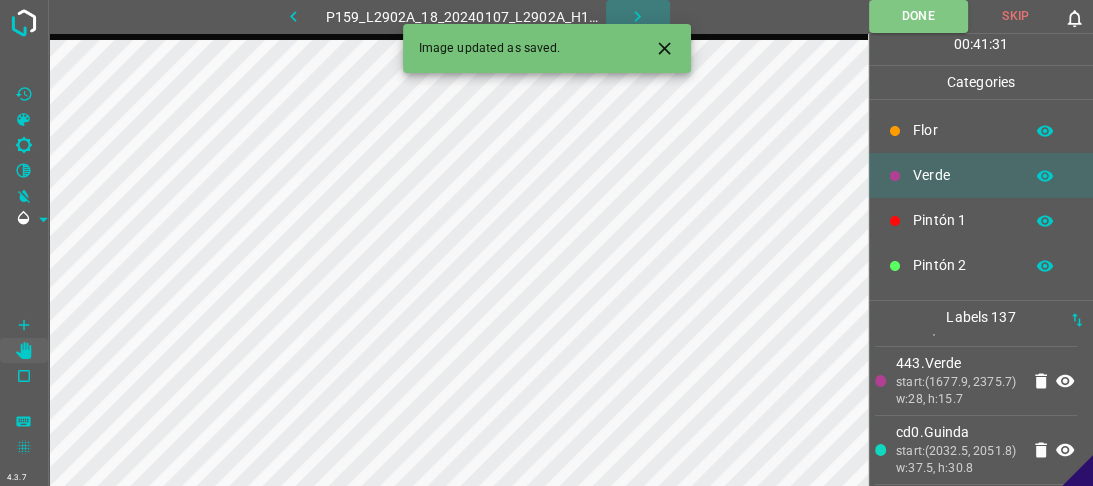 click 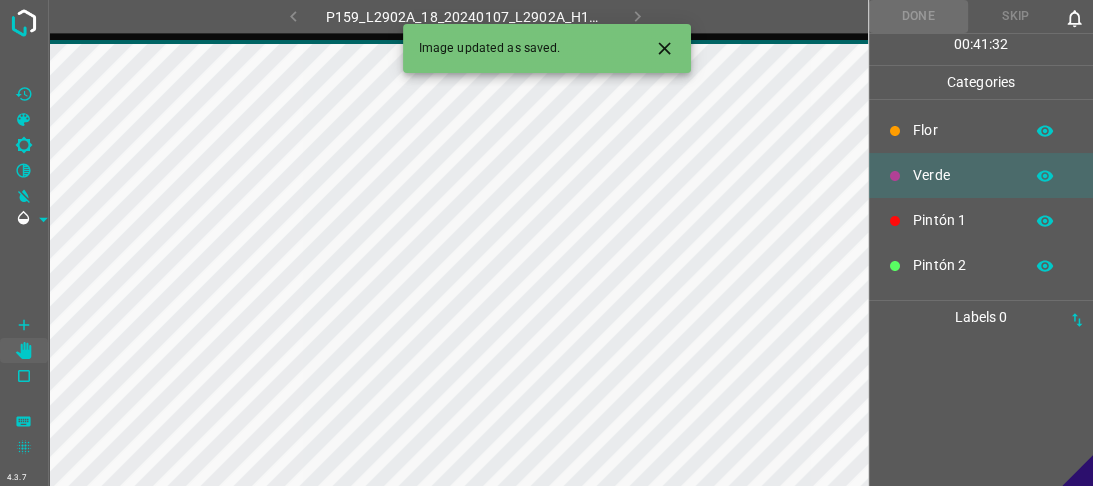 scroll, scrollTop: 0, scrollLeft: 0, axis: both 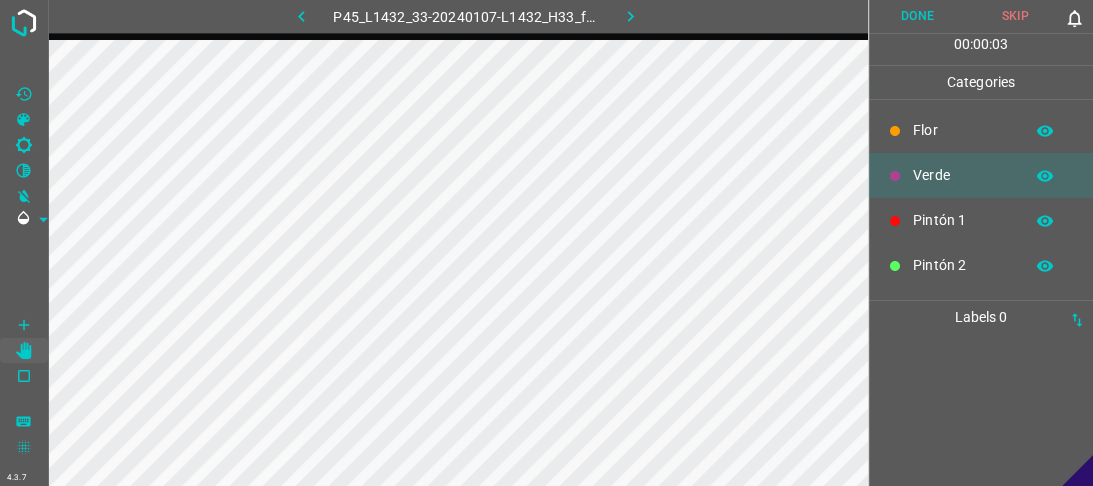 click 